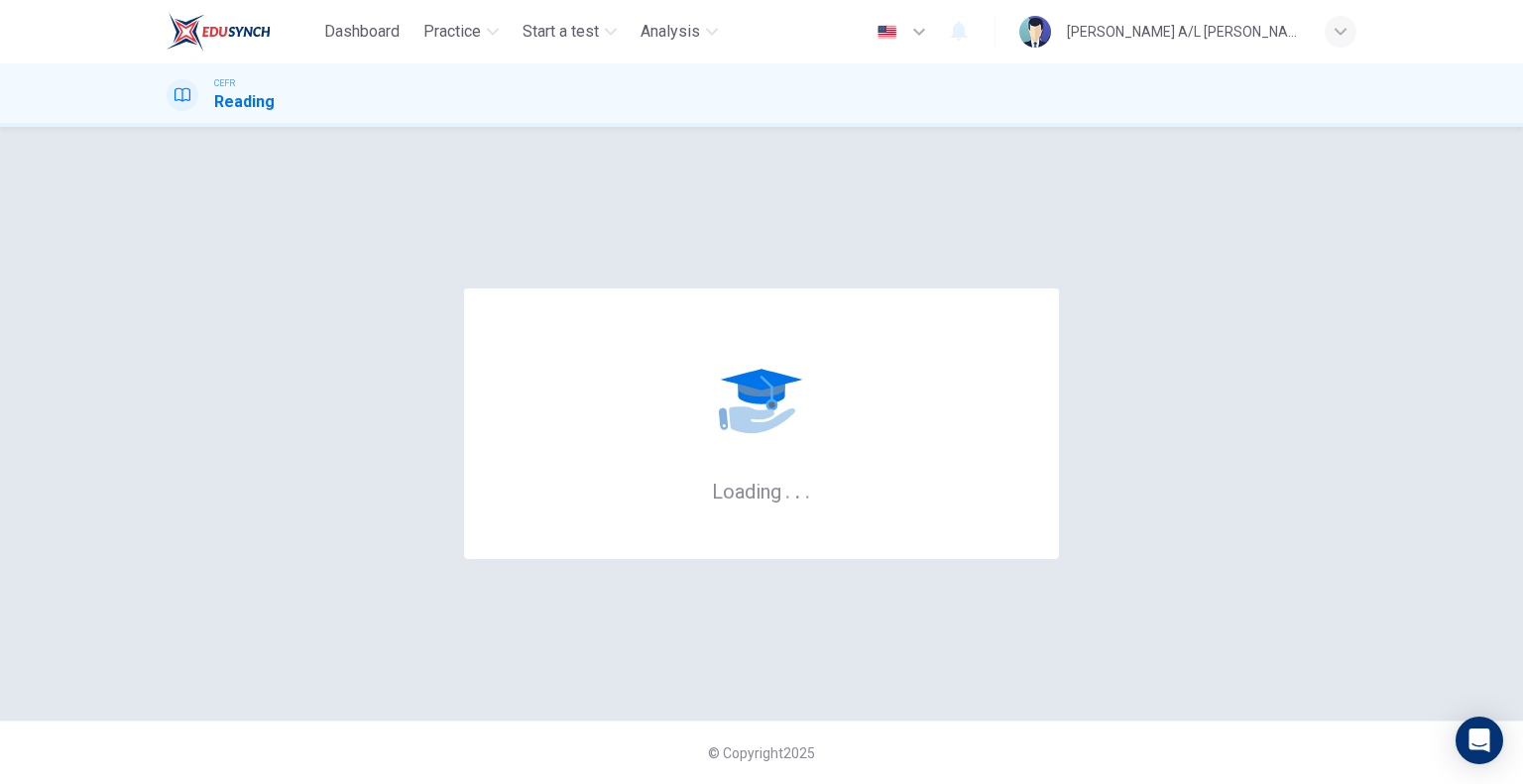 scroll, scrollTop: 0, scrollLeft: 0, axis: both 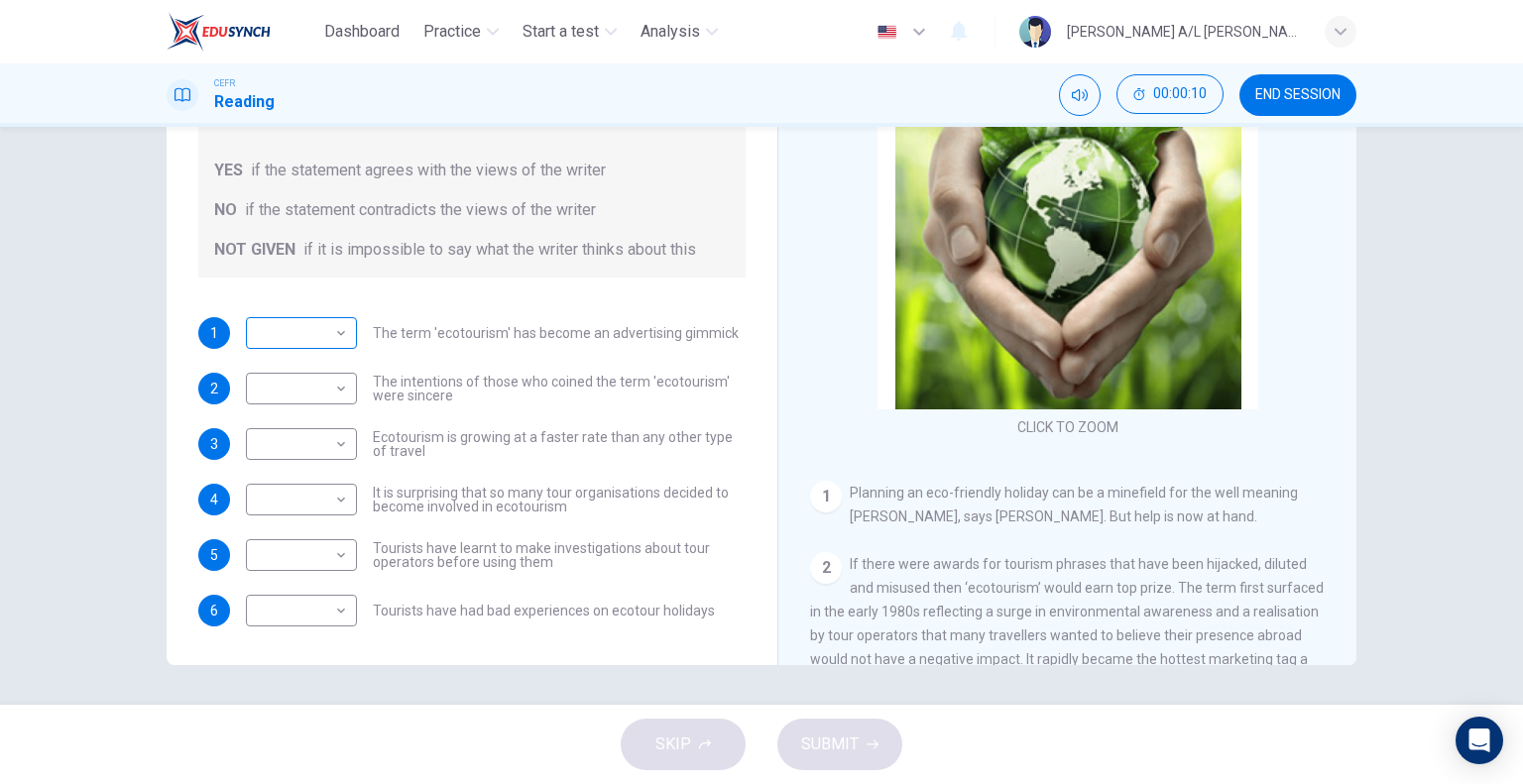 click on "Dashboard Practice Start a test Analysis English en ​ [PERSON_NAME] A/L [PERSON_NAME] CEFR Reading 00:00:10 END SESSION Questions 1 - 6 Do the following statements agree with the information given in the Reading Passage ?
In the boxes below write YES if the statement agrees with the views of the writer NO if the statement contradicts the views of the writer NOT GIVEN if it is impossible to say what the writer thinks about this 1 ​ ​ The term 'ecotourism' has become an advertising gimmick 2 ​ ​ The intentions of those who coined the term 'ecotourism' were sincere 3 ​ ​ Ecotourism is growing at a faster rate than any other type of travel 4 ​ ​ It is surprising that so many tour organisations decided to become involved in ecotourism 5 ​ ​ Tourists have learnt to make investigations about tour operators before using them 6 ​ ​ Tourists have had bad experiences on ecotour holidays It's Eco-logical CLICK TO ZOOM Click to Zoom 1 2 3 4 5 6 7 8 SKIP SUBMIT
Dashboard Practice Analysis" at bounding box center [762, 392] 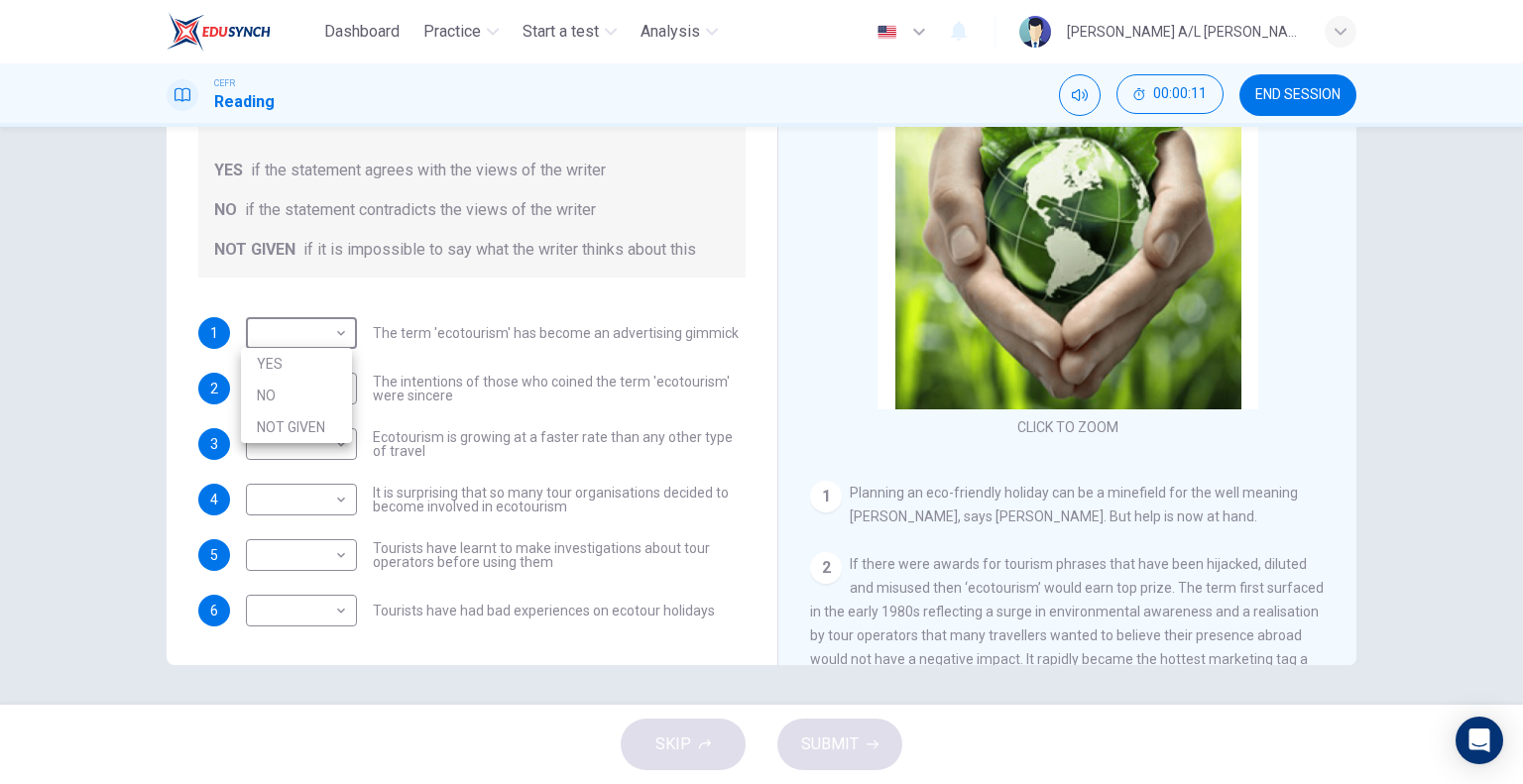 click on "YES" at bounding box center [296, 364] 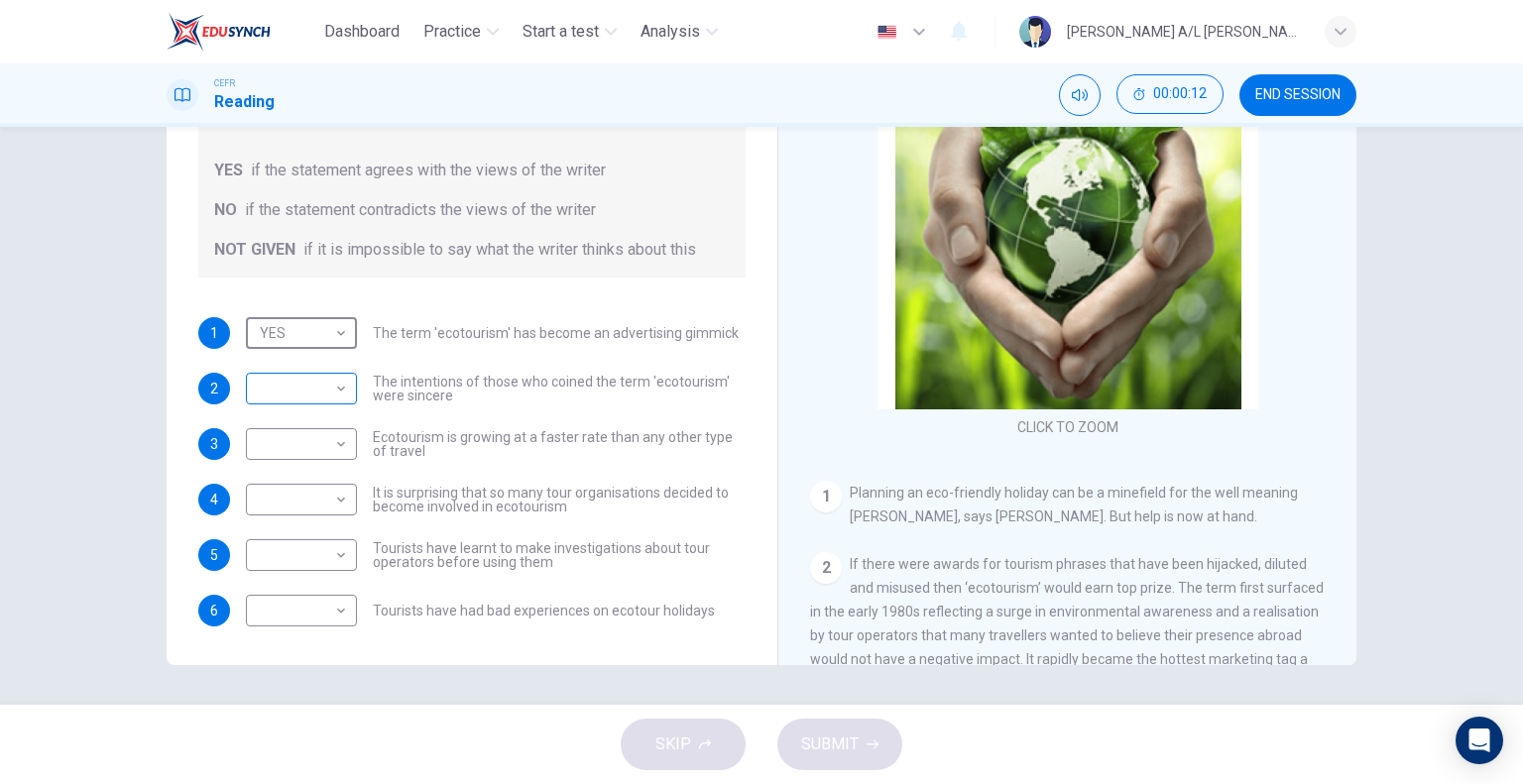 click on "Dashboard Practice Start a test Analysis English en ​ [PERSON_NAME] A/L [PERSON_NAME] CEFR Reading 00:00:12 END SESSION Questions 1 - 6 Do the following statements agree with the information given in the Reading Passage ?
In the boxes below write YES if the statement agrees with the views of the writer NO if the statement contradicts the views of the writer NOT GIVEN if it is impossible to say what the writer thinks about this 1 YES YES ​ The term 'ecotourism' has become an advertising gimmick 2 ​ ​ The intentions of those who coined the term 'ecotourism' were sincere 3 ​ ​ Ecotourism is growing at a faster rate than any other type of travel 4 ​ ​ It is surprising that so many tour organisations decided to become involved in ecotourism 5 ​ ​ Tourists have learnt to make investigations about tour operators before using them 6 ​ ​ Tourists have had bad experiences on ecotour holidays It's Eco-logical CLICK TO ZOOM Click to Zoom 1 2 3 4 5 6 7 8 SKIP SUBMIT
Dashboard Practice 2025" at bounding box center [762, 392] 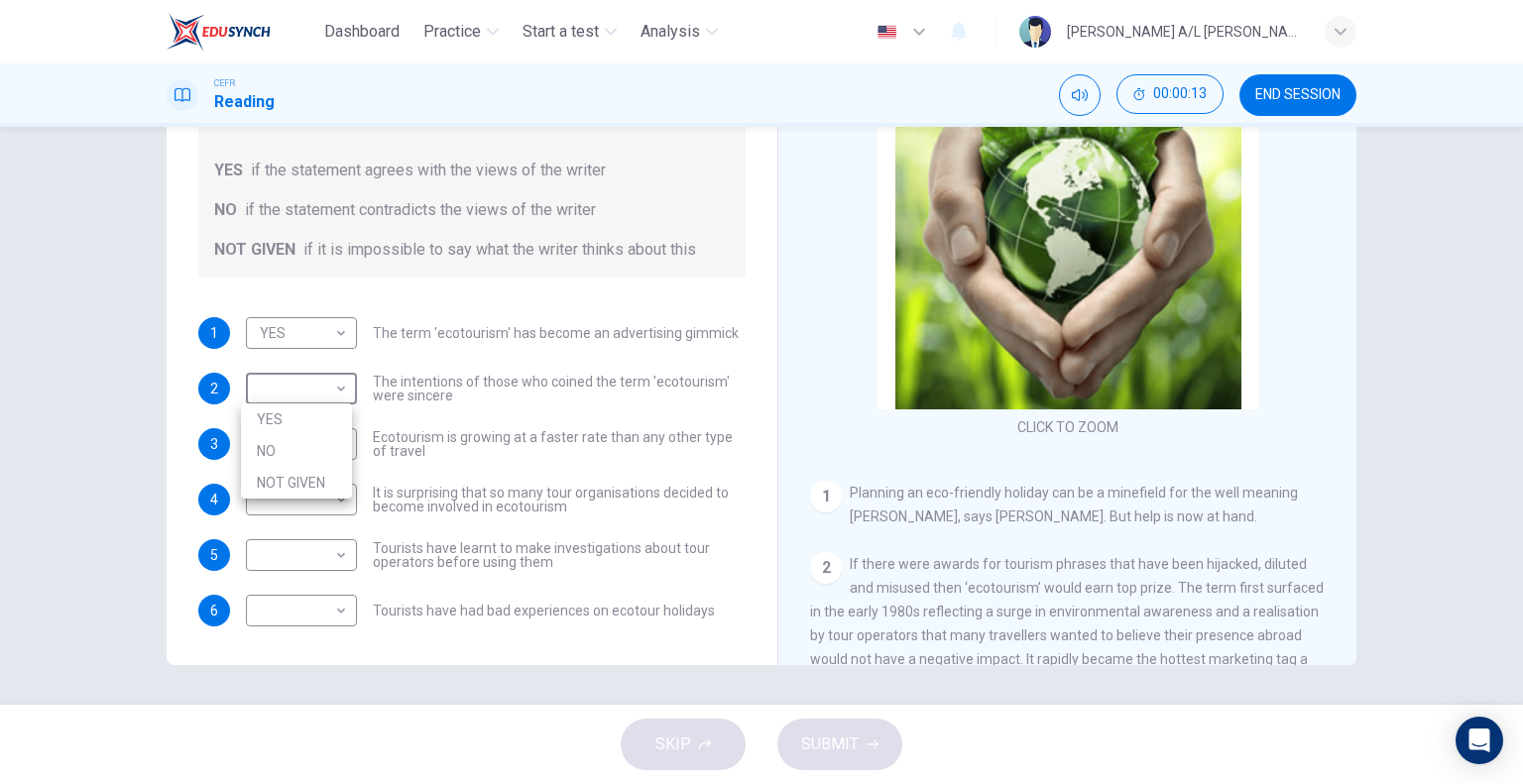 click on "YES" at bounding box center [296, 419] 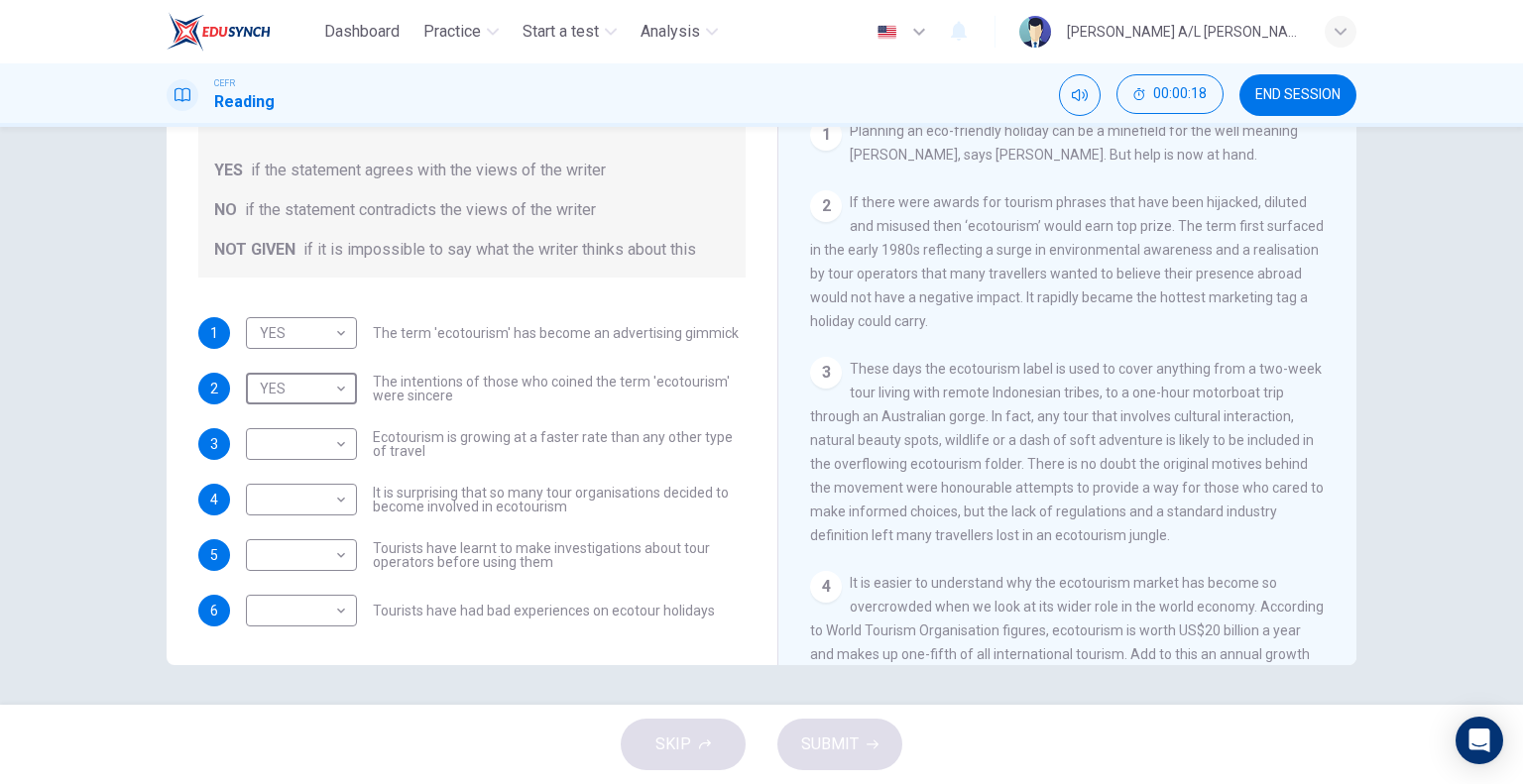 scroll, scrollTop: 396, scrollLeft: 0, axis: vertical 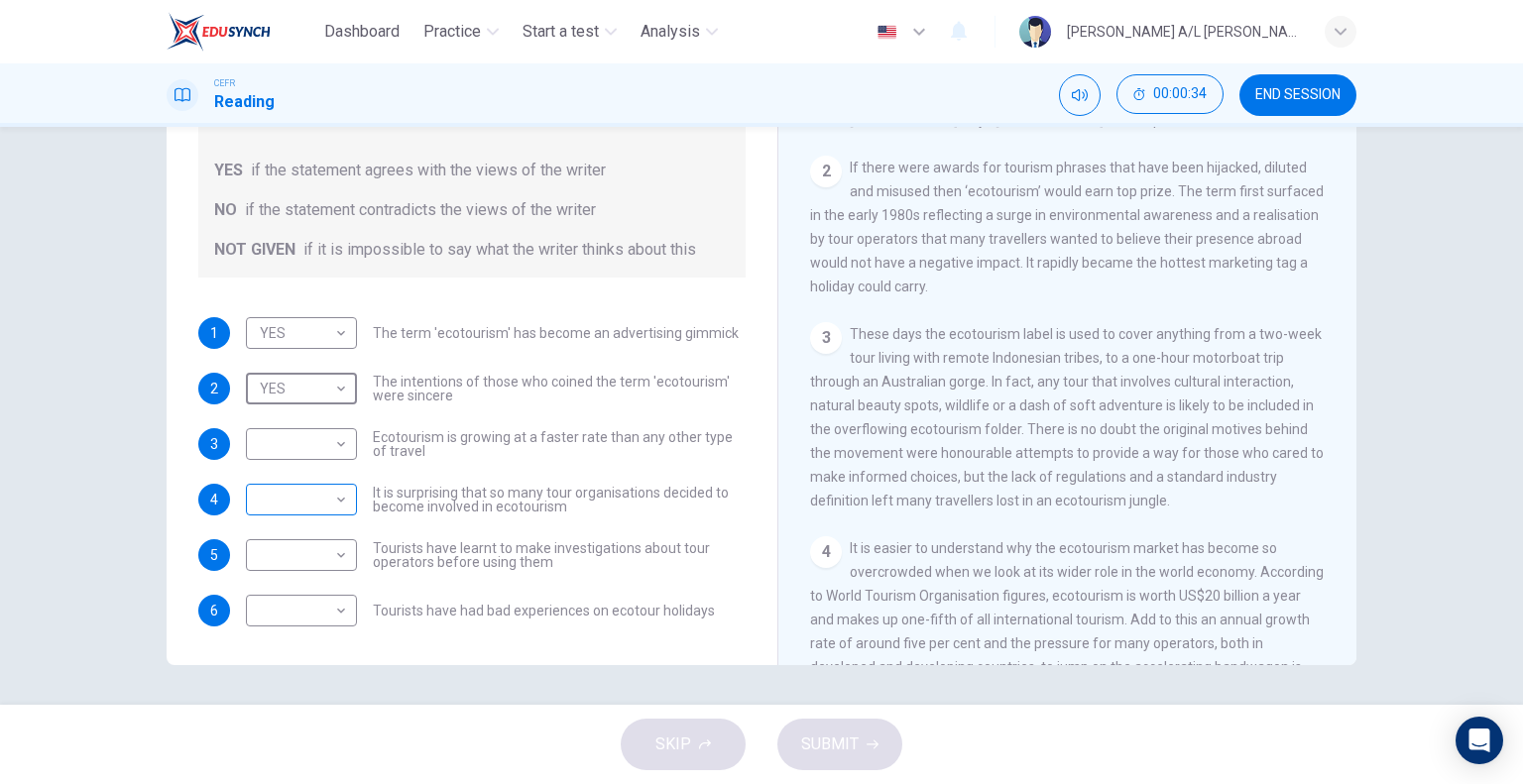 click on "Dashboard Practice Start a test Analysis English en ​ [PERSON_NAME] A/L [PERSON_NAME] CEFR Reading 00:00:34 END SESSION Questions 1 - 6 Do the following statements agree with the information given in the Reading Passage ?
In the boxes below write YES if the statement agrees with the views of the writer NO if the statement contradicts the views of the writer NOT GIVEN if it is impossible to say what the writer thinks about this 1 YES YES ​ The term 'ecotourism' has become an advertising gimmick 2 YES YES ​ The intentions of those who coined the term 'ecotourism' were sincere 3 ​ ​ Ecotourism is growing at a faster rate than any other type of travel 4 ​ ​ It is surprising that so many tour organisations decided to become involved in ecotourism 5 ​ ​ Tourists have learnt to make investigations about tour operators before using them 6 ​ ​ Tourists have had bad experiences on ecotour holidays It's Eco-logical CLICK TO ZOOM Click to Zoom 1 2 3 4 5 6 7 8 SKIP SUBMIT
Dashboard Practice" at bounding box center [762, 392] 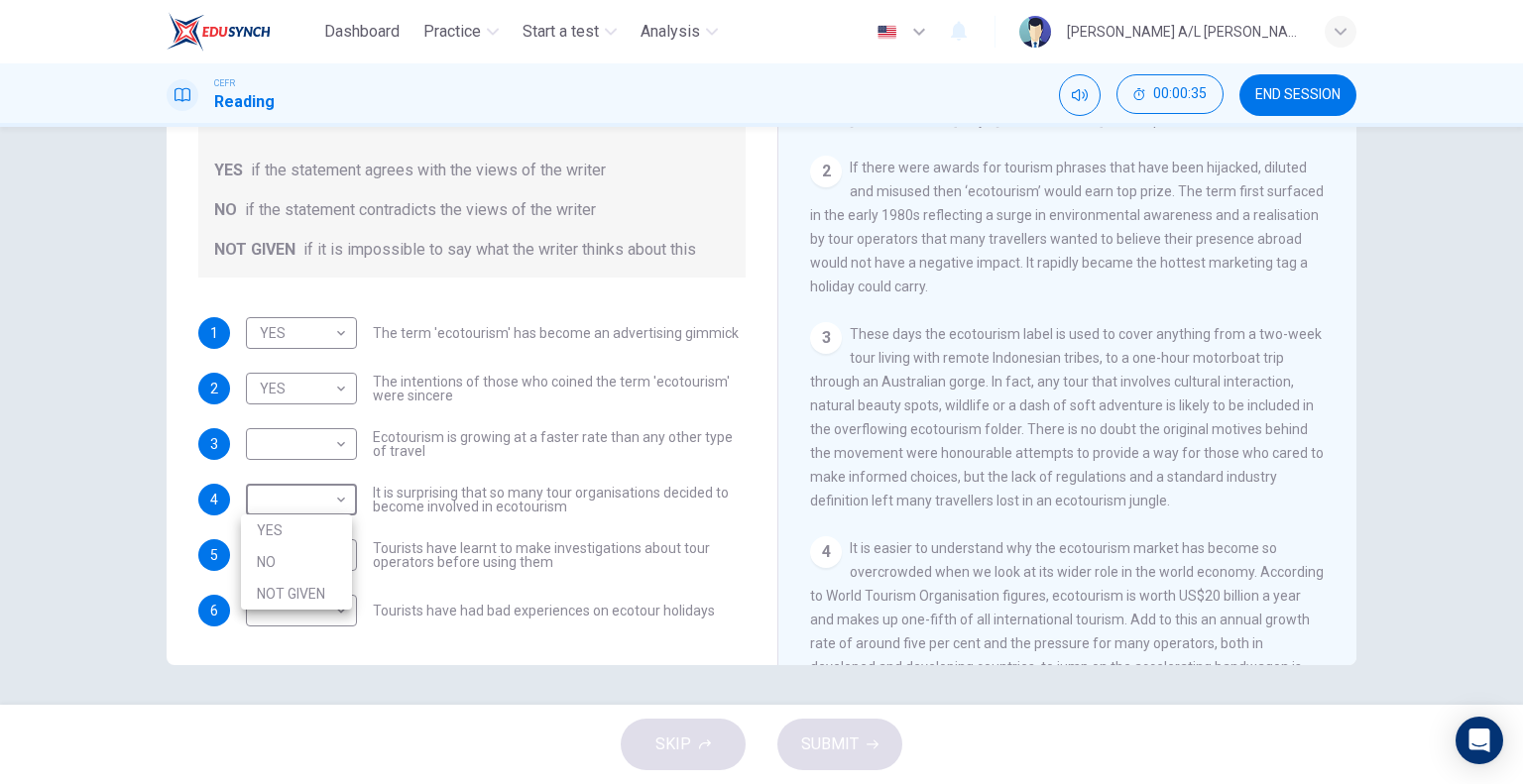 click on "NO" at bounding box center [296, 562] 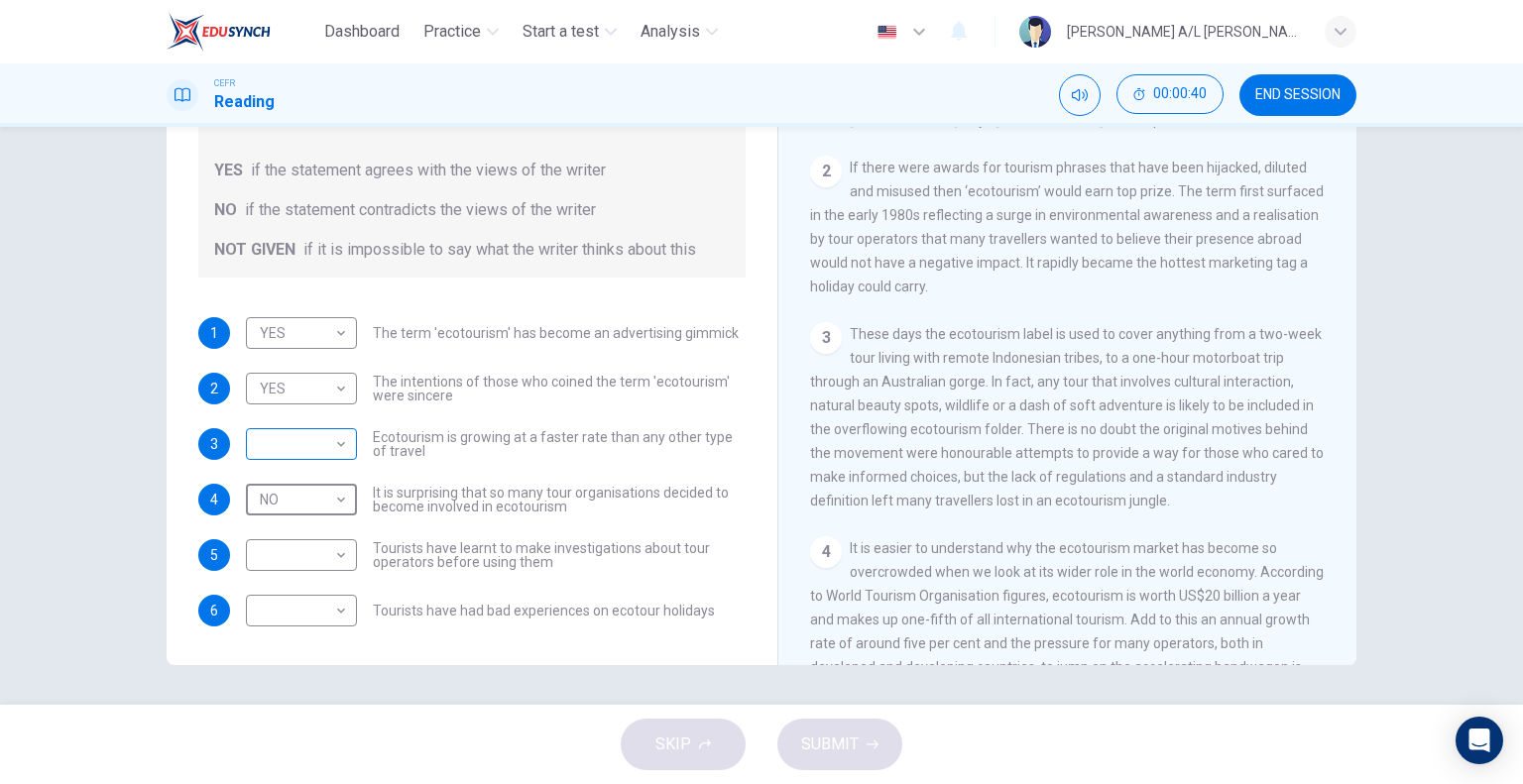 click on "Dashboard Practice Start a test Analysis English en ​ [PERSON_NAME] A/L [PERSON_NAME] CEFR Reading 00:00:40 END SESSION Questions 1 - 6 Do the following statements agree with the information given in the Reading Passage ?
In the boxes below write YES if the statement agrees with the views of the writer NO if the statement contradicts the views of the writer NOT GIVEN if it is impossible to say what the writer thinks about this 1 YES YES ​ The term 'ecotourism' has become an advertising gimmick 2 YES YES ​ The intentions of those who coined the term 'ecotourism' were sincere 3 ​ ​ Ecotourism is growing at a faster rate than any other type of travel 4 NO NO ​ It is surprising that so many tour organisations decided to become involved in ecotourism 5 ​ ​ Tourists have learnt to make investigations about tour operators before using them 6 ​ ​ Tourists have had bad experiences on ecotour holidays It's Eco-logical CLICK TO ZOOM Click to Zoom 1 2 3 4 5 6 7 8 SKIP SUBMIT
Dashboard Practice" at bounding box center (762, 392) 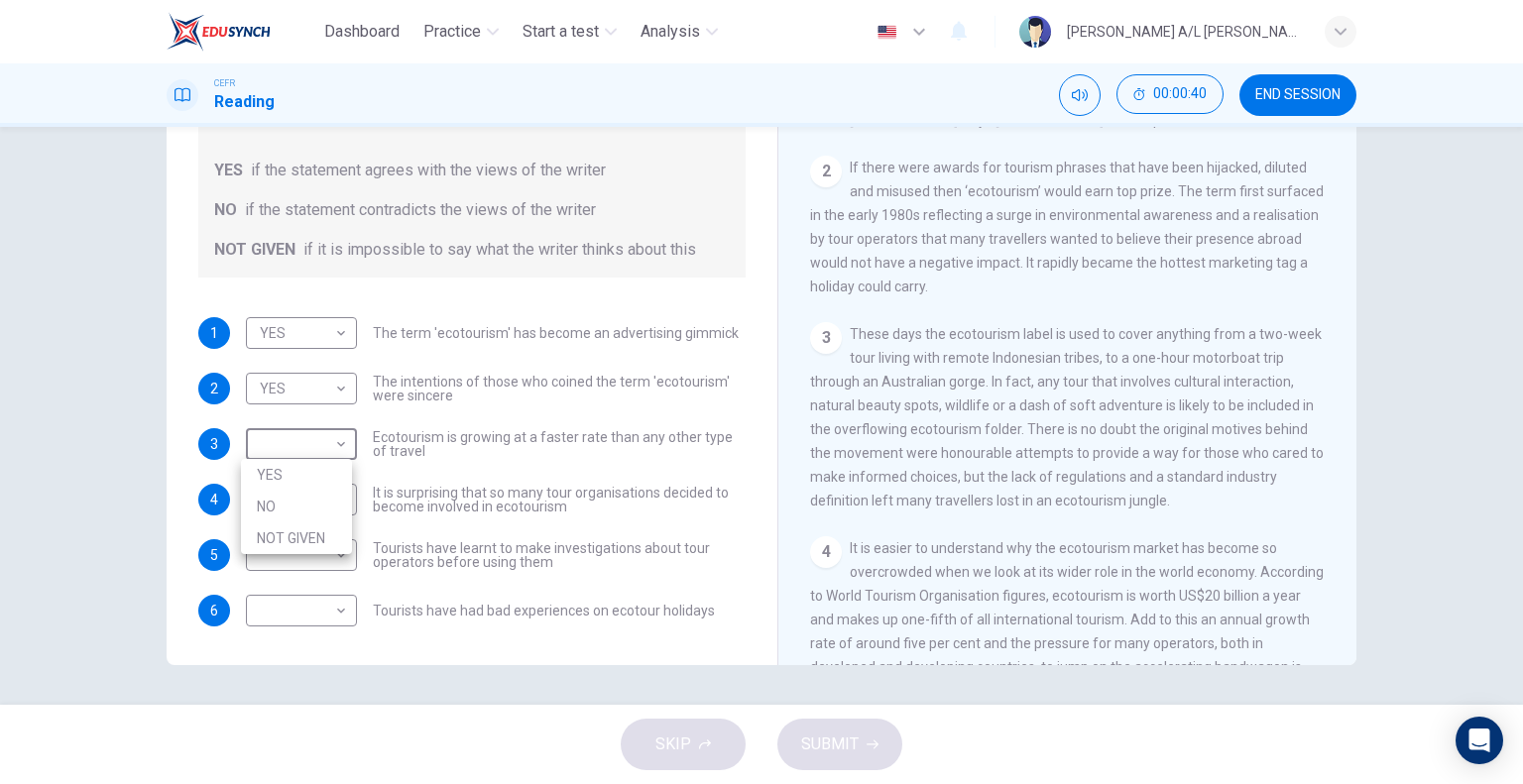 click on "NOT GIVEN" at bounding box center [296, 538] 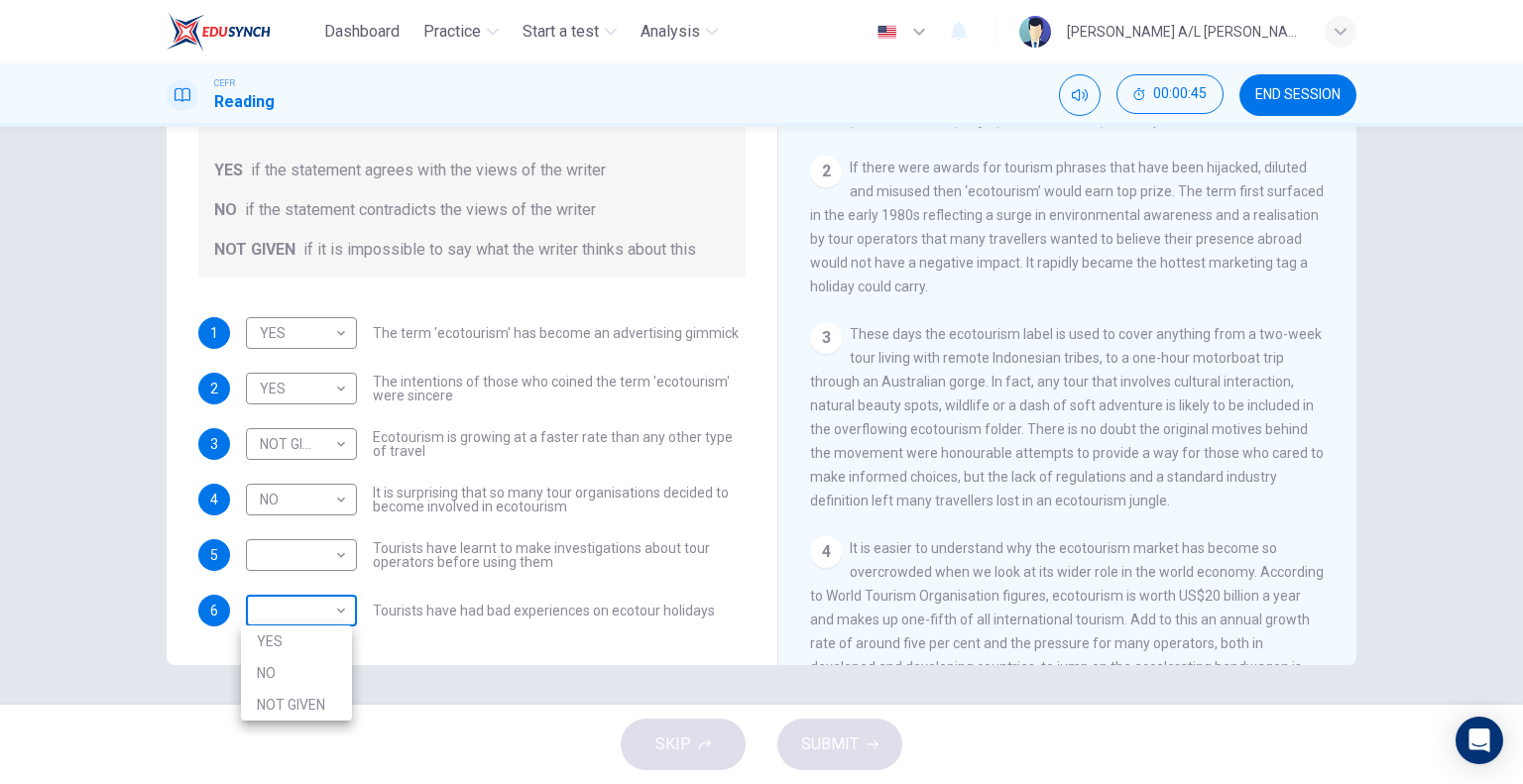 click on "Dashboard Practice Start a test Analysis English en ​ [PERSON_NAME] A/L [PERSON_NAME] CEFR Reading 00:00:45 END SESSION Questions 1 - 6 Do the following statements agree with the information given in the Reading Passage ?
In the boxes below write YES if the statement agrees with the views of the writer NO if the statement contradicts the views of the writer NOT GIVEN if it is impossible to say what the writer thinks about this 1 YES YES ​ The term 'ecotourism' has become an advertising gimmick 2 YES YES ​ The intentions of those who coined the term 'ecotourism' were sincere 3 NOT GIVEN NOT GIVEN ​ Ecotourism is growing at a faster rate than any other type of travel 4 NO NO ​ It is surprising that so many tour organisations decided to become involved in ecotourism 5 ​ ​ Tourists have learnt to make investigations about tour operators before using them 6 ​ ​ Tourists have had bad experiences on ecotour holidays It's Eco-logical CLICK TO ZOOM Click to Zoom 1 2 3 4 5 6 7 8 SKIP SUBMIT
NO" at bounding box center (762, 392) 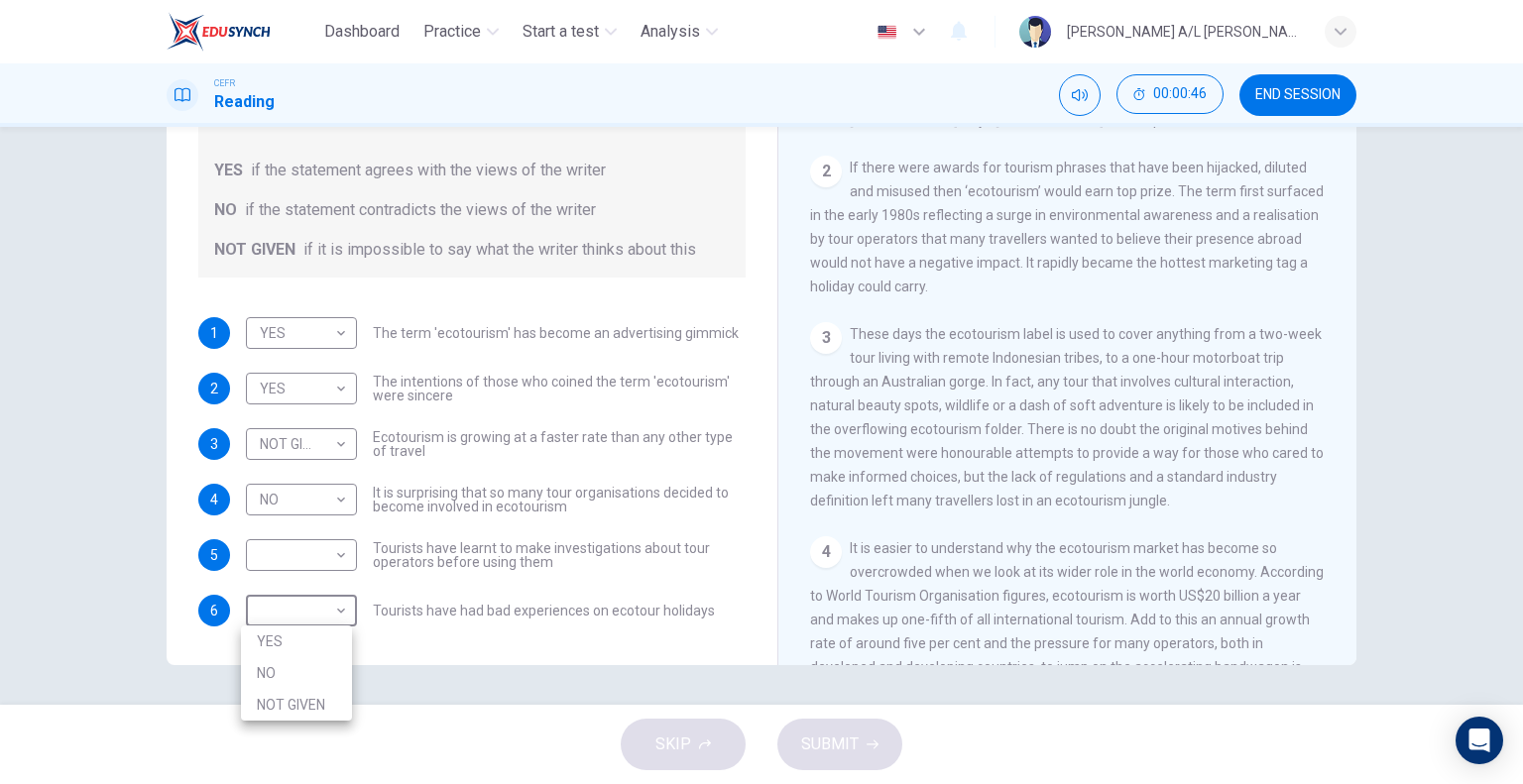 click on "NOT GIVEN" at bounding box center [296, 705] 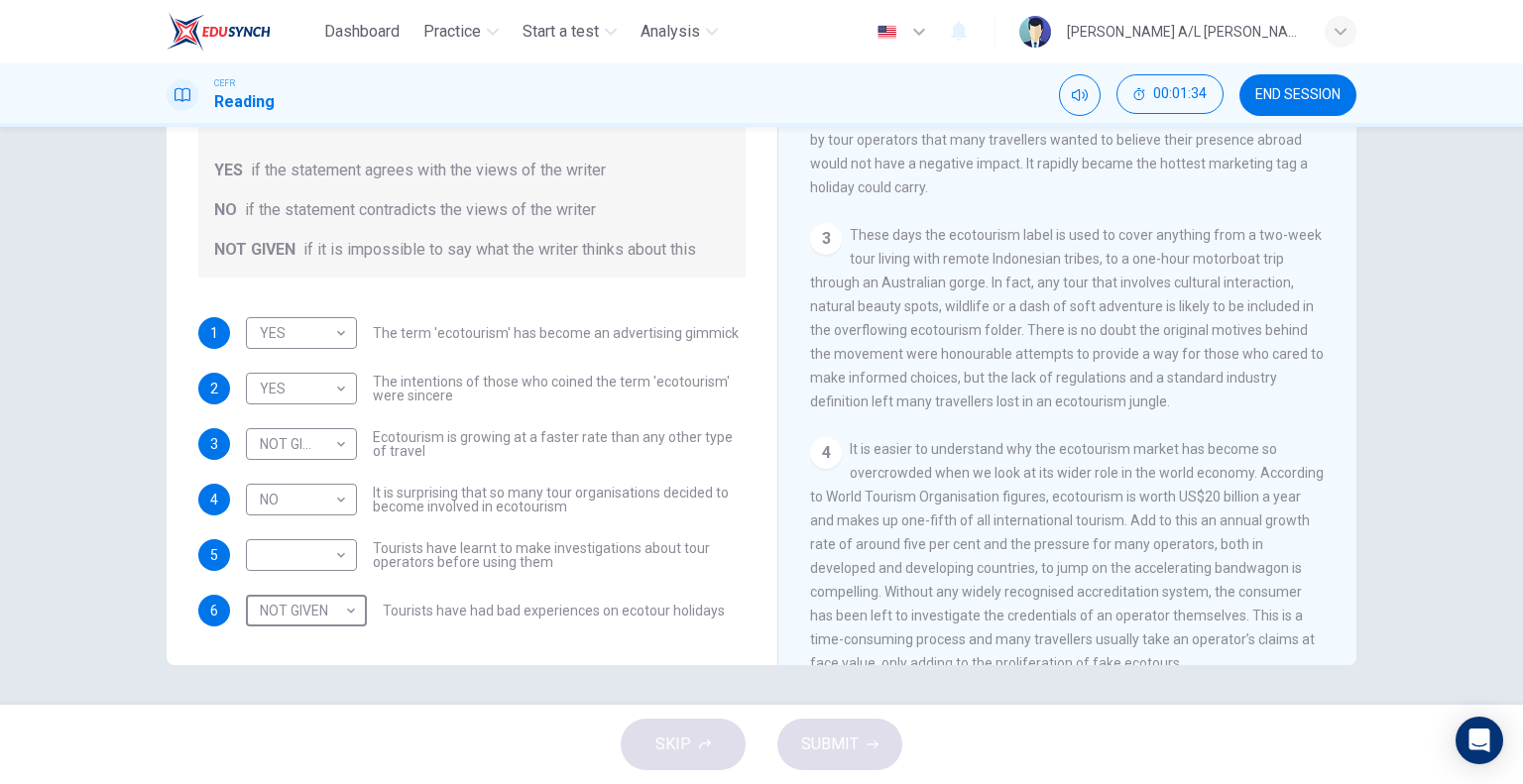 scroll, scrollTop: 595, scrollLeft: 0, axis: vertical 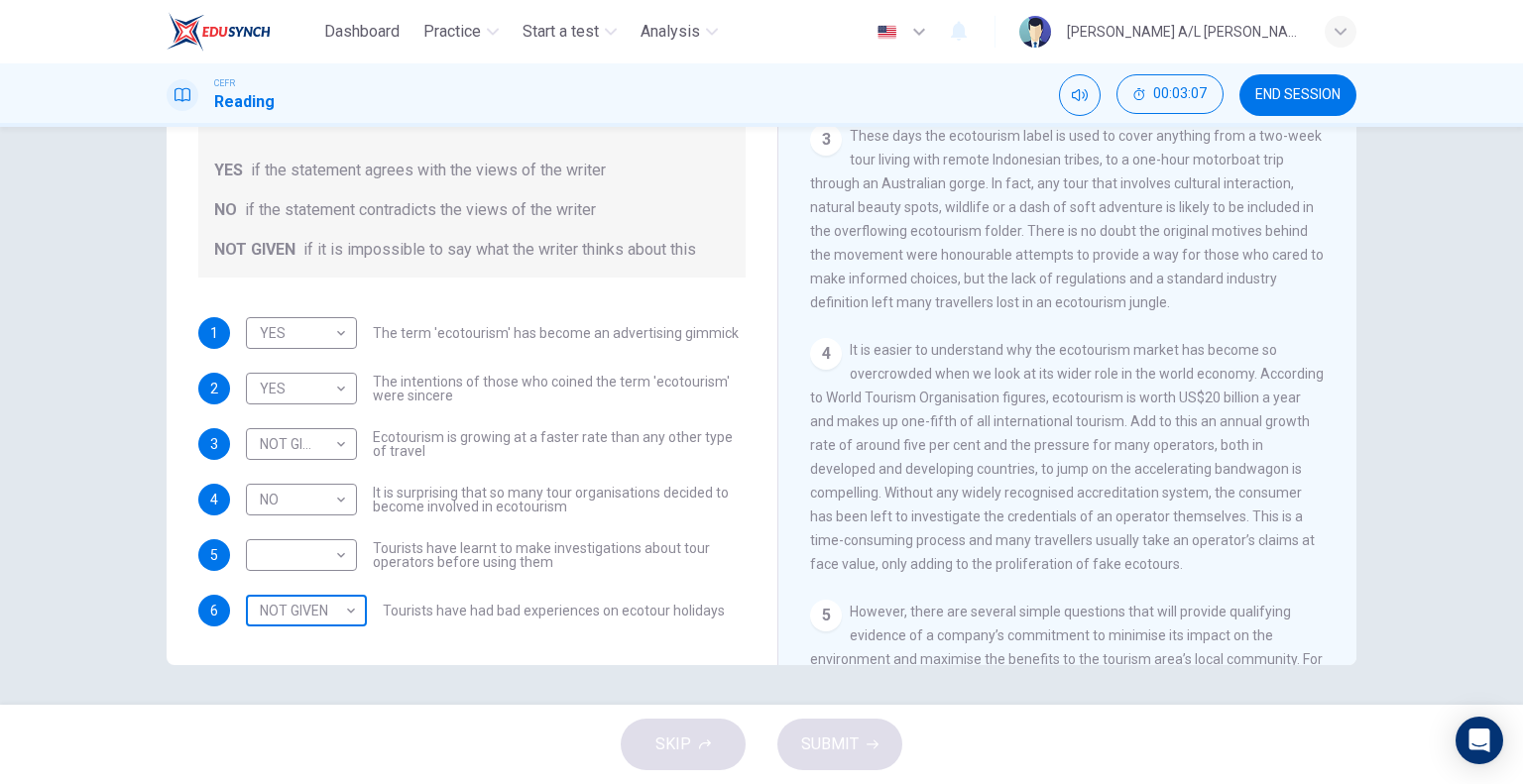 click on "Dashboard Practice Start a test Analysis English en ​ [PERSON_NAME] A/L [PERSON_NAME] CEFR Reading 00:03:07 END SESSION Questions 1 - 6 Do the following statements agree with the information given in the Reading Passage ?
In the boxes below write YES if the statement agrees with the views of the writer NO if the statement contradicts the views of the writer NOT GIVEN if it is impossible to say what the writer thinks about this 1 YES YES ​ The term 'ecotourism' has become an advertising gimmick 2 YES YES ​ The intentions of those who coined the term 'ecotourism' were sincere 3 NOT GIVEN NOT GIVEN ​ Ecotourism is growing at a faster rate than any other type of travel 4 NO NO ​ It is surprising that so many tour organisations decided to become involved in ecotourism 5 ​ ​ Tourists have learnt to make investigations about tour operators before using them 6 NOT GIVEN NOT GIVEN ​ Tourists have had bad experiences on ecotour holidays It's Eco-logical CLICK TO ZOOM Click to Zoom 1 2 3 4 5 6 7 8 SKIP" at bounding box center [762, 392] 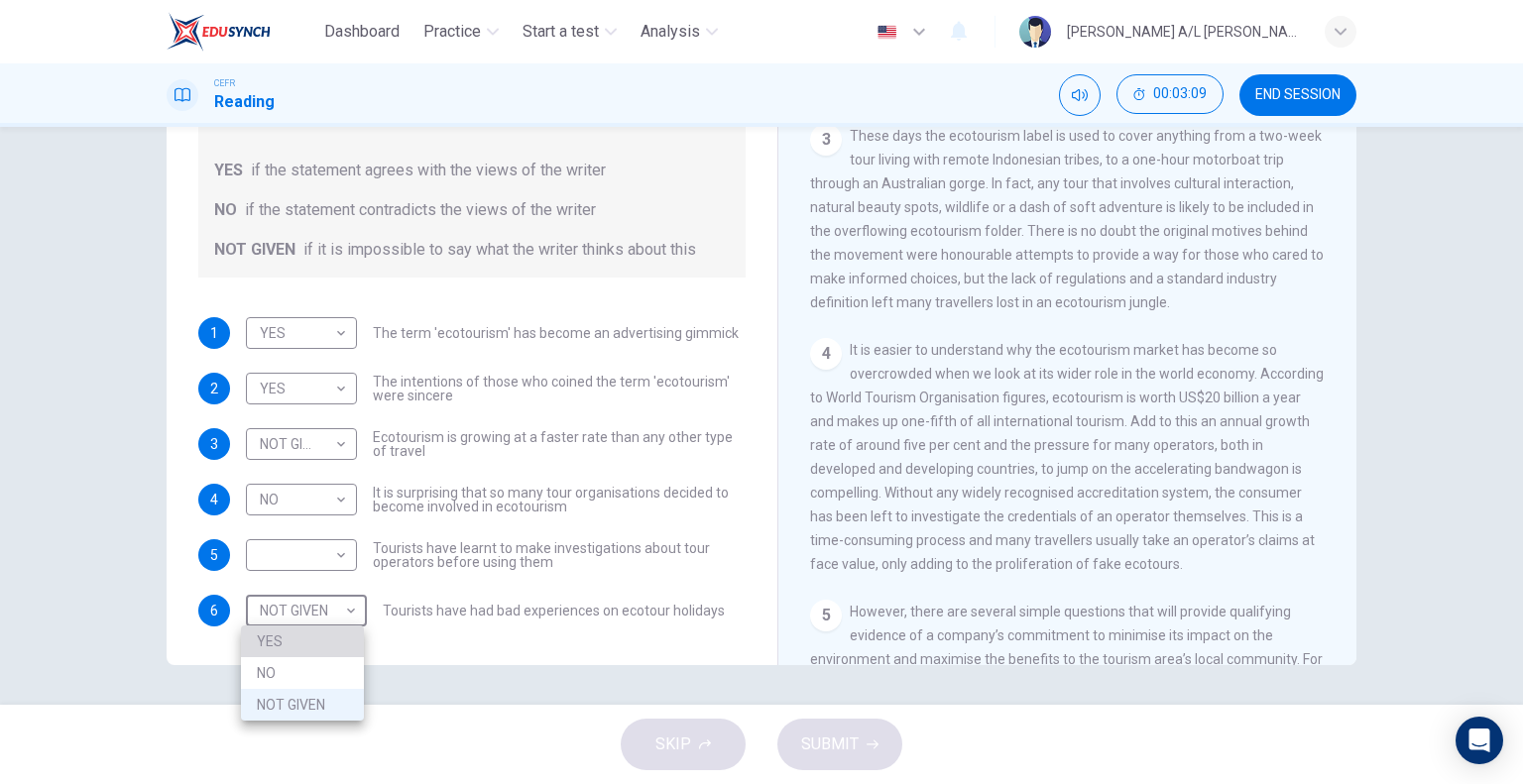 click on "YES" at bounding box center [302, 641] 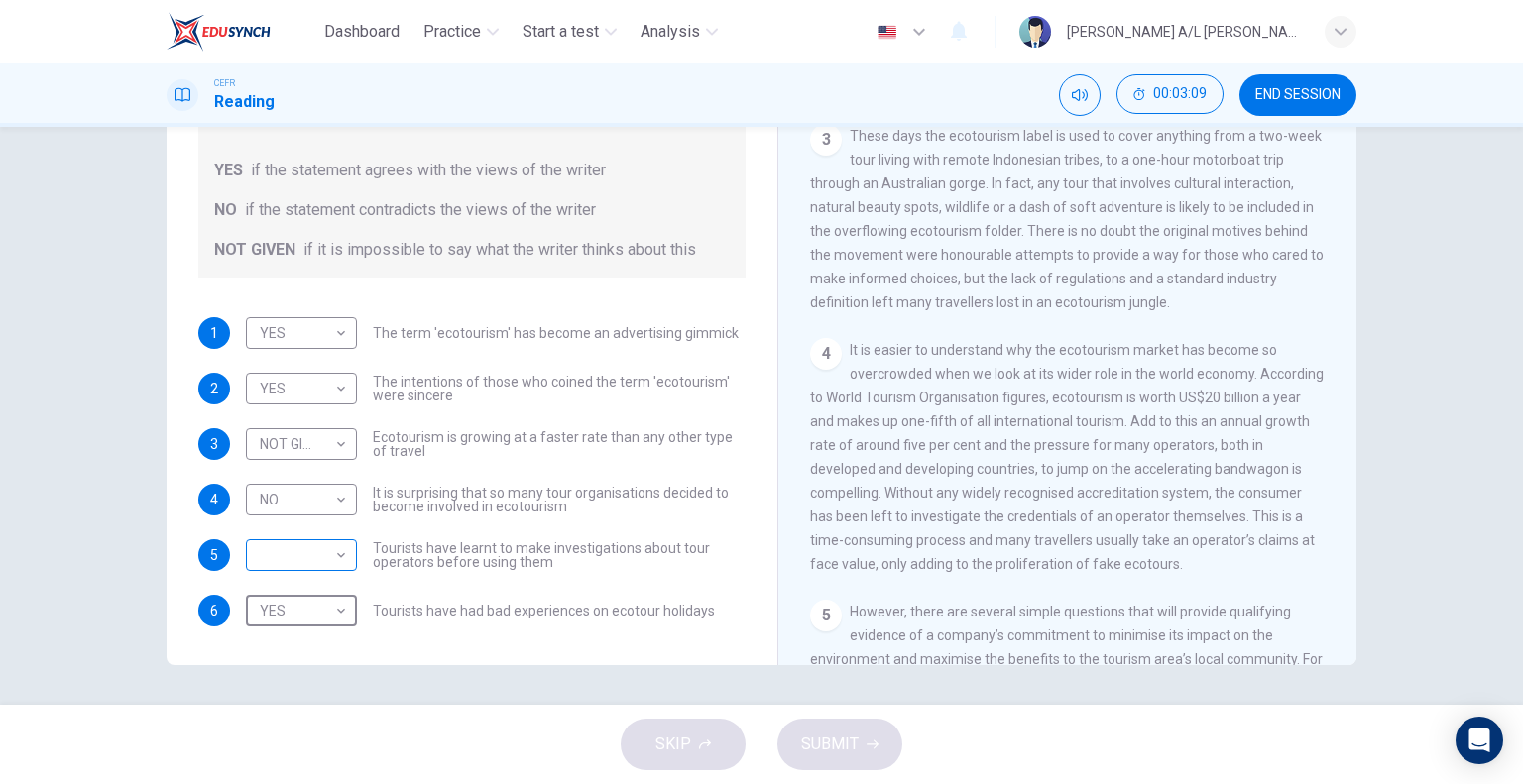 click on "Dashboard Practice Start a test Analysis English en ​ [PERSON_NAME] A/L [PERSON_NAME] CEFR Reading 00:03:09 END SESSION Questions 1 - 6 Do the following statements agree with the information given in the Reading Passage ?
In the boxes below write YES if the statement agrees with the views of the writer NO if the statement contradicts the views of the writer NOT GIVEN if it is impossible to say what the writer thinks about this 1 YES YES ​ The term 'ecotourism' has become an advertising gimmick 2 YES YES ​ The intentions of those who coined the term 'ecotourism' were sincere 3 NOT GIVEN NOT GIVEN ​ Ecotourism is growing at a faster rate than any other type of travel 4 NO NO ​ It is surprising that so many tour organisations decided to become involved in ecotourism 5 ​ ​ Tourists have learnt to make investigations about tour operators before using them 6 YES YES ​ Tourists have had bad experiences on ecotour holidays It's Eco-logical CLICK TO ZOOM Click to Zoom 1 2 3 4 5 6 7 8 SKIP SUBMIT" at bounding box center [762, 392] 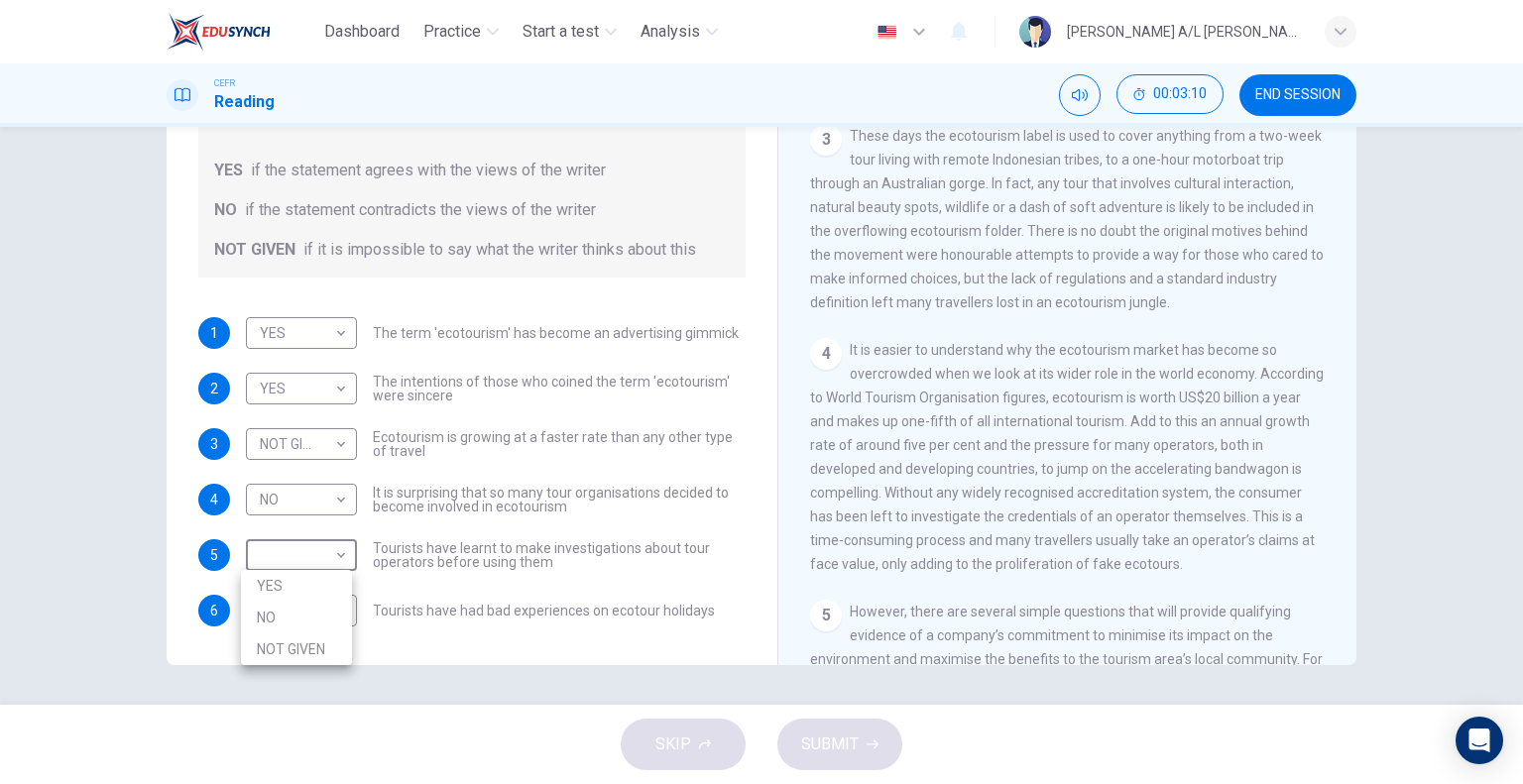 click on "NOT GIVEN" at bounding box center [296, 649] 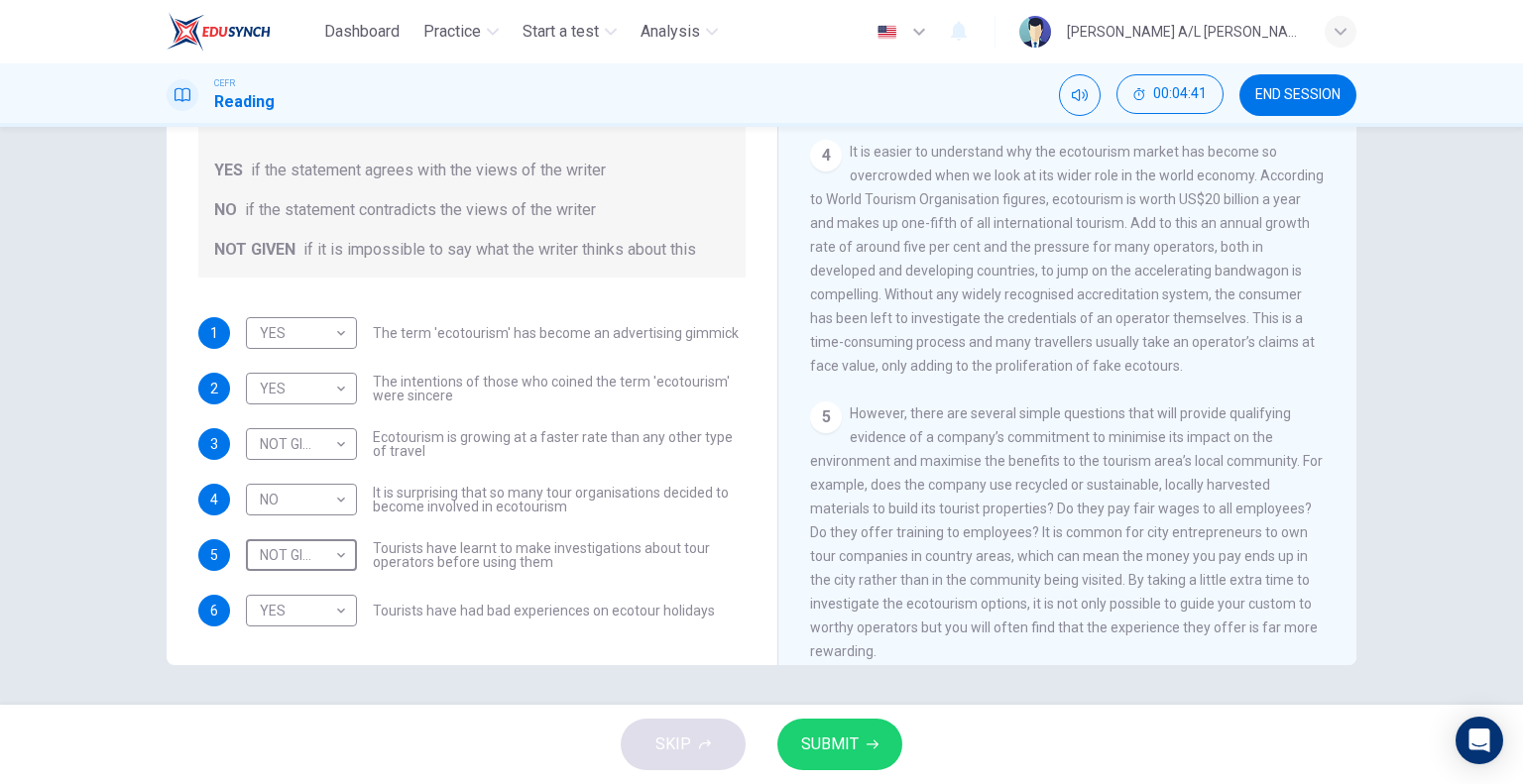scroll, scrollTop: 892, scrollLeft: 0, axis: vertical 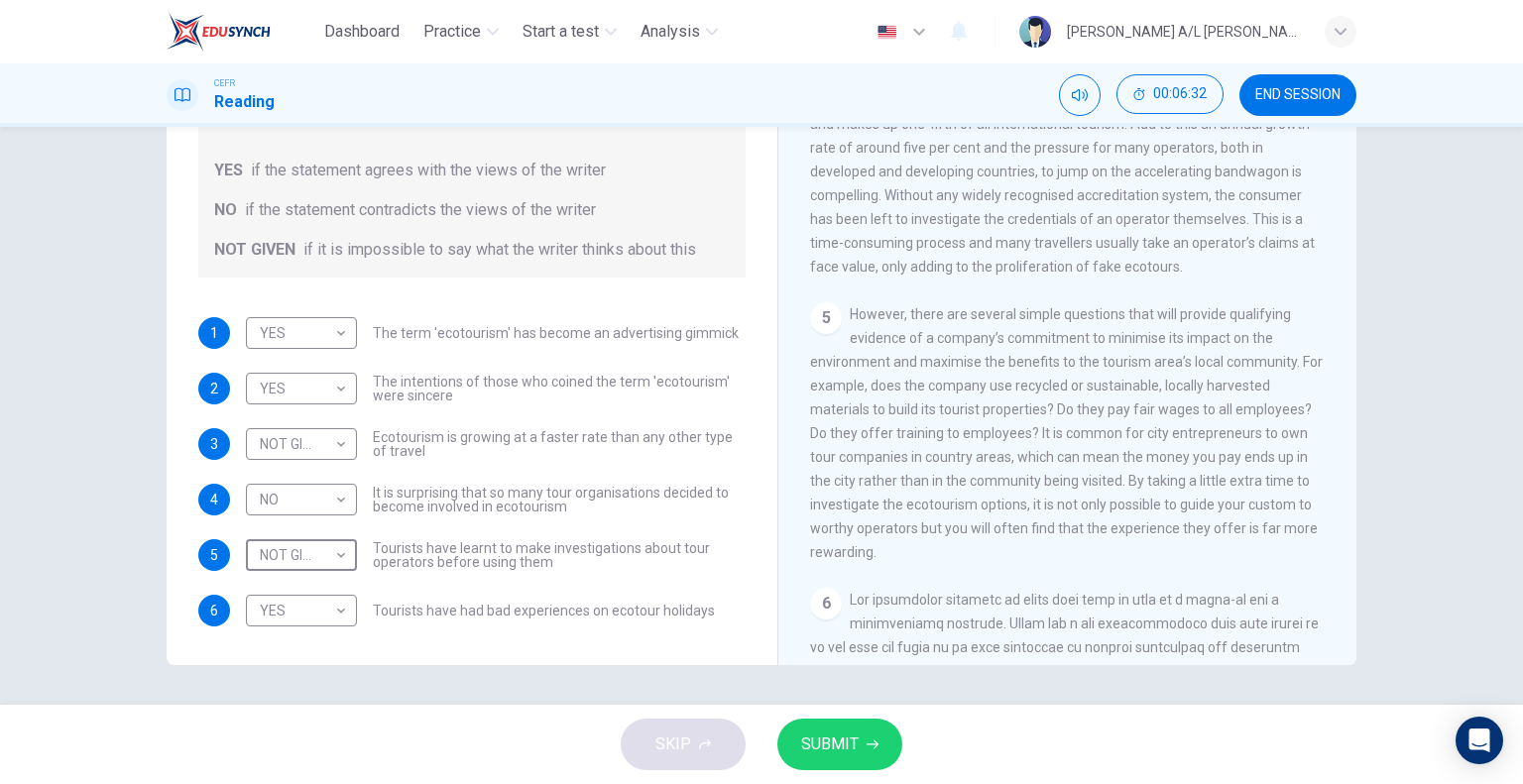 click on "SUBMIT" at bounding box center [830, 744] 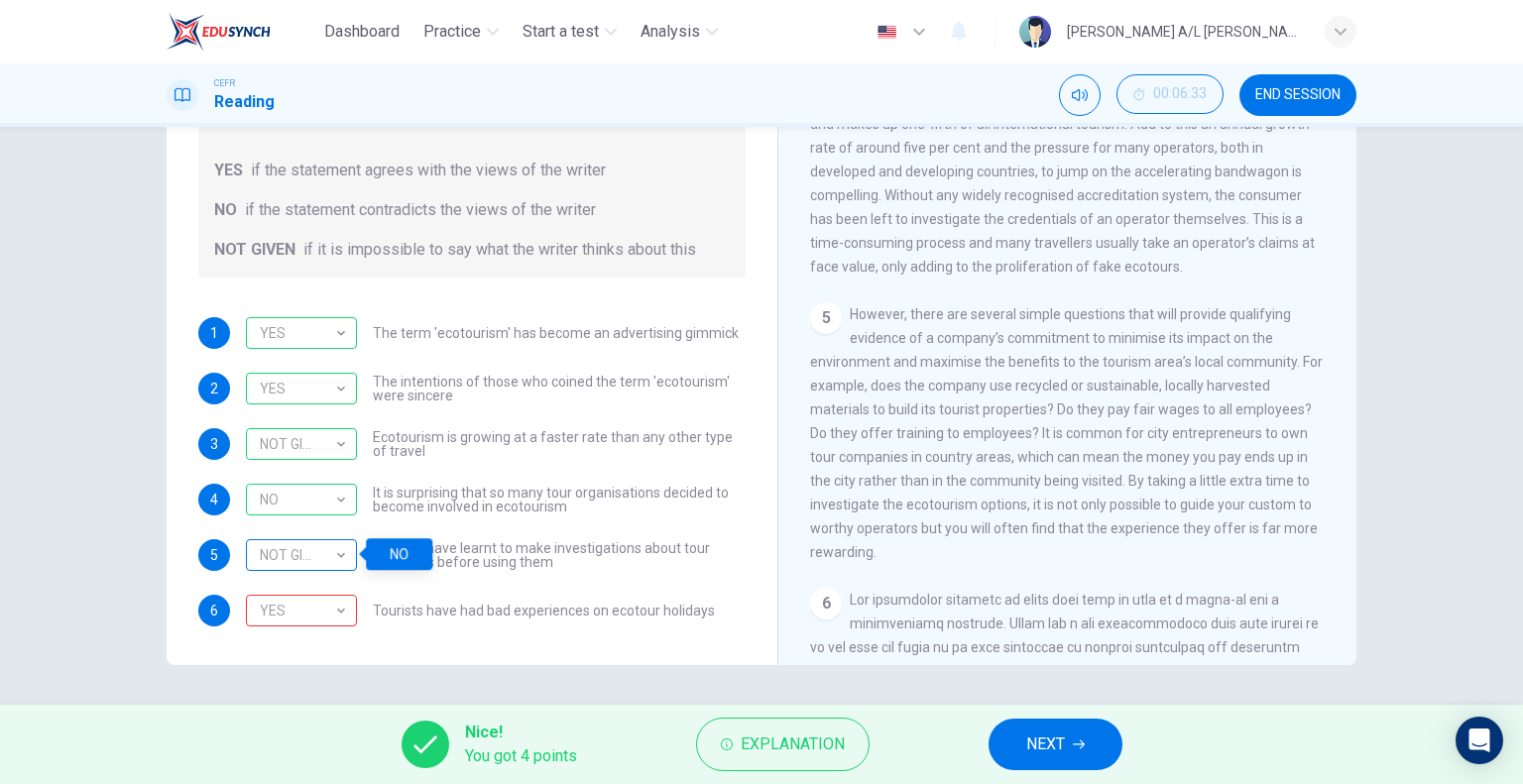 click on "NOT GIVEN" at bounding box center (297, 555) 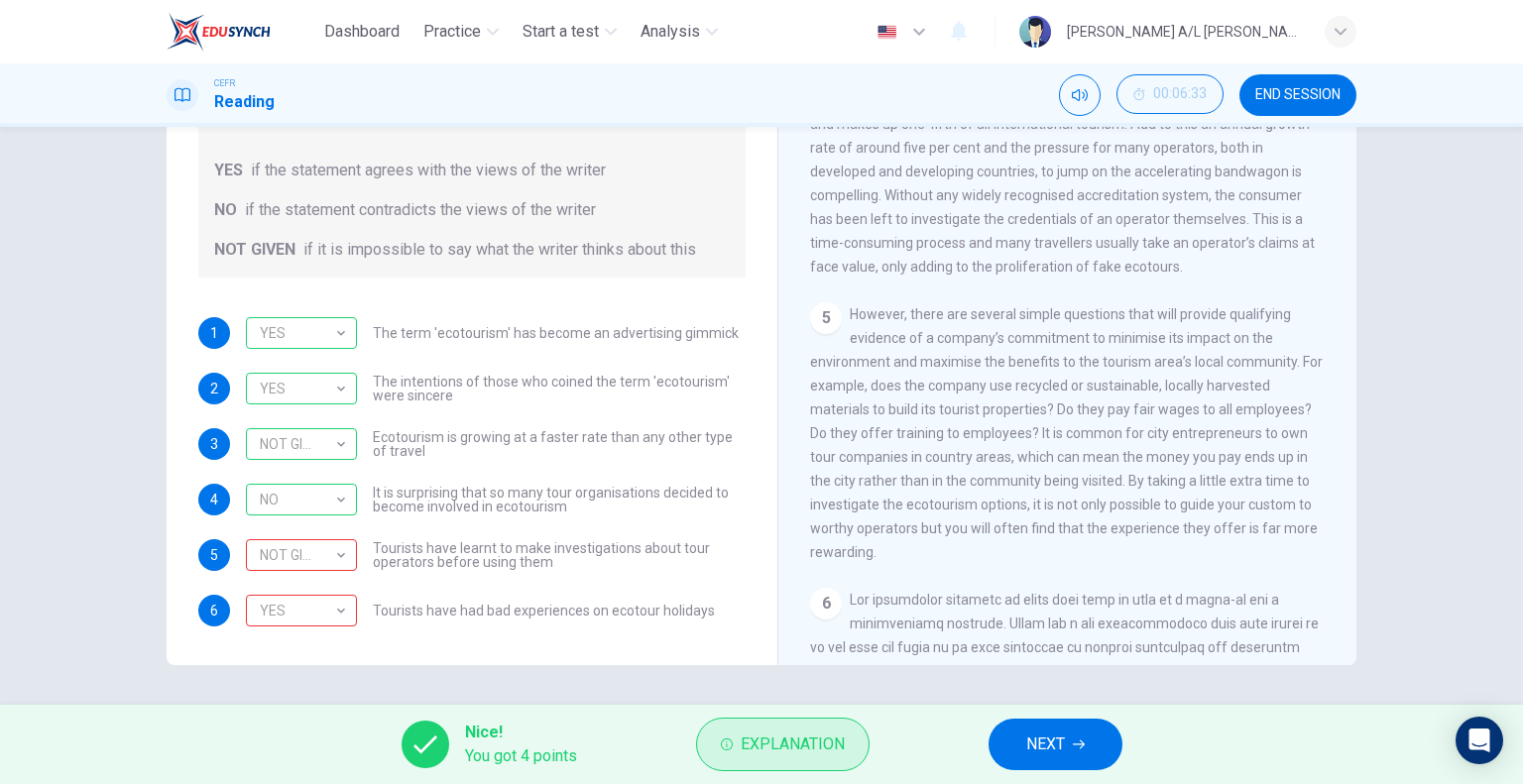 click on "Explanation" at bounding box center [792, 744] 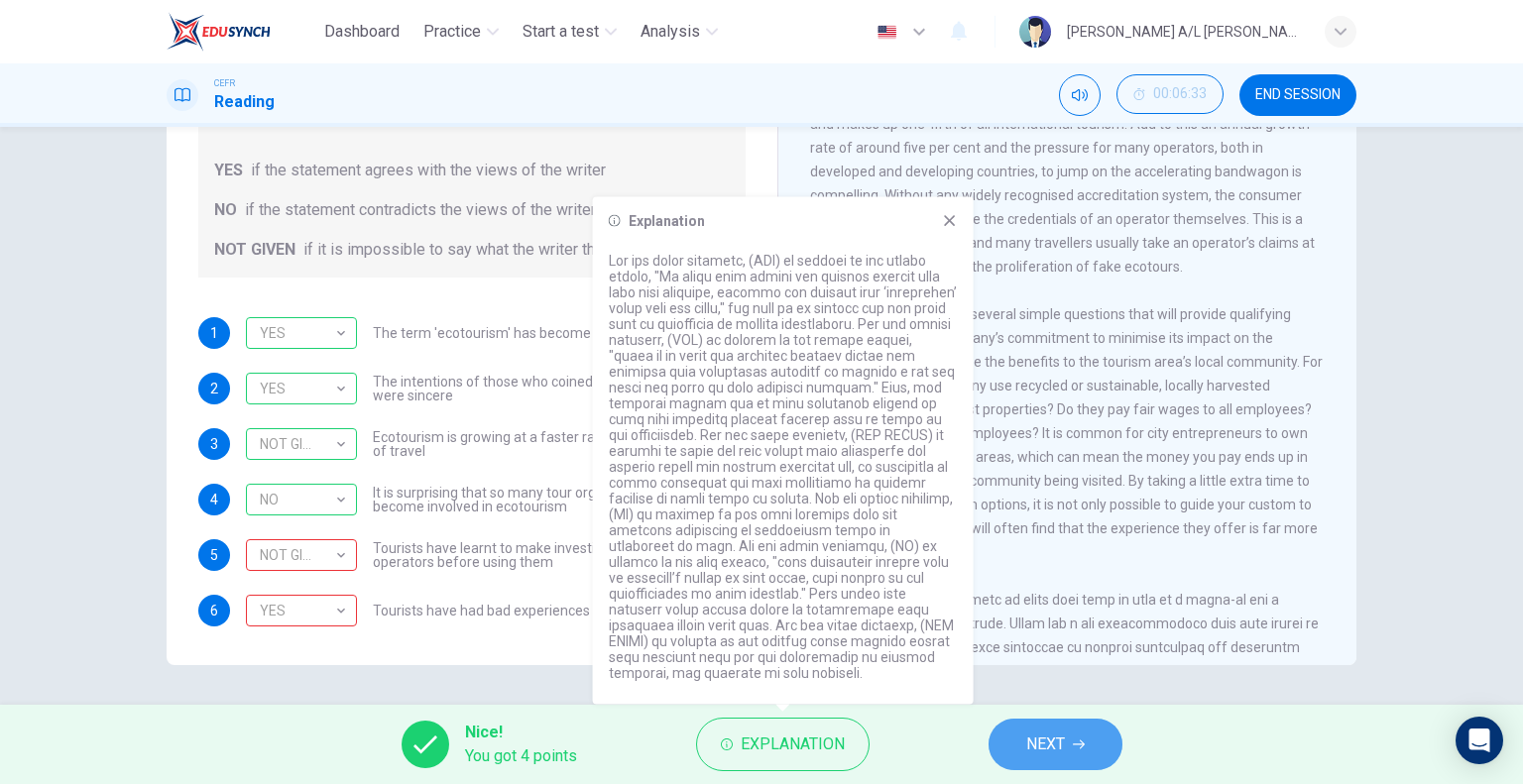 click on "NEXT" at bounding box center [1045, 744] 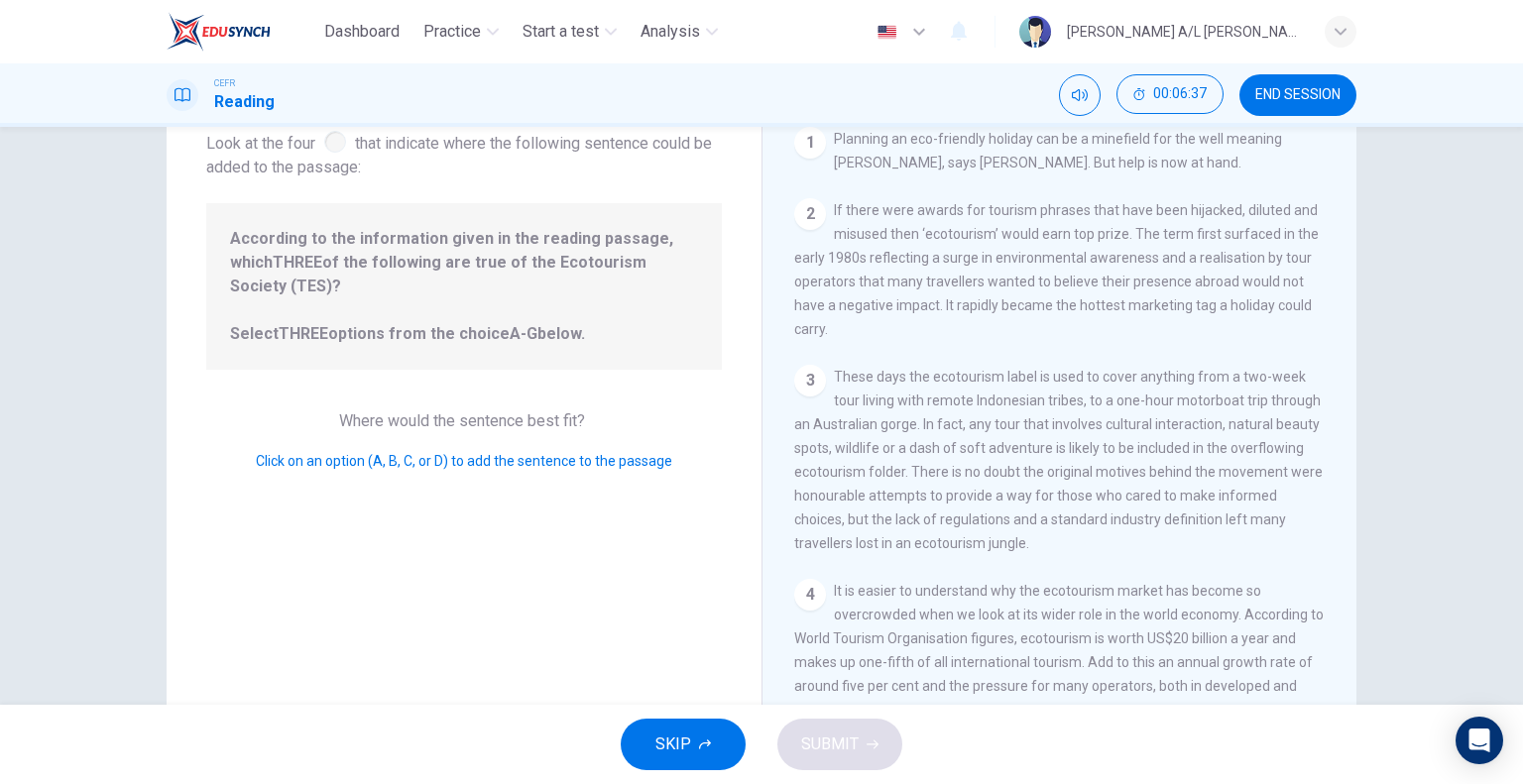 scroll, scrollTop: 0, scrollLeft: 0, axis: both 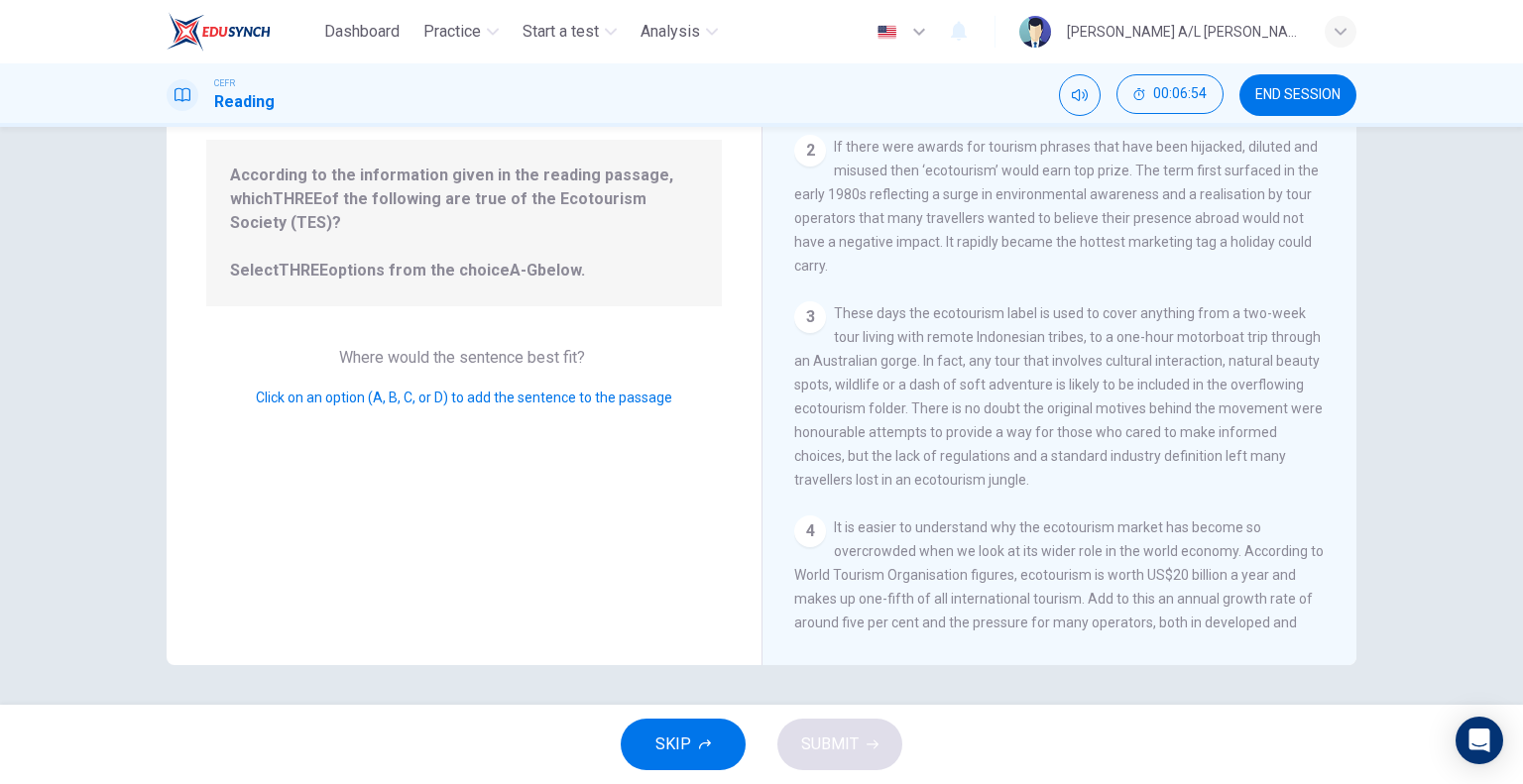 click on "END SESSION" at bounding box center [1298, 95] 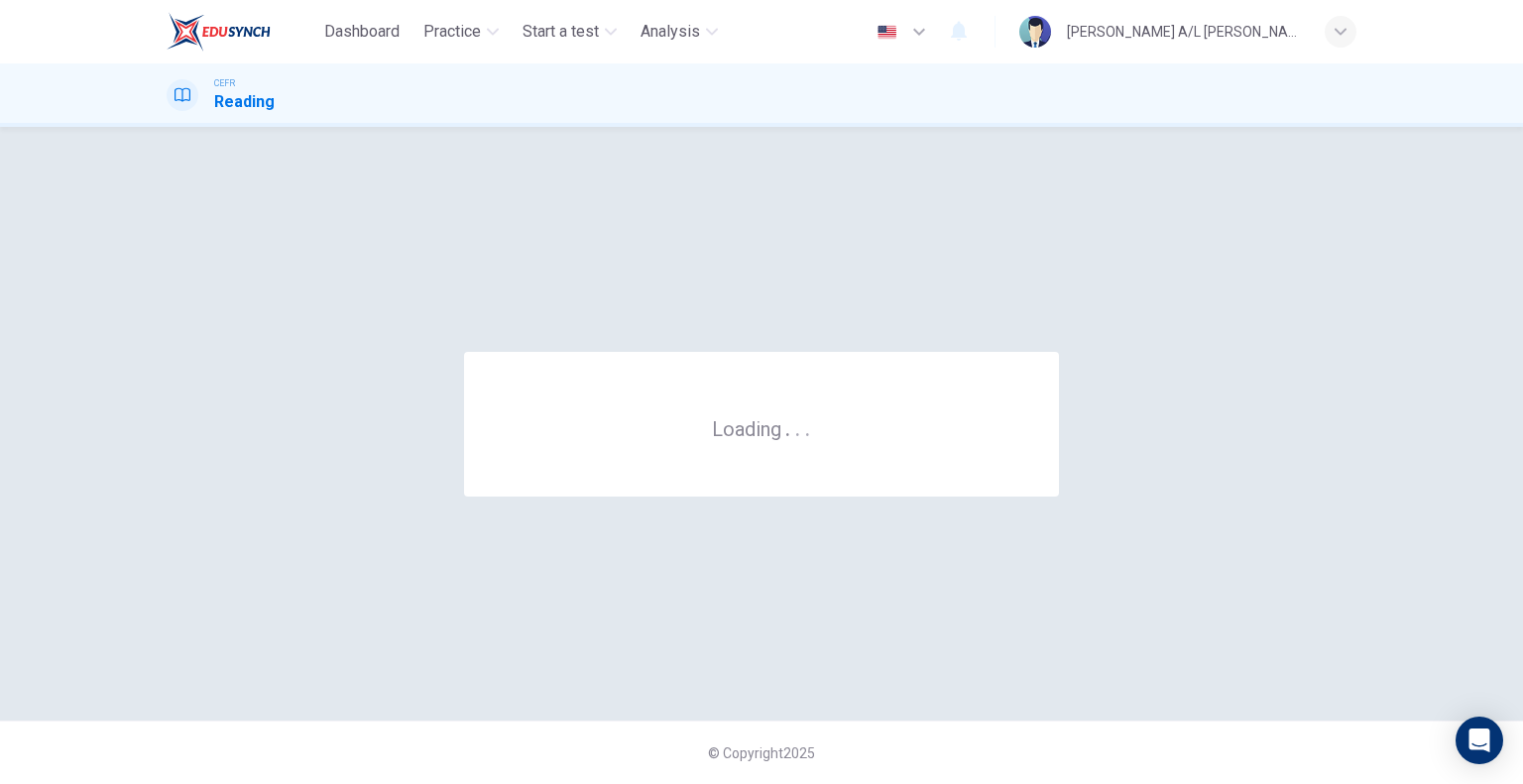 scroll, scrollTop: 0, scrollLeft: 0, axis: both 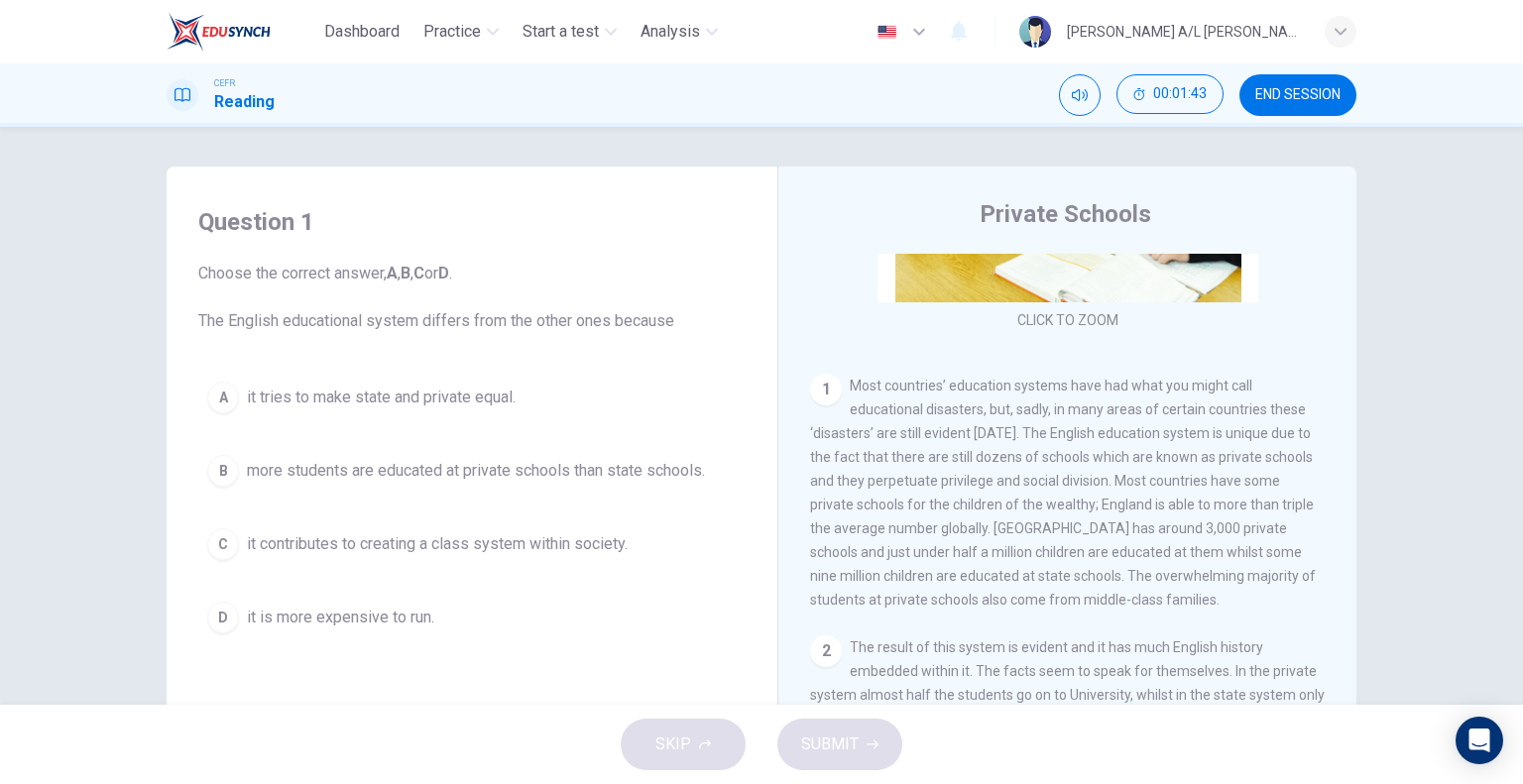 click on "it contributes to creating a class system within society." at bounding box center (437, 544) 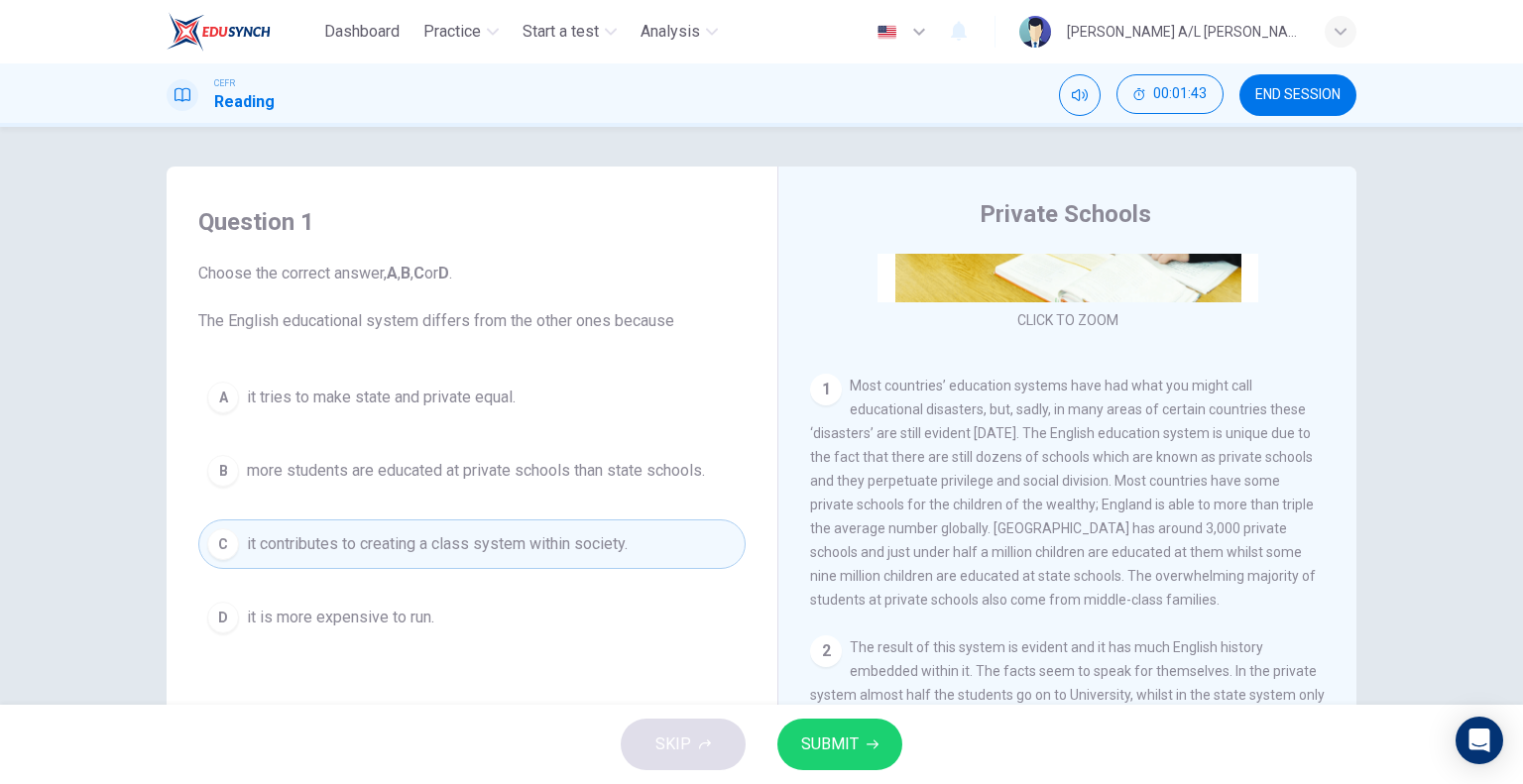 click on "SUBMIT" at bounding box center (840, 744) 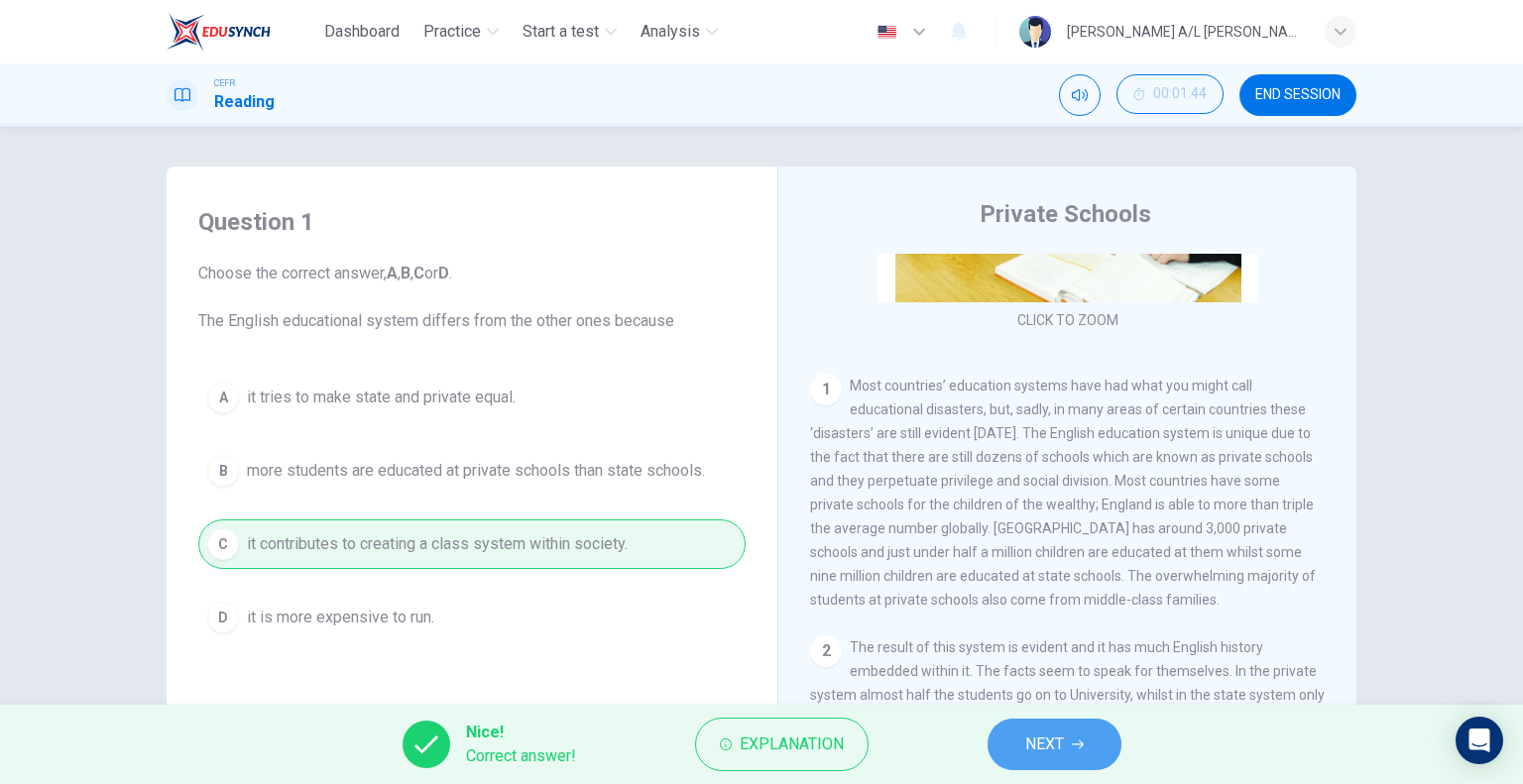 click on "NEXT" at bounding box center (1054, 744) 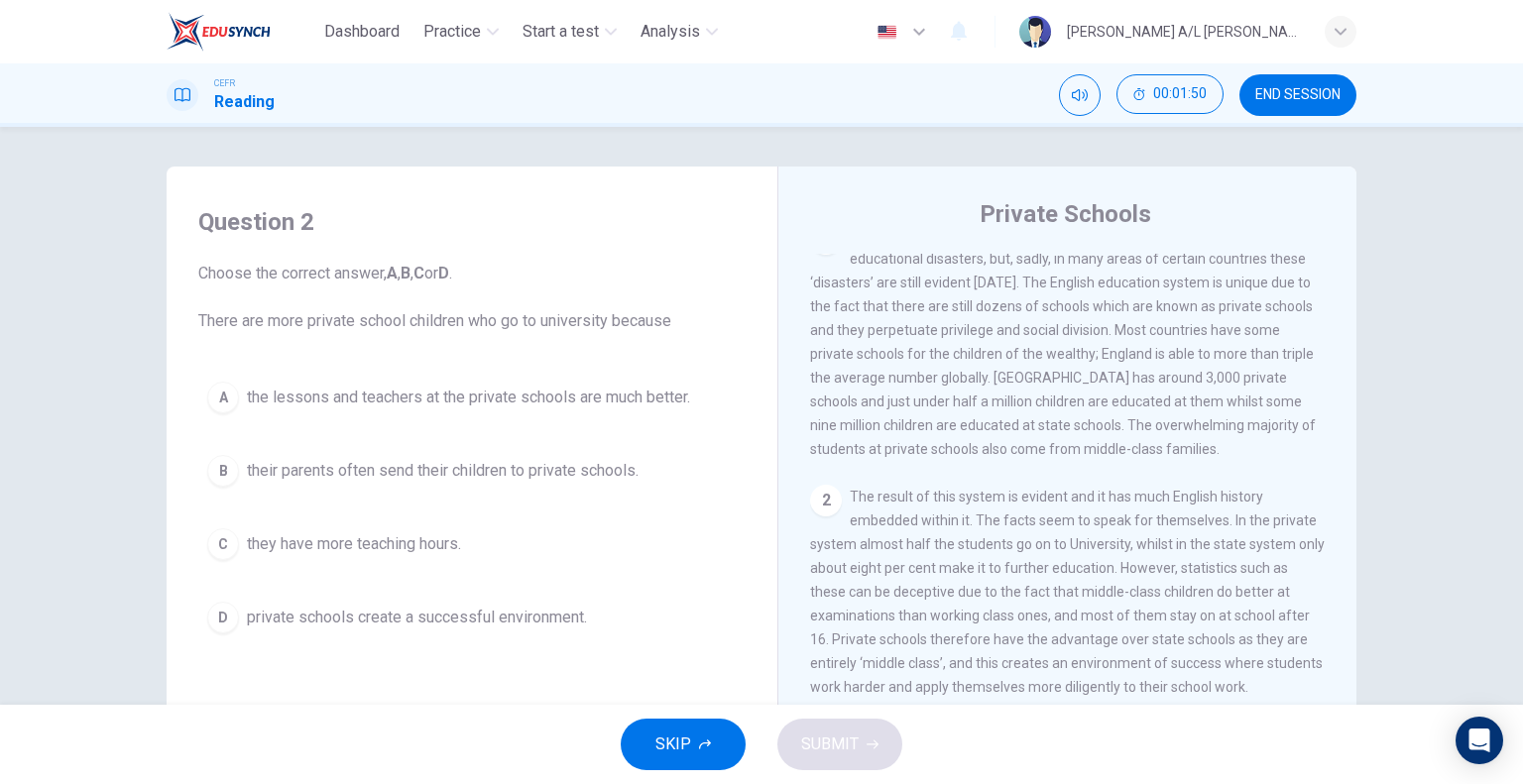 scroll, scrollTop: 496, scrollLeft: 0, axis: vertical 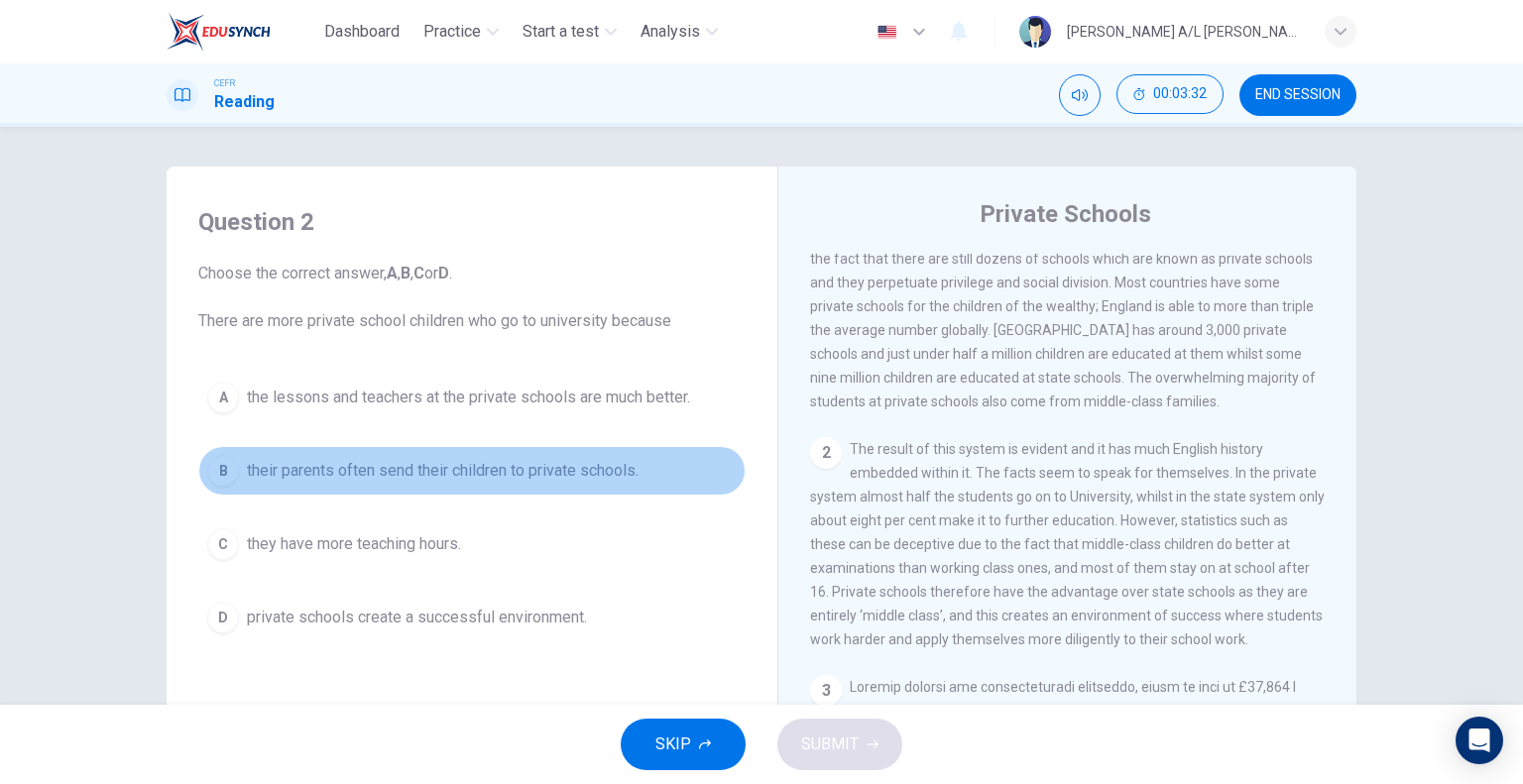 click on "their parents often send their children to private schools." at bounding box center [442, 471] 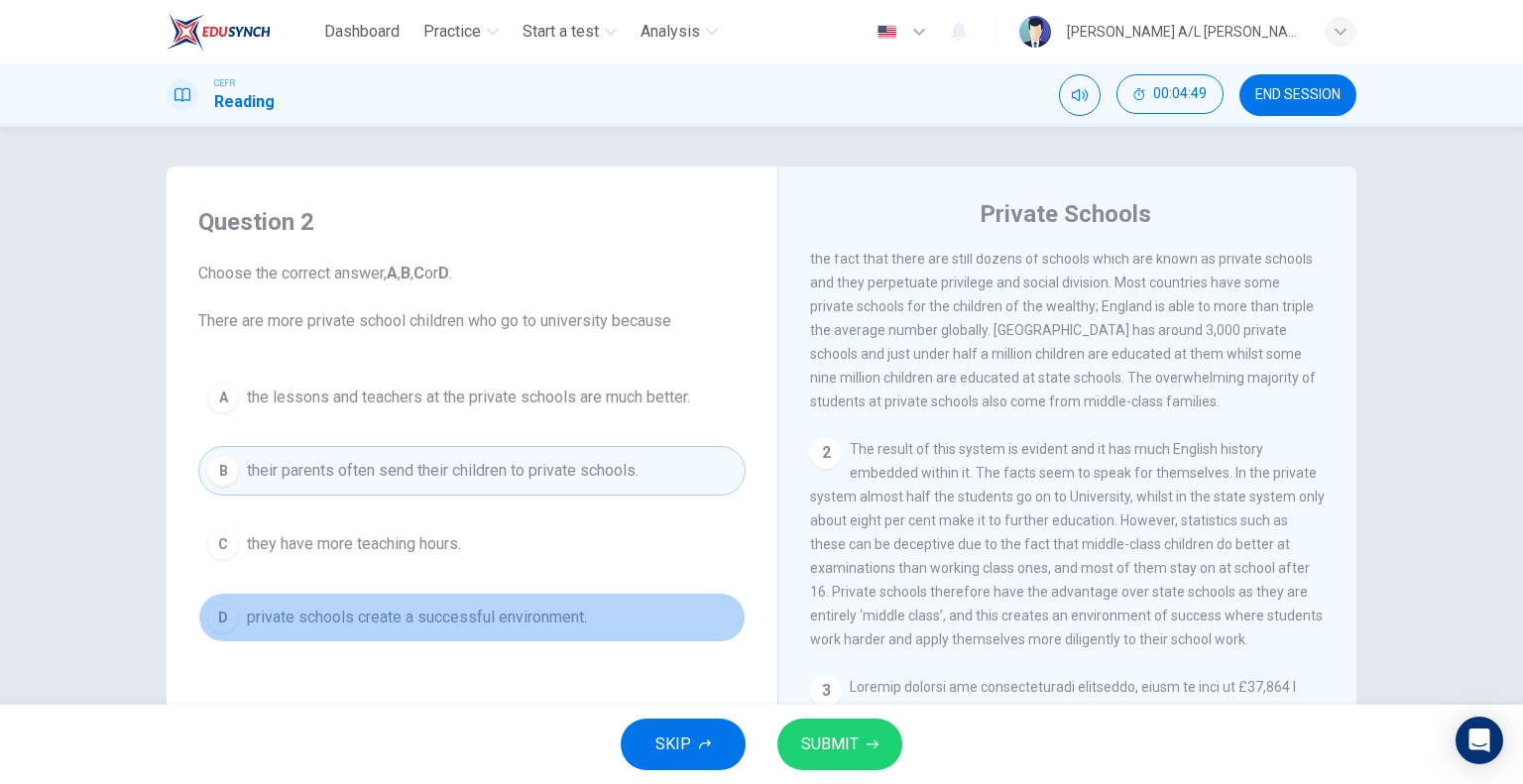 click on "private schools create a successful environment." at bounding box center [416, 617] 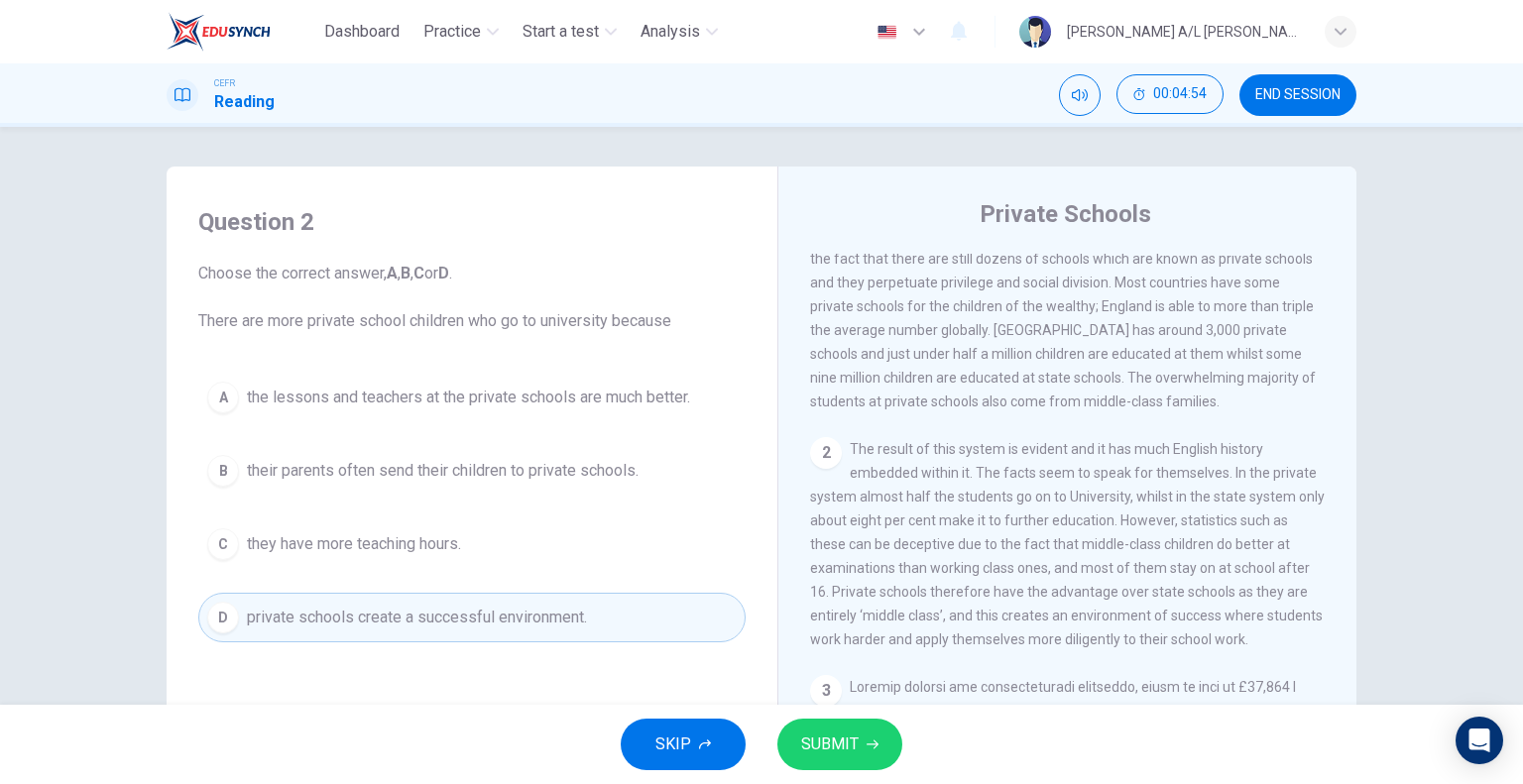 click on "SUBMIT" at bounding box center [830, 744] 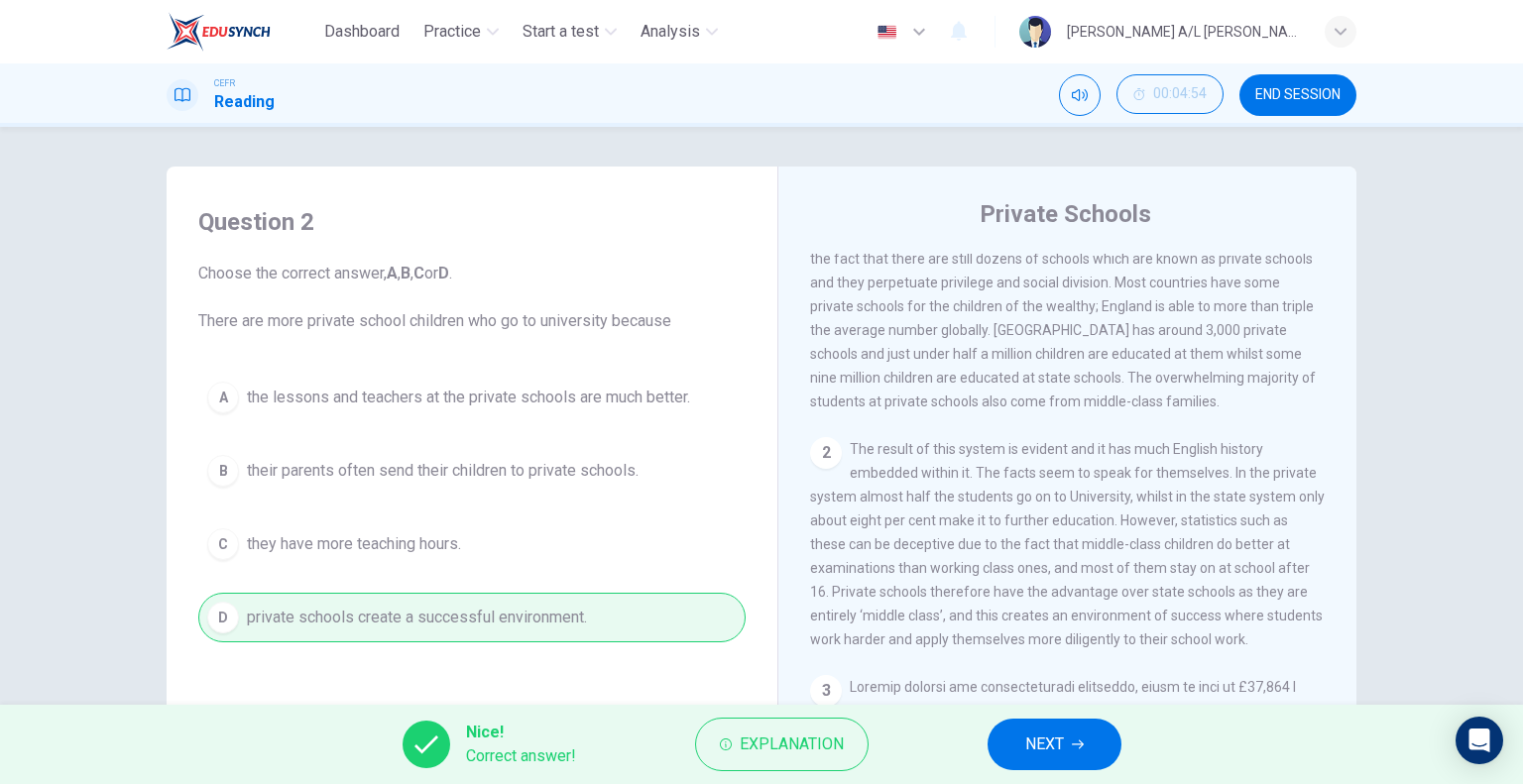 click on "NEXT" at bounding box center (1054, 744) 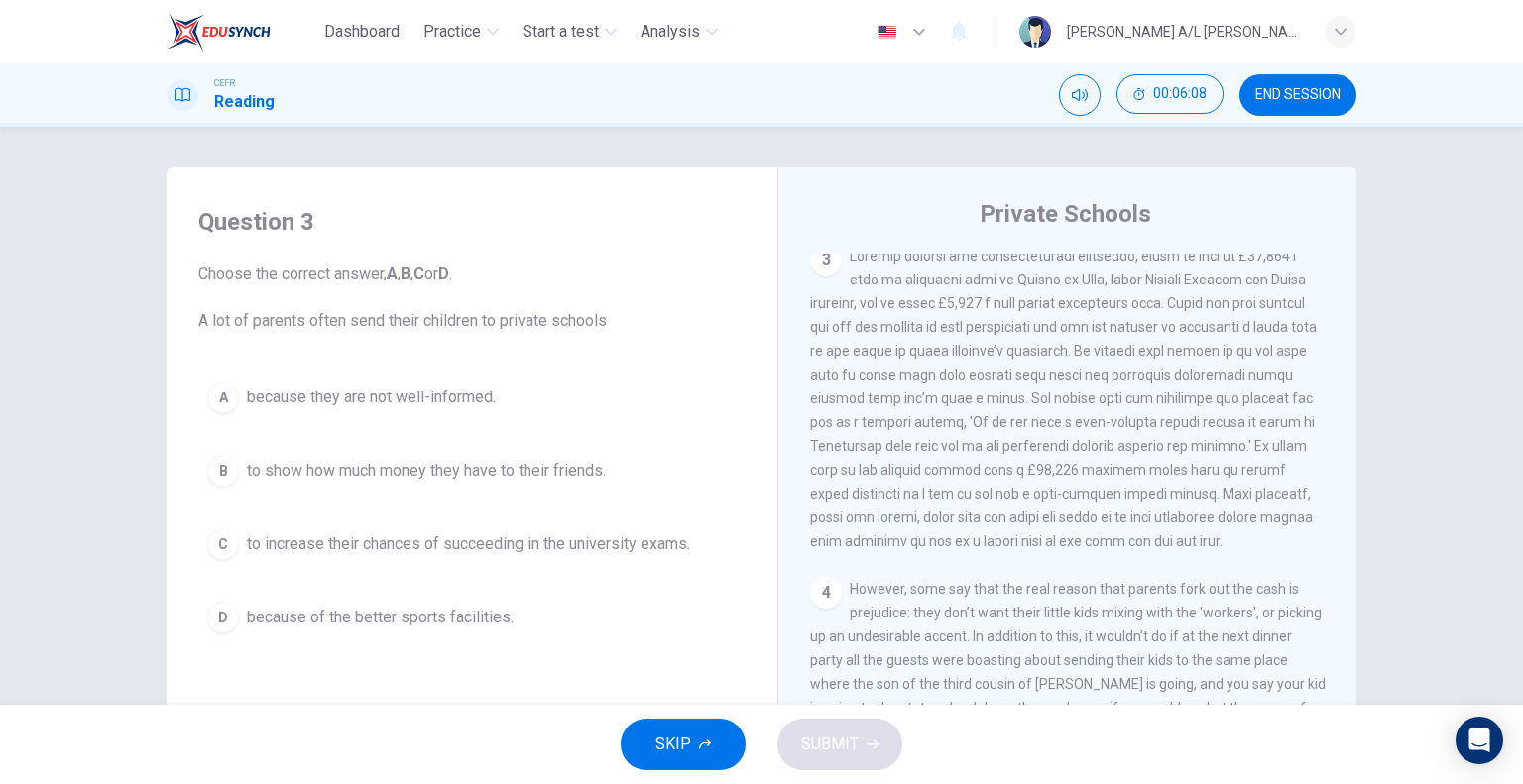 scroll, scrollTop: 928, scrollLeft: 0, axis: vertical 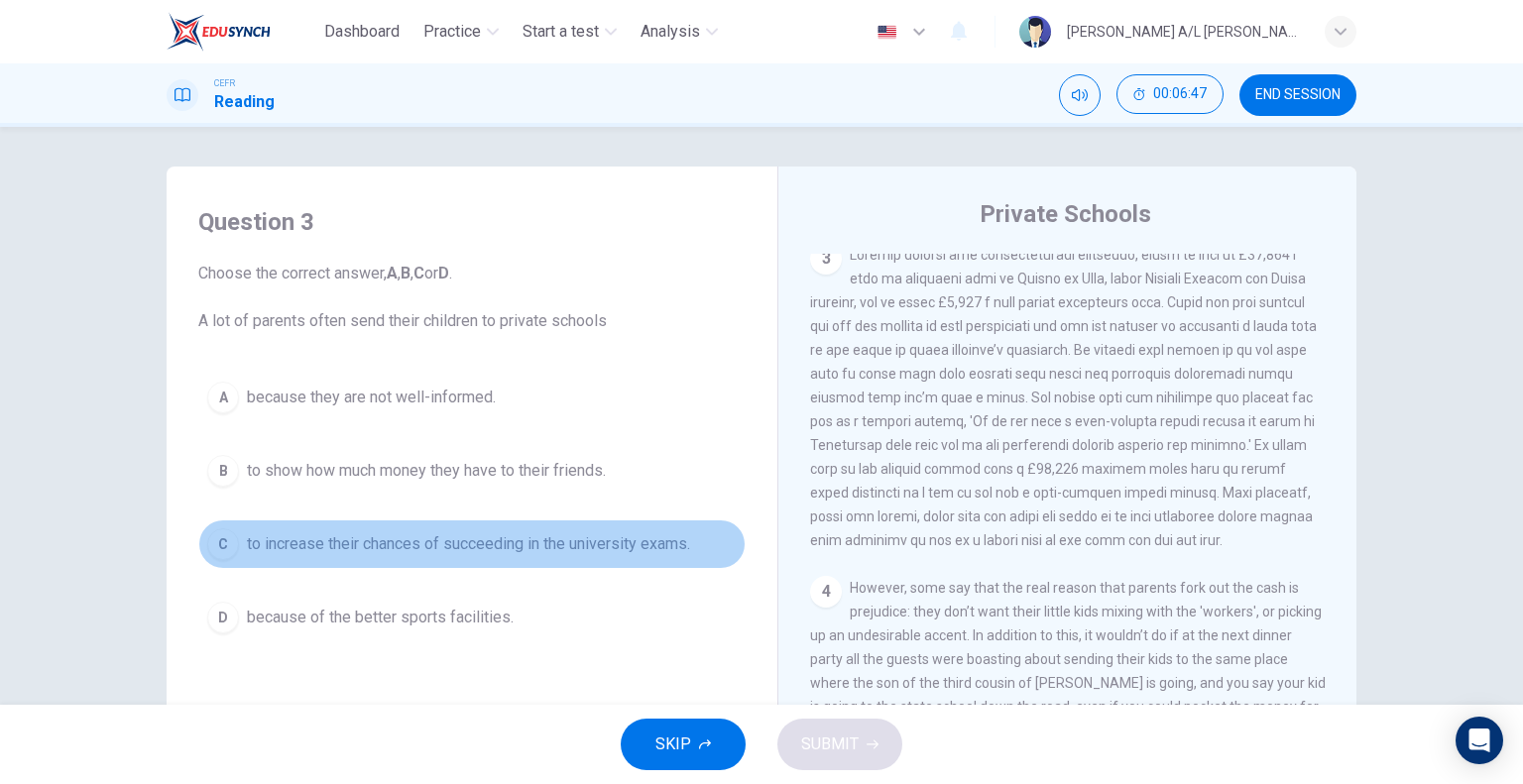click on "to increase their chances of succeeding in the university exams." at bounding box center (468, 544) 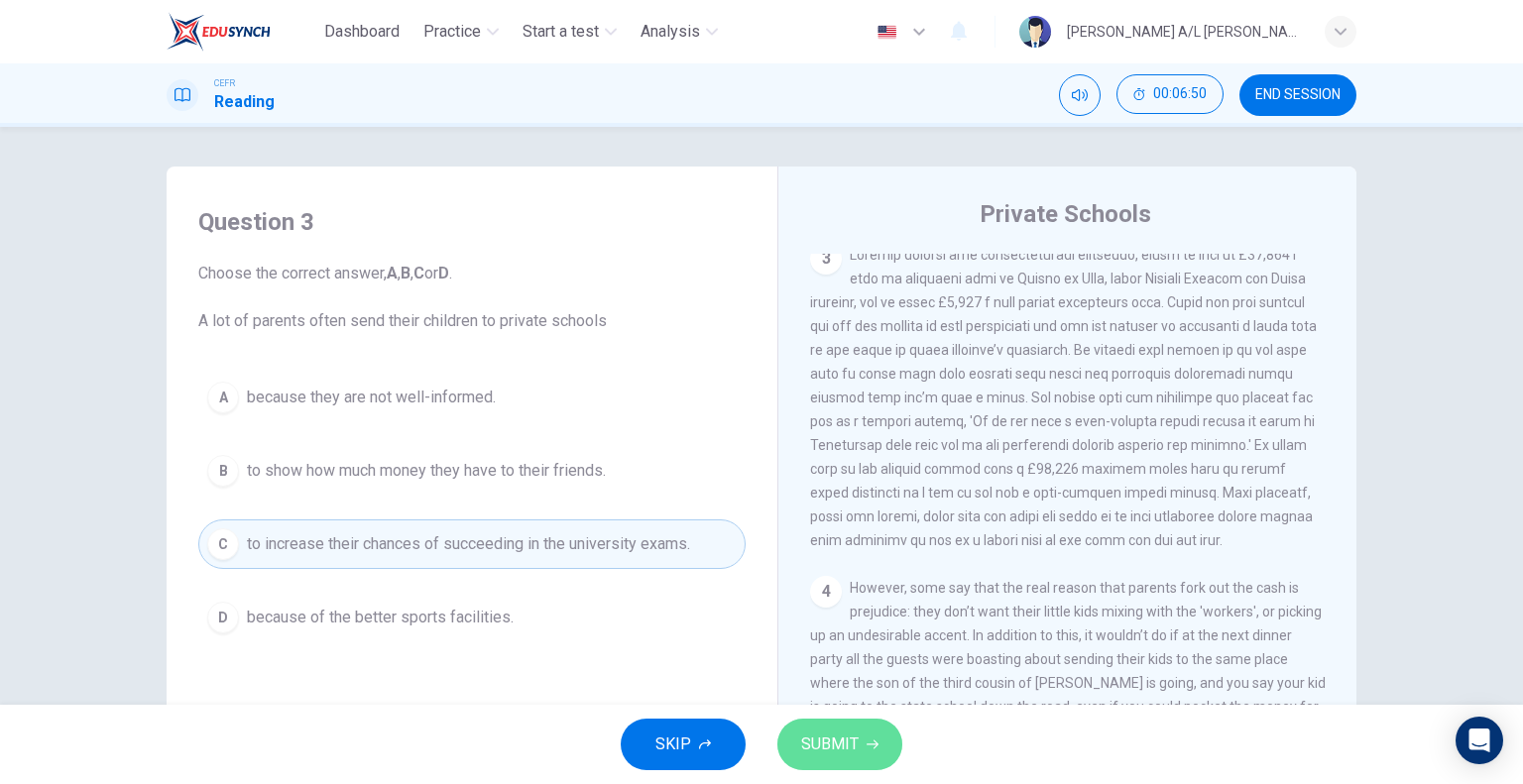 click on "SUBMIT" at bounding box center (830, 744) 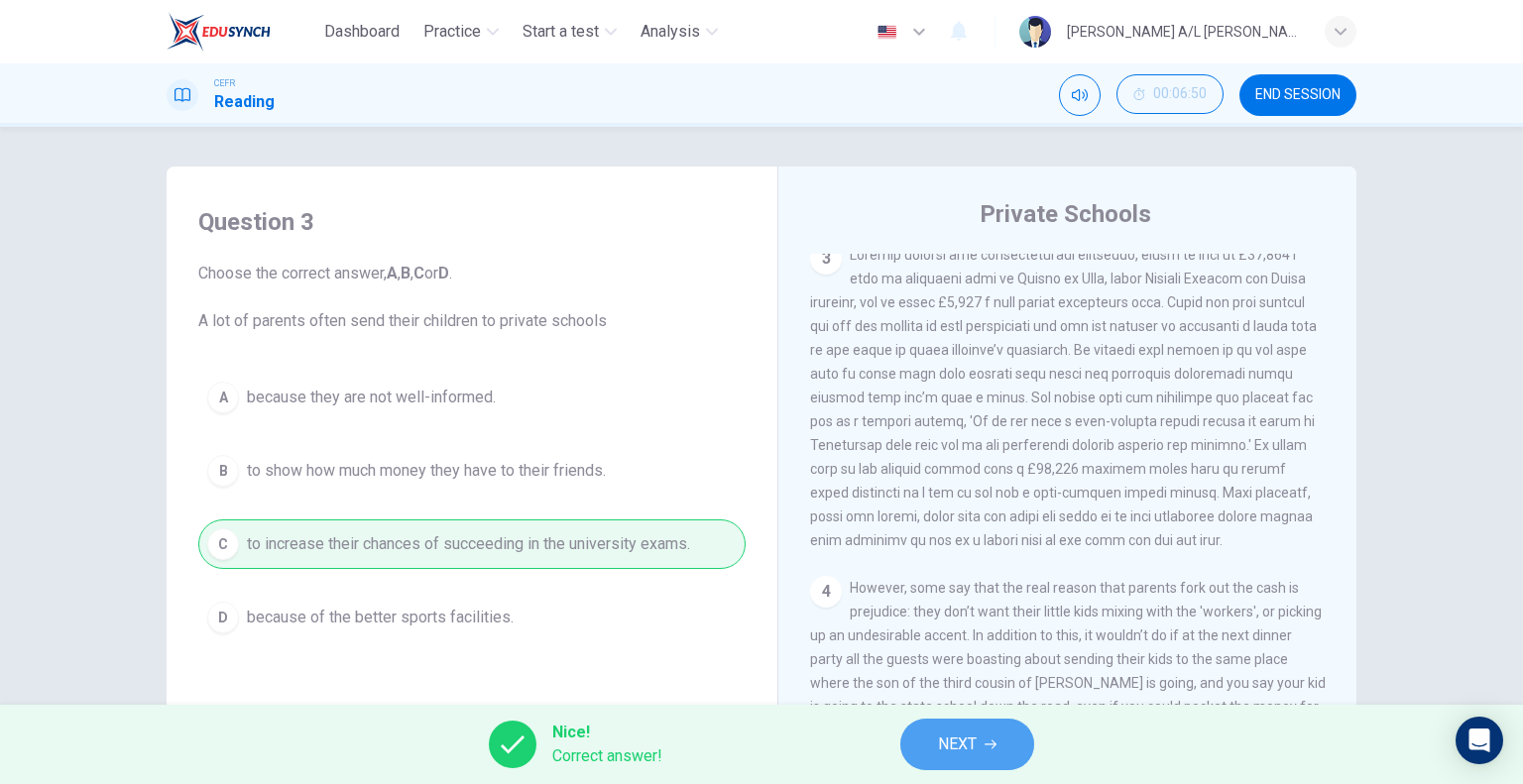click on "NEXT" at bounding box center [967, 744] 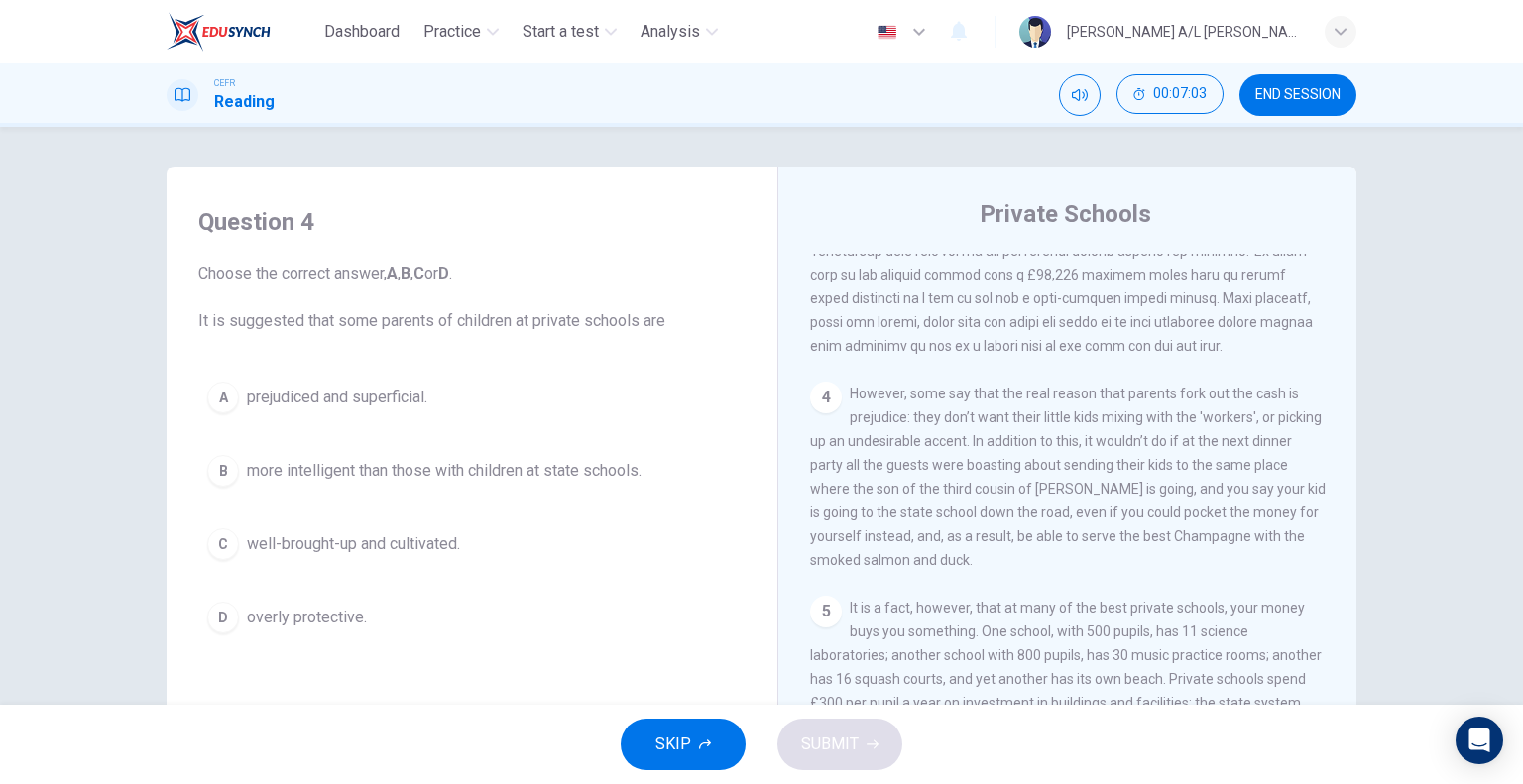 scroll, scrollTop: 1132, scrollLeft: 0, axis: vertical 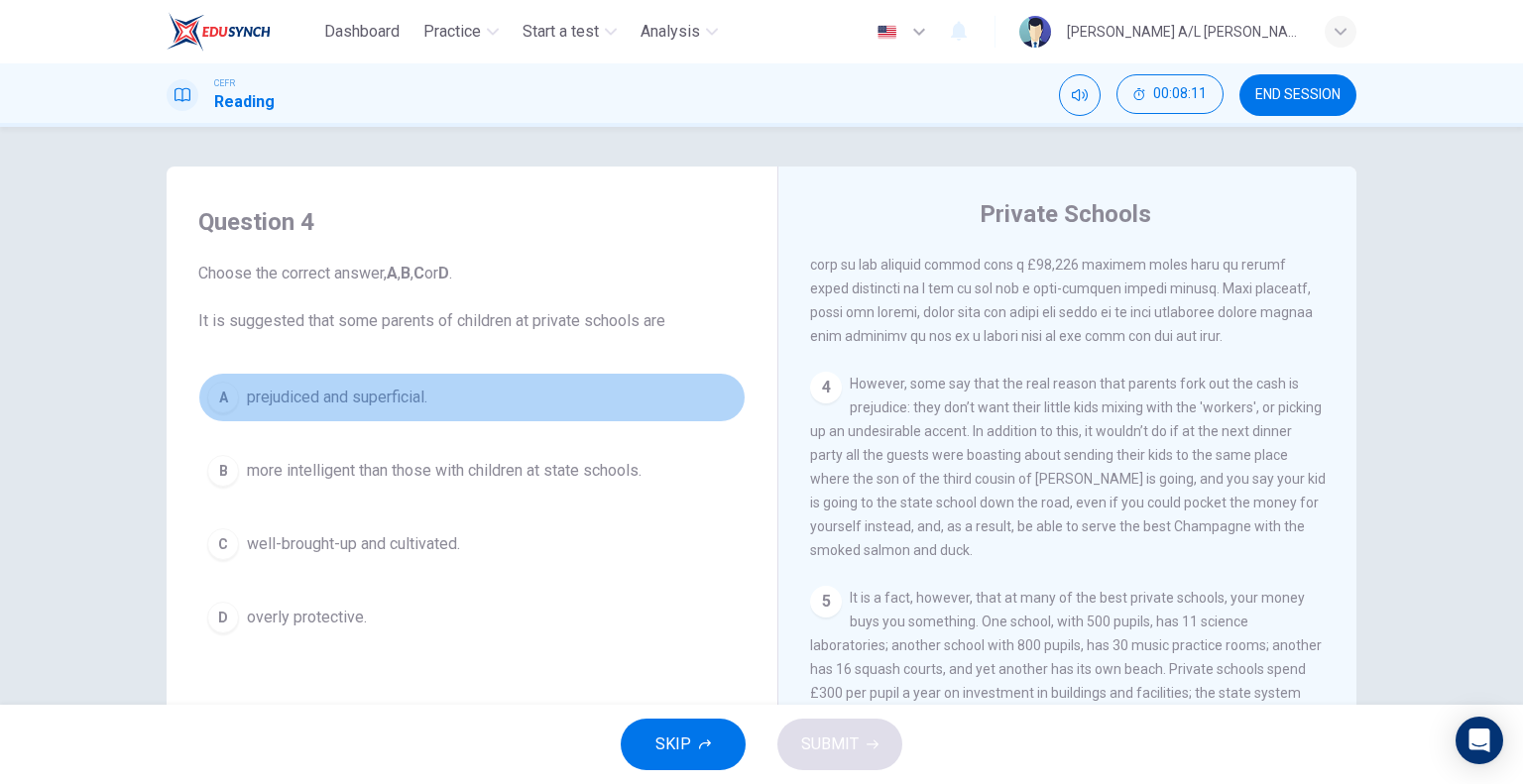 click on "A prejudiced and superficial." at bounding box center (472, 397) 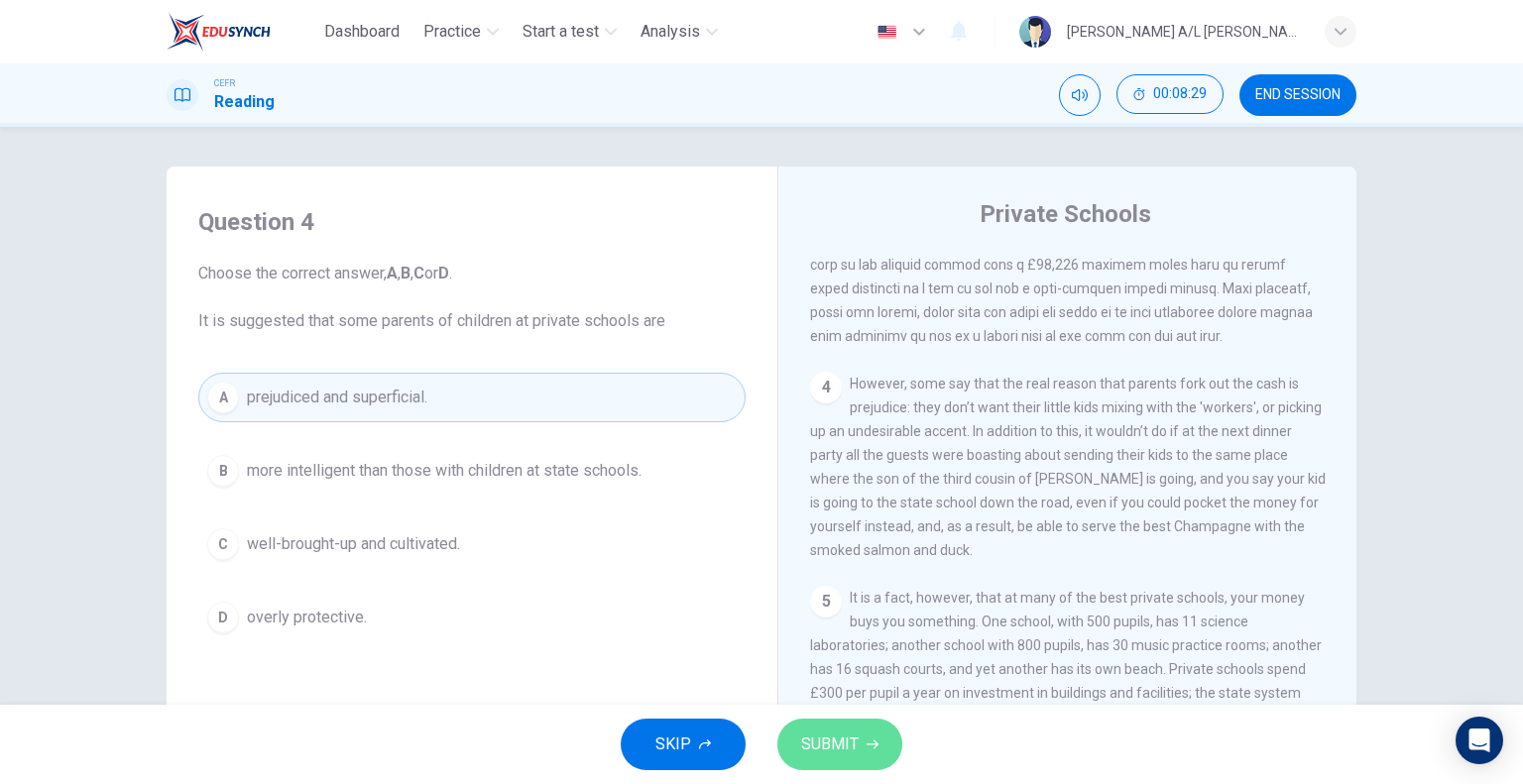 click on "SUBMIT" at bounding box center (840, 744) 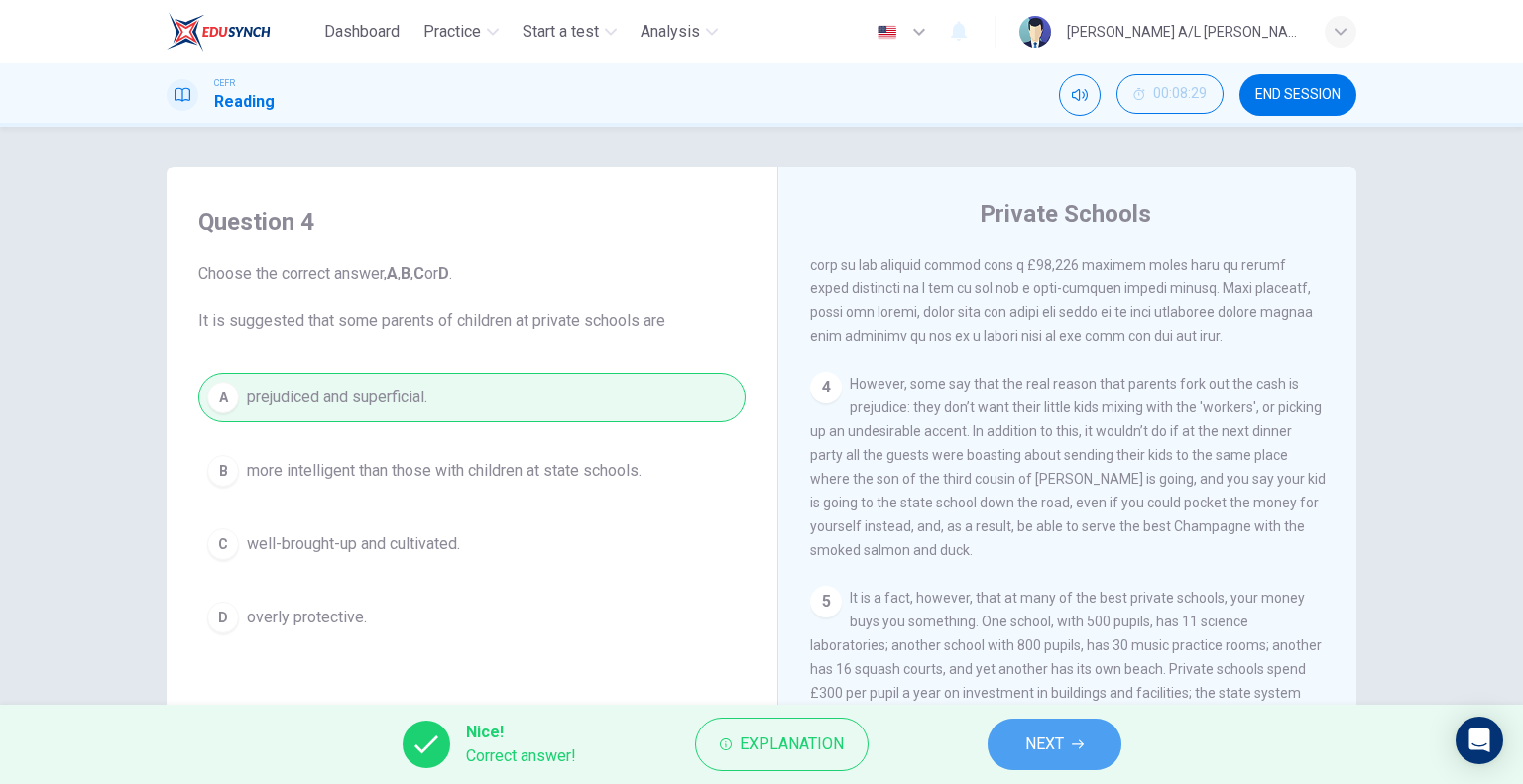 click on "NEXT" at bounding box center (1054, 744) 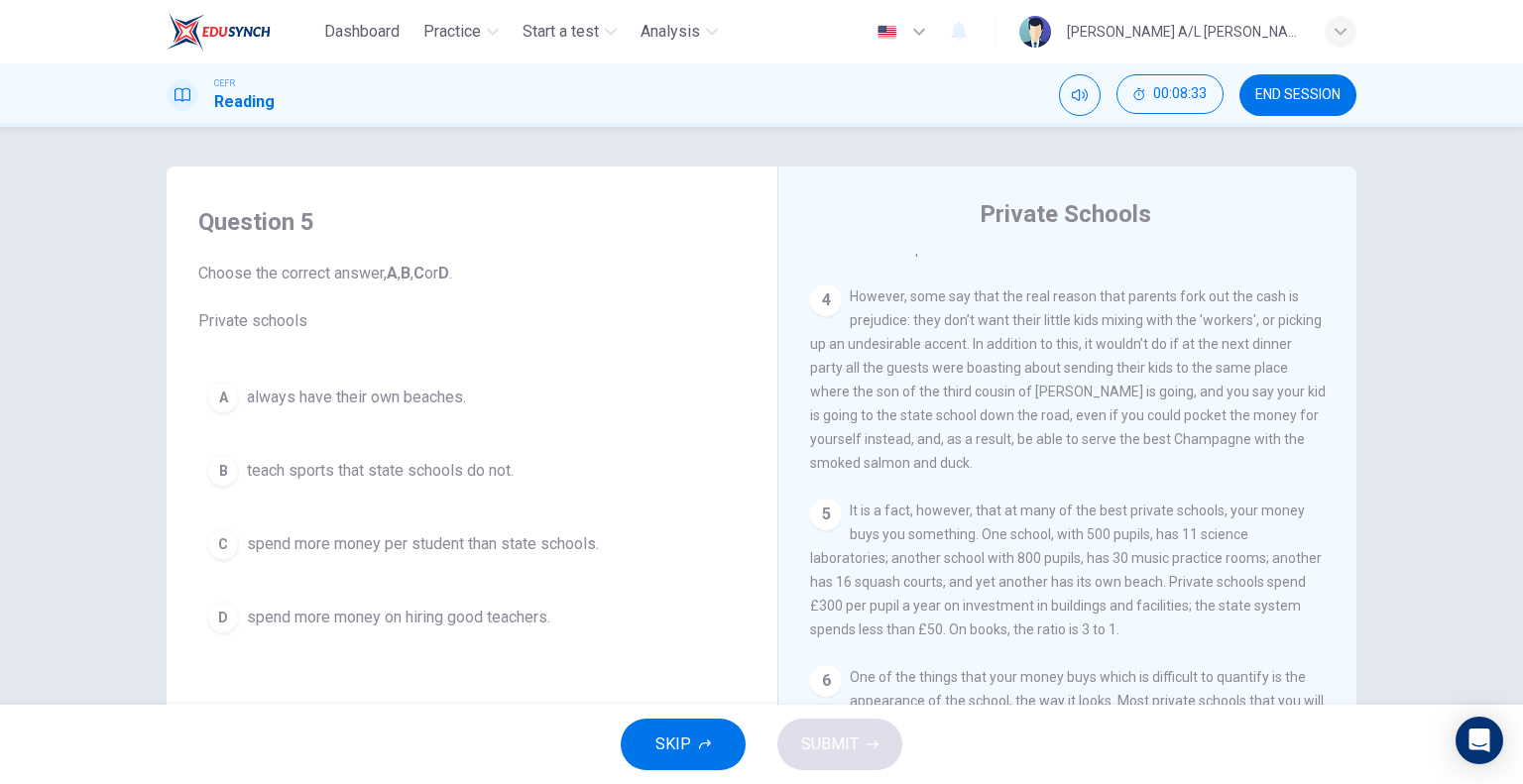 scroll, scrollTop: 1259, scrollLeft: 0, axis: vertical 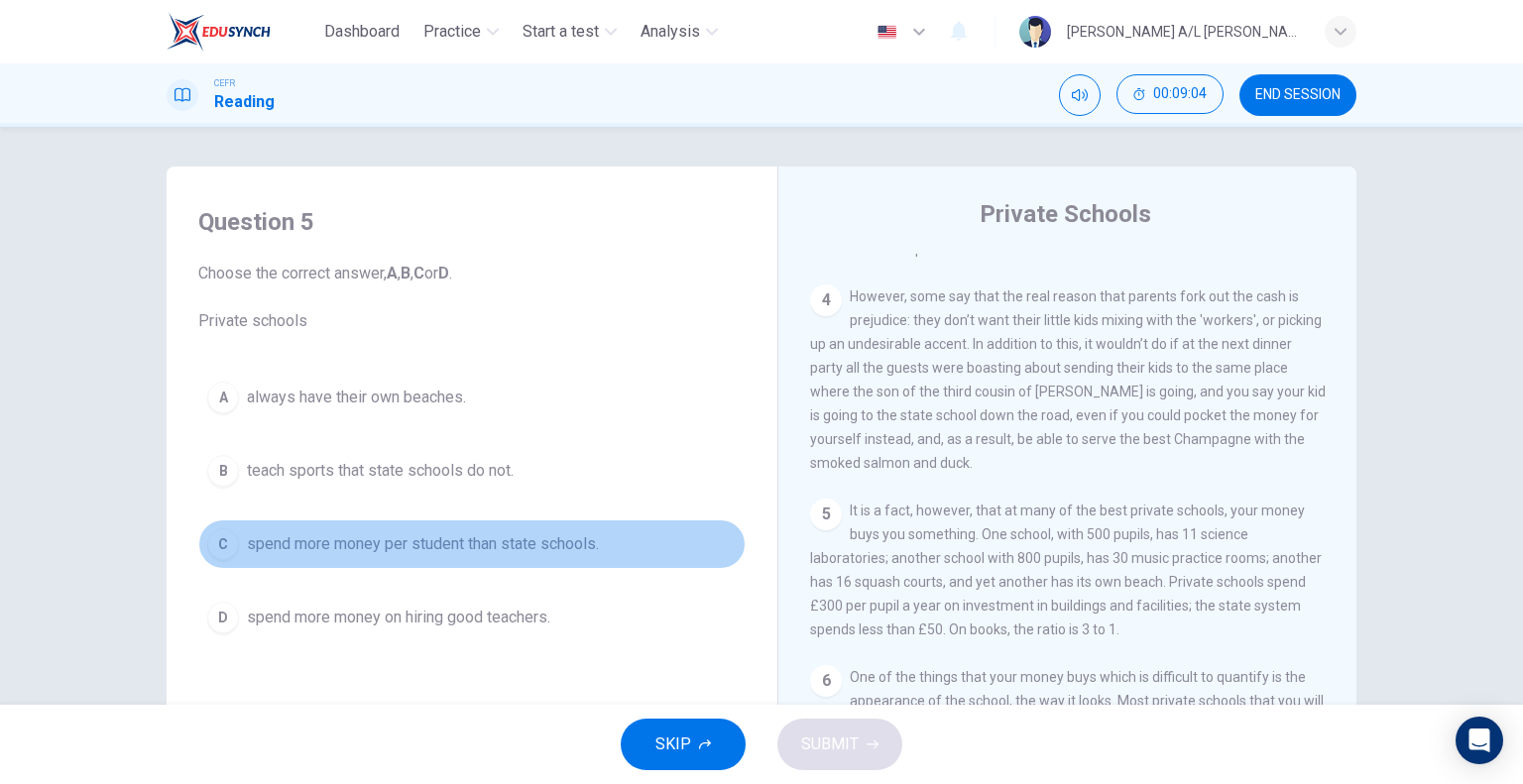 click on "spend more money per student than state schools." at bounding box center [422, 544] 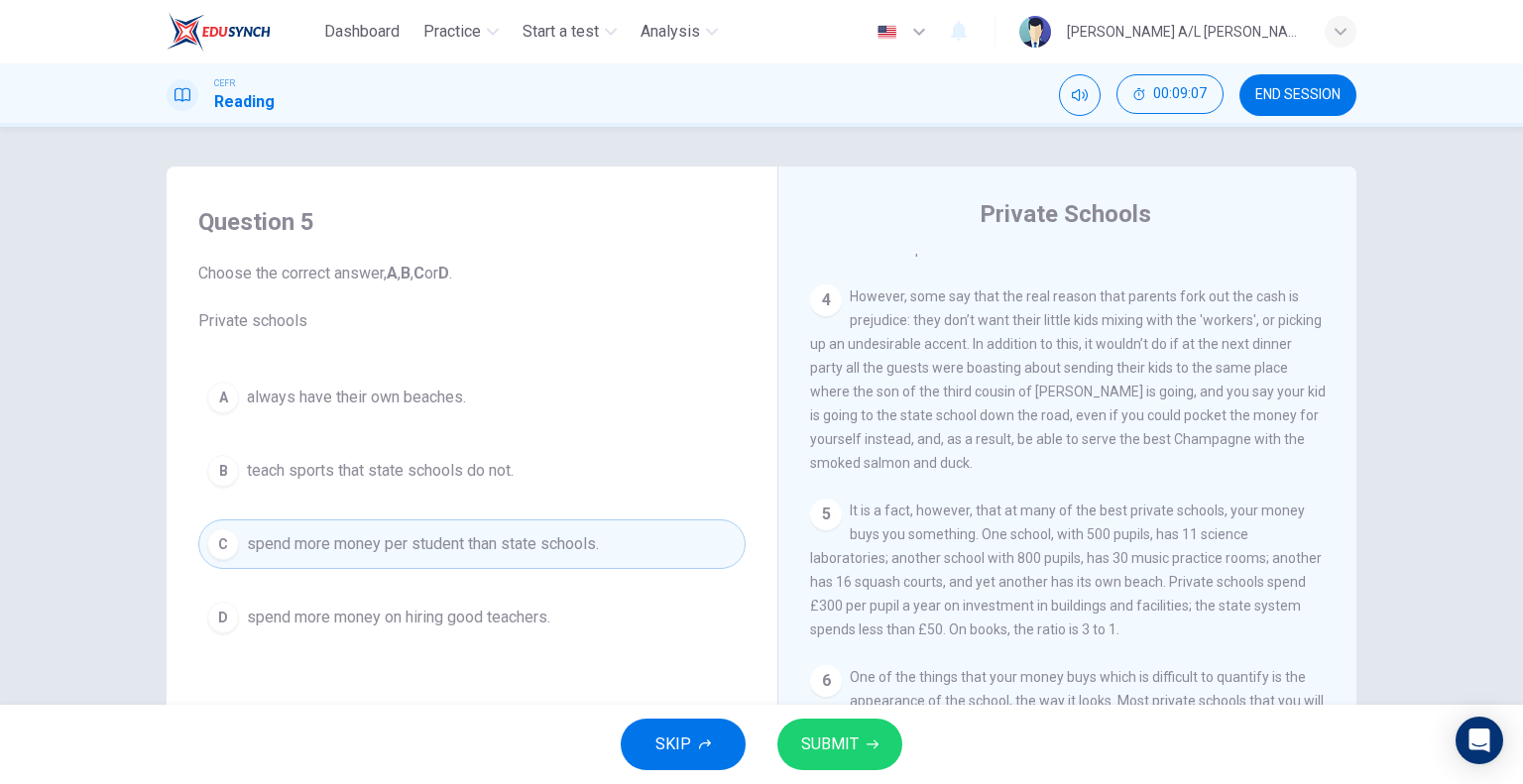 click 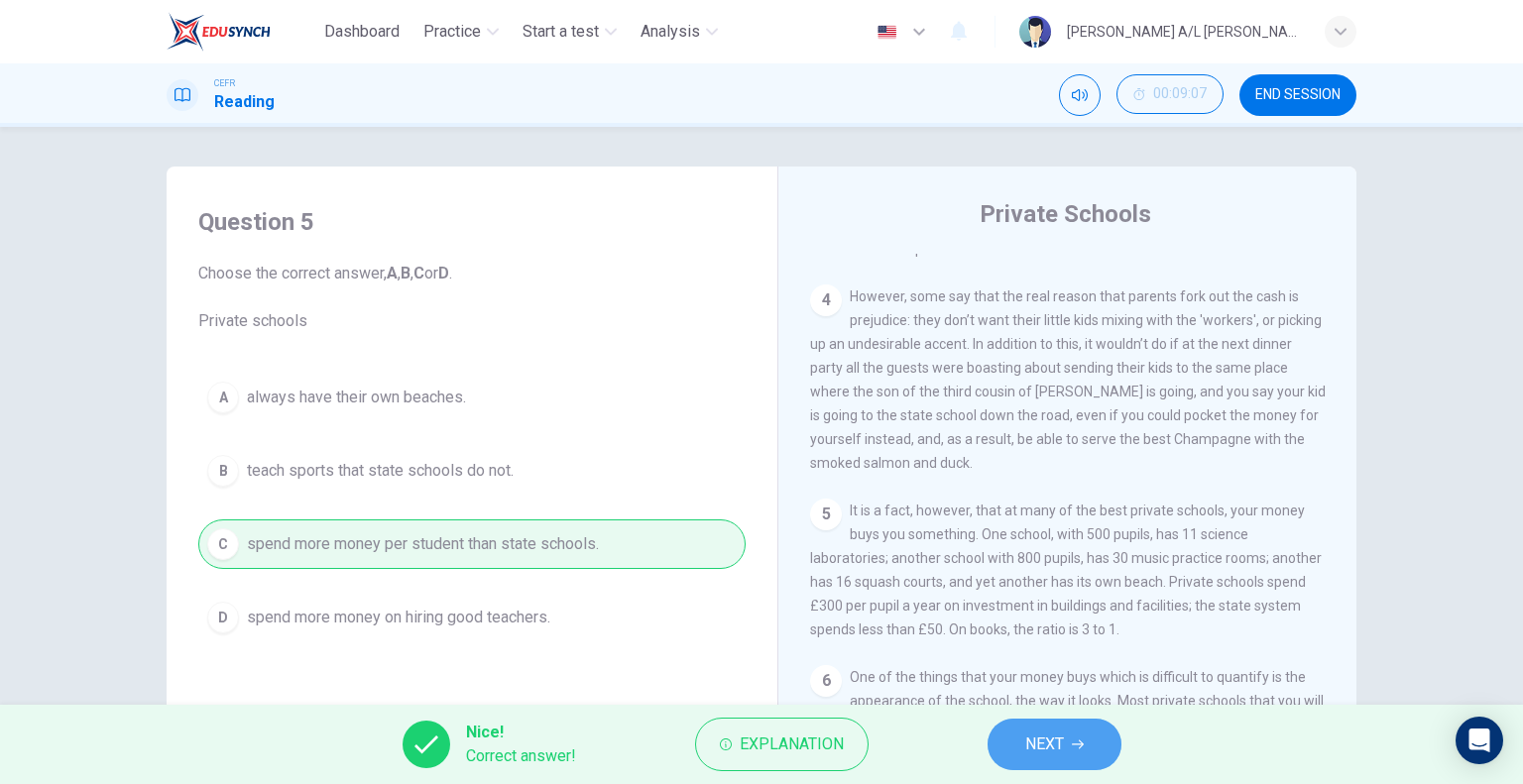 click on "NEXT" at bounding box center (1044, 744) 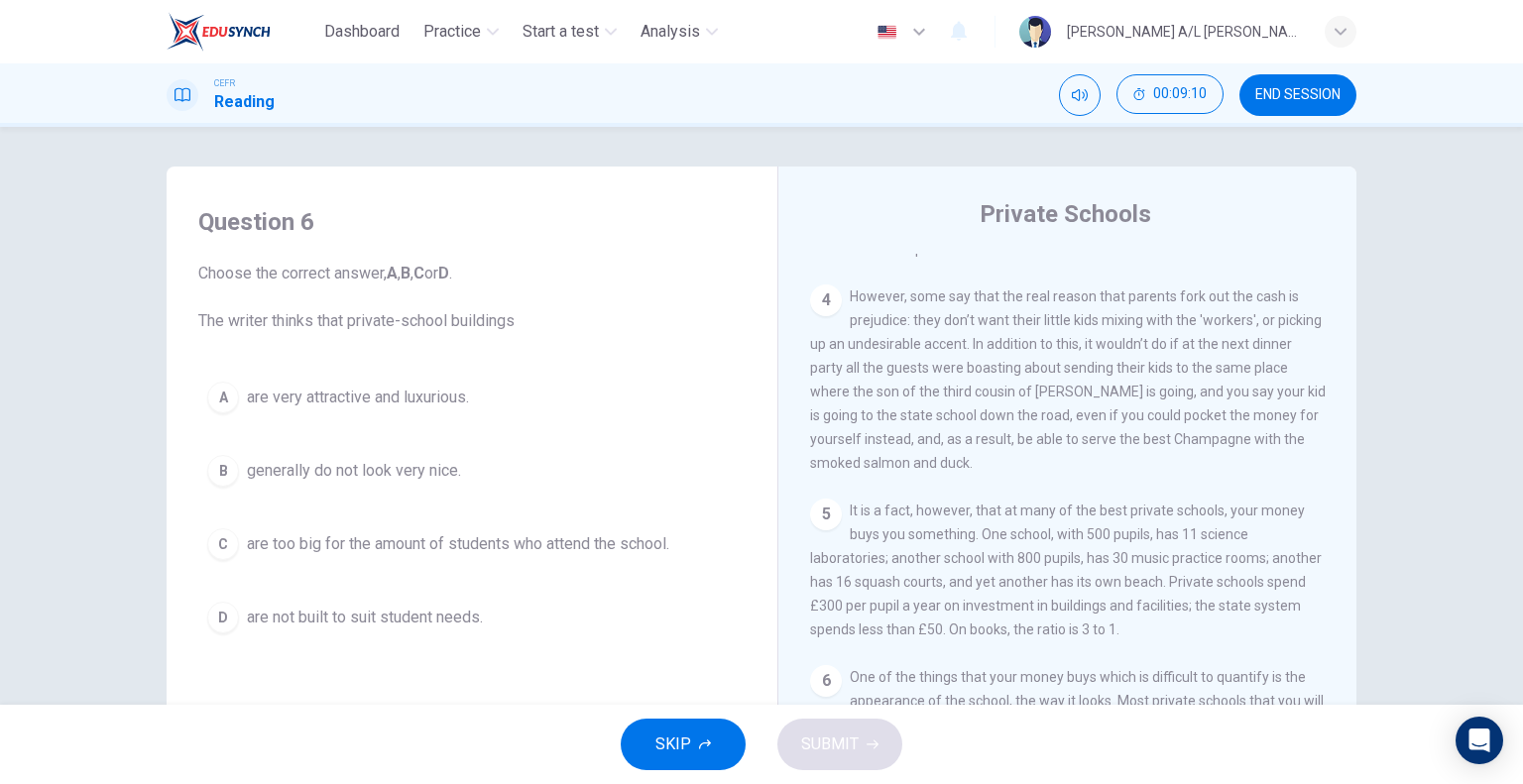 scroll, scrollTop: 1261, scrollLeft: 0, axis: vertical 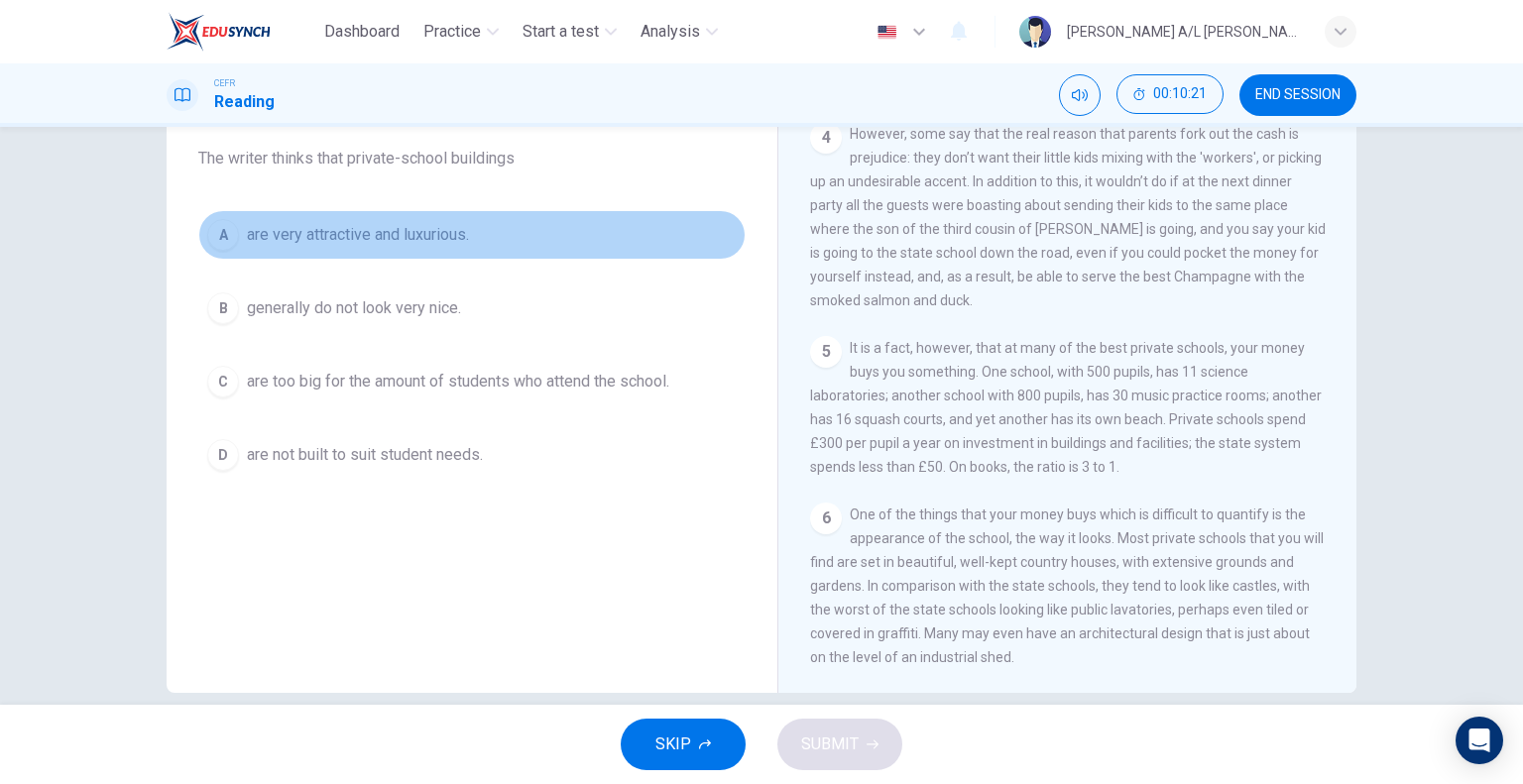 click on "A are very attractive and luxurious." at bounding box center (472, 235) 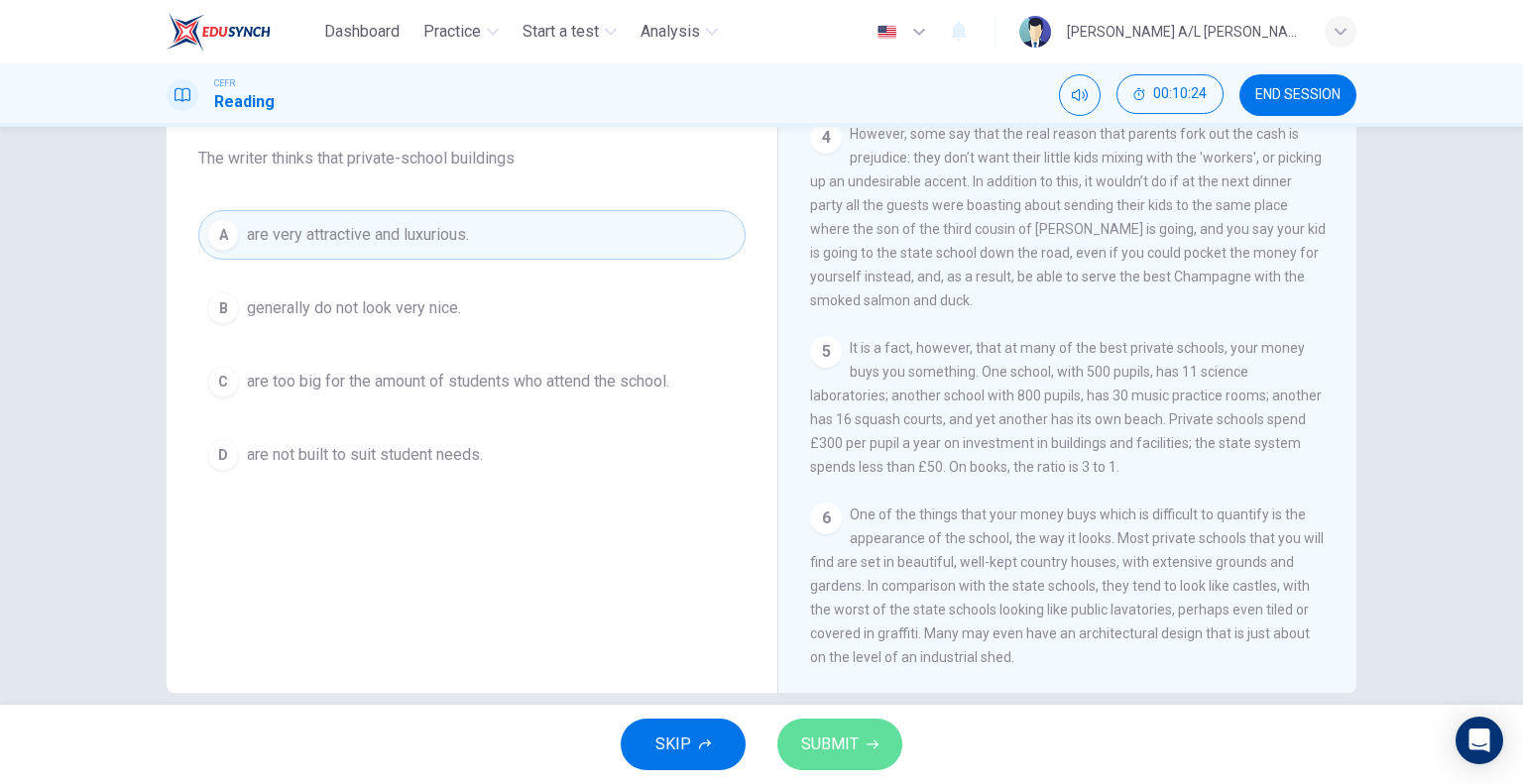 click on "SUBMIT" at bounding box center (830, 744) 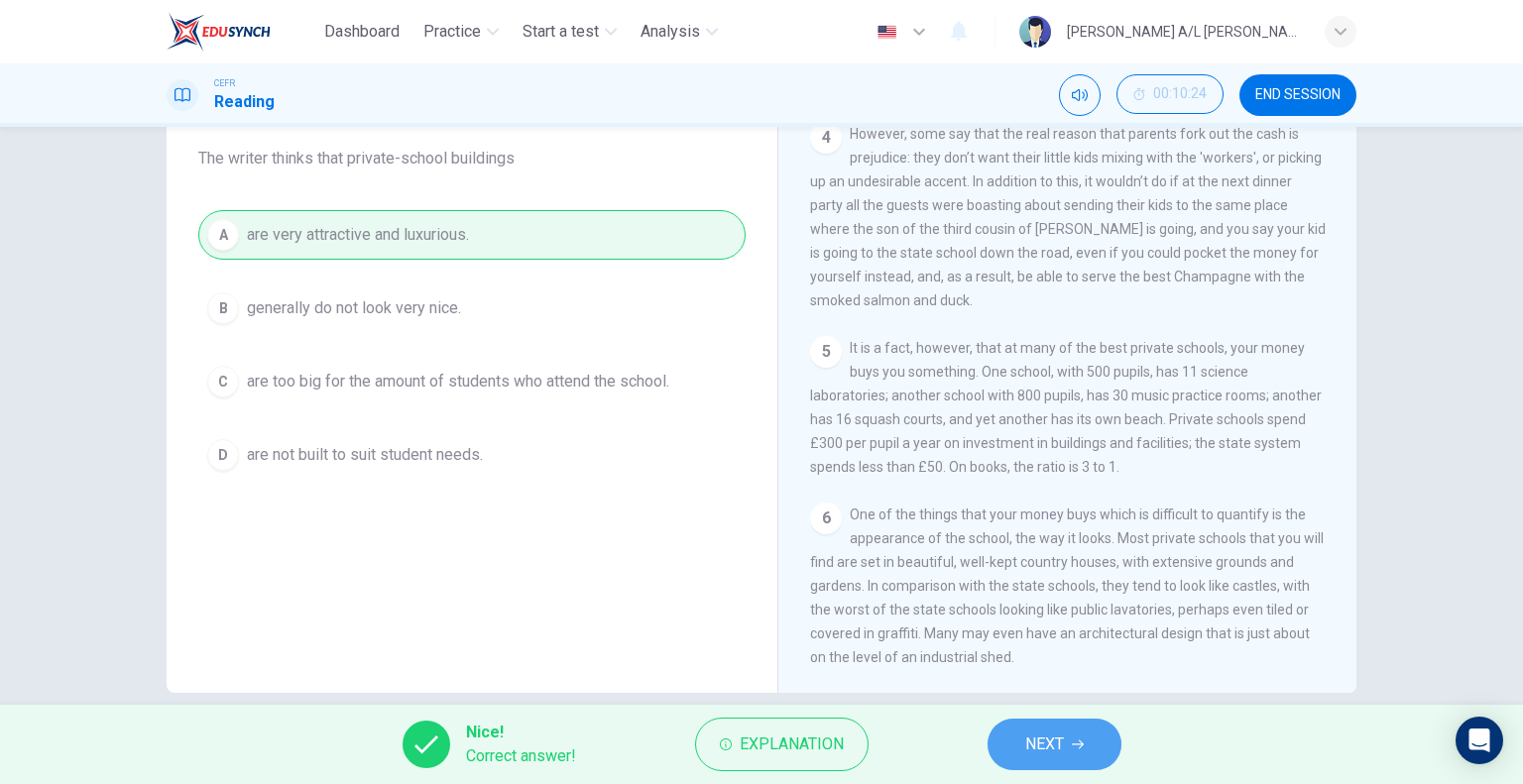 click on "NEXT" at bounding box center [1044, 744] 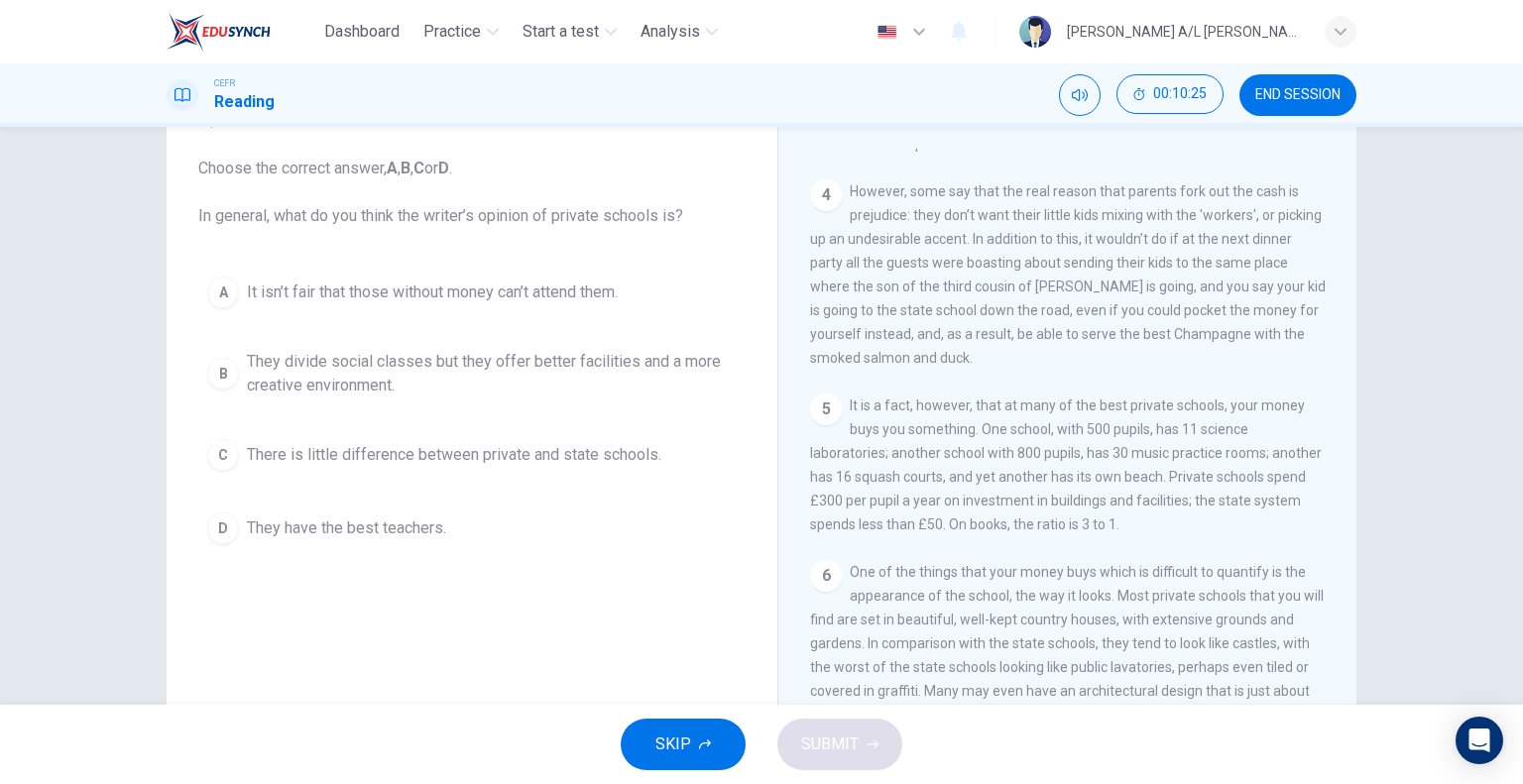 scroll, scrollTop: 95, scrollLeft: 0, axis: vertical 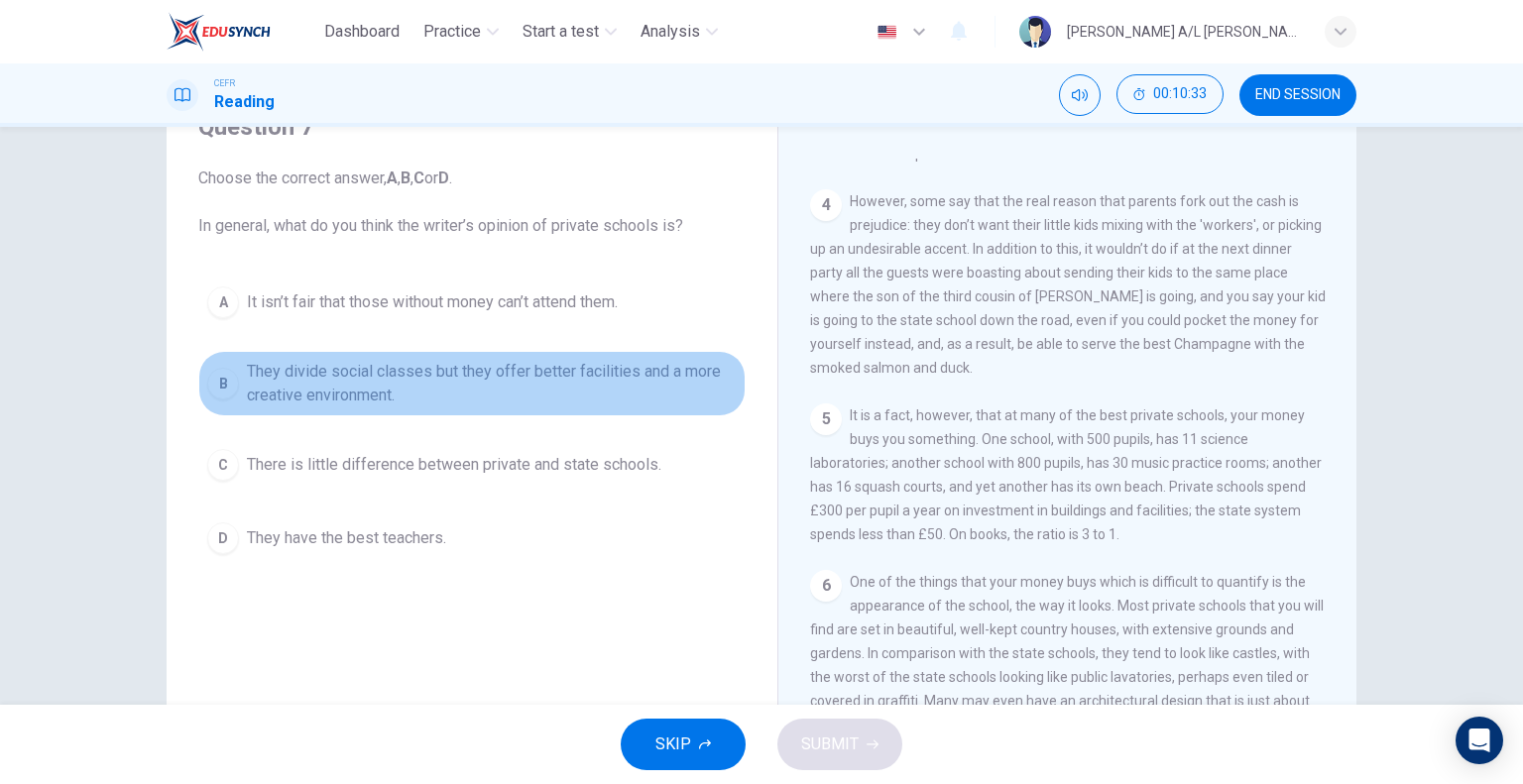 click on "They divide social classes but they offer better facilities and a more
creative environment." at bounding box center [492, 384] 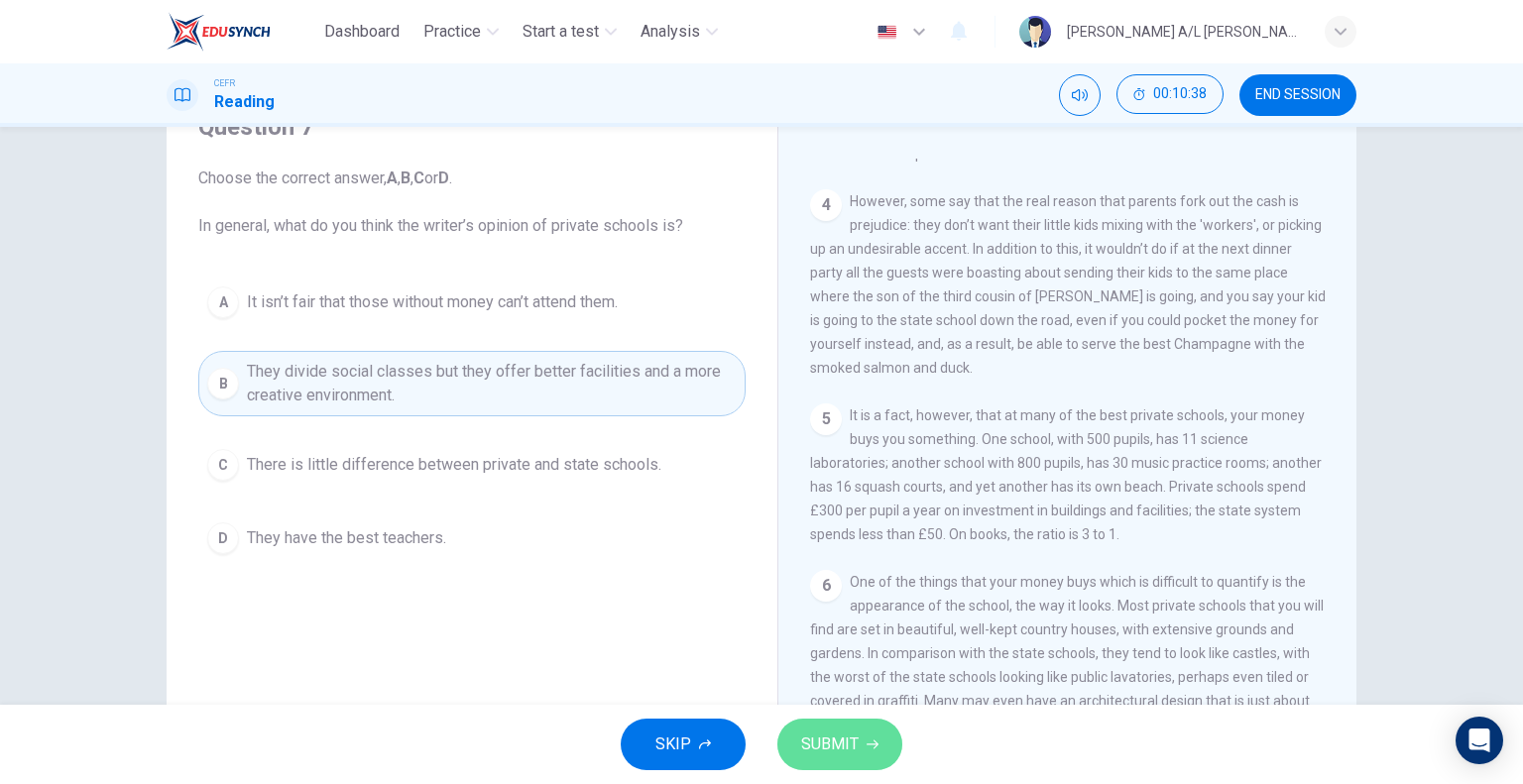 click on "SUBMIT" at bounding box center [830, 744] 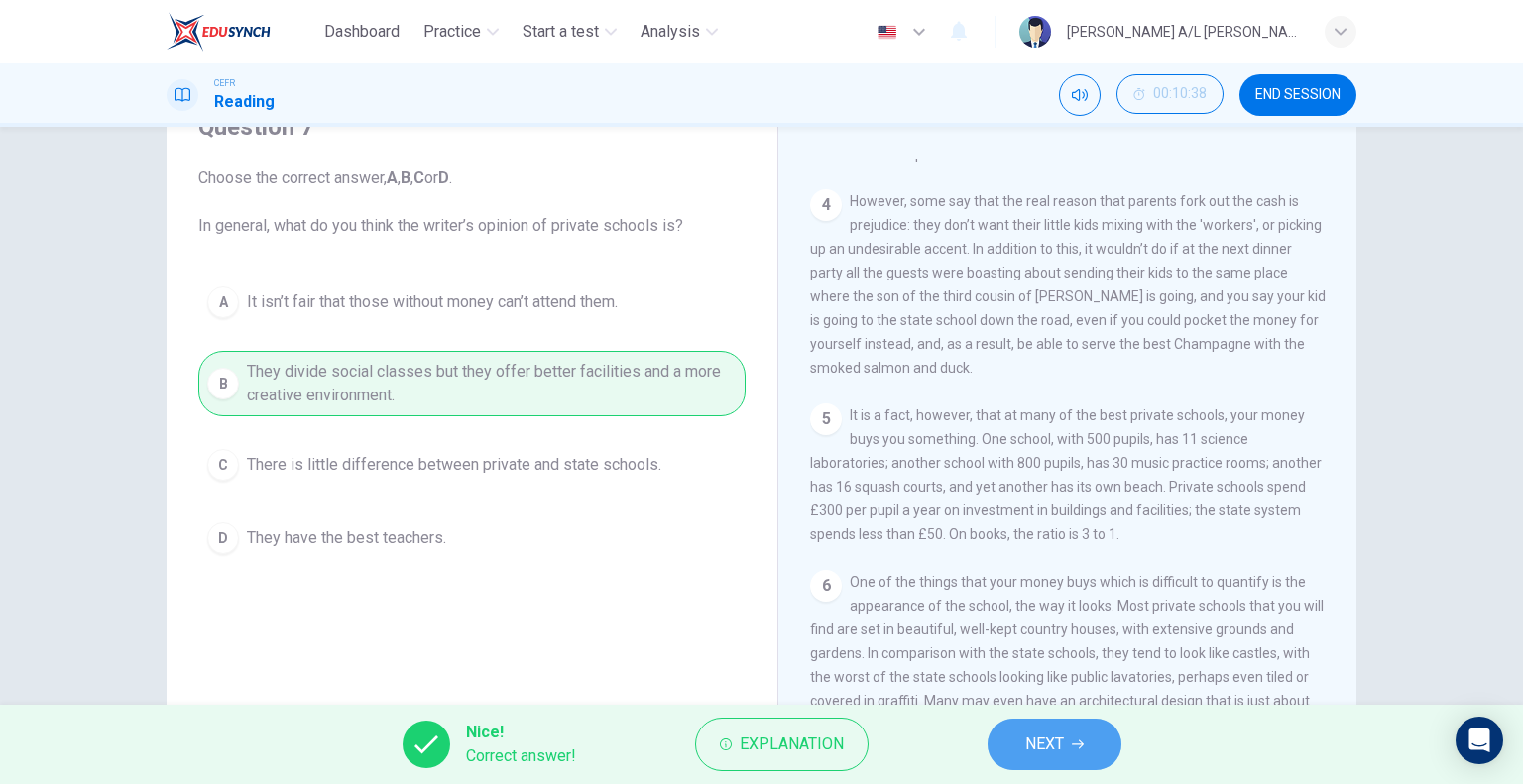click on "NEXT" at bounding box center (1044, 744) 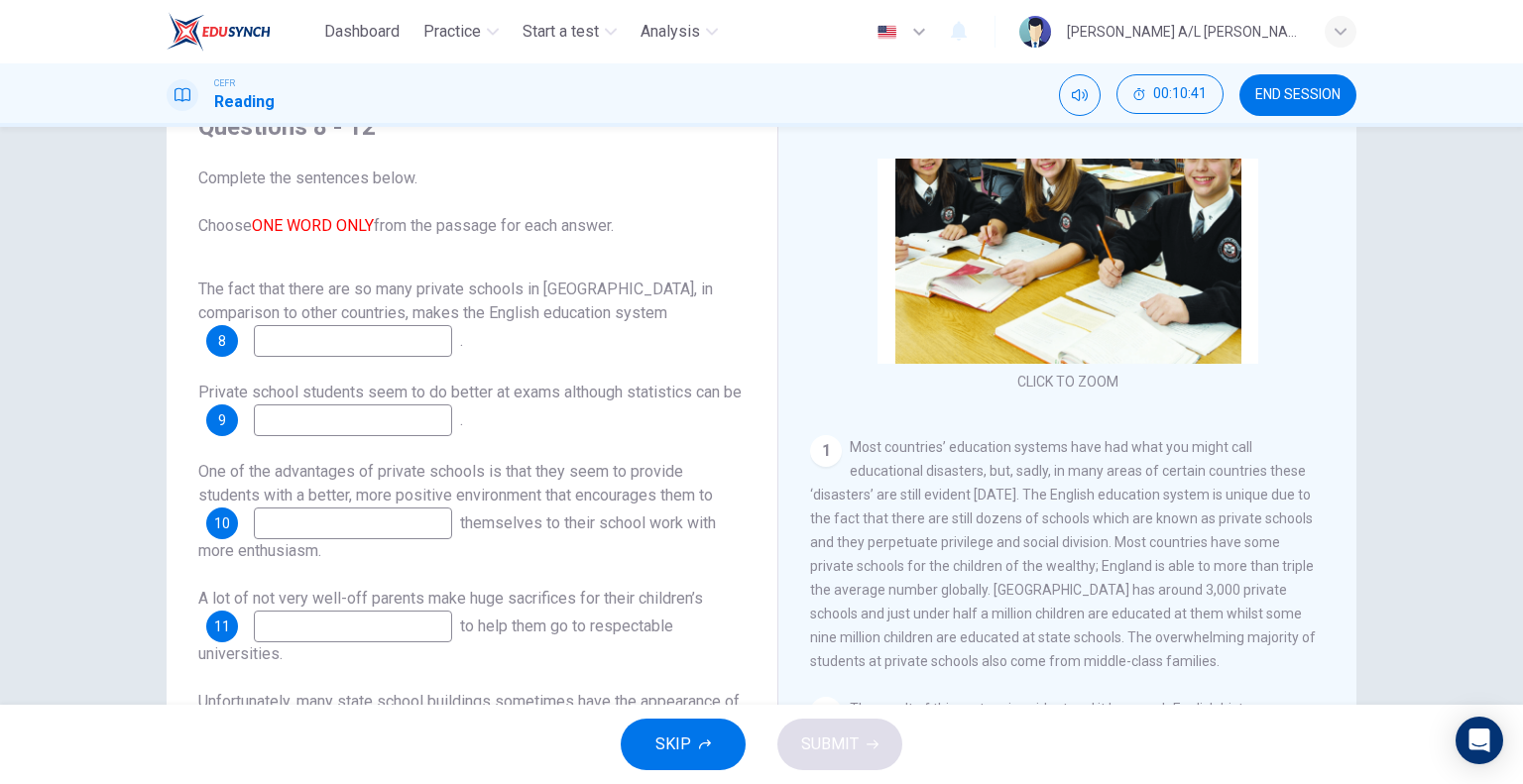 scroll, scrollTop: 143, scrollLeft: 0, axis: vertical 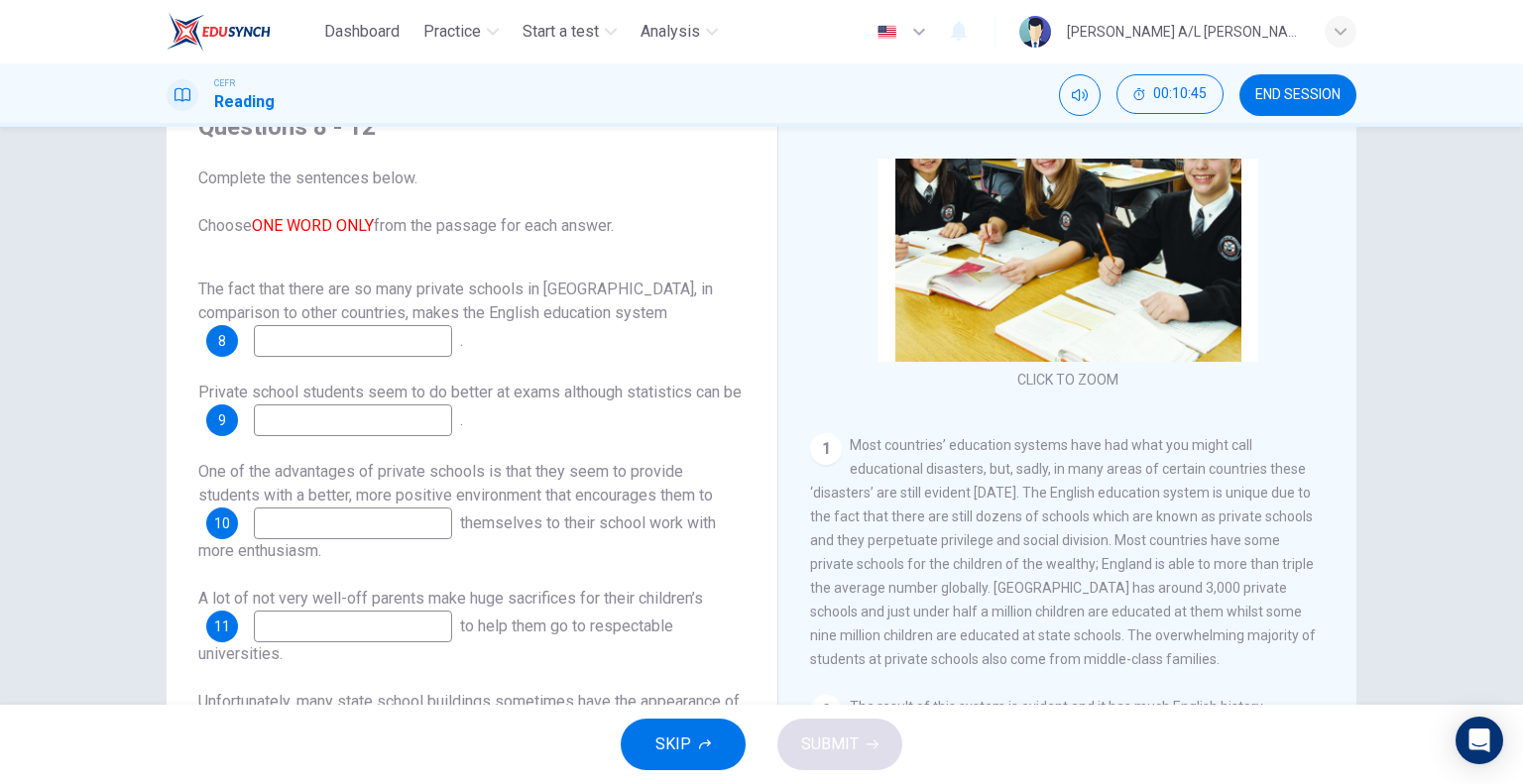 click at bounding box center [353, 341] 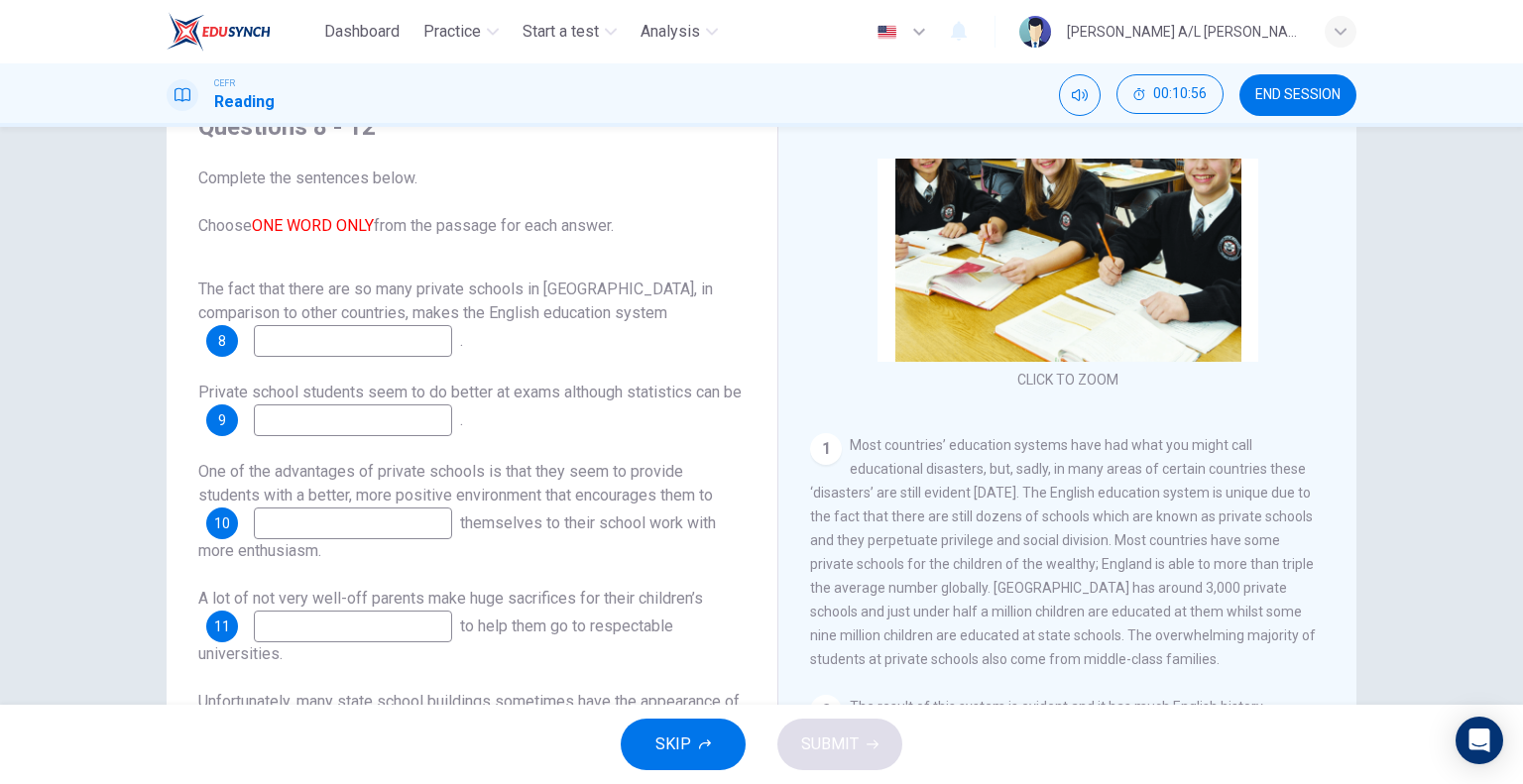 scroll, scrollTop: 24, scrollLeft: 0, axis: vertical 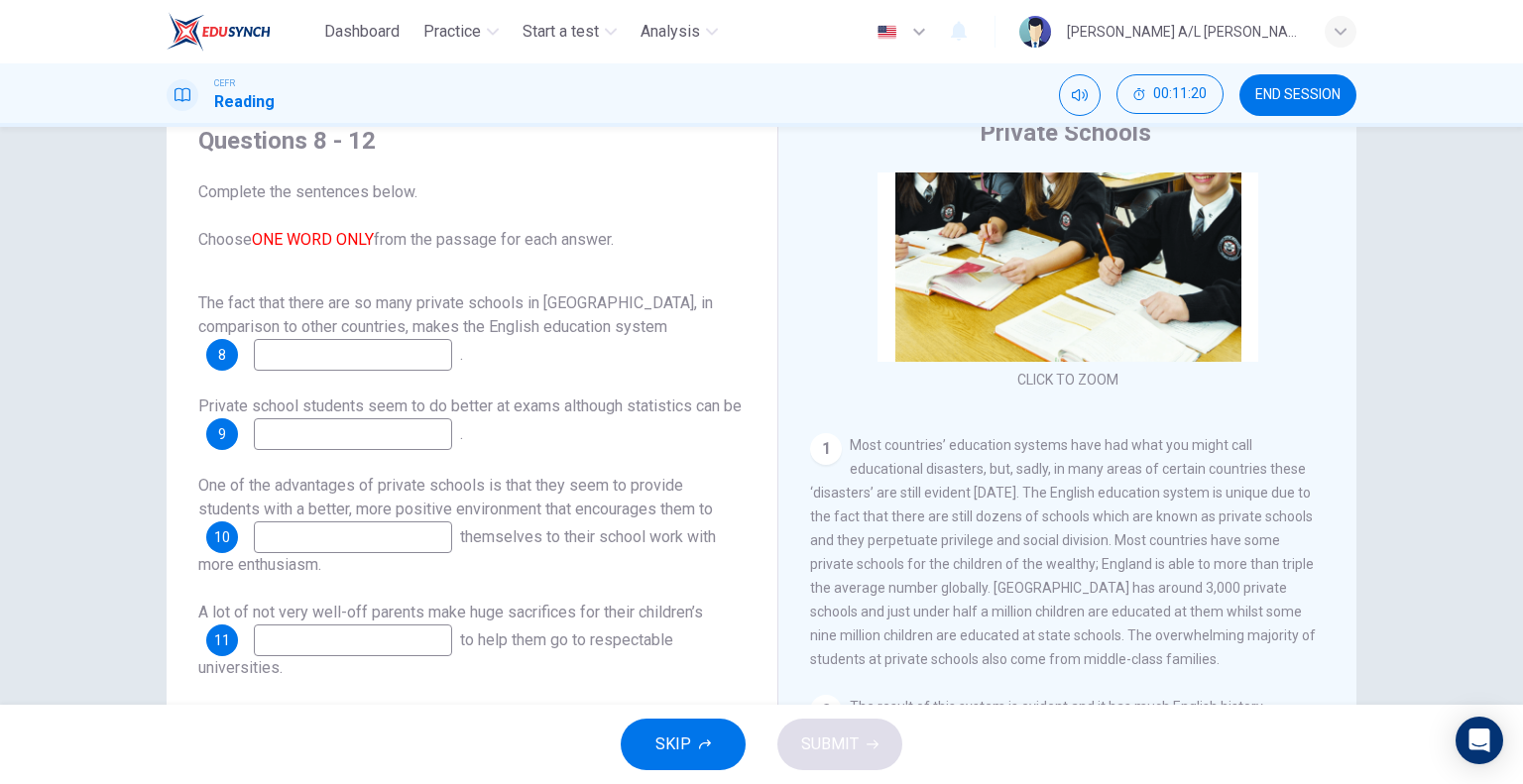 click at bounding box center [353, 355] 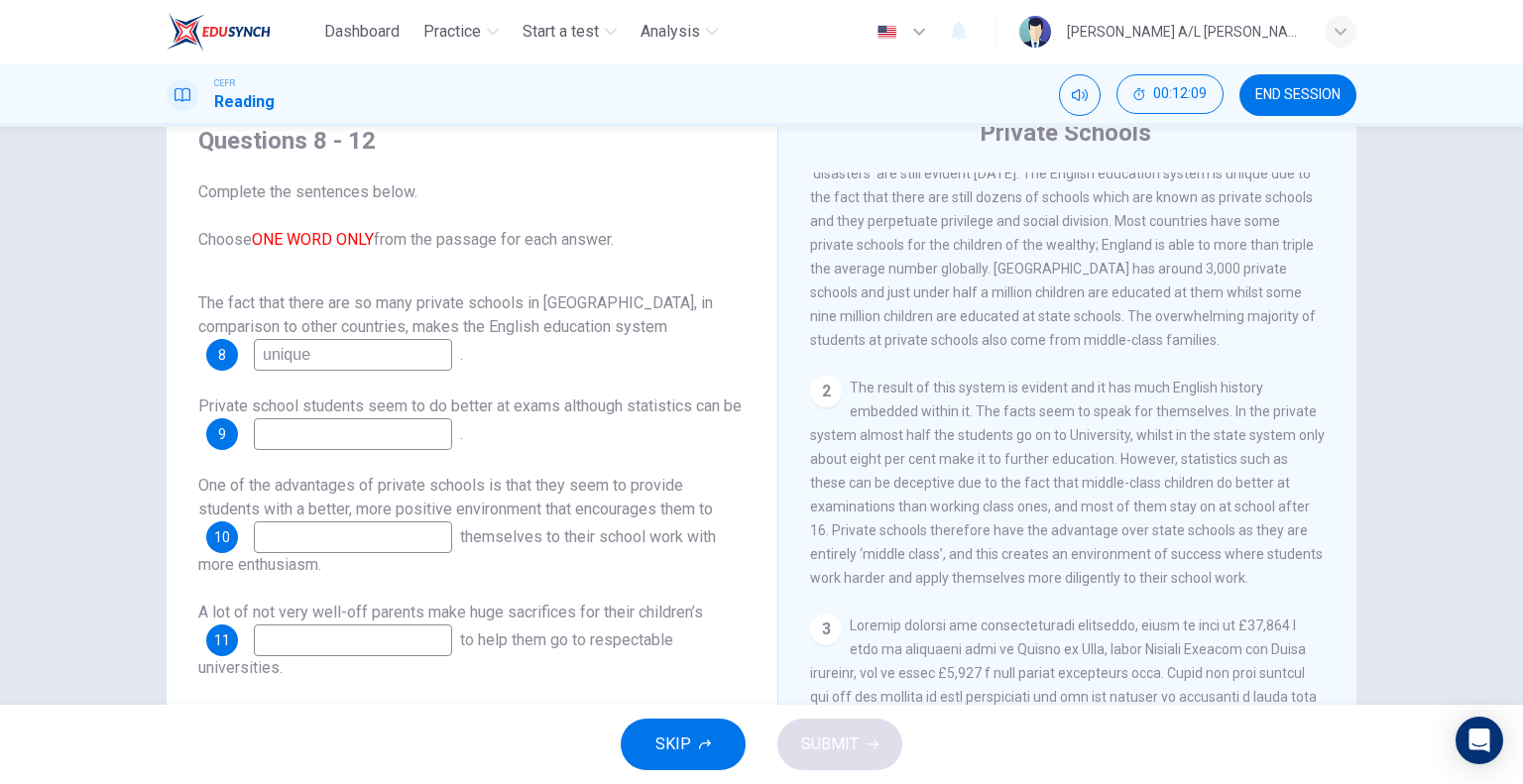 scroll, scrollTop: 479, scrollLeft: 0, axis: vertical 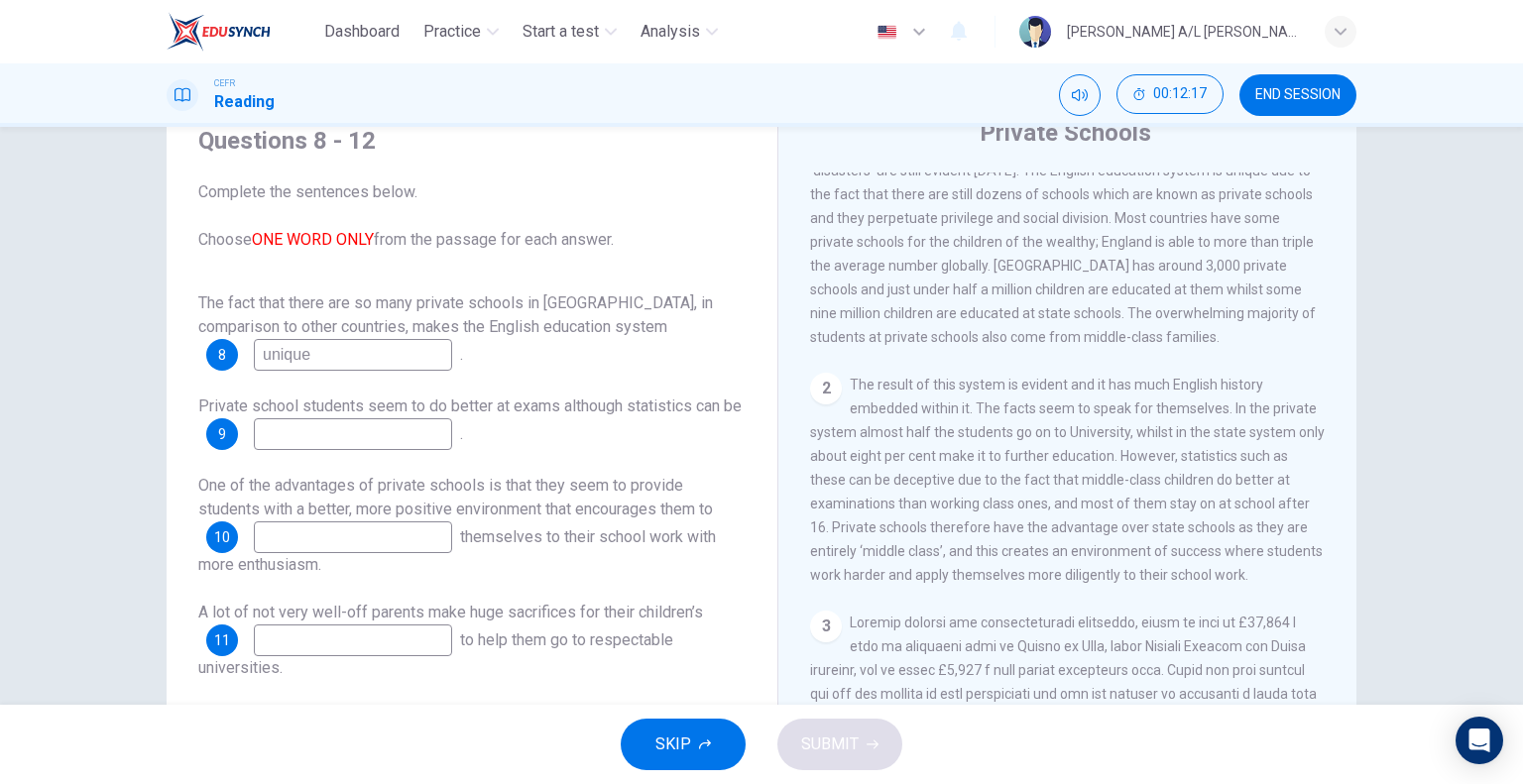 type on "unique" 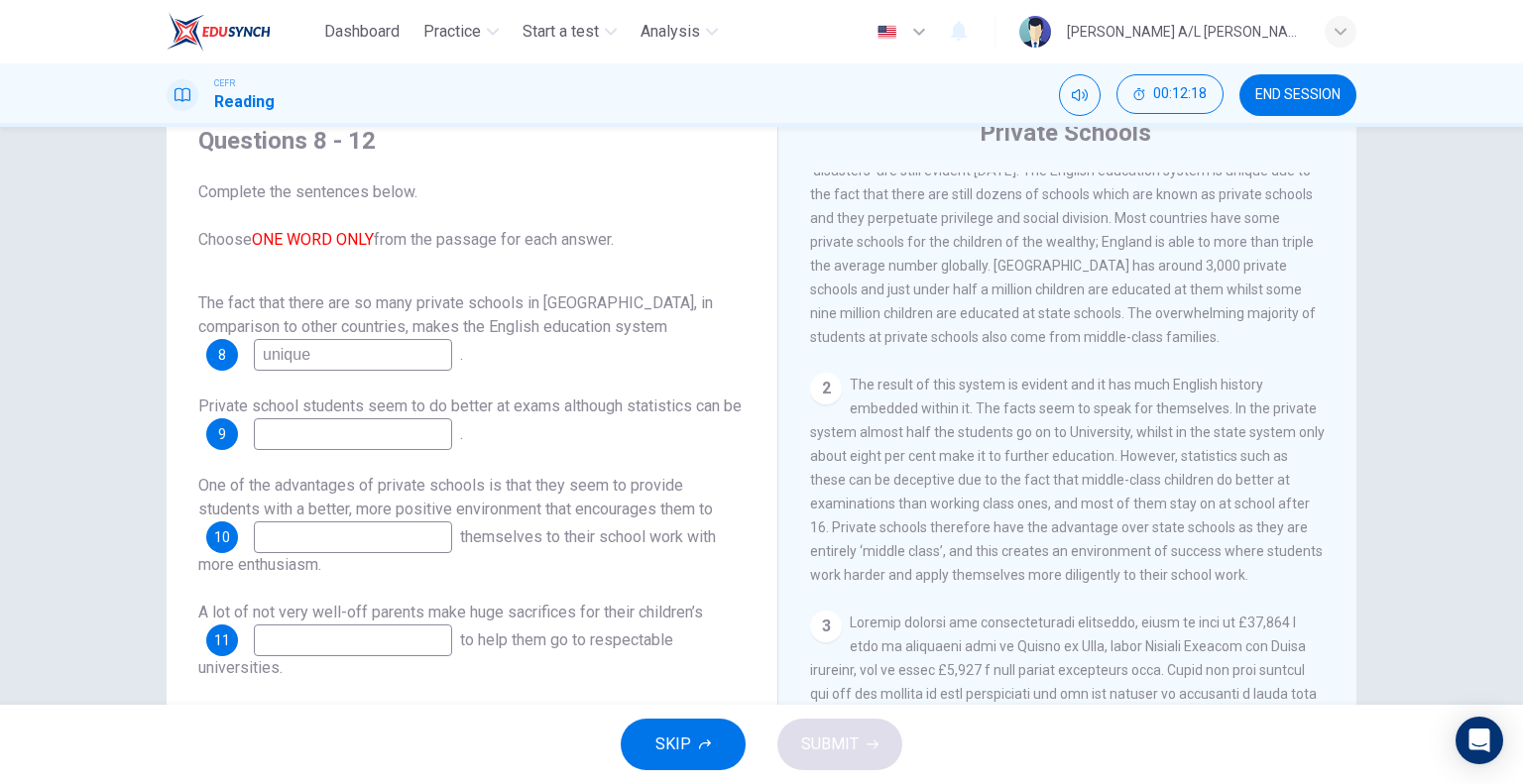 click at bounding box center [353, 434] 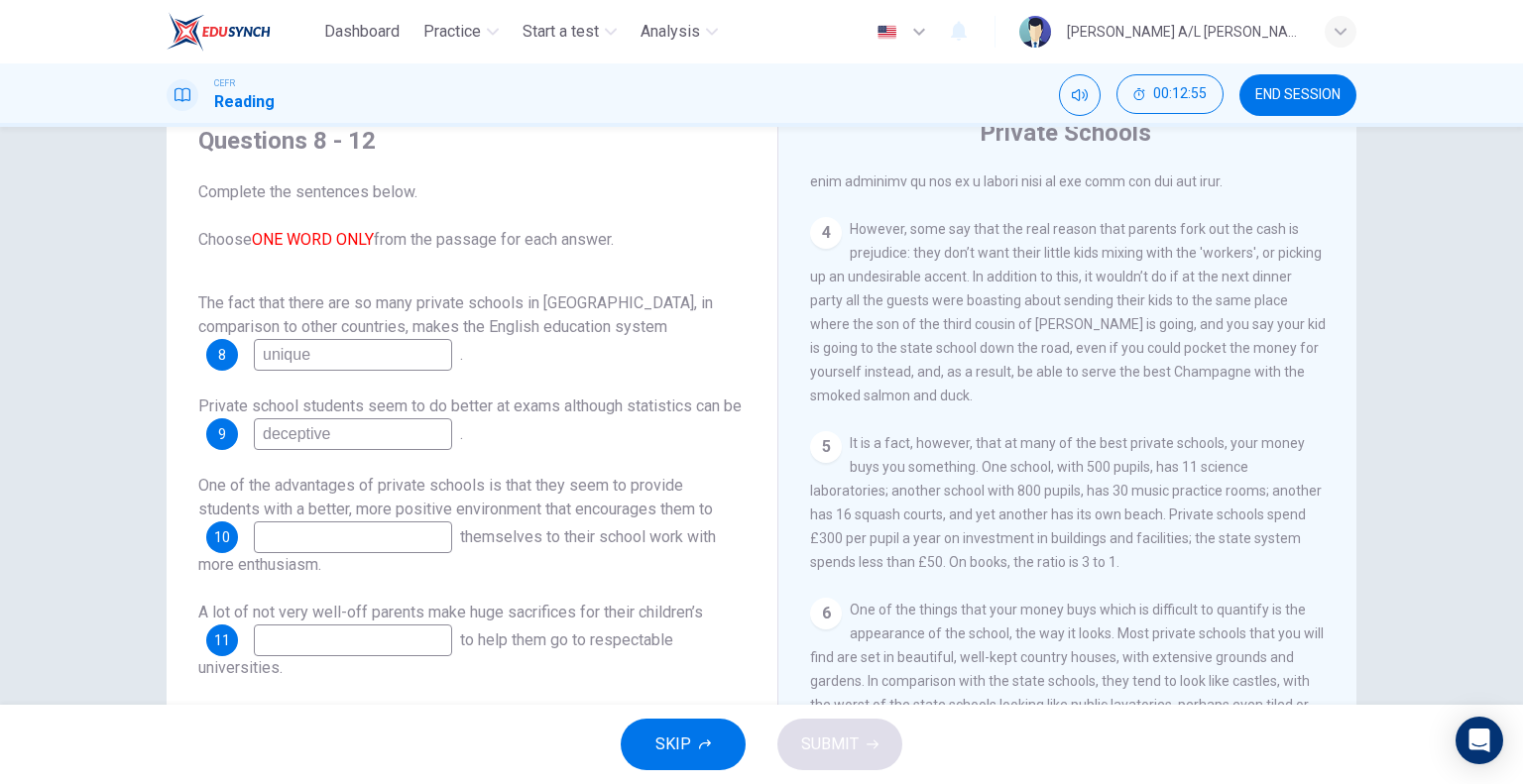 scroll, scrollTop: 1261, scrollLeft: 0, axis: vertical 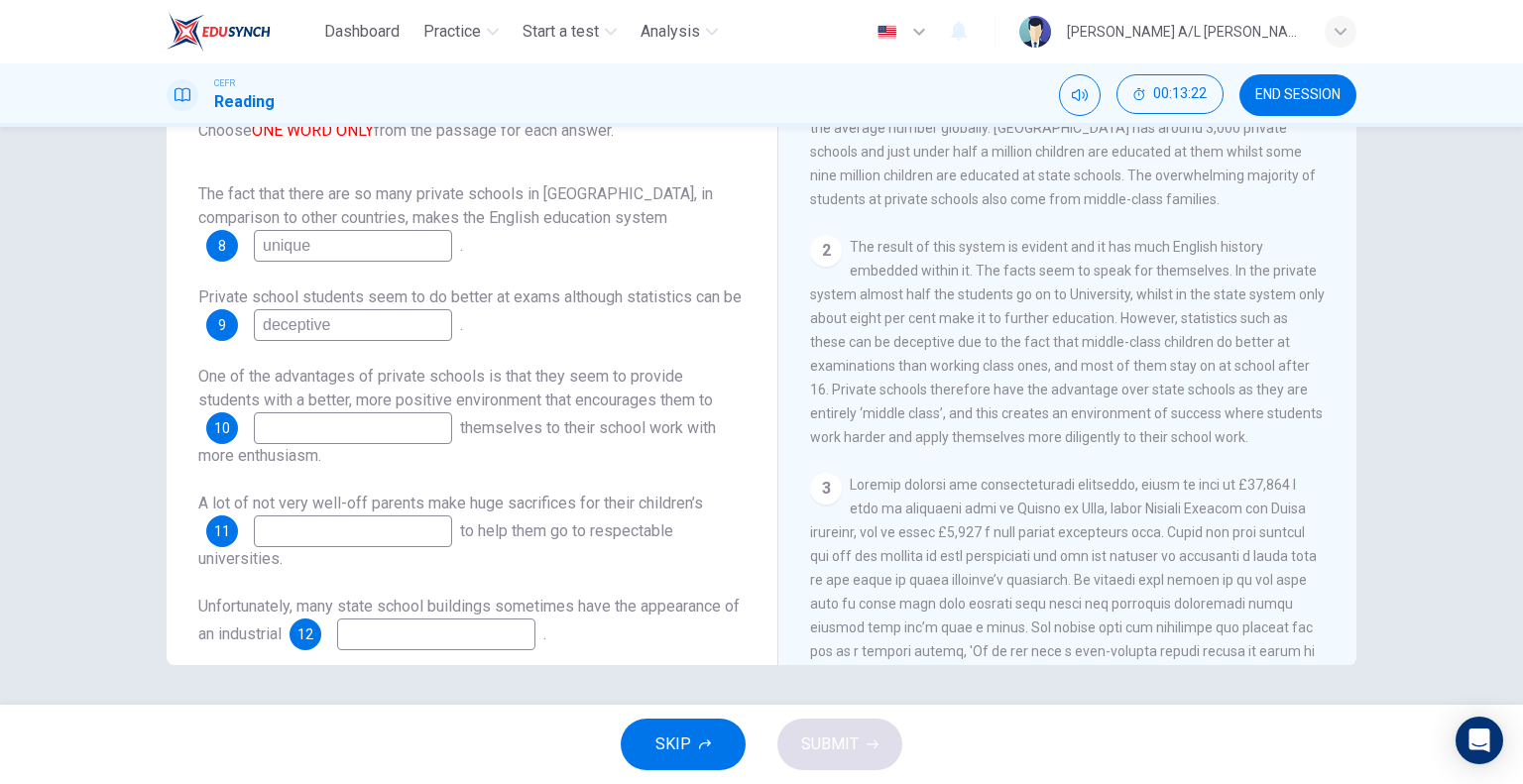 type on "deceptive" 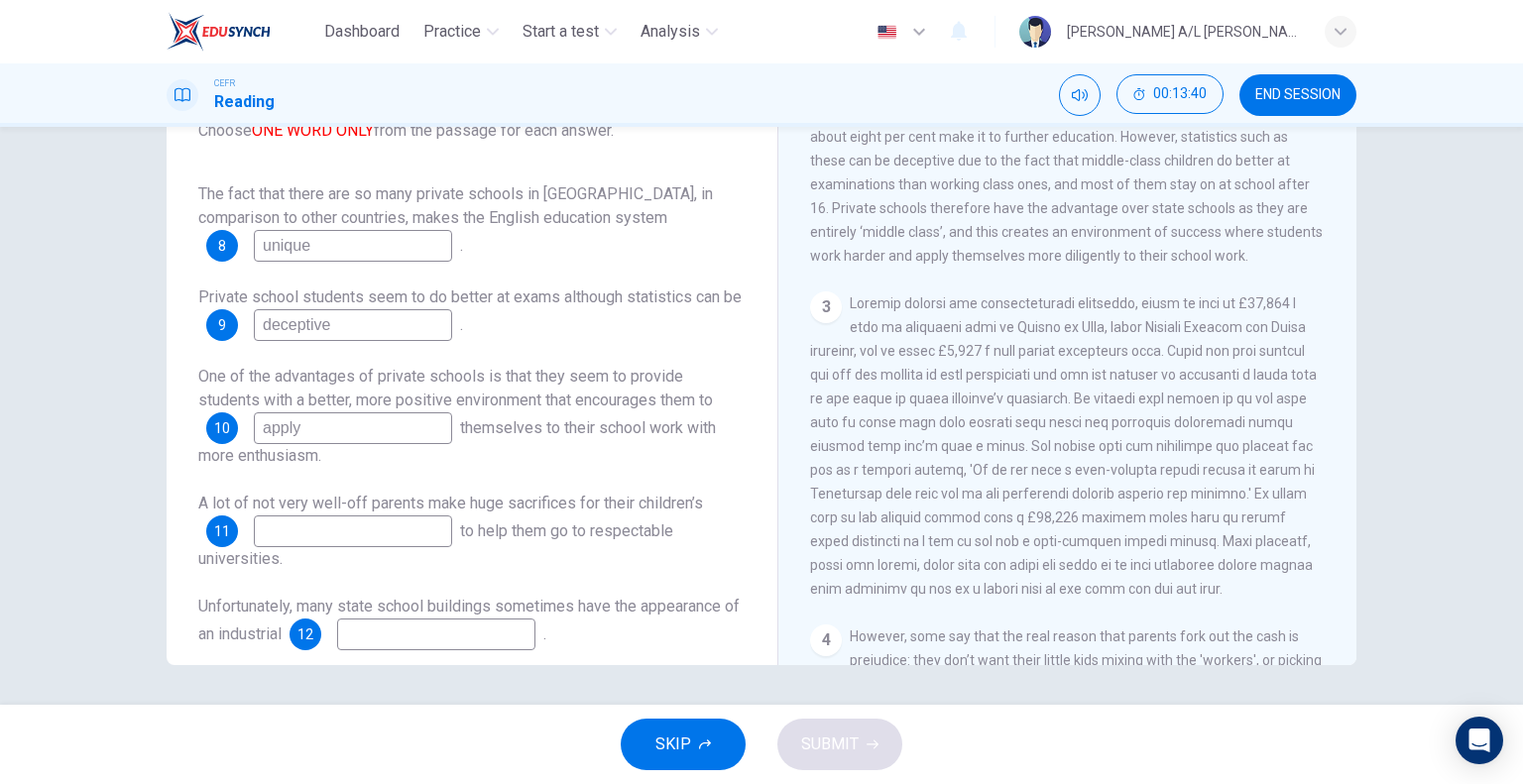 scroll, scrollTop: 712, scrollLeft: 0, axis: vertical 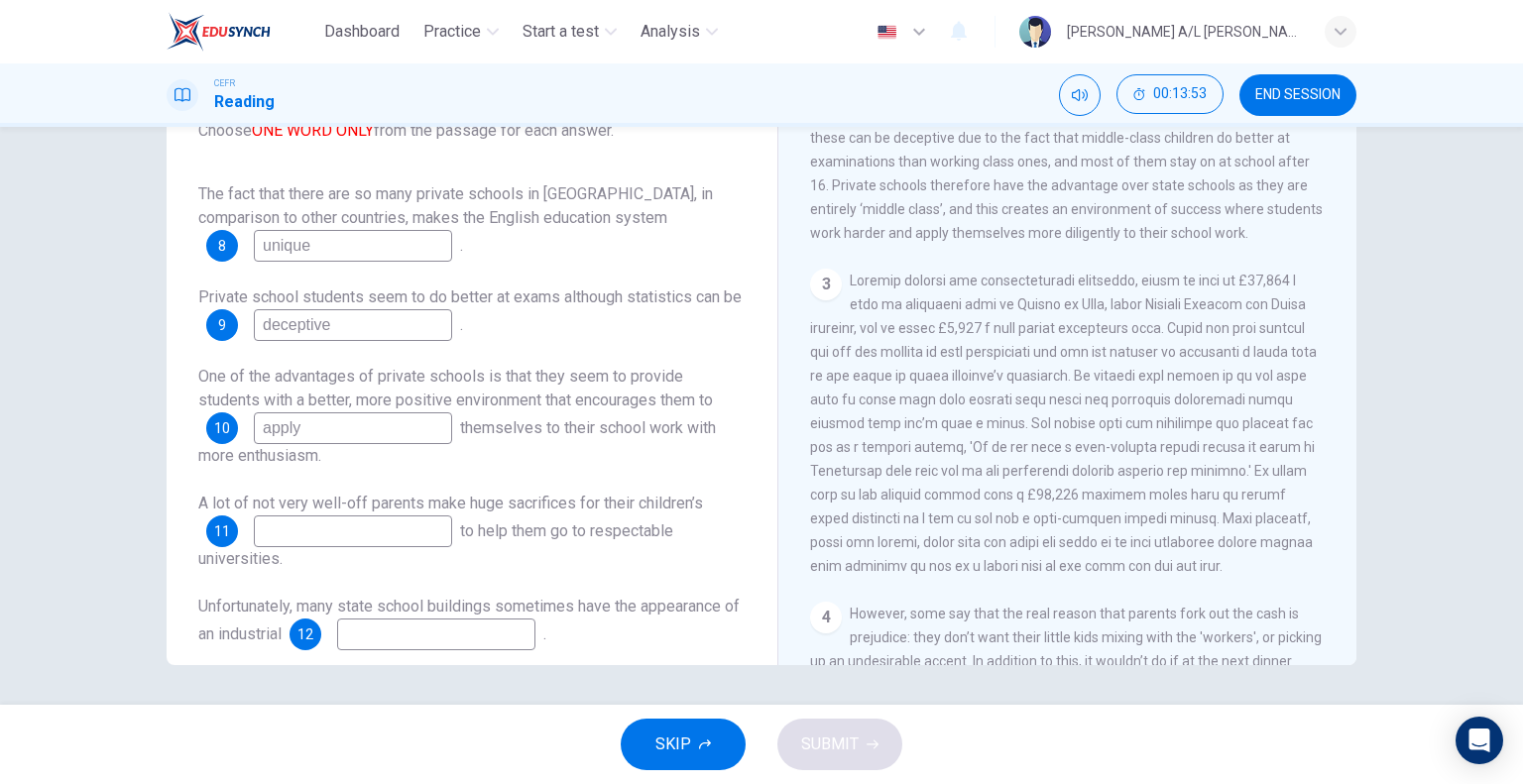 type on "apply" 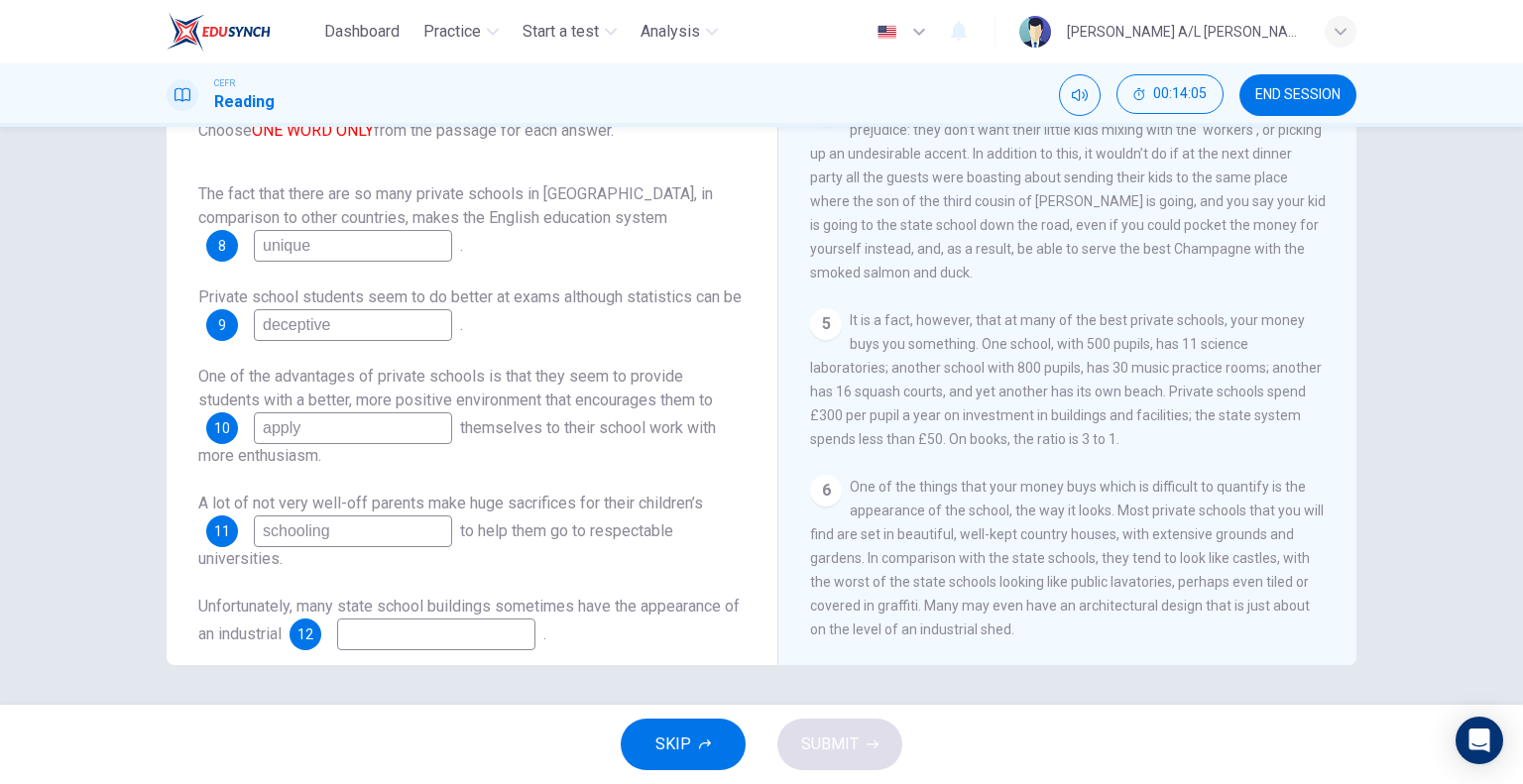 scroll, scrollTop: 1261, scrollLeft: 0, axis: vertical 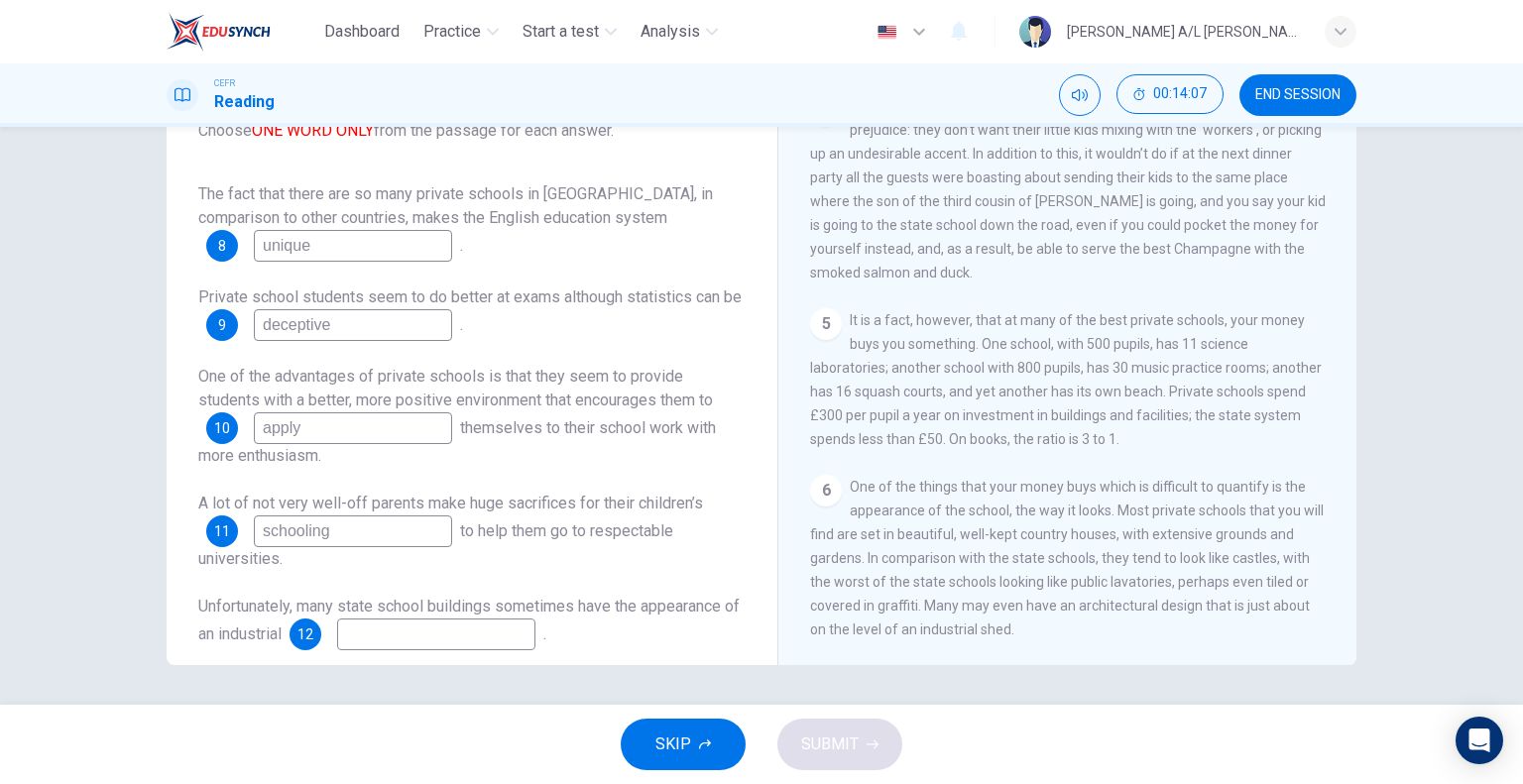 type on "schooling" 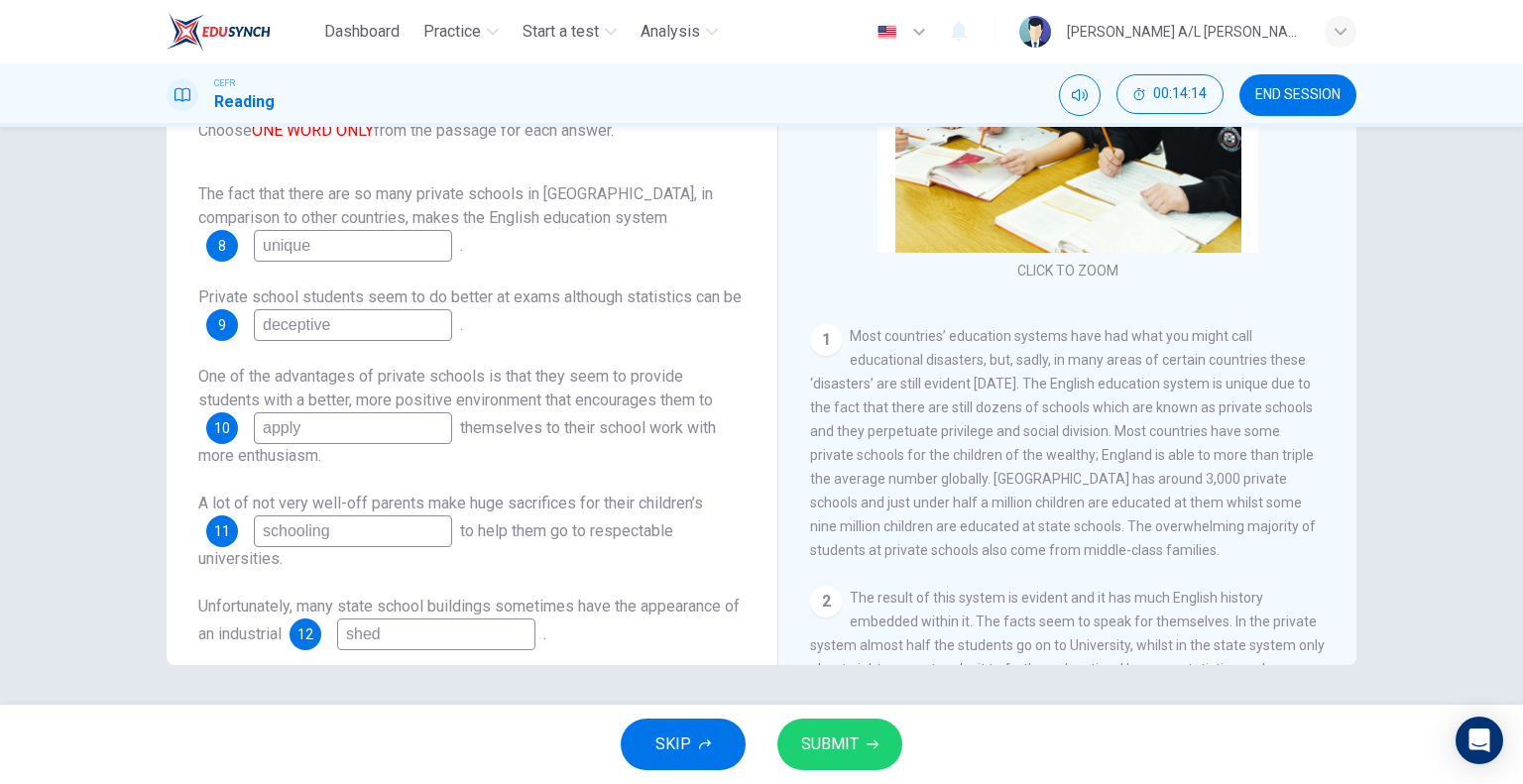 scroll, scrollTop: 159, scrollLeft: 0, axis: vertical 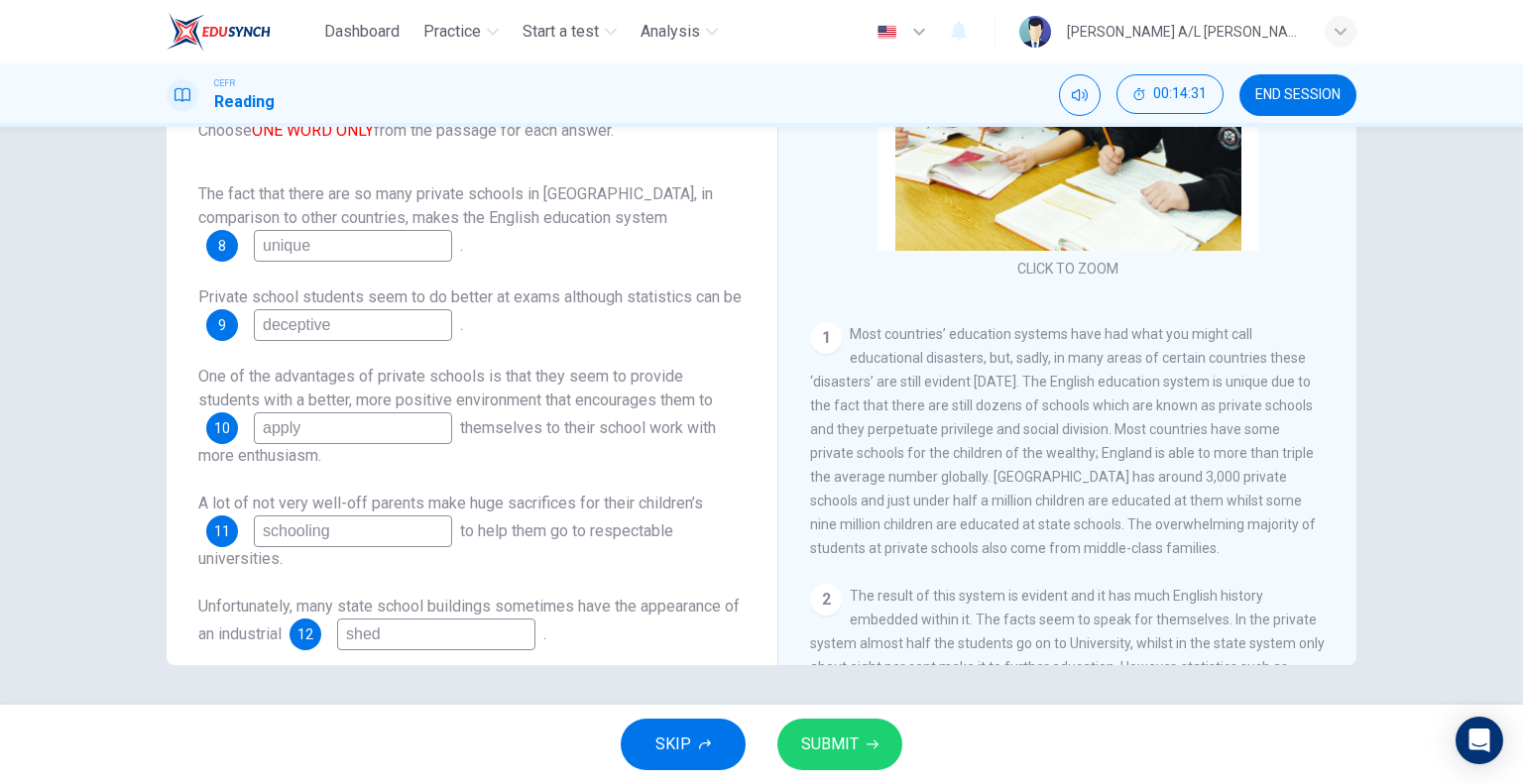 type on "shed" 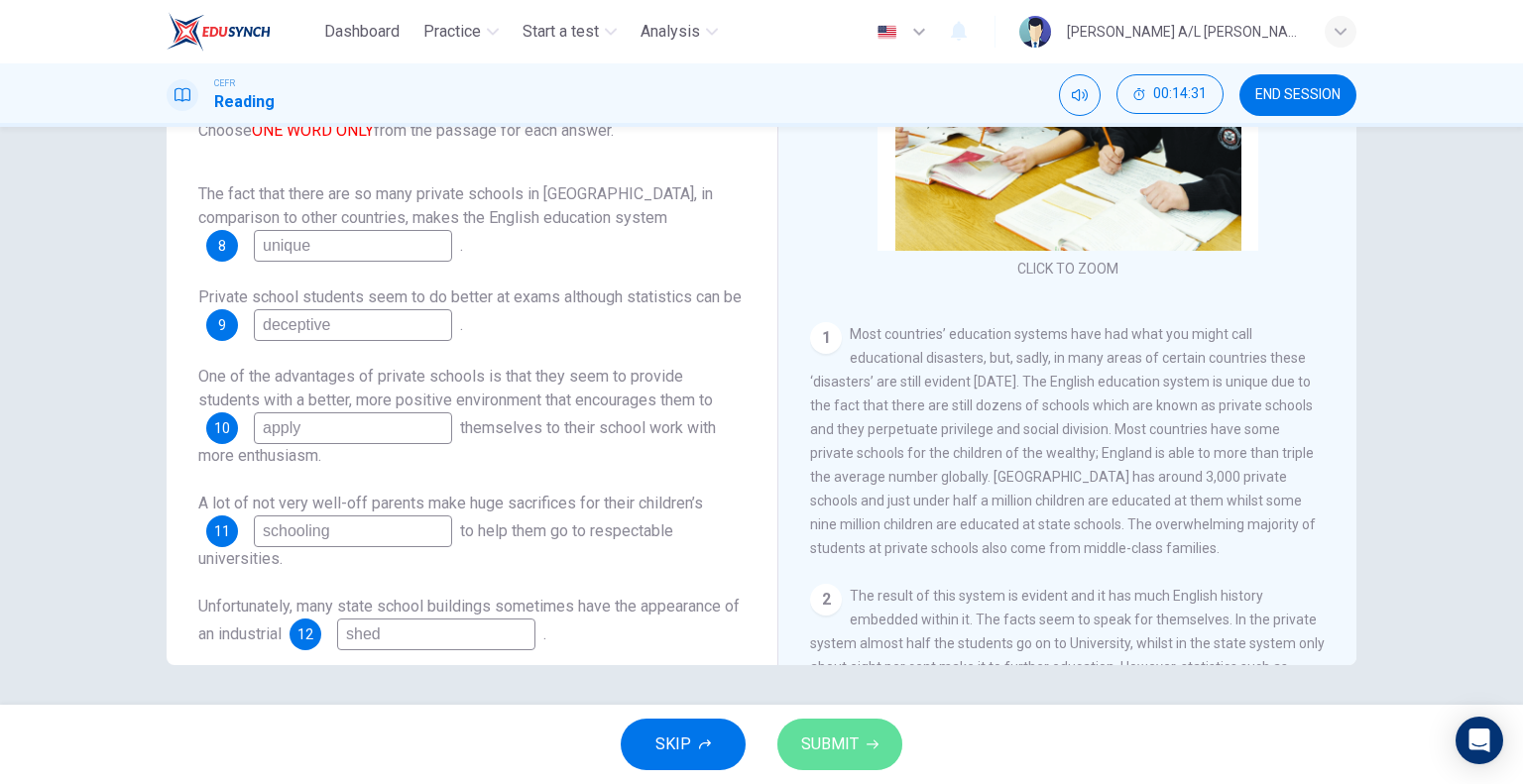 click on "SUBMIT" at bounding box center (830, 744) 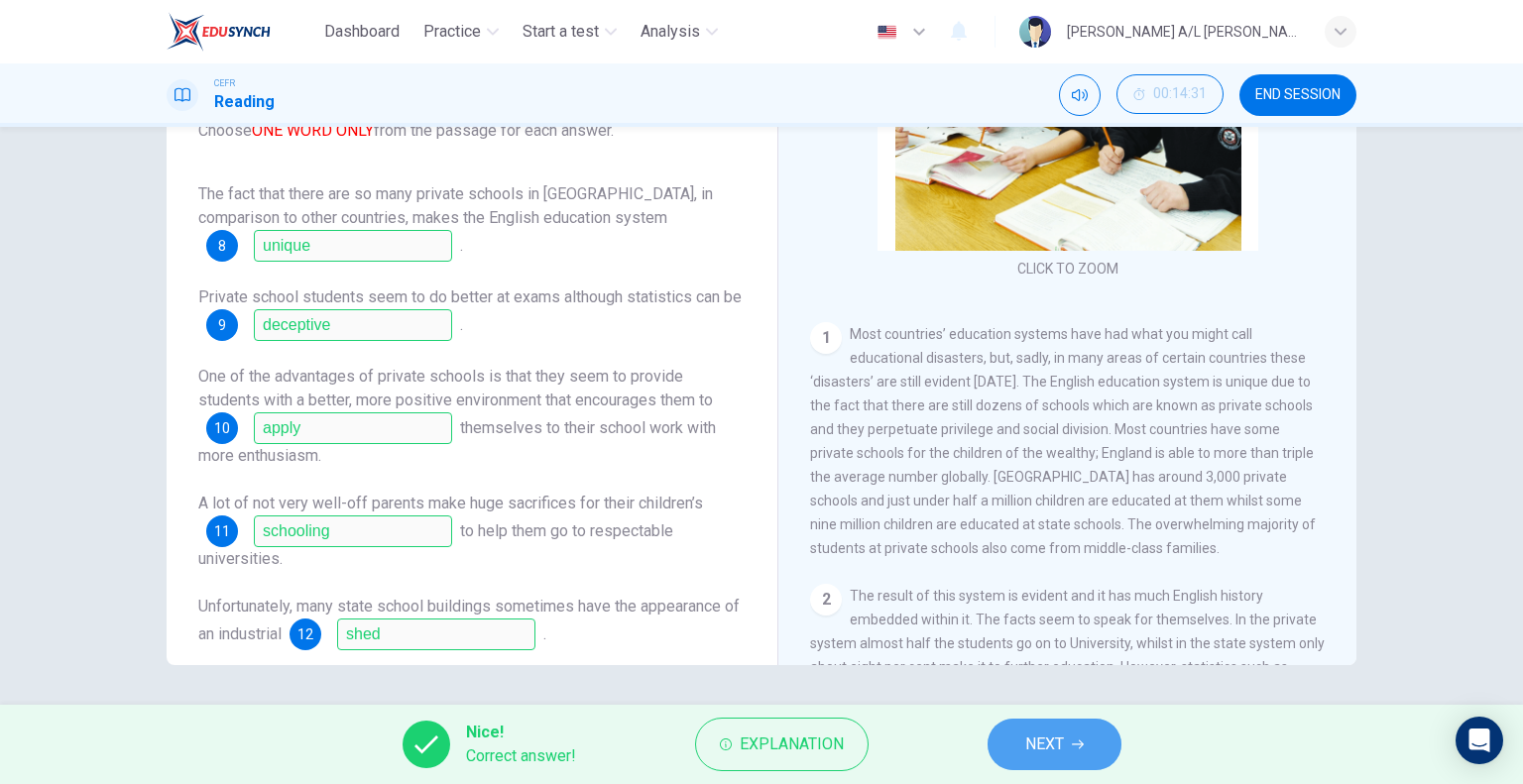 click on "NEXT" at bounding box center (1054, 744) 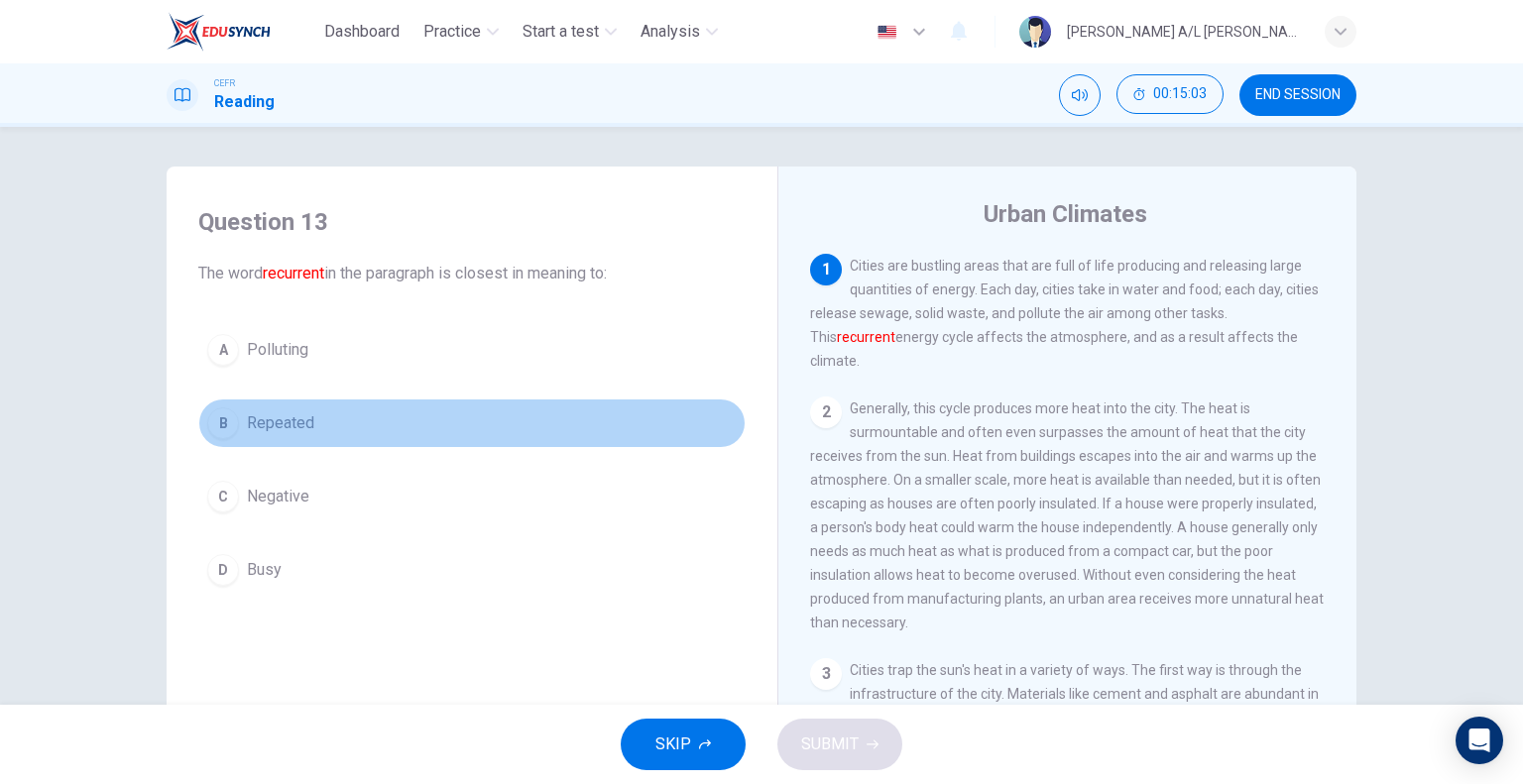 click on "Repeated" at bounding box center (281, 423) 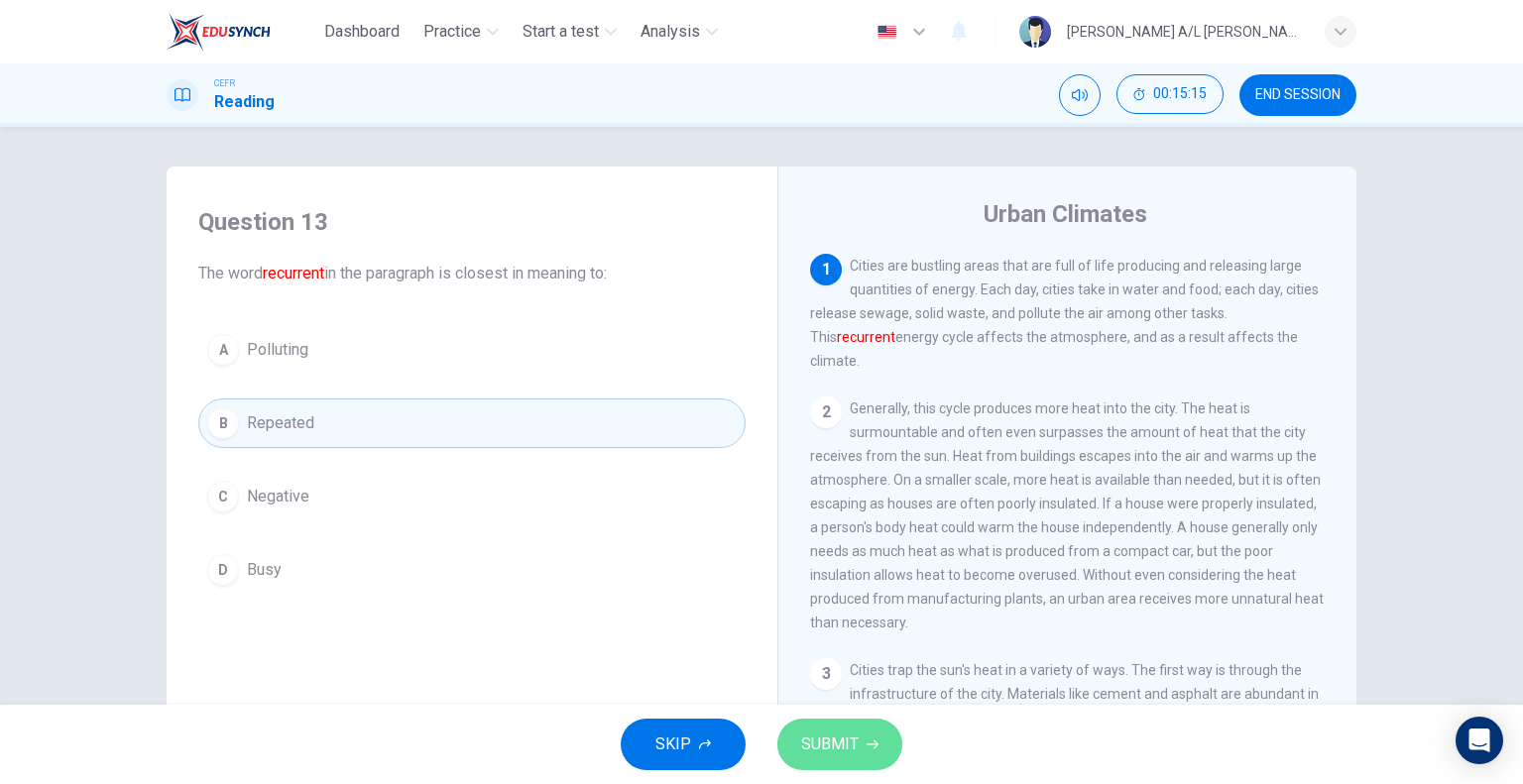 click on "SUBMIT" at bounding box center (840, 744) 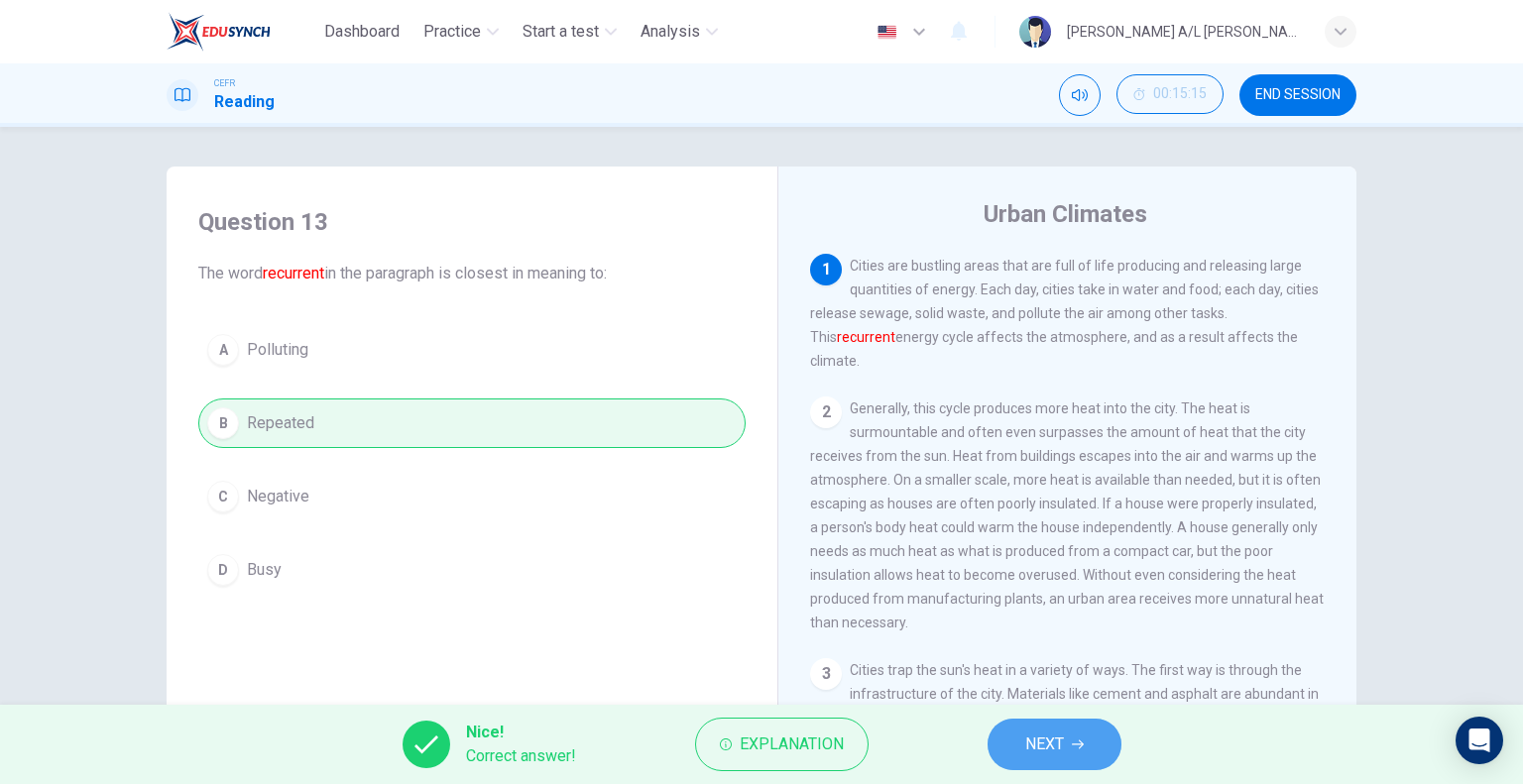 click on "NEXT" at bounding box center (1044, 744) 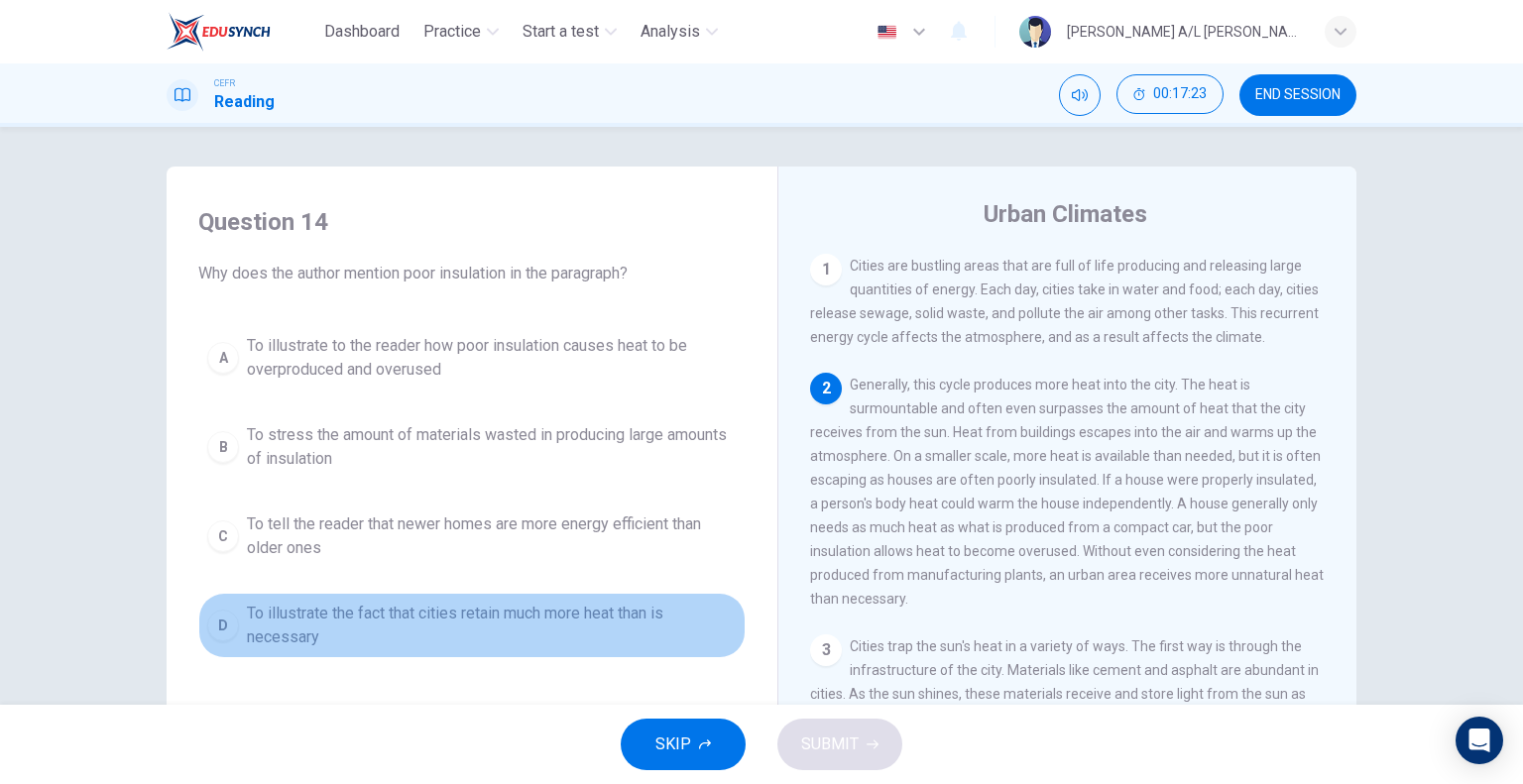 click on "To illustrate the fact that cities retain much more heat than is necessary" at bounding box center (492, 625) 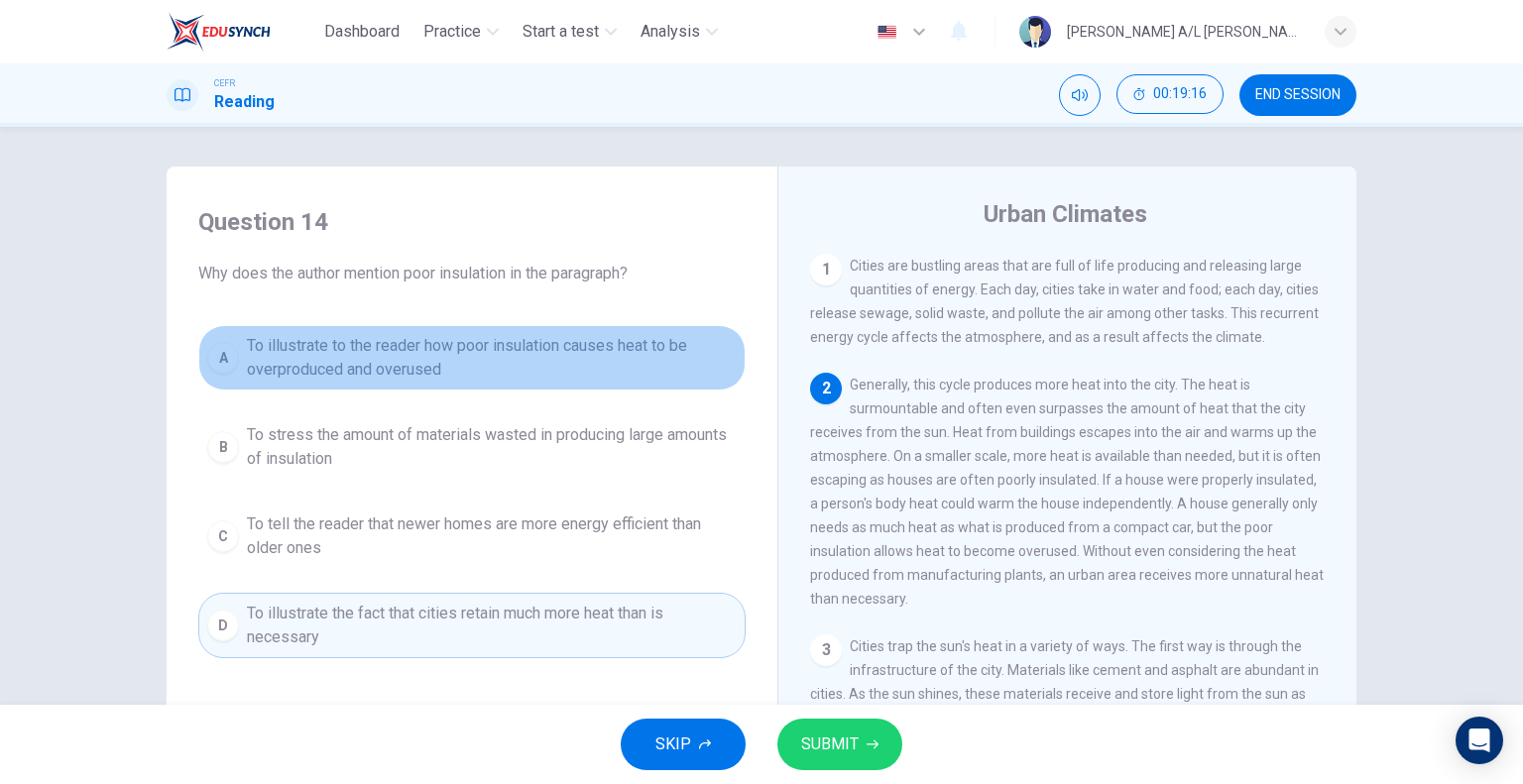 click on "To illustrate to the reader how poor insulation causes heat to be overproduced and overused" at bounding box center (492, 358) 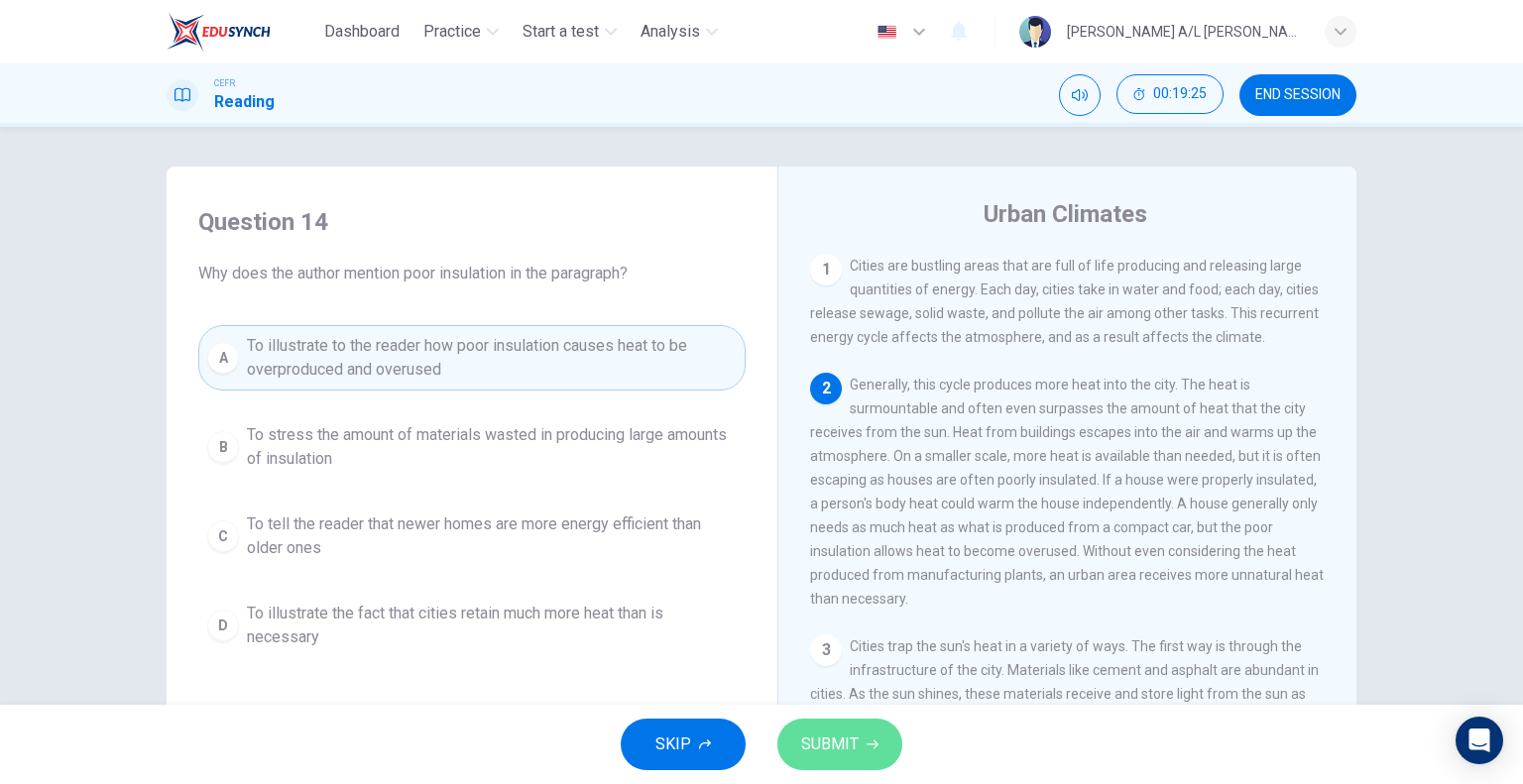 click on "SUBMIT" at bounding box center [830, 744] 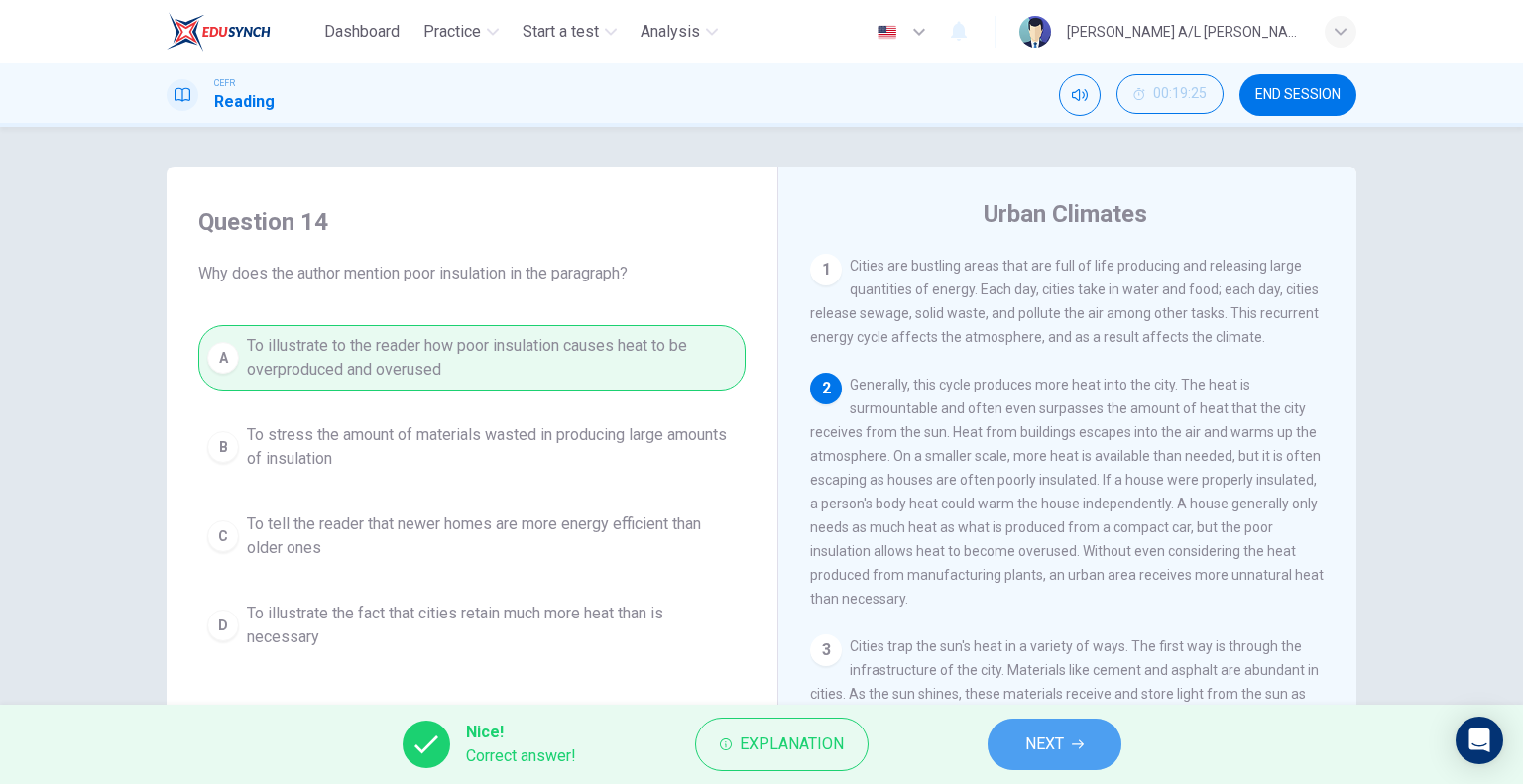 click on "NEXT" at bounding box center [1054, 744] 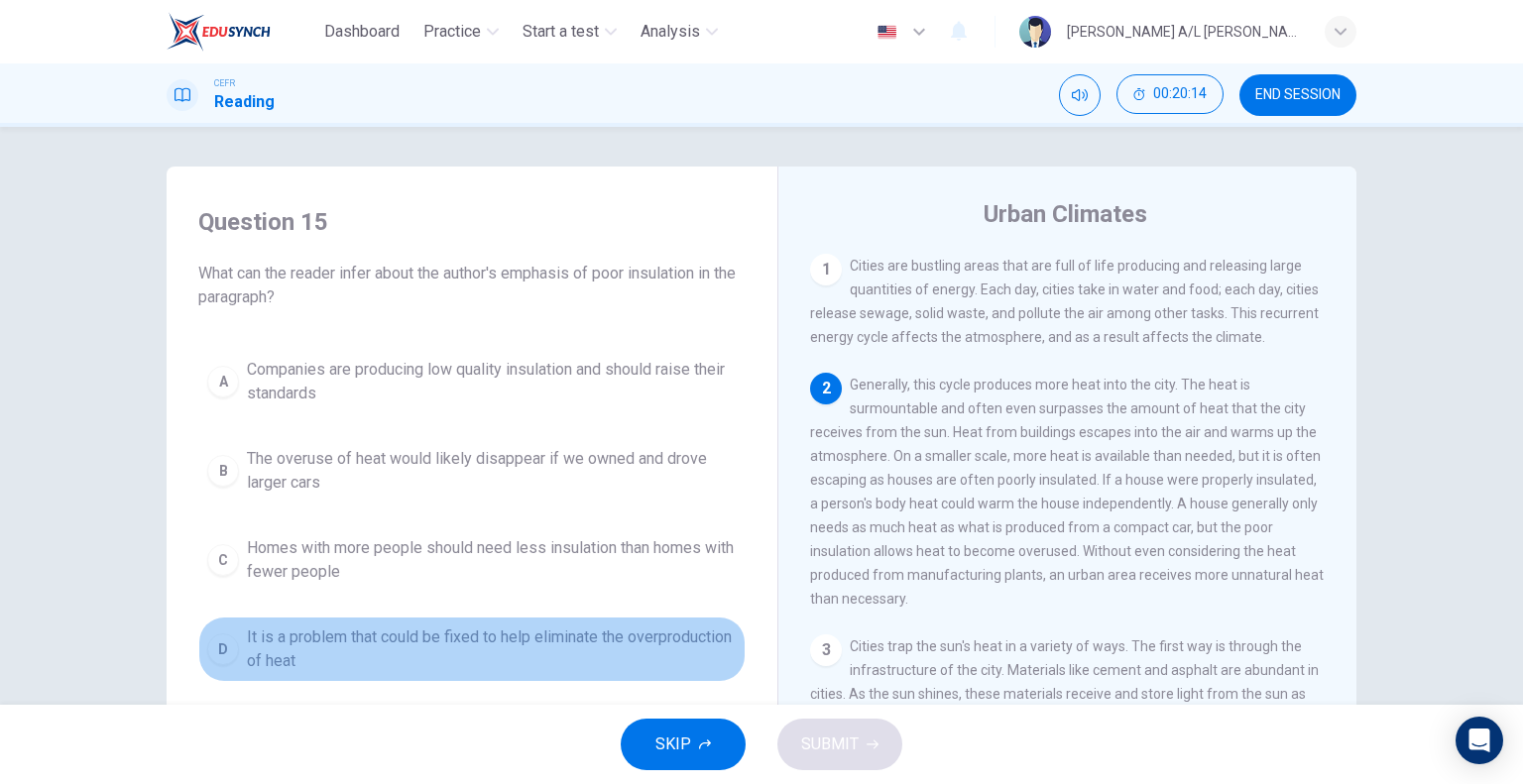 click on "It is a problem that could be fixed to help eliminate the overproduction of heat" at bounding box center [492, 649] 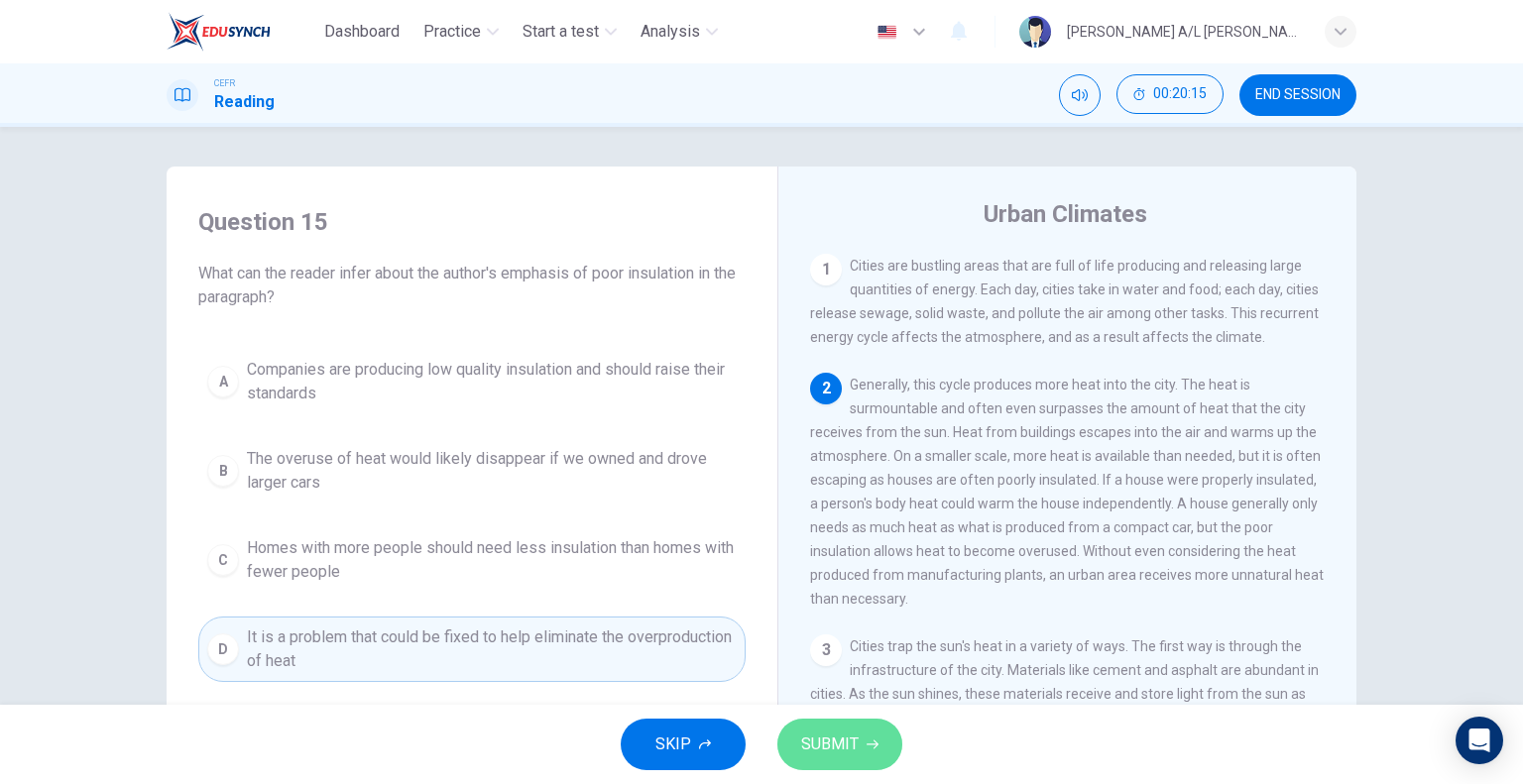 click on "SUBMIT" at bounding box center [830, 744] 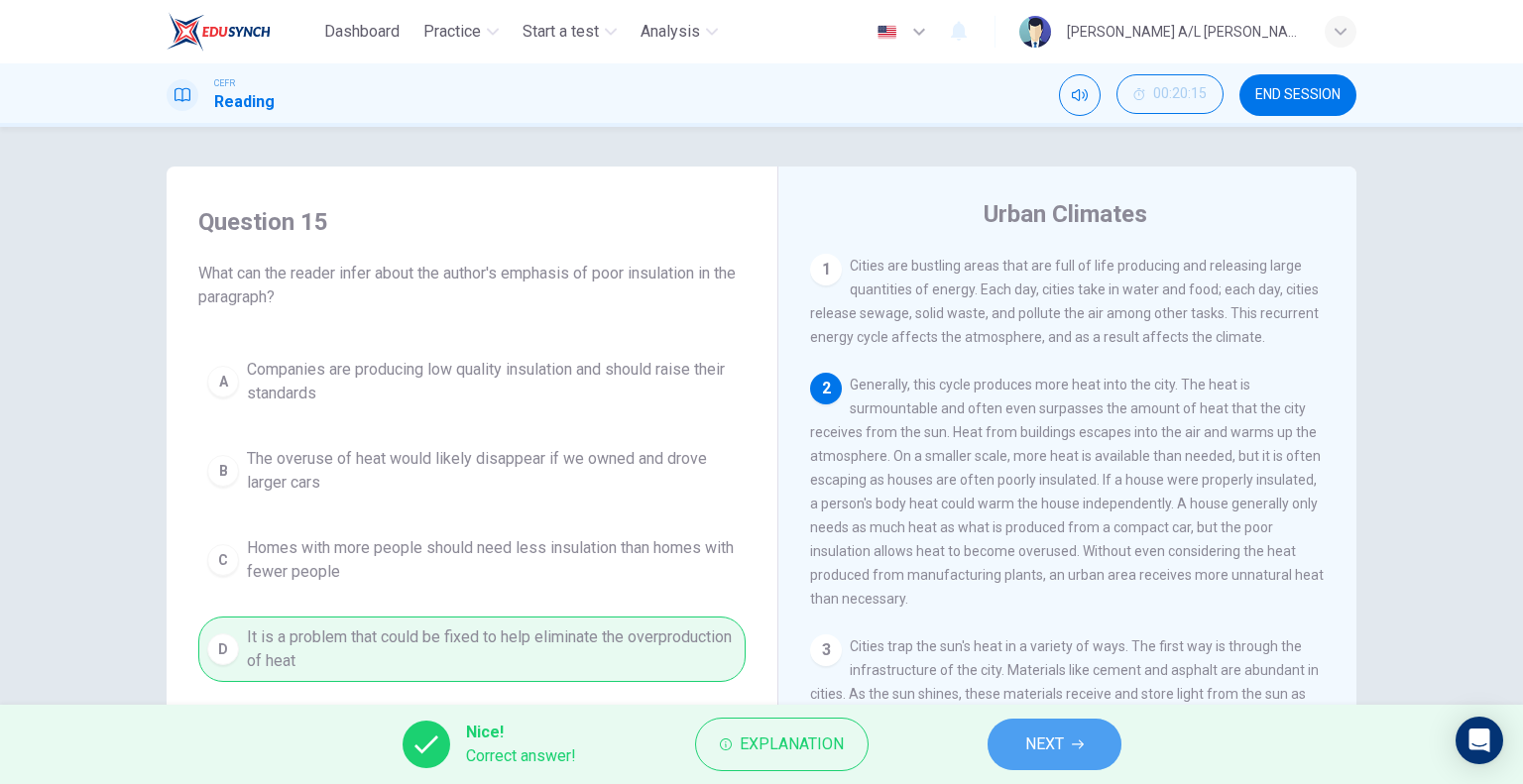 click on "NEXT" at bounding box center (1054, 744) 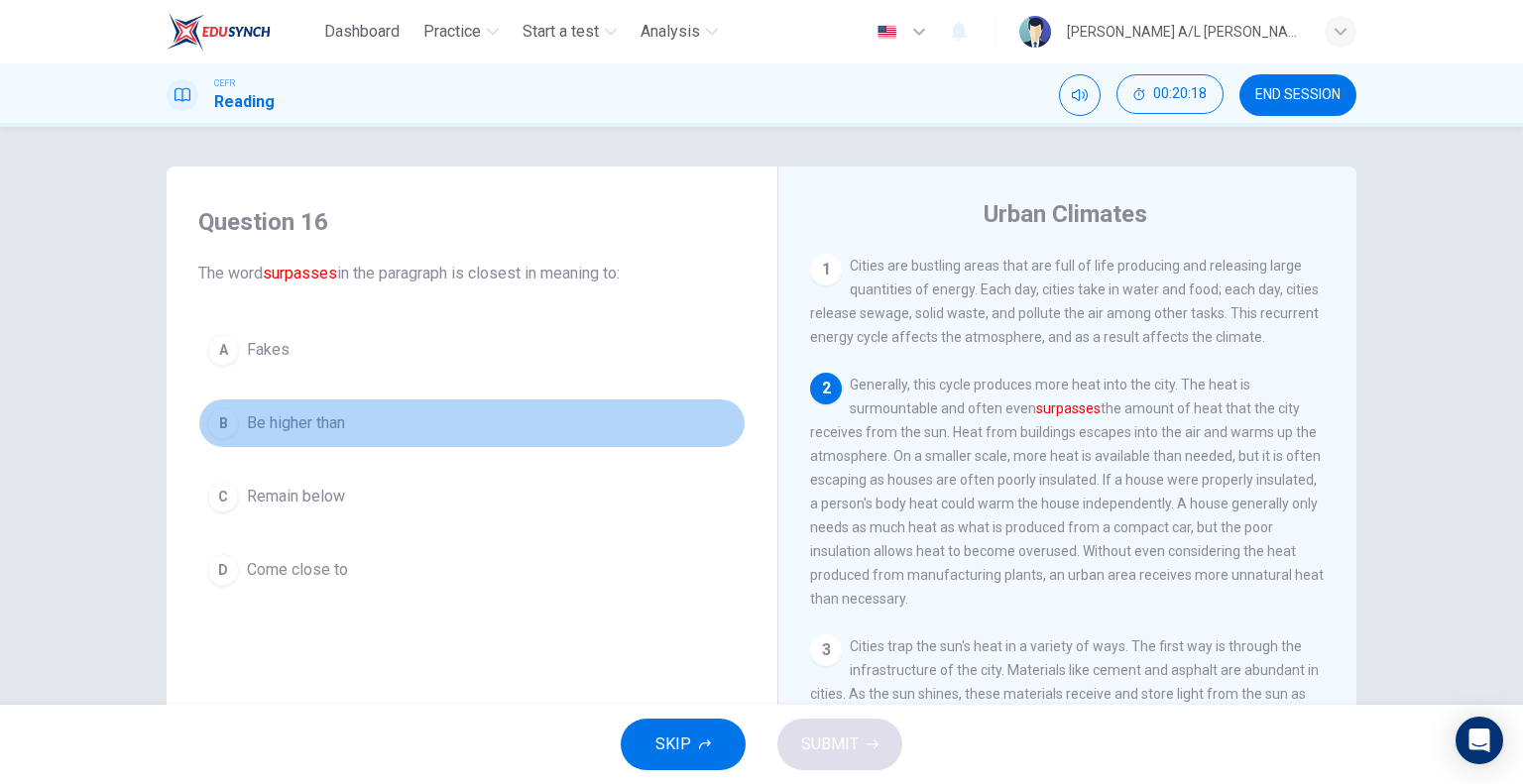 click on "Be higher than" at bounding box center [295, 423] 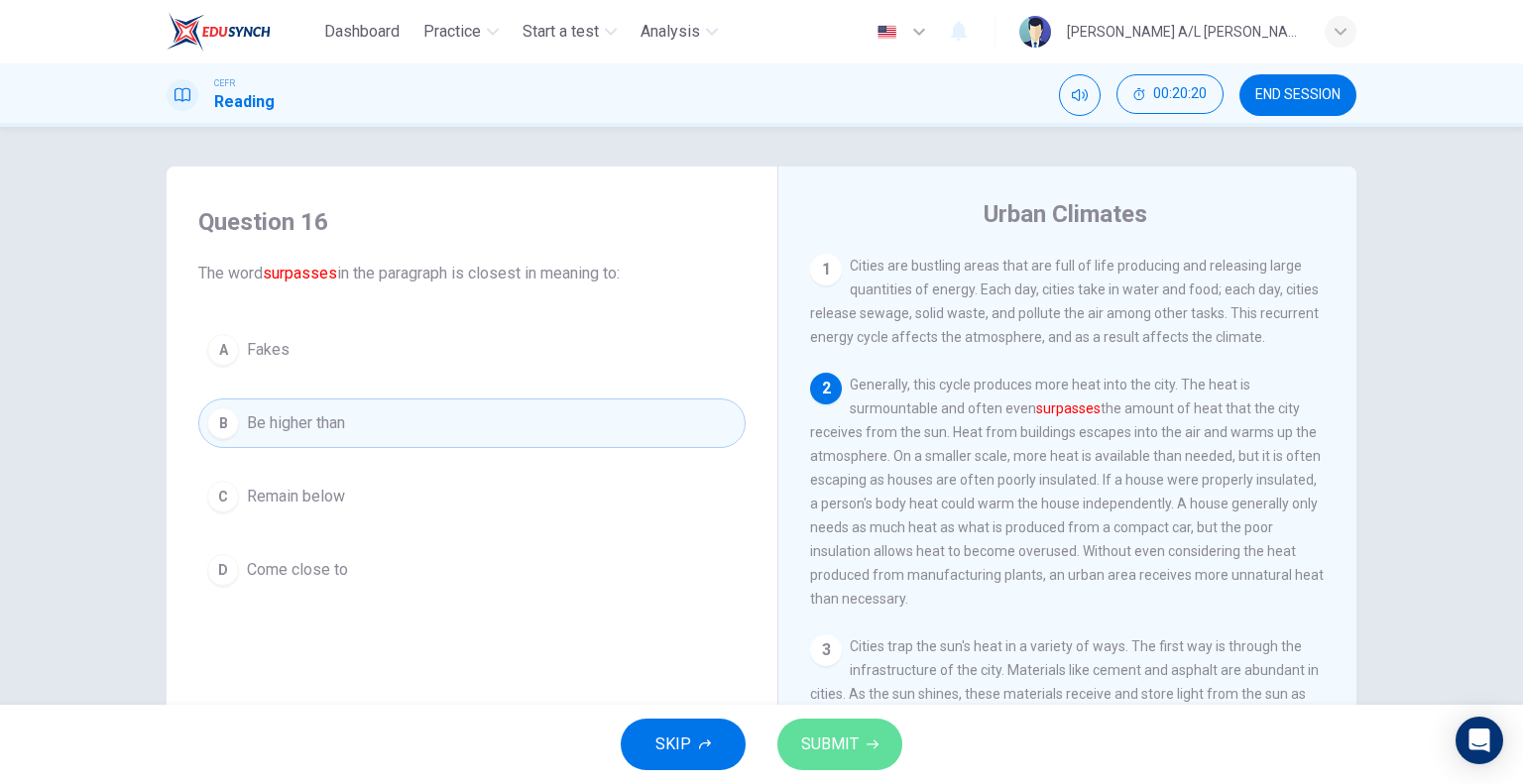 click on "SUBMIT" at bounding box center (830, 744) 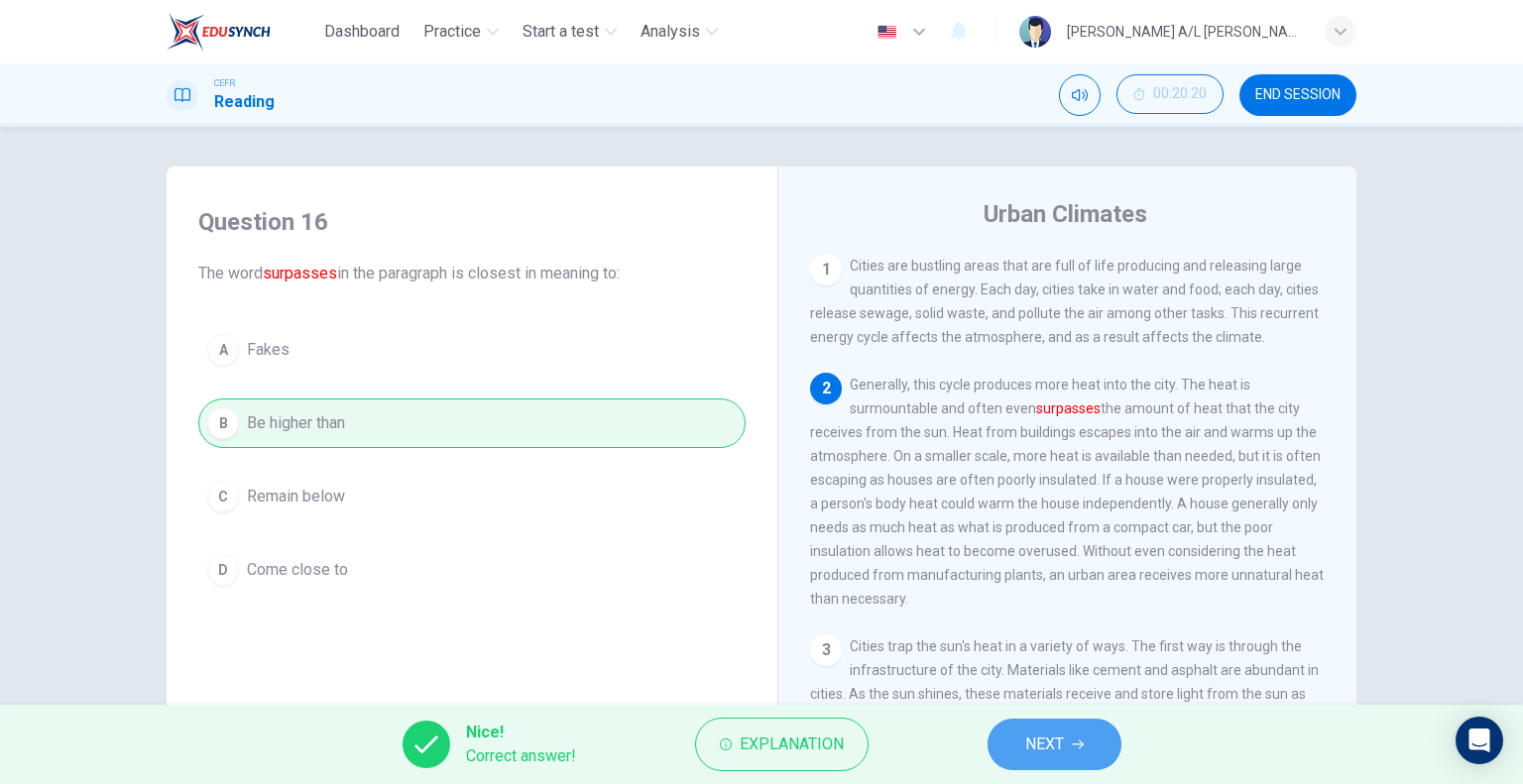 click on "NEXT" at bounding box center (1044, 744) 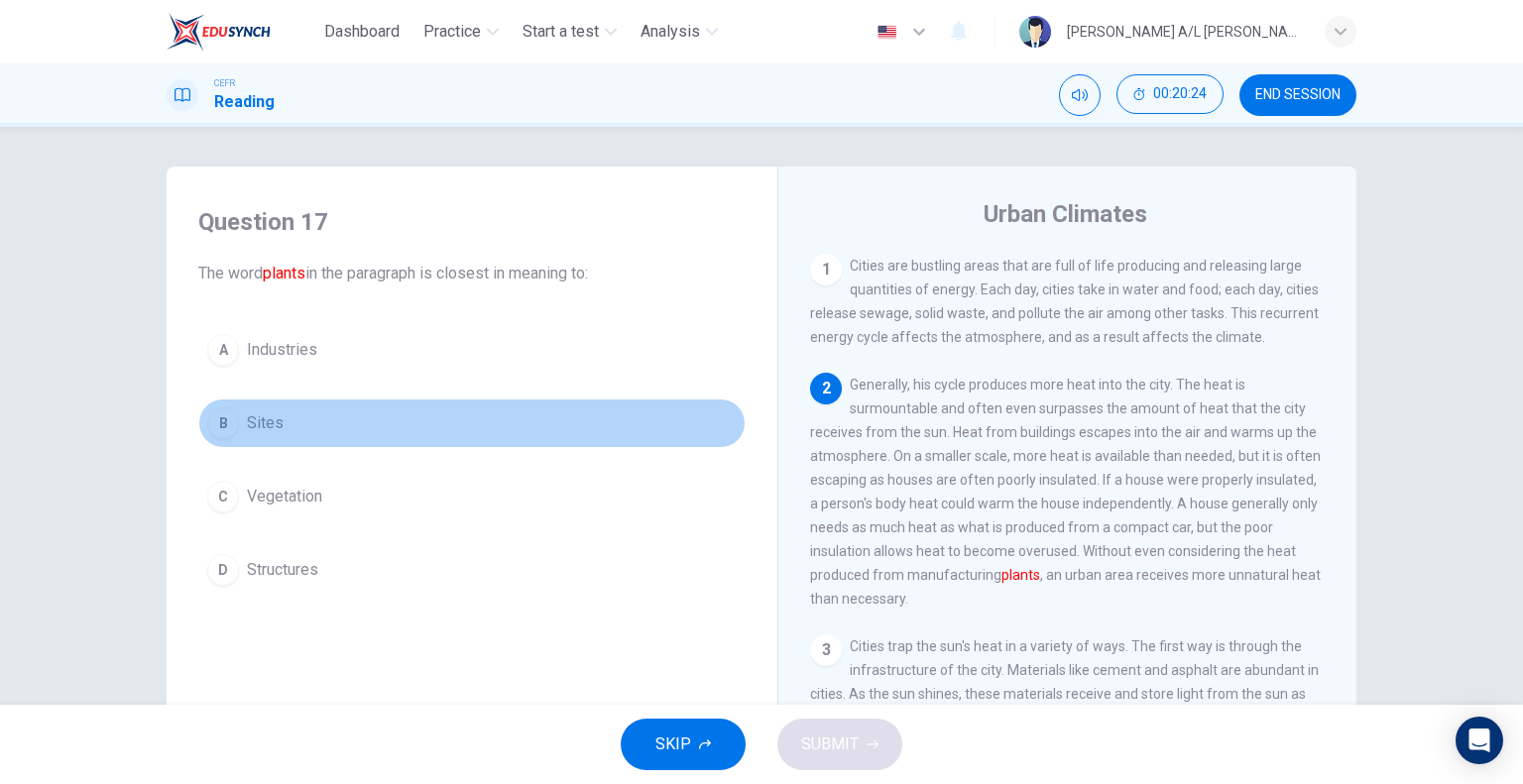 click on "Sites" at bounding box center [265, 423] 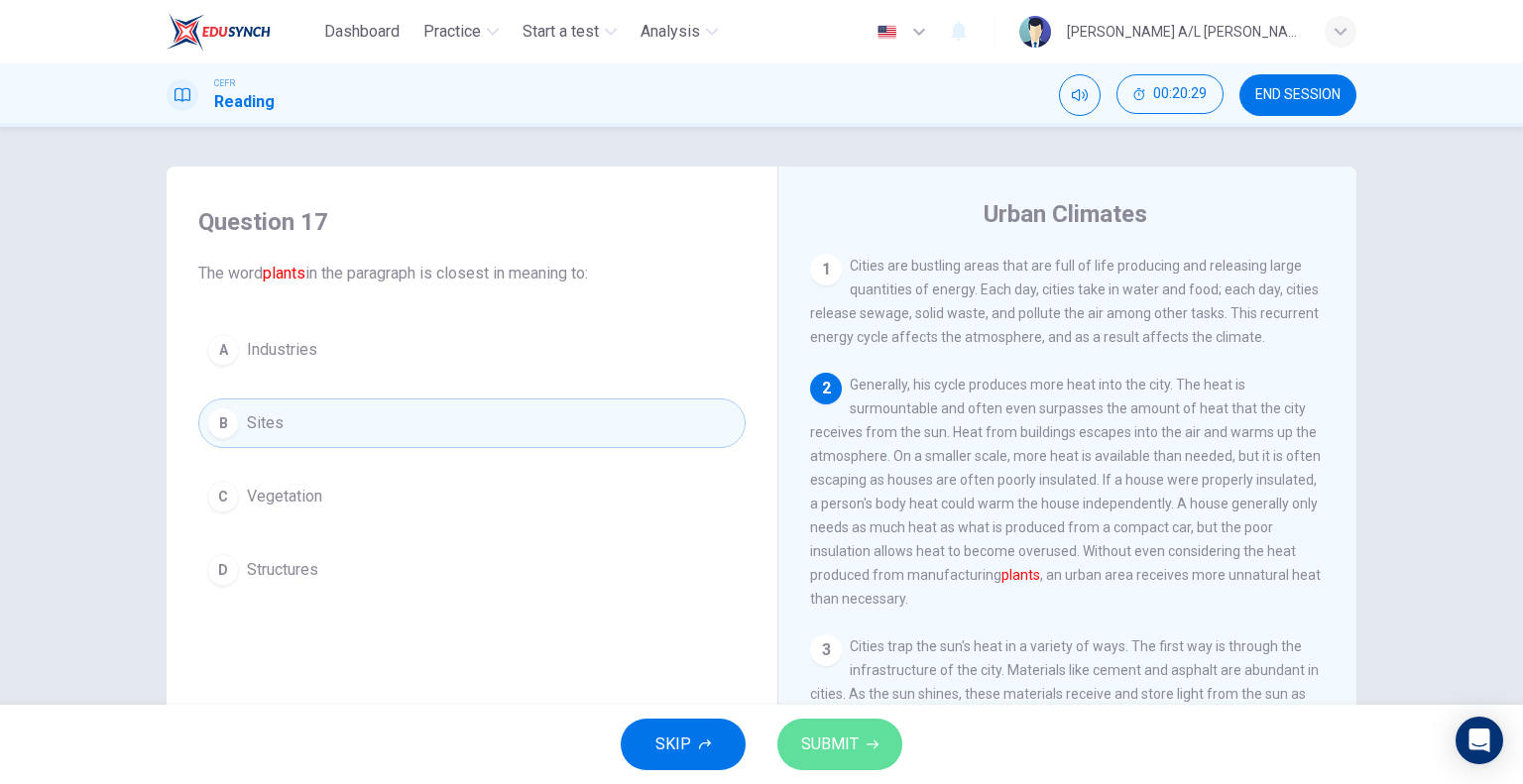 click on "SUBMIT" at bounding box center (830, 744) 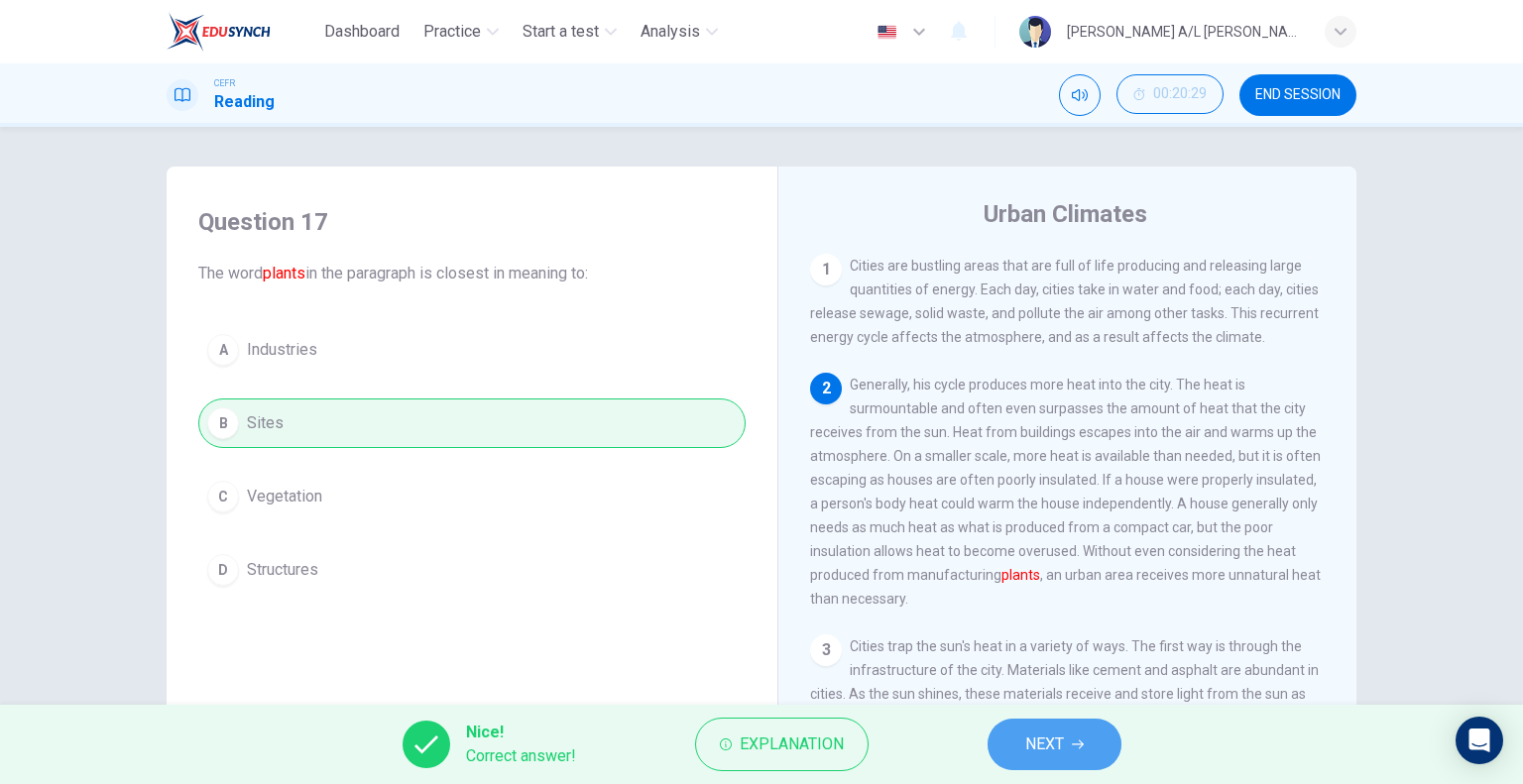 click on "NEXT" at bounding box center [1044, 744] 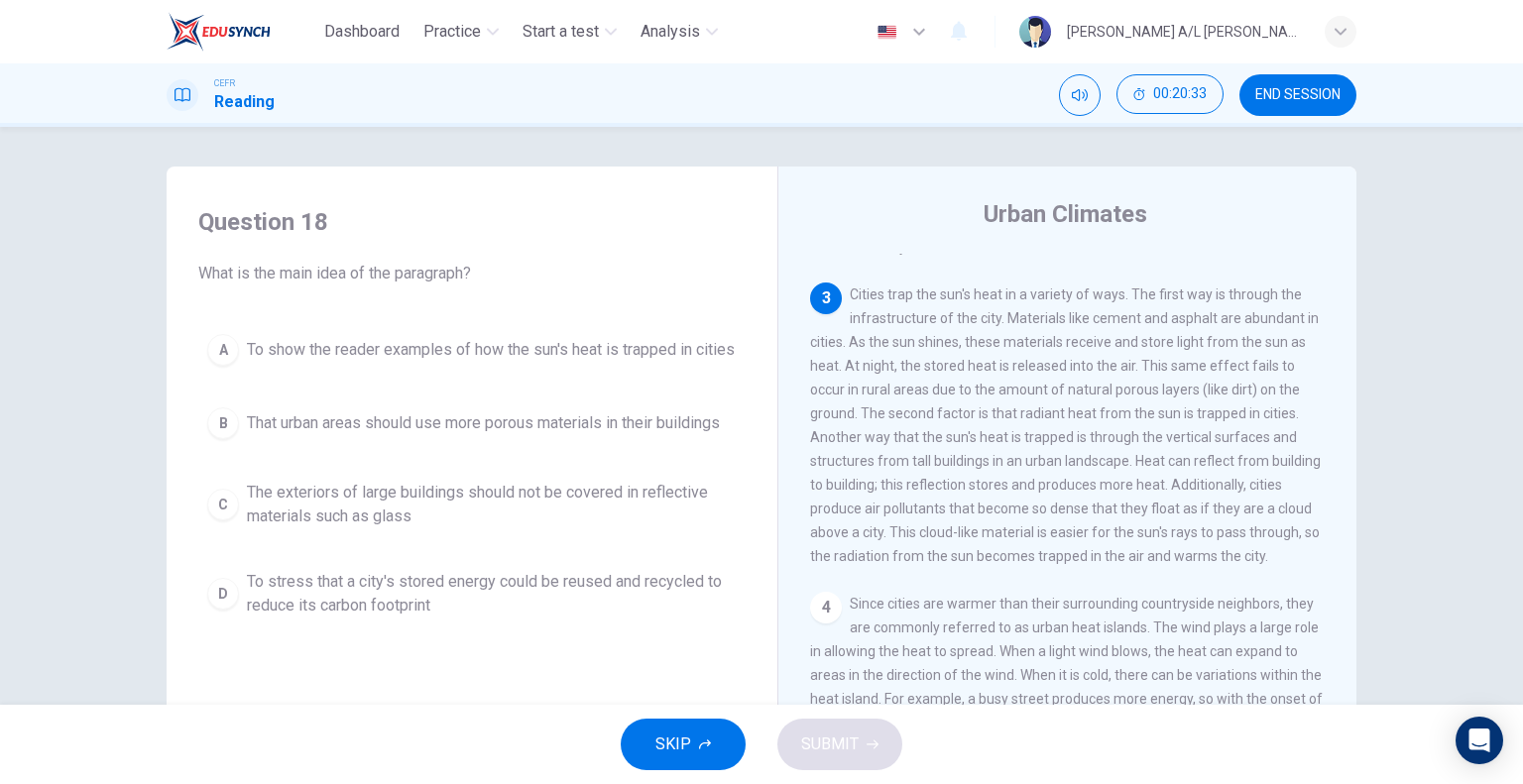 scroll, scrollTop: 353, scrollLeft: 0, axis: vertical 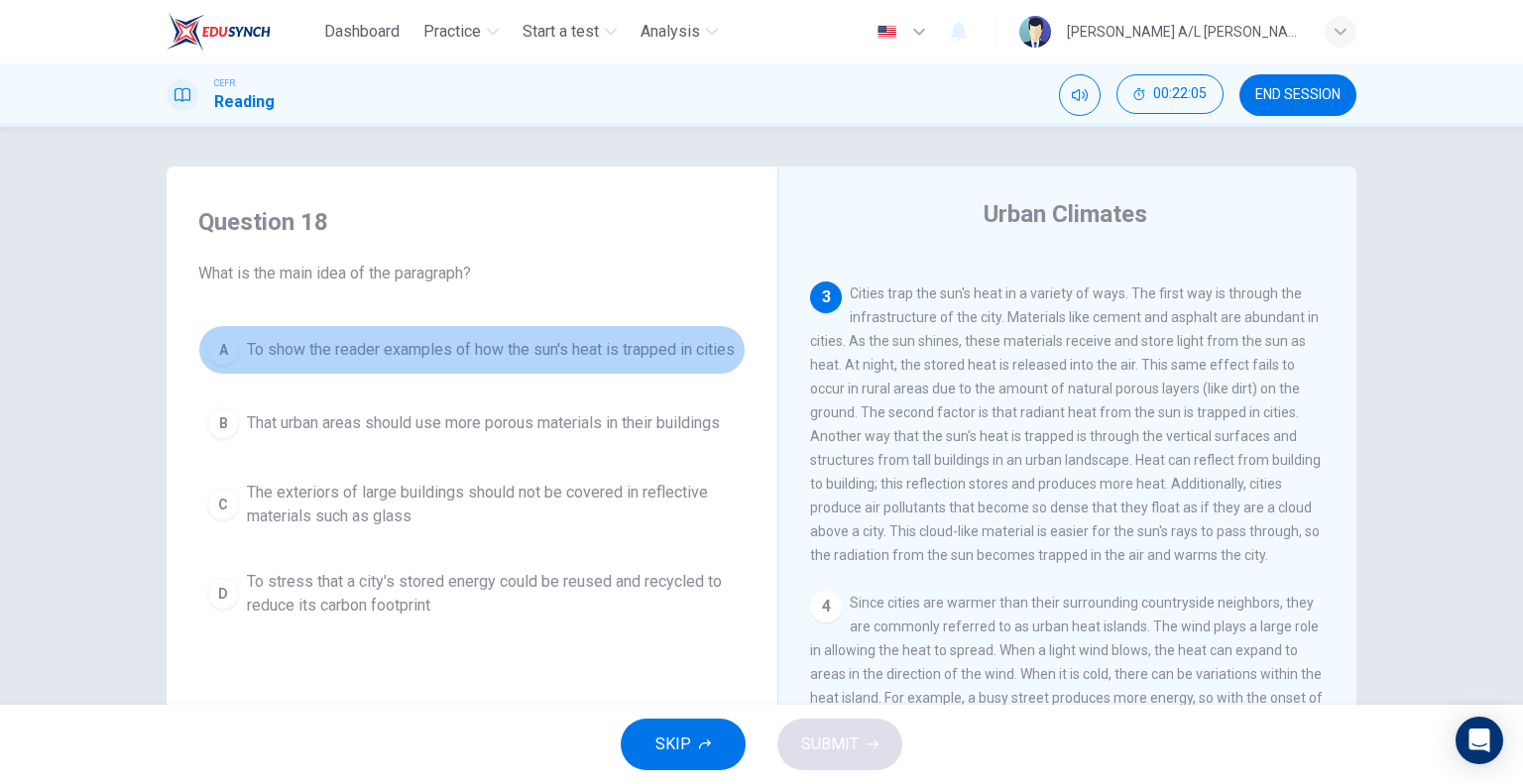 click on "To show the reader examples of how the sun's heat is trapped in cities" at bounding box center [491, 350] 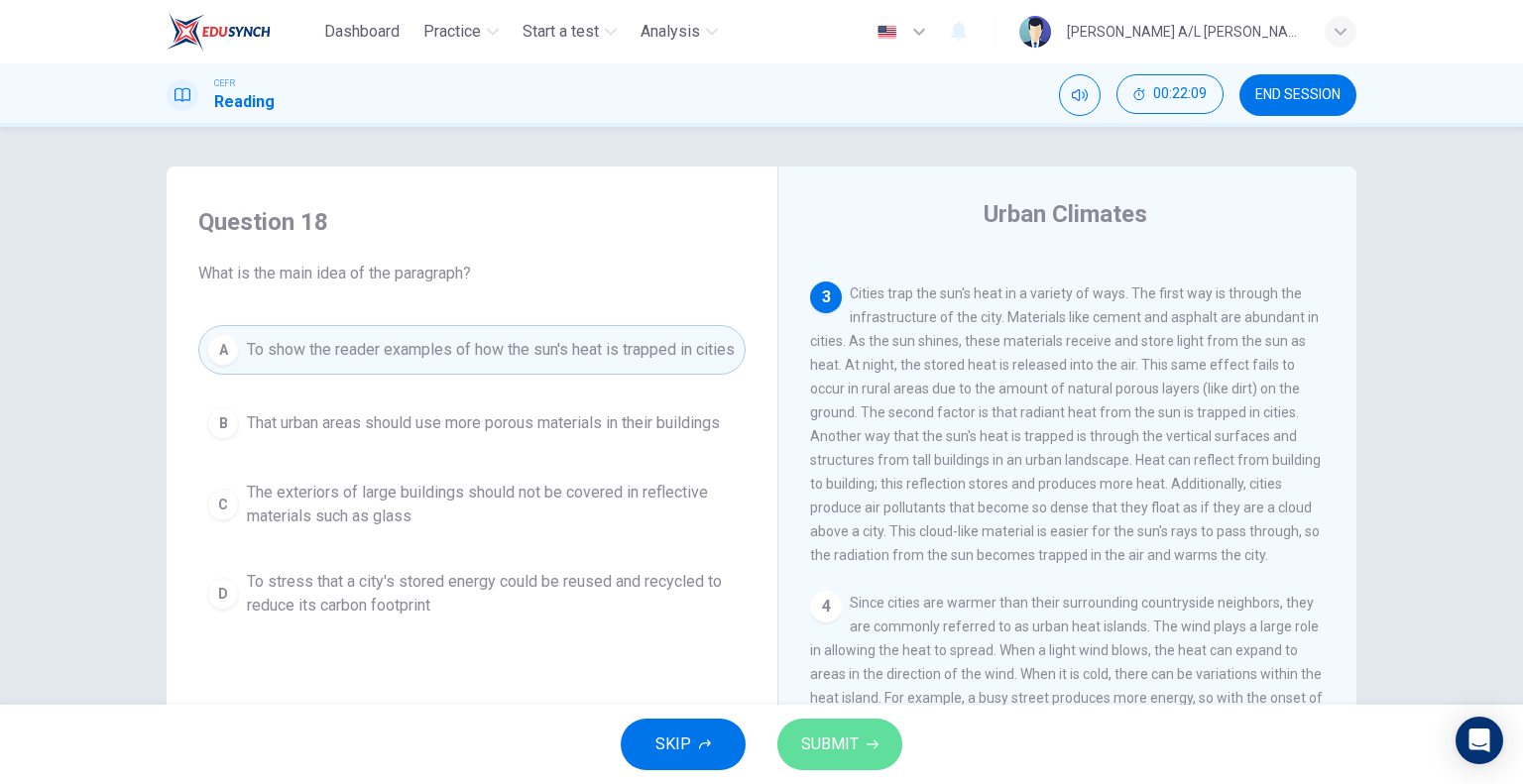 click on "SUBMIT" at bounding box center [830, 744] 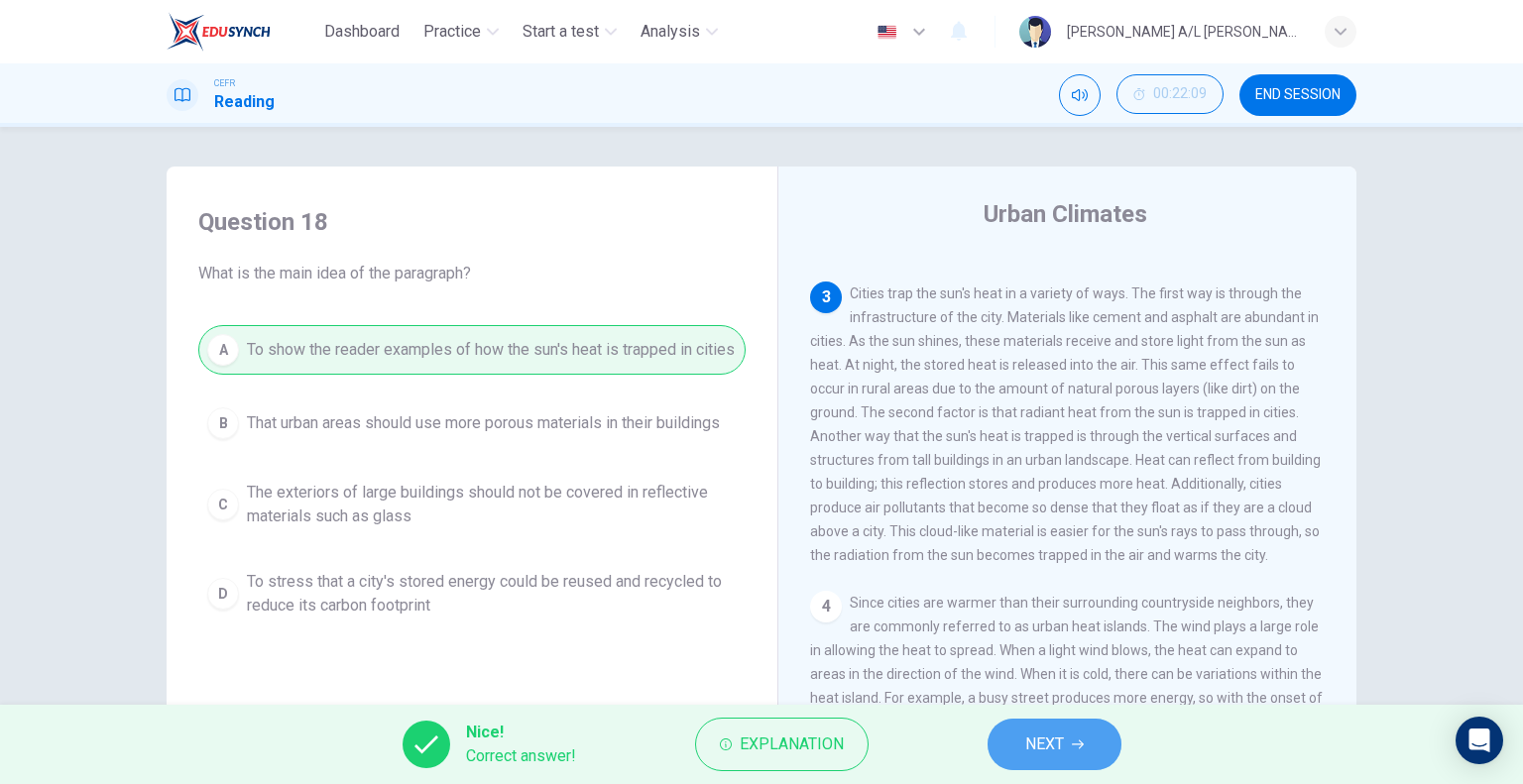 click 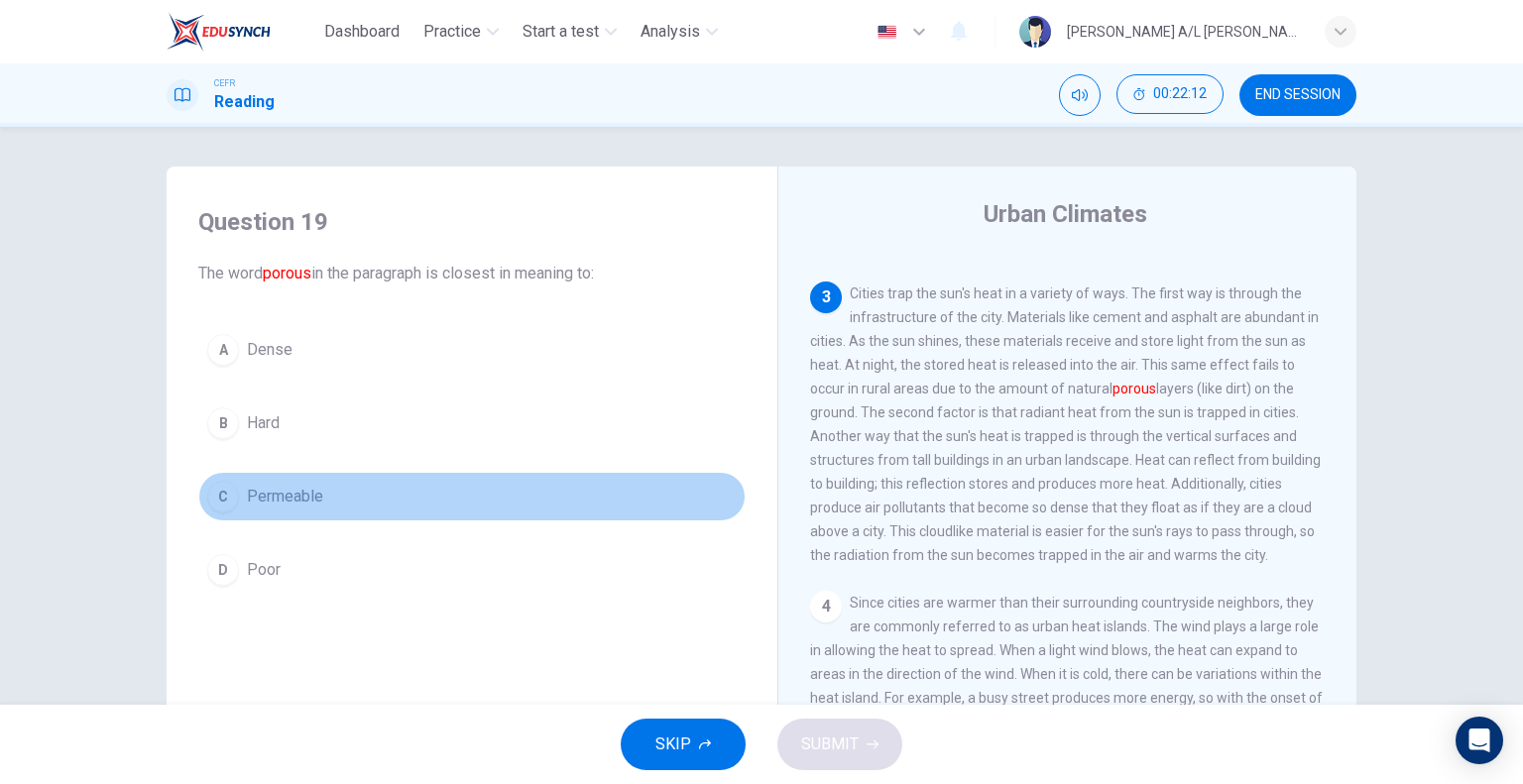 click on "Permeable" at bounding box center (285, 497) 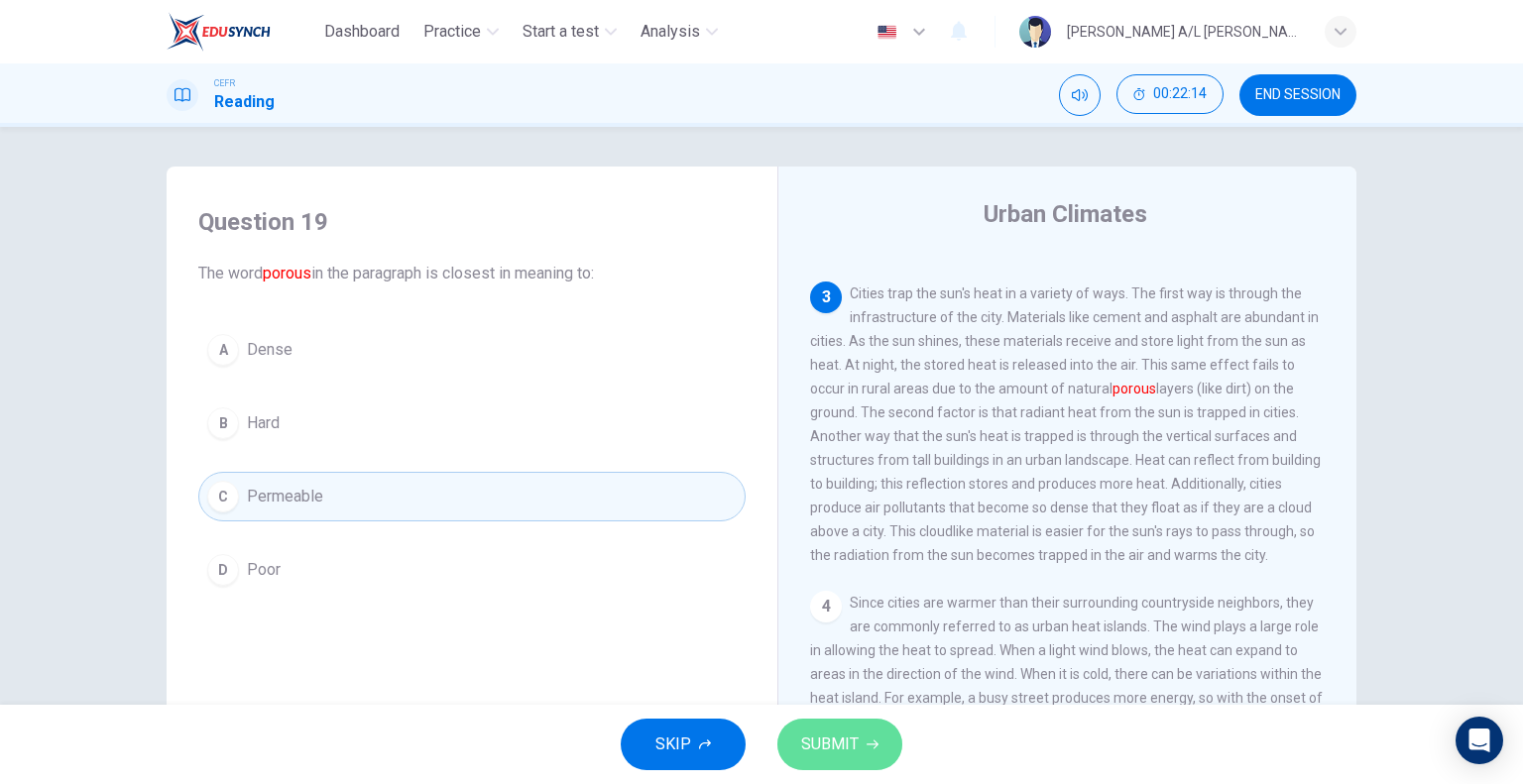 click on "SUBMIT" at bounding box center (830, 744) 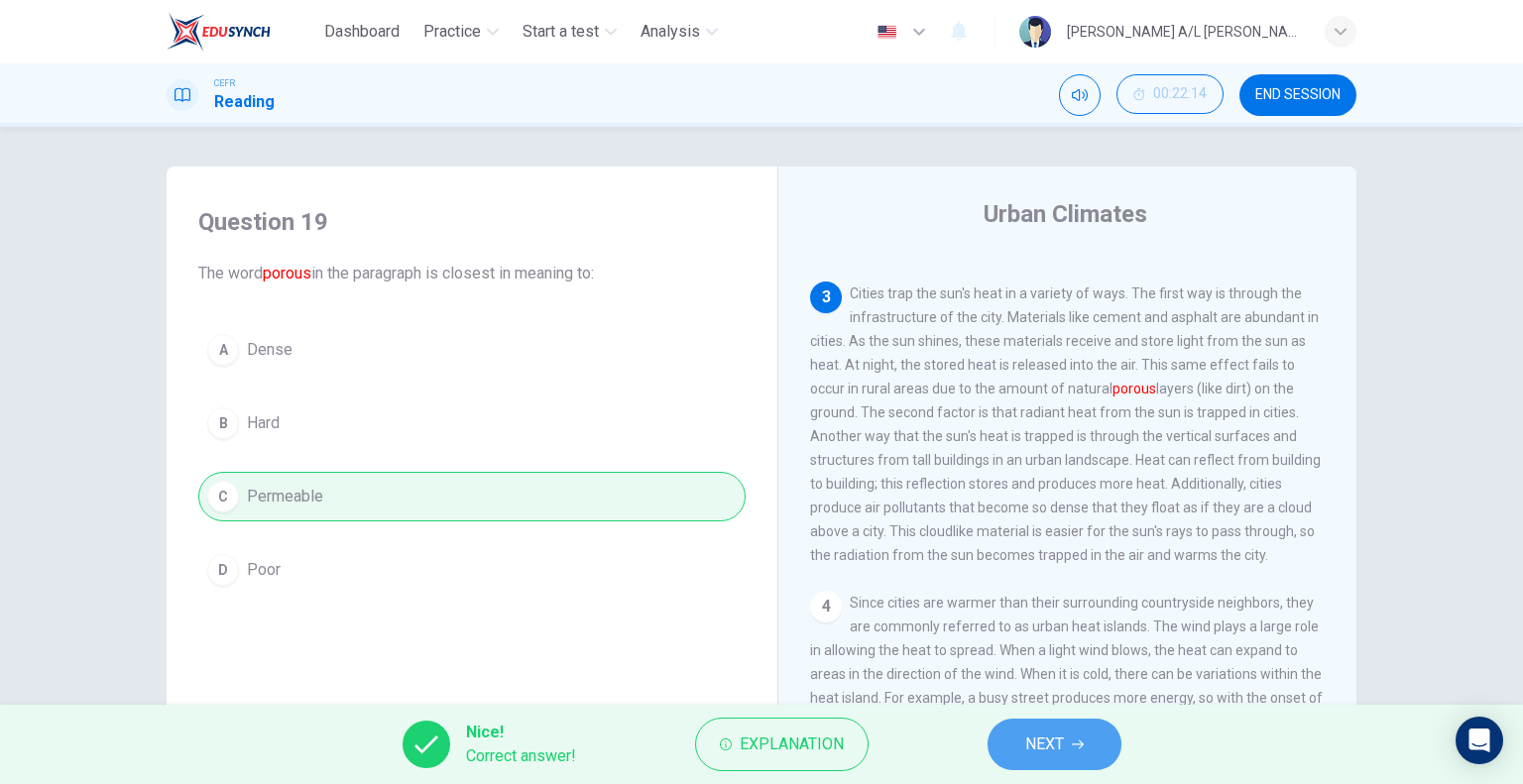 click on "NEXT" at bounding box center [1044, 744] 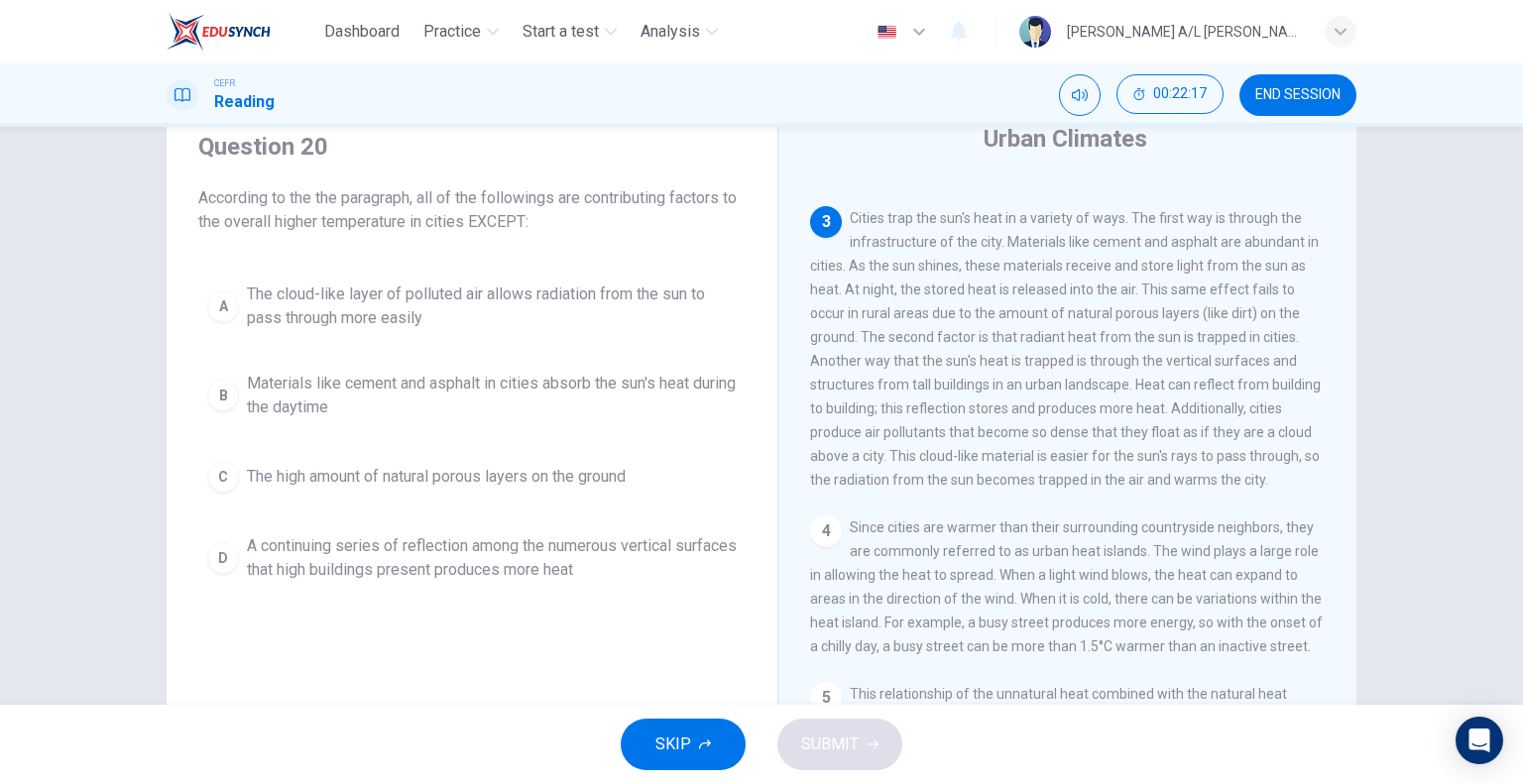 scroll, scrollTop: 75, scrollLeft: 0, axis: vertical 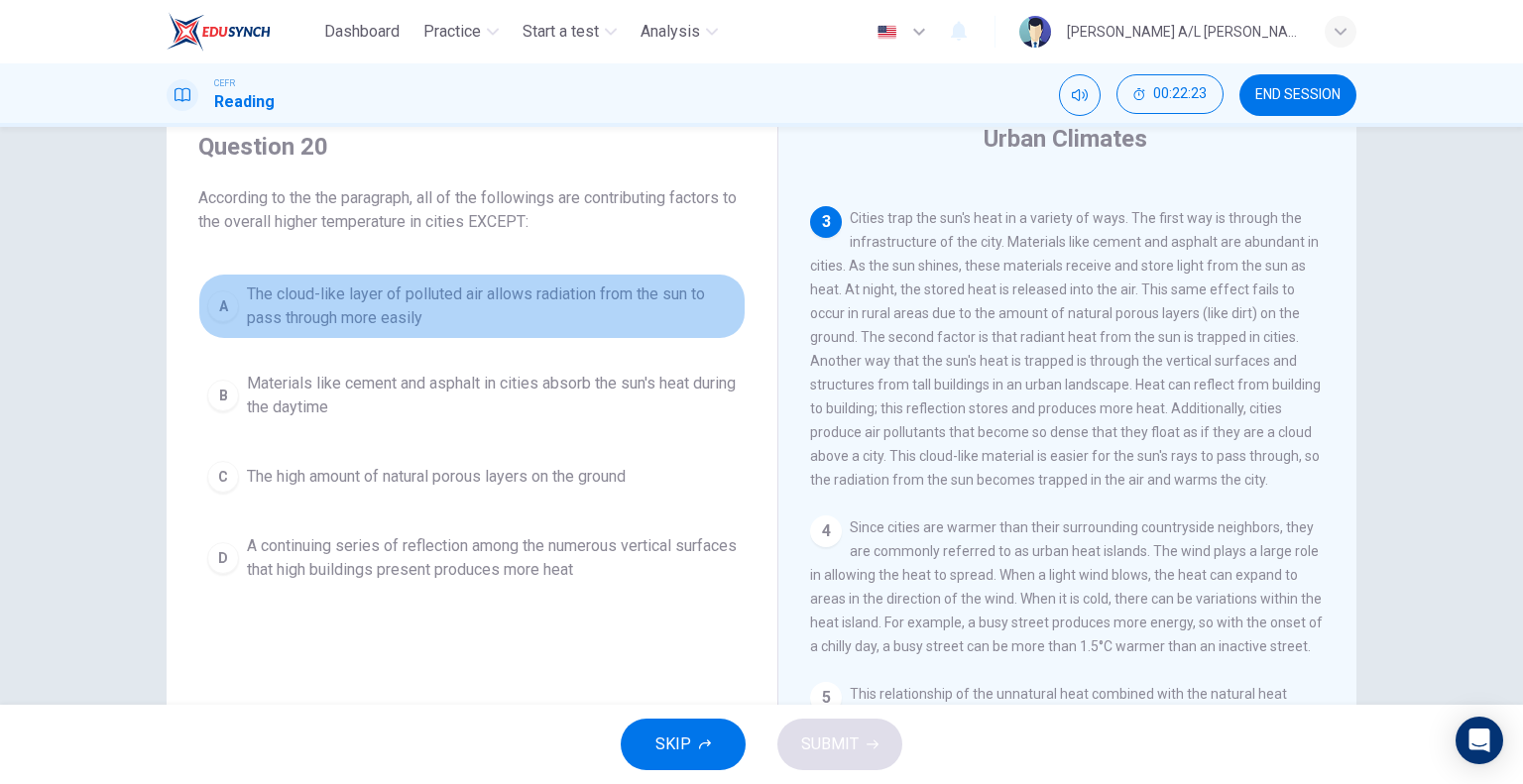 click on "The cloud-like layer of polluted air allows radiation from the sun to pass through more easily" at bounding box center [492, 306] 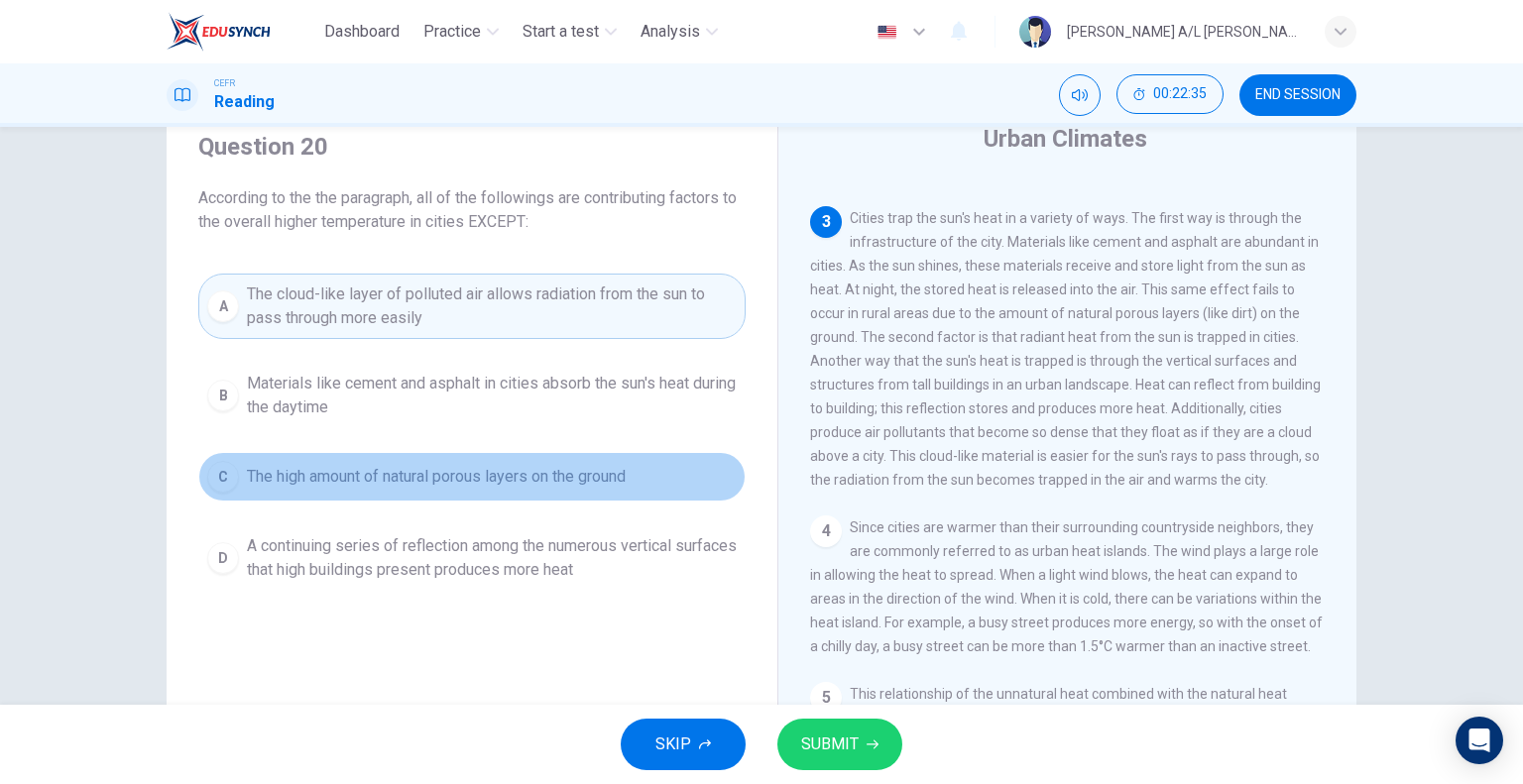 click on "C The high amount of natural porous layers on the ground" at bounding box center [472, 477] 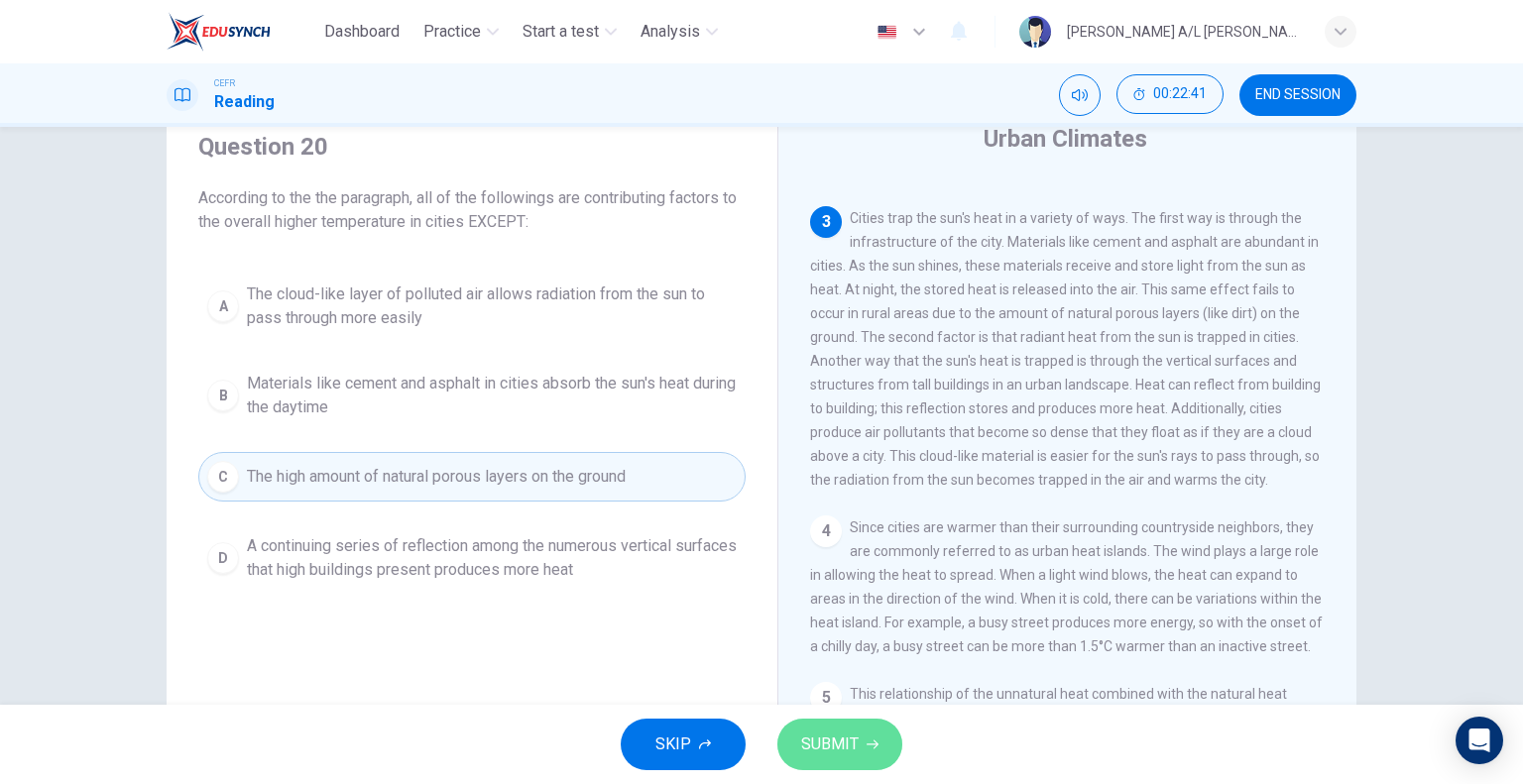 click on "SUBMIT" at bounding box center (830, 744) 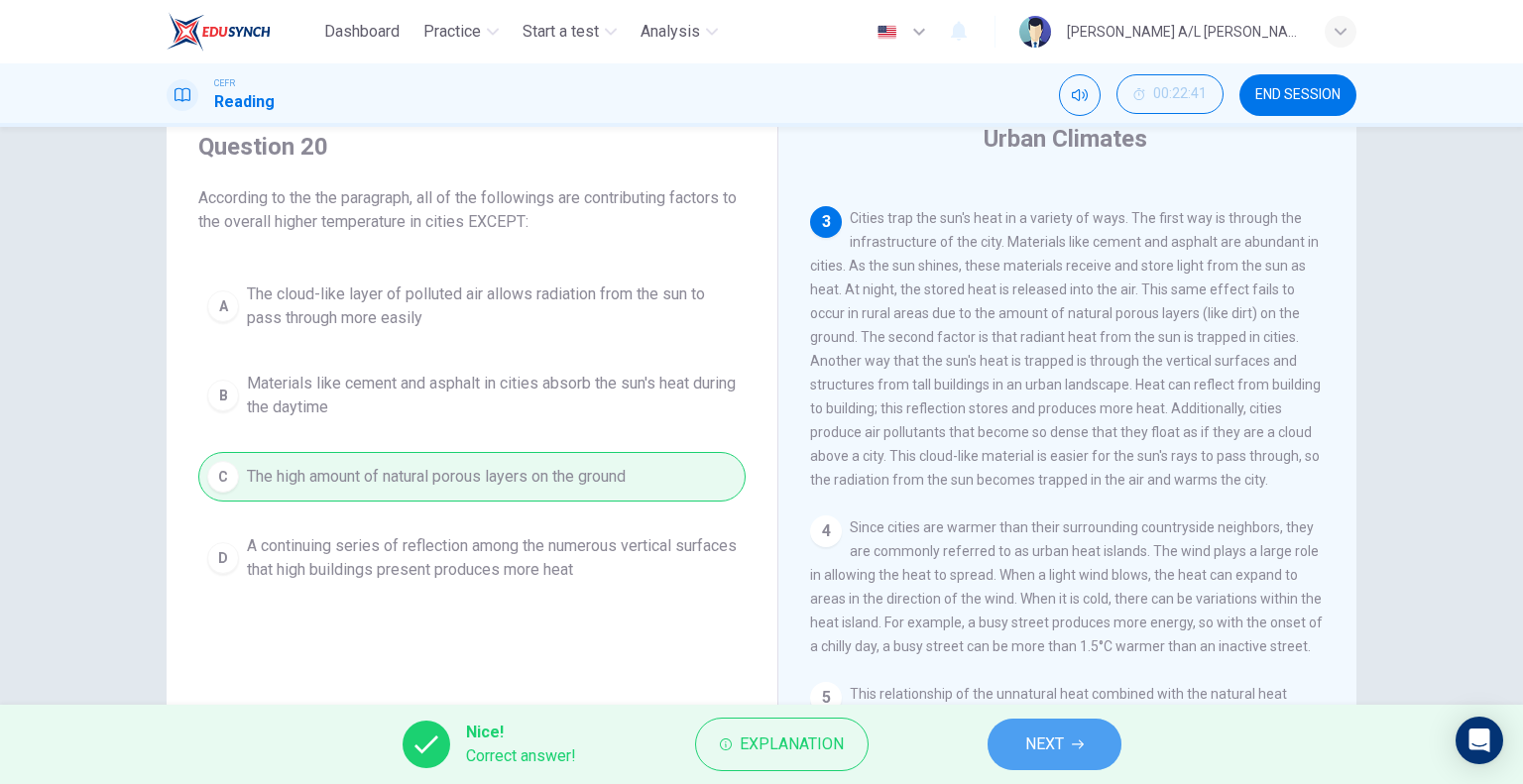 click on "NEXT" at bounding box center [1044, 744] 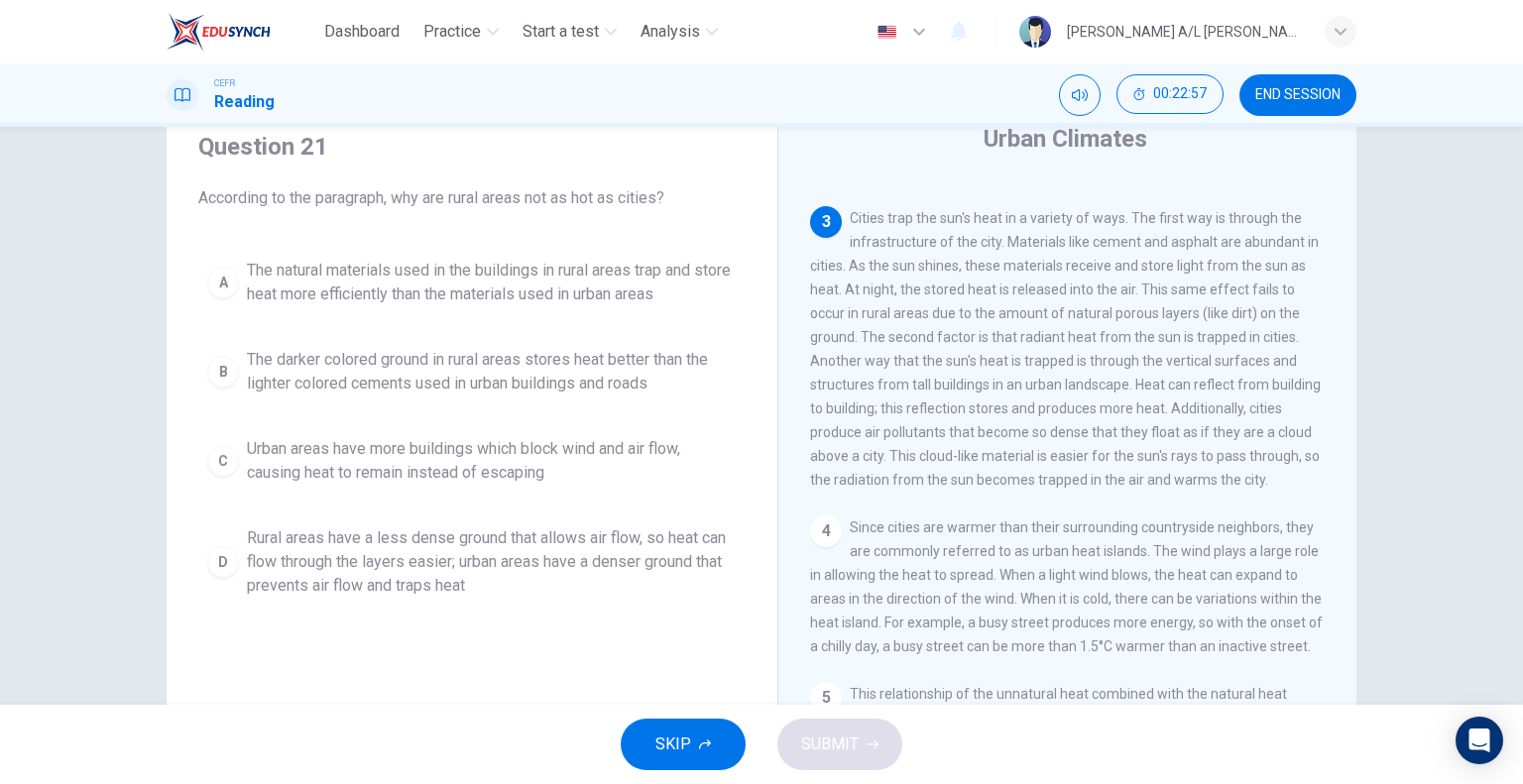 click on "Rural areas have a less dense ground that allows air flow, so heat can flow through the layers easier; urban areas have a denser ground that prevents air flow and traps heat" at bounding box center [492, 562] 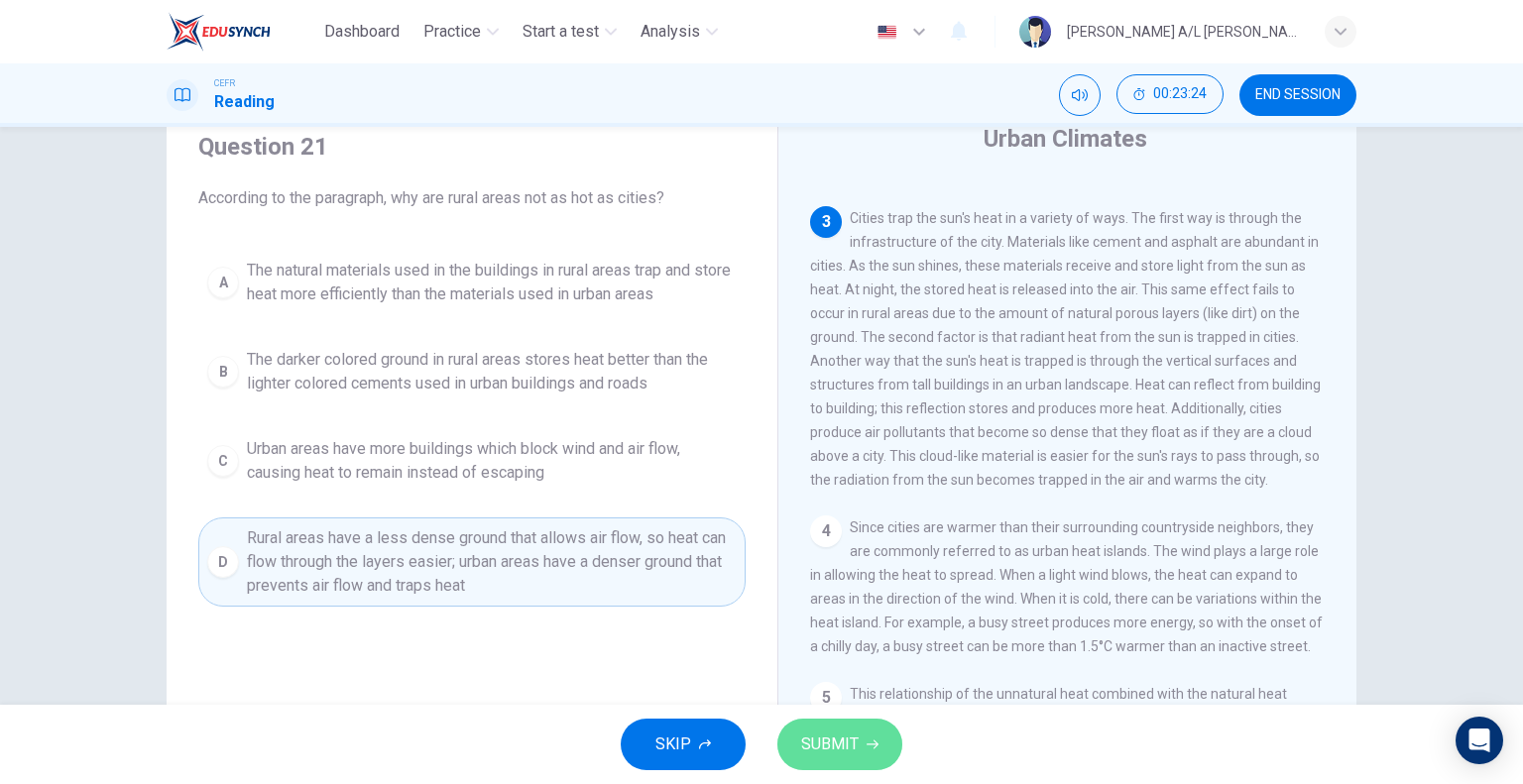 click on "SUBMIT" at bounding box center [840, 744] 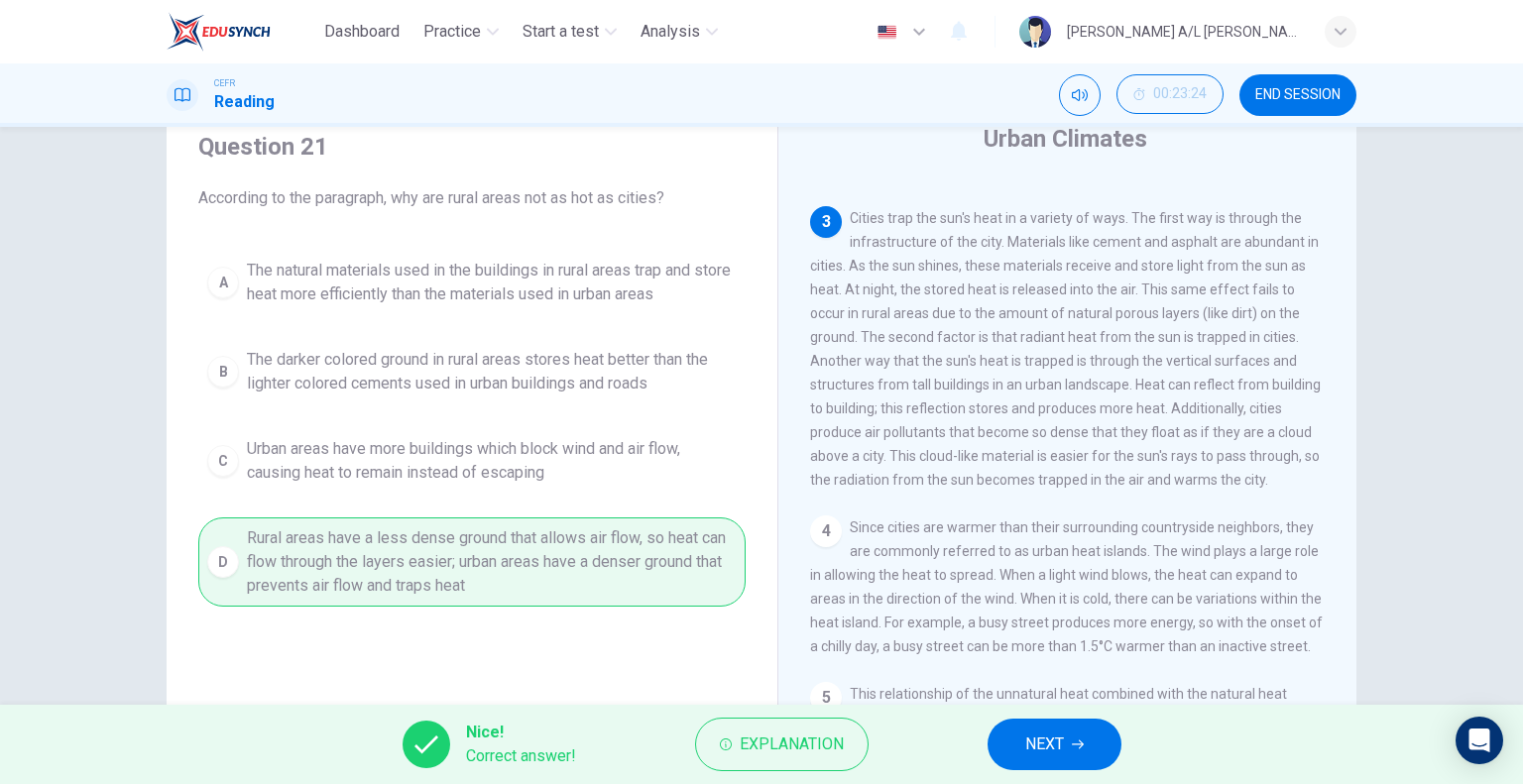 scroll, scrollTop: 574, scrollLeft: 0, axis: vertical 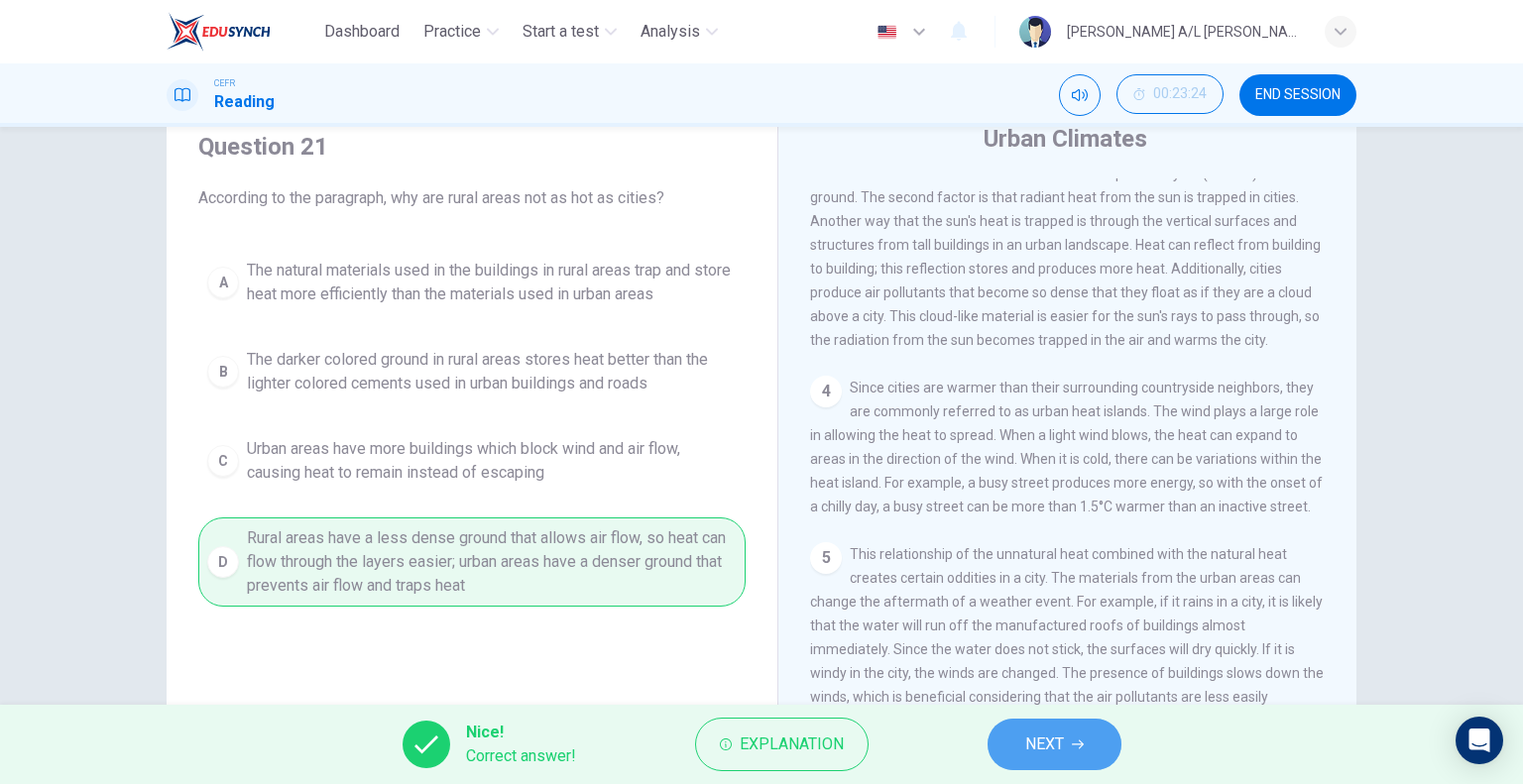 click on "NEXT" at bounding box center [1054, 744] 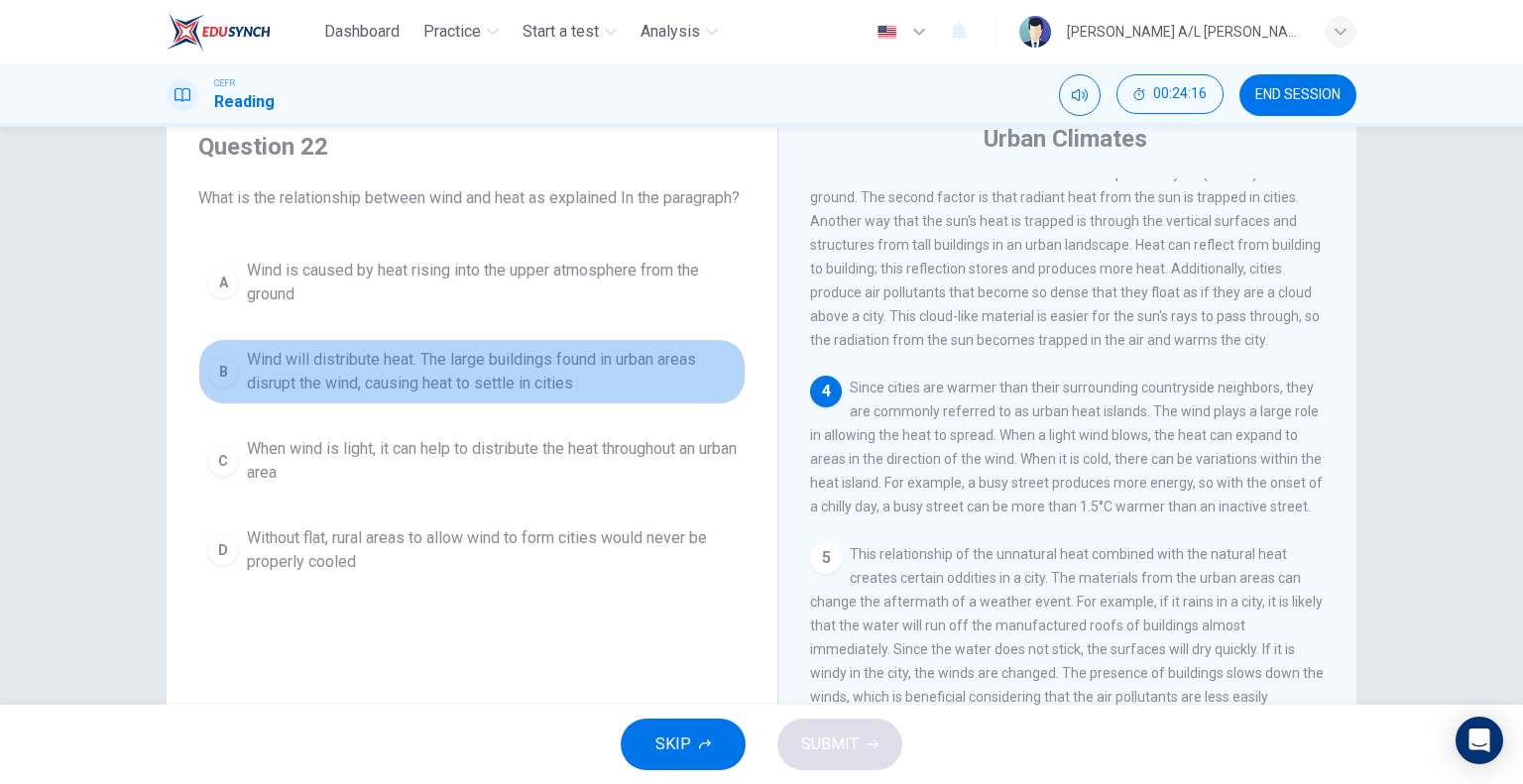 click on "Wind will distribute heat. The large buildings found in urban areas disrupt the wind, causing heat to settle in cities" at bounding box center (492, 372) 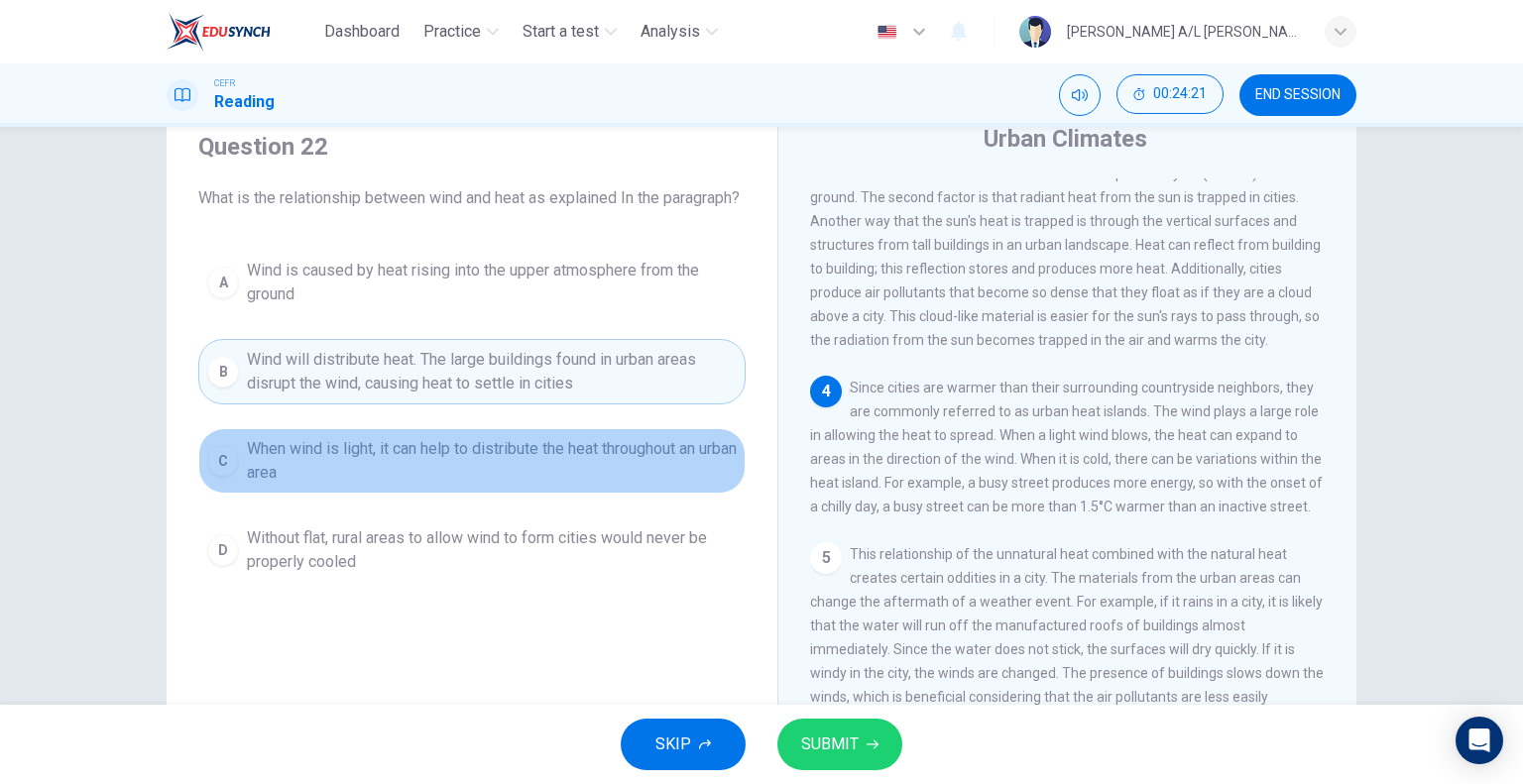 click on "When wind is light, it can help to distribute the heat throughout an urban area" at bounding box center (492, 461) 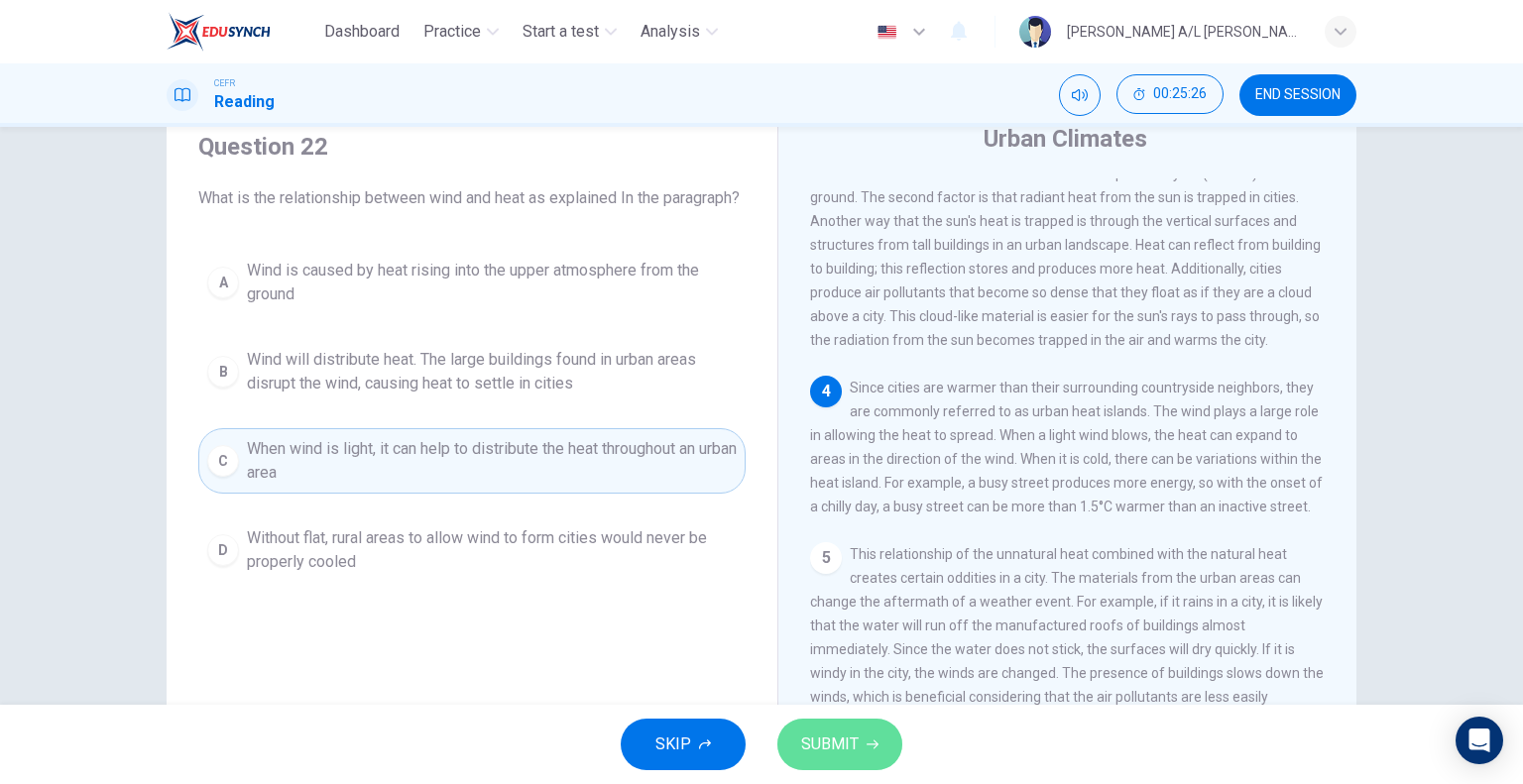 click on "SUBMIT" at bounding box center [830, 744] 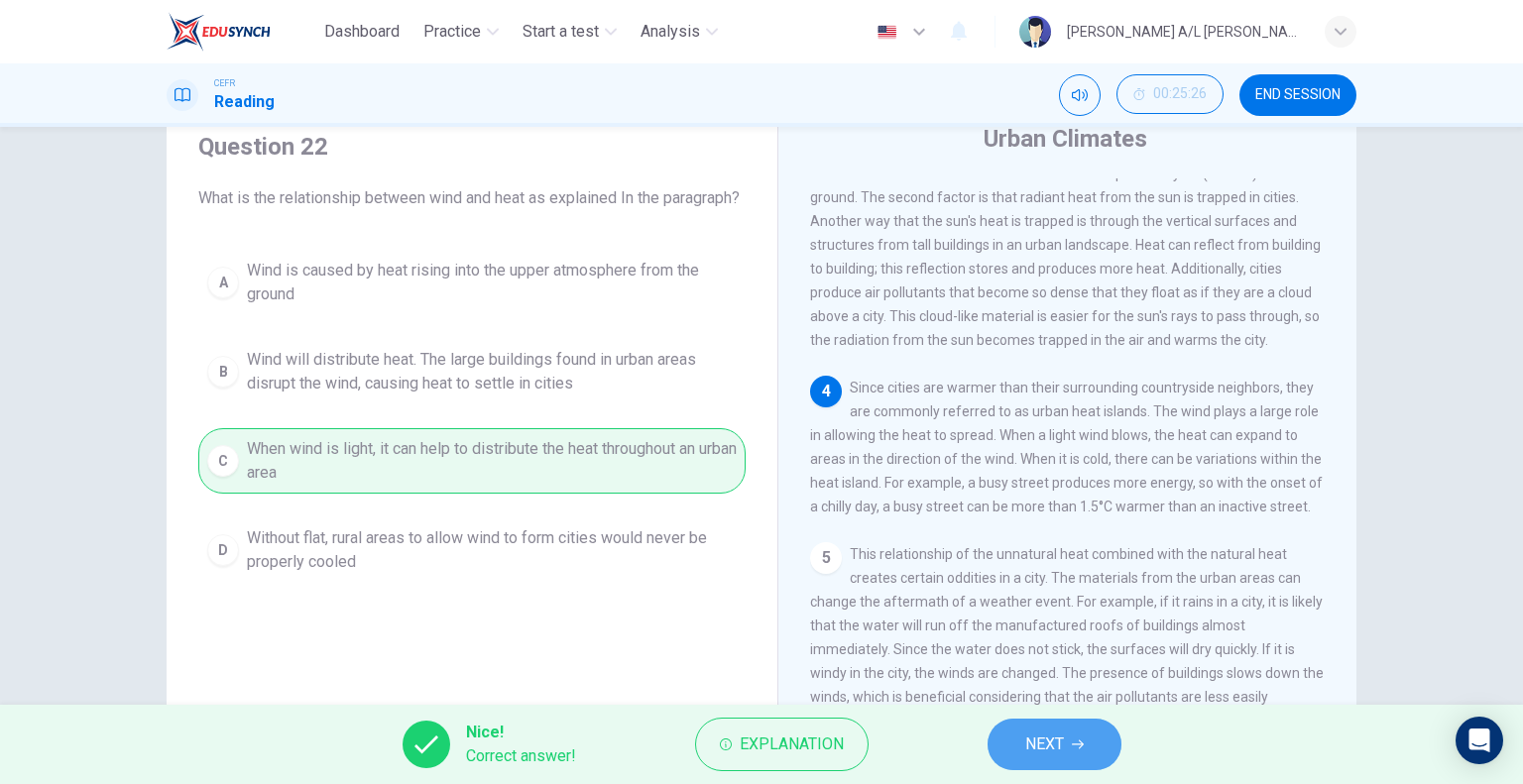 click on "NEXT" at bounding box center [1054, 744] 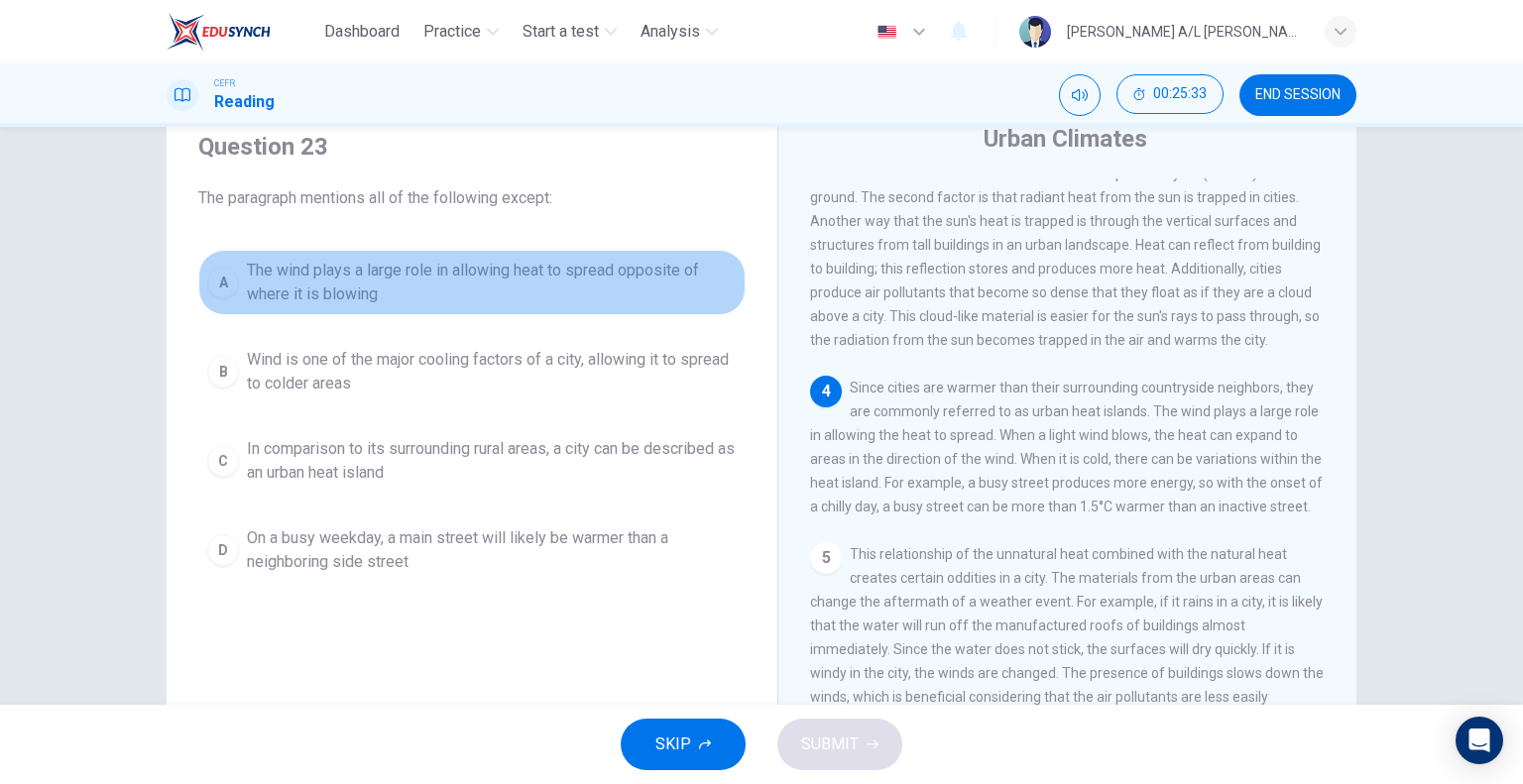 click on "The wind plays a large role in allowing heat to spread opposite of where it is blowing" at bounding box center (492, 282) 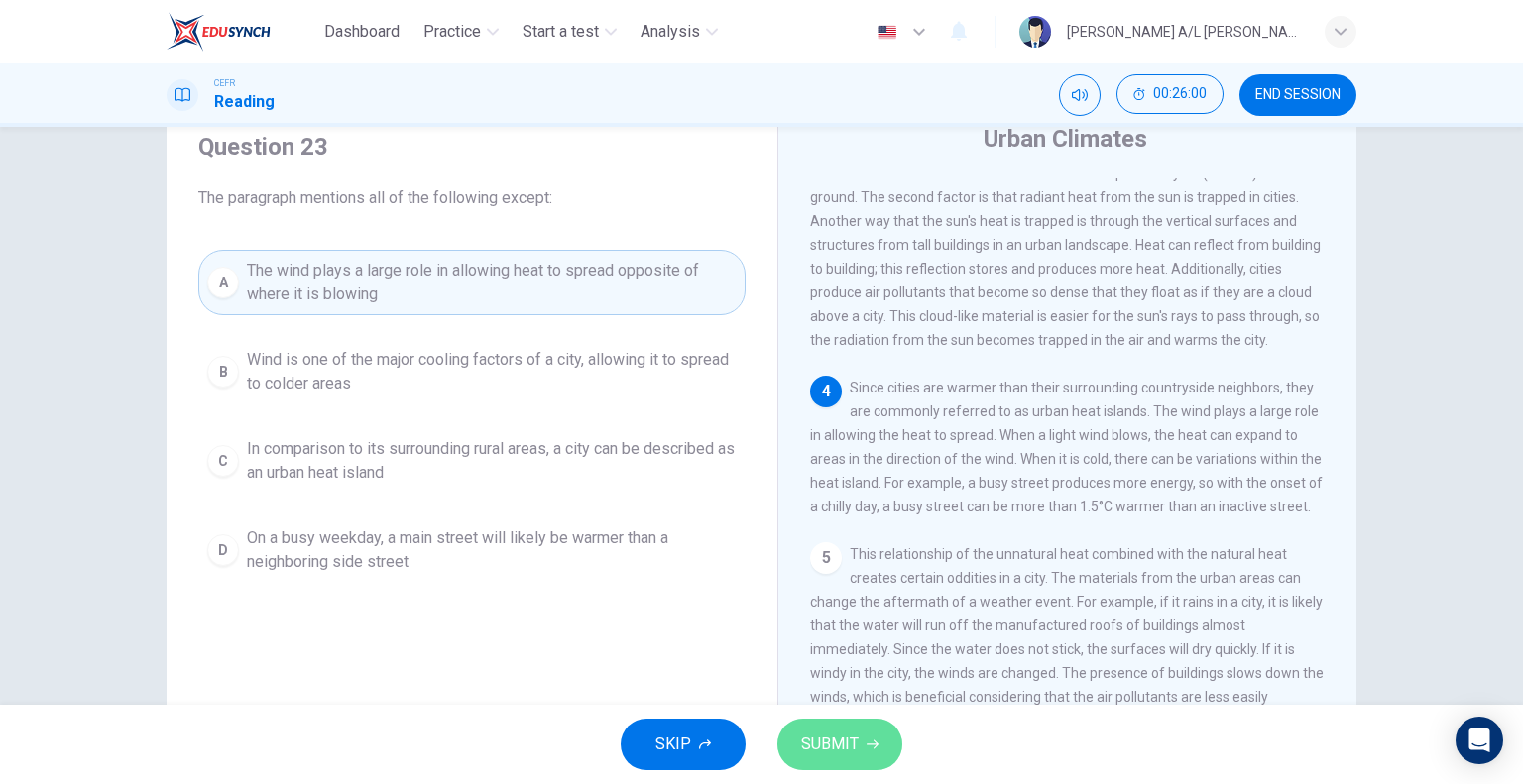 click on "SUBMIT" at bounding box center [840, 744] 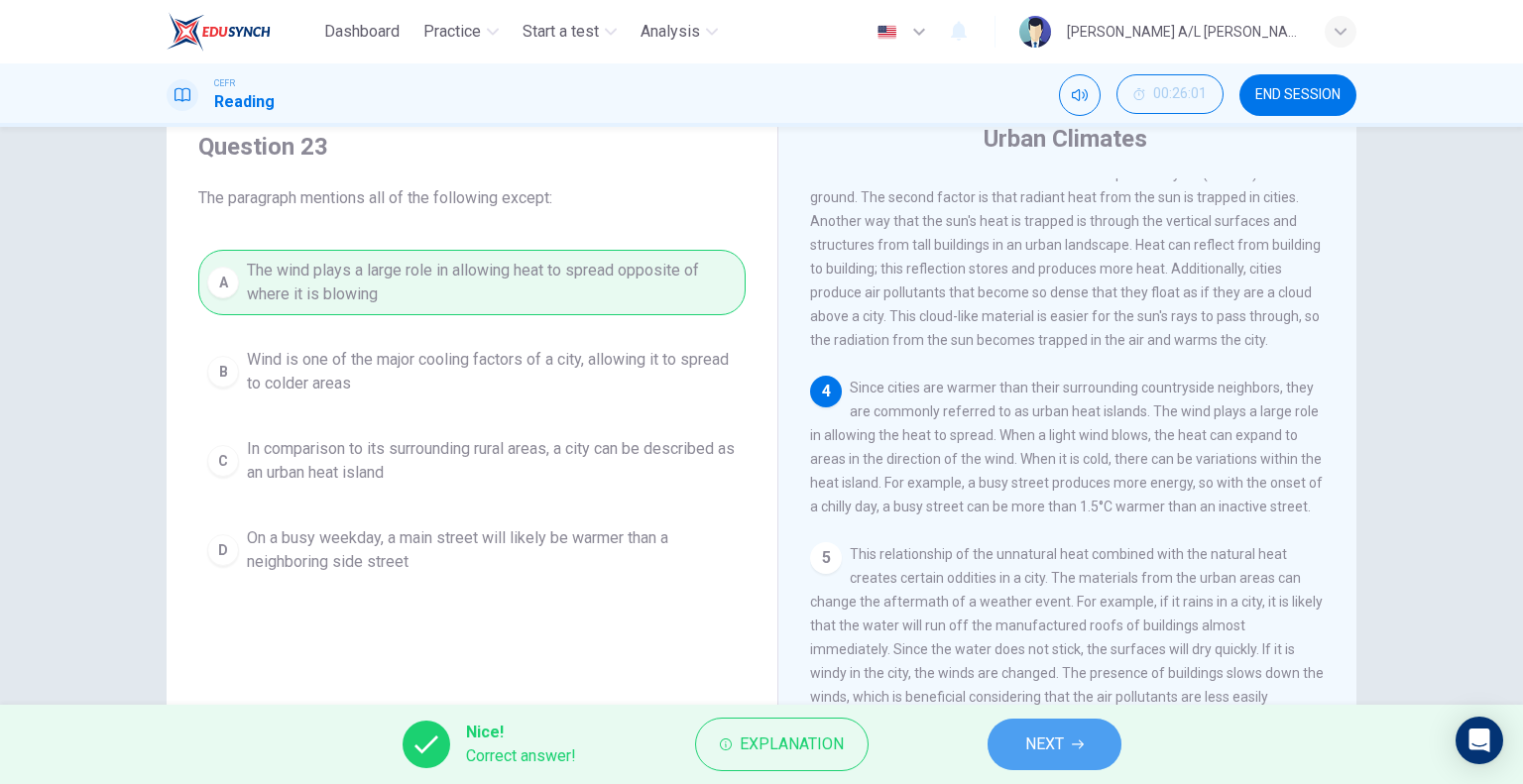 click on "NEXT" at bounding box center (1054, 744) 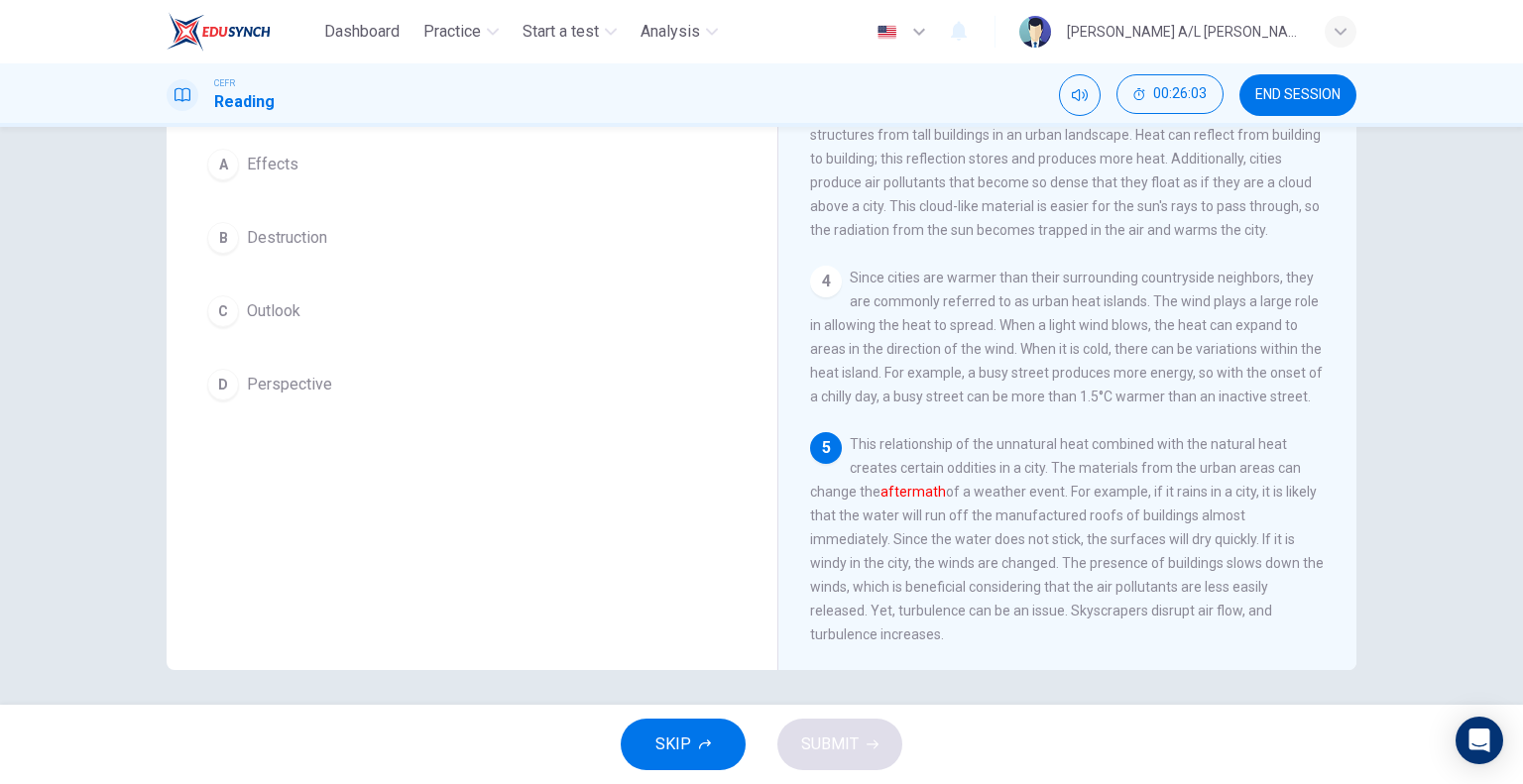scroll, scrollTop: 190, scrollLeft: 0, axis: vertical 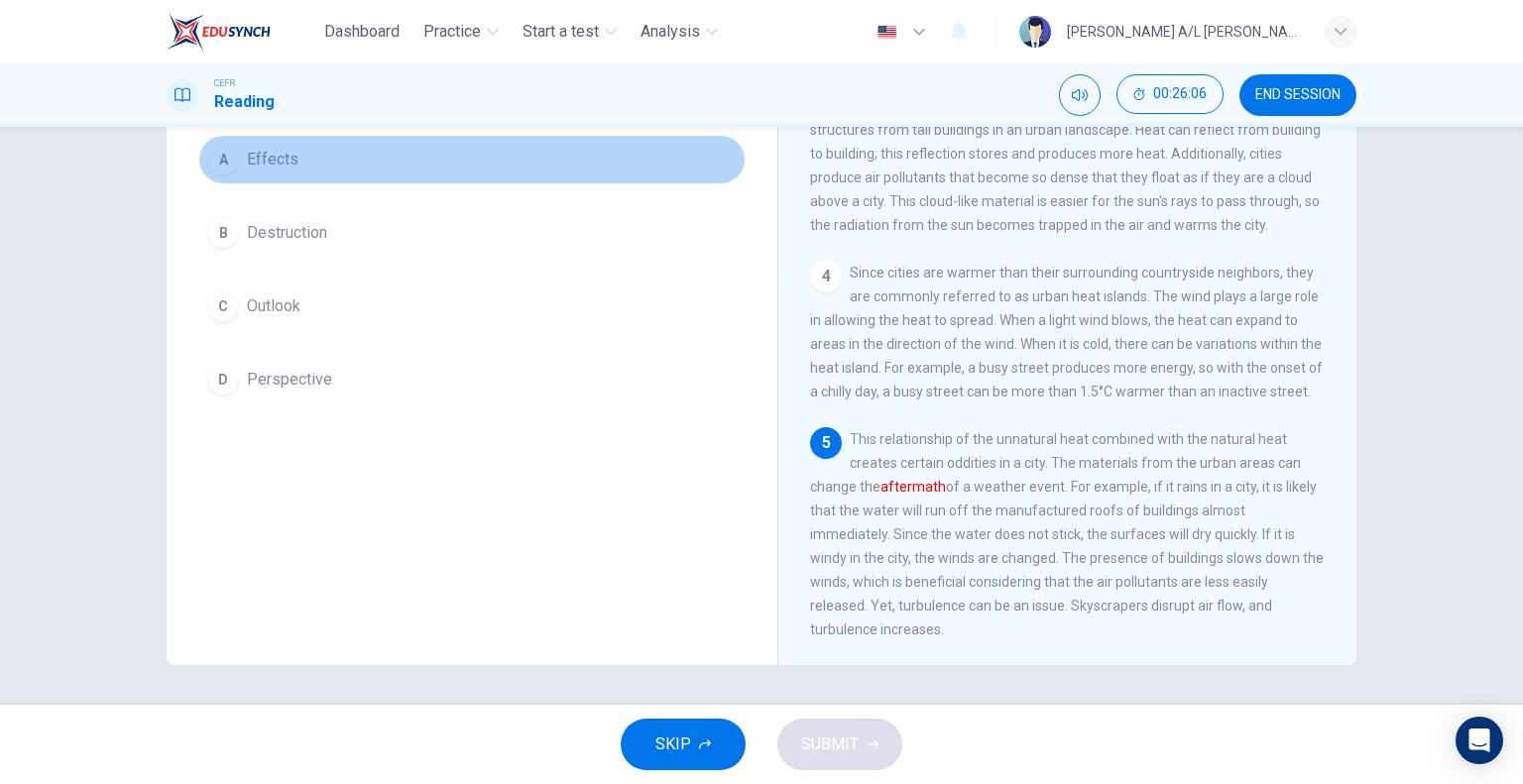 click on "Effects" at bounding box center (273, 160) 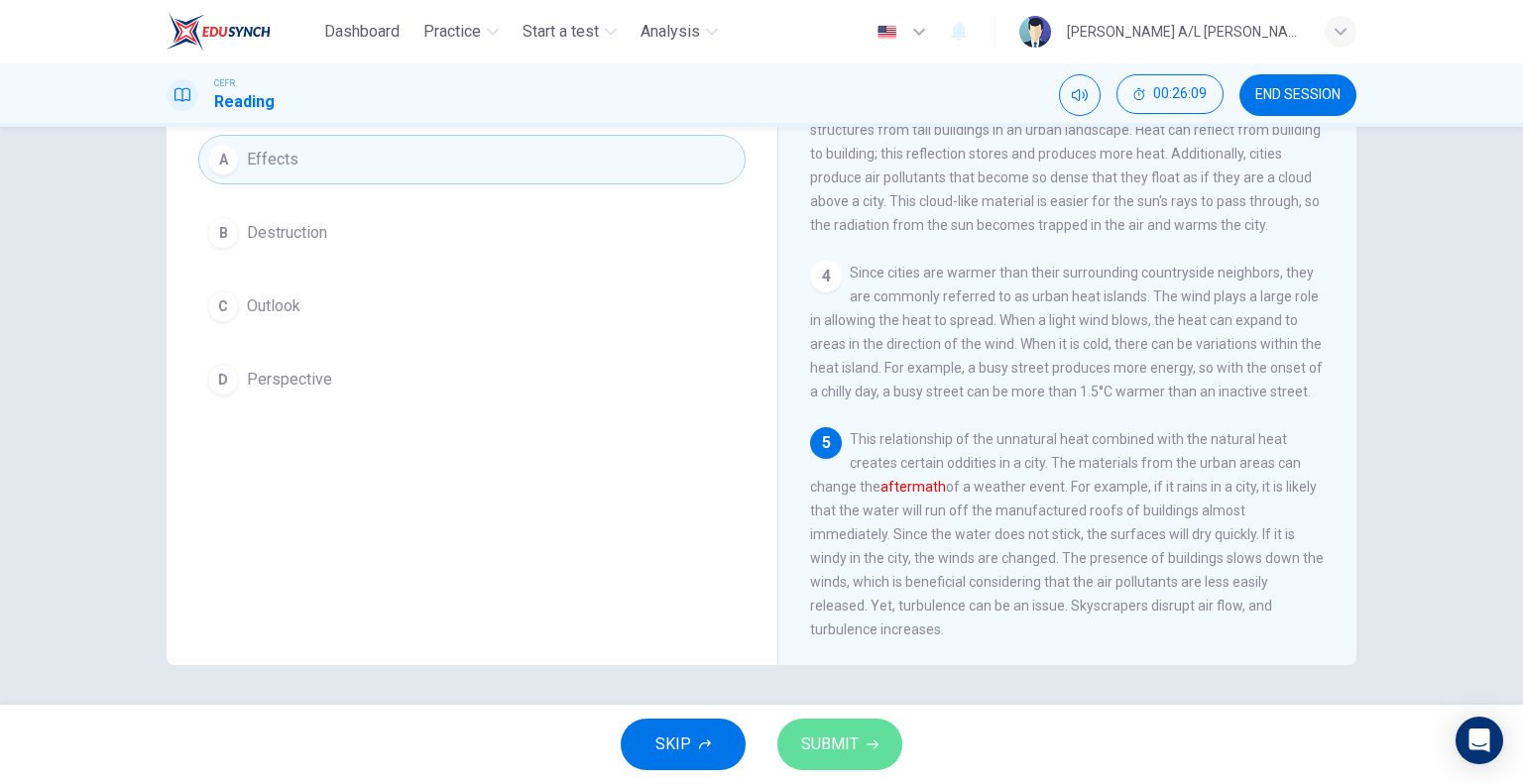 click on "SUBMIT" at bounding box center [830, 744] 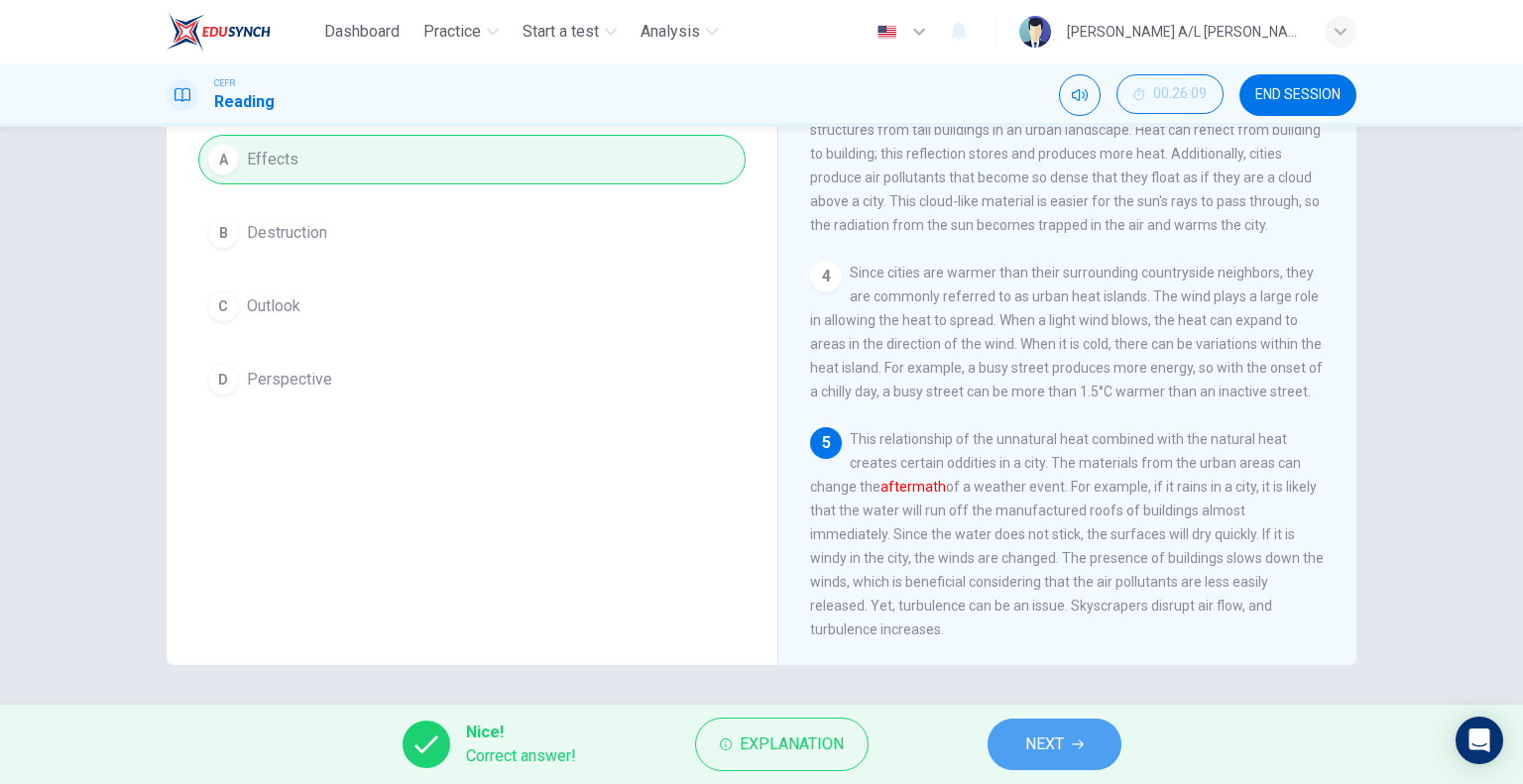 click on "NEXT" at bounding box center (1044, 744) 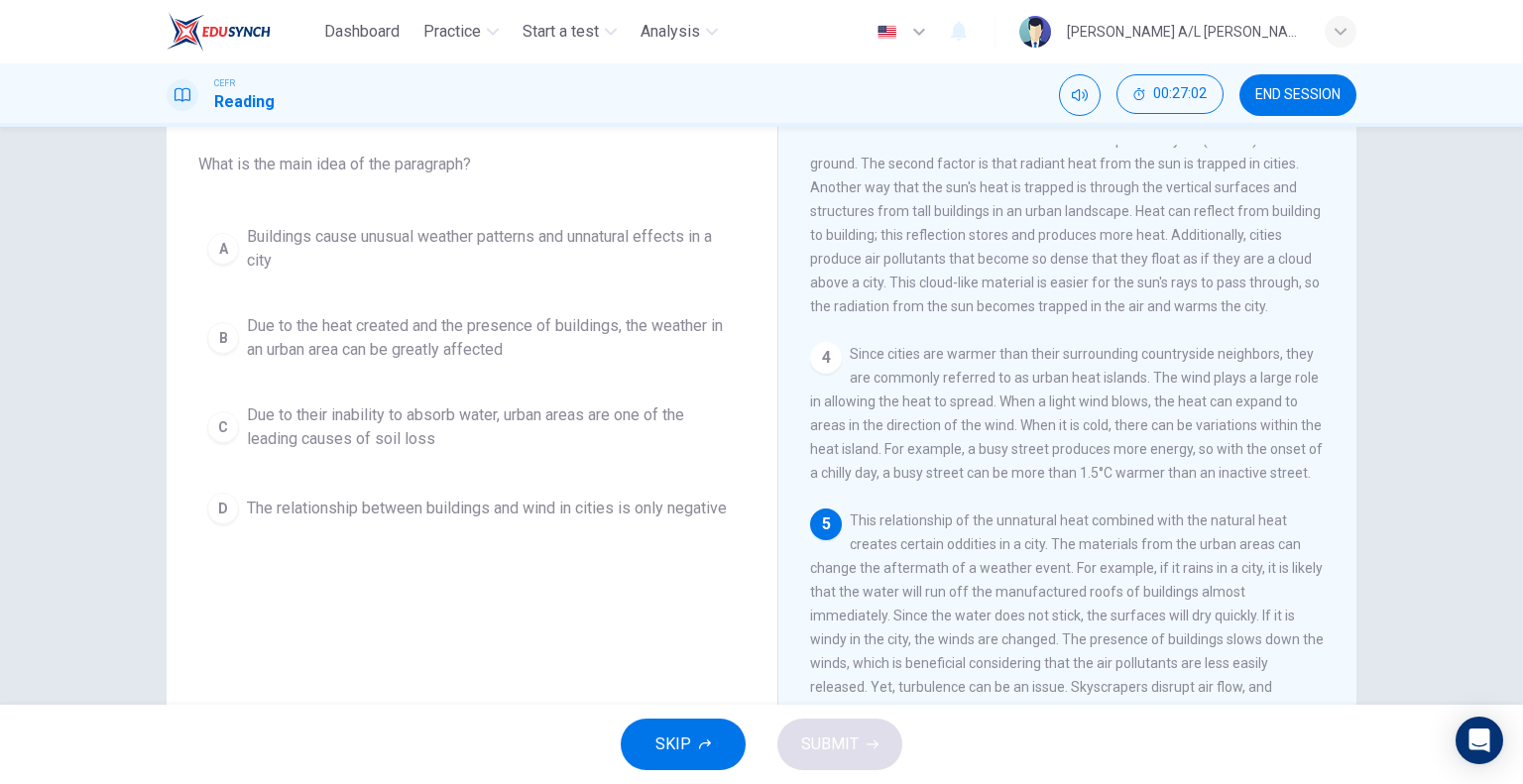 scroll, scrollTop: 103, scrollLeft: 0, axis: vertical 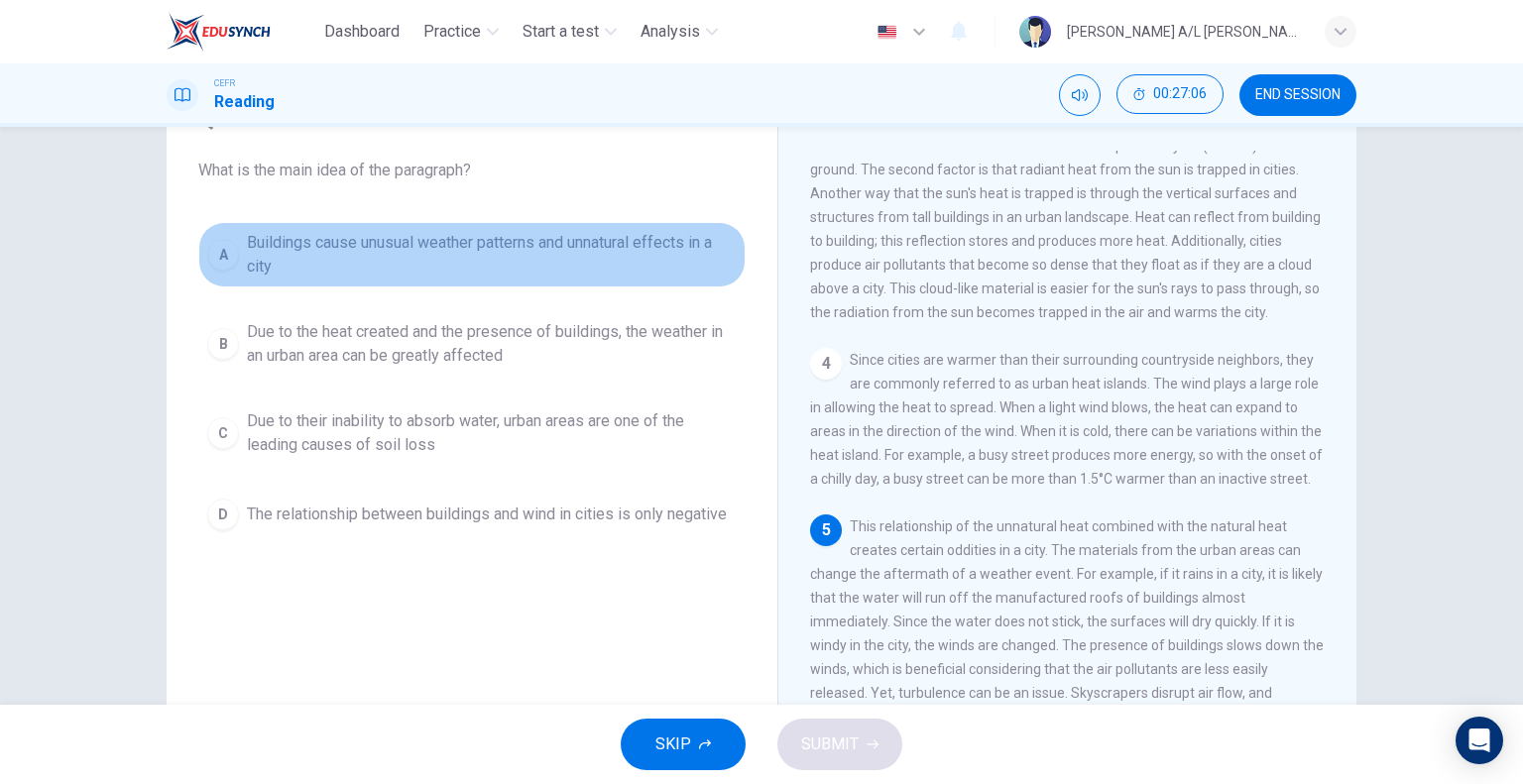 click on "Buildings cause unusual weather patterns and unnatural effects in a city" at bounding box center [492, 255] 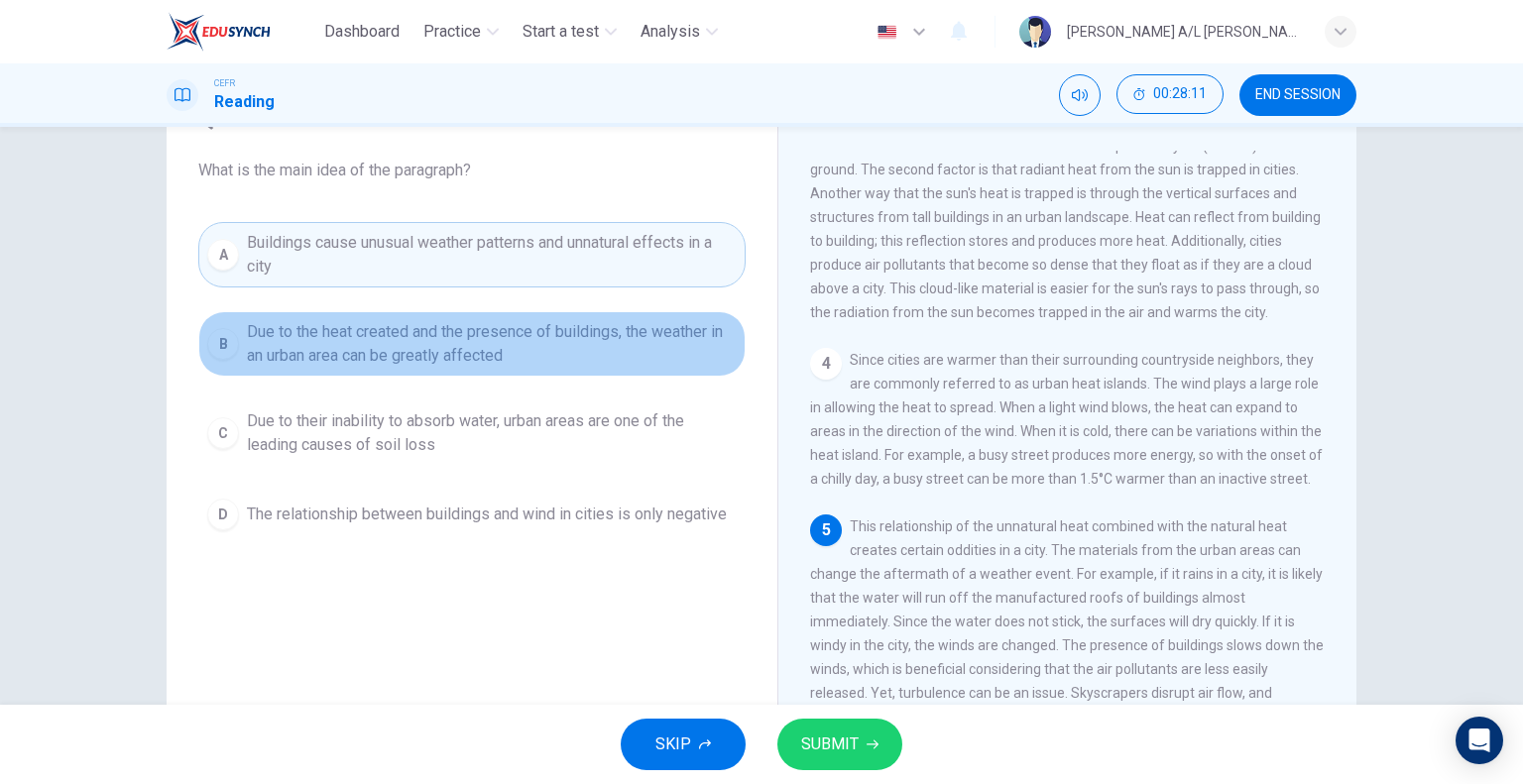 click on "Due to the heat created and the presence of buildings, the weather in an urban area can be greatly affected" at bounding box center [492, 344] 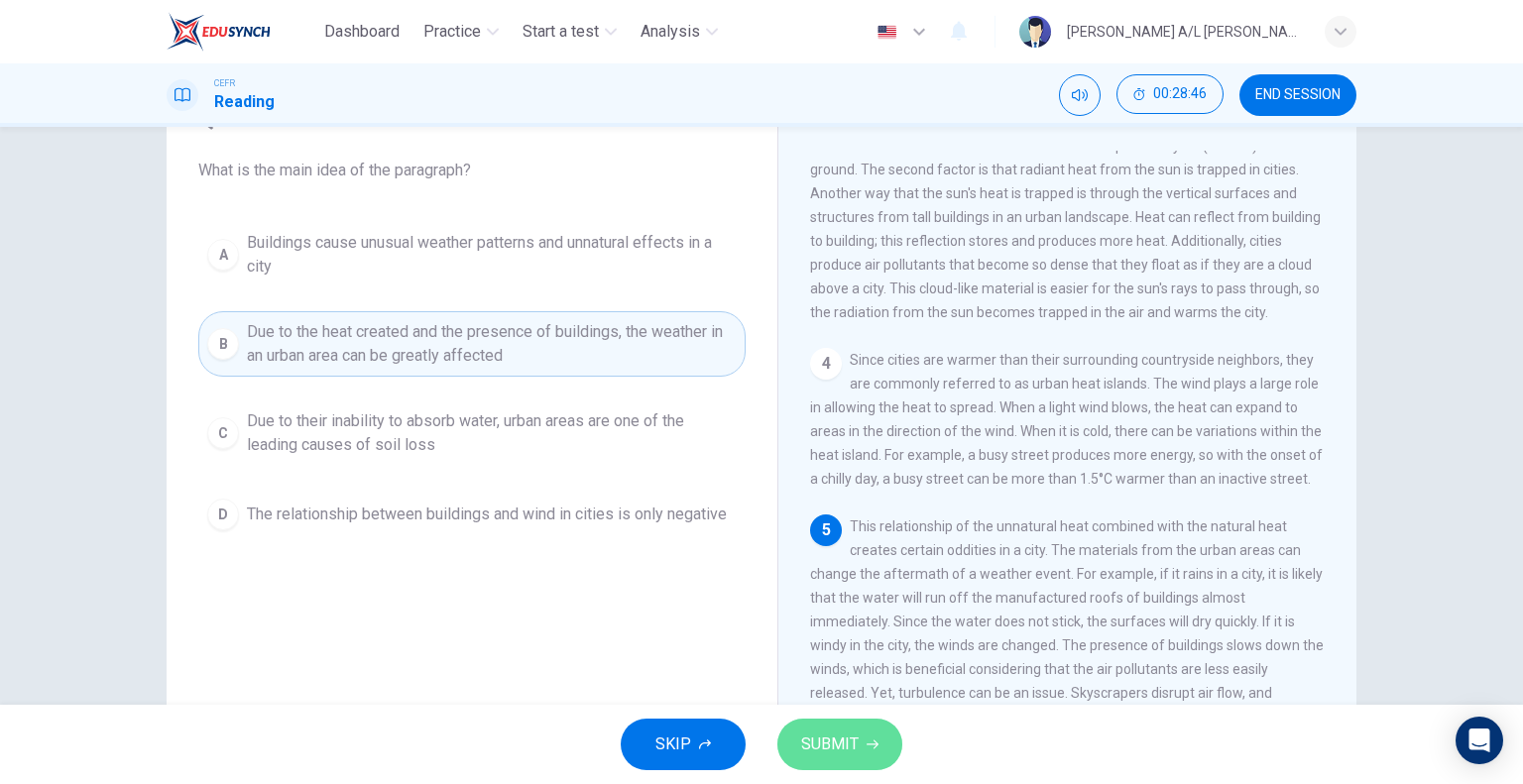 click on "SUBMIT" at bounding box center [840, 744] 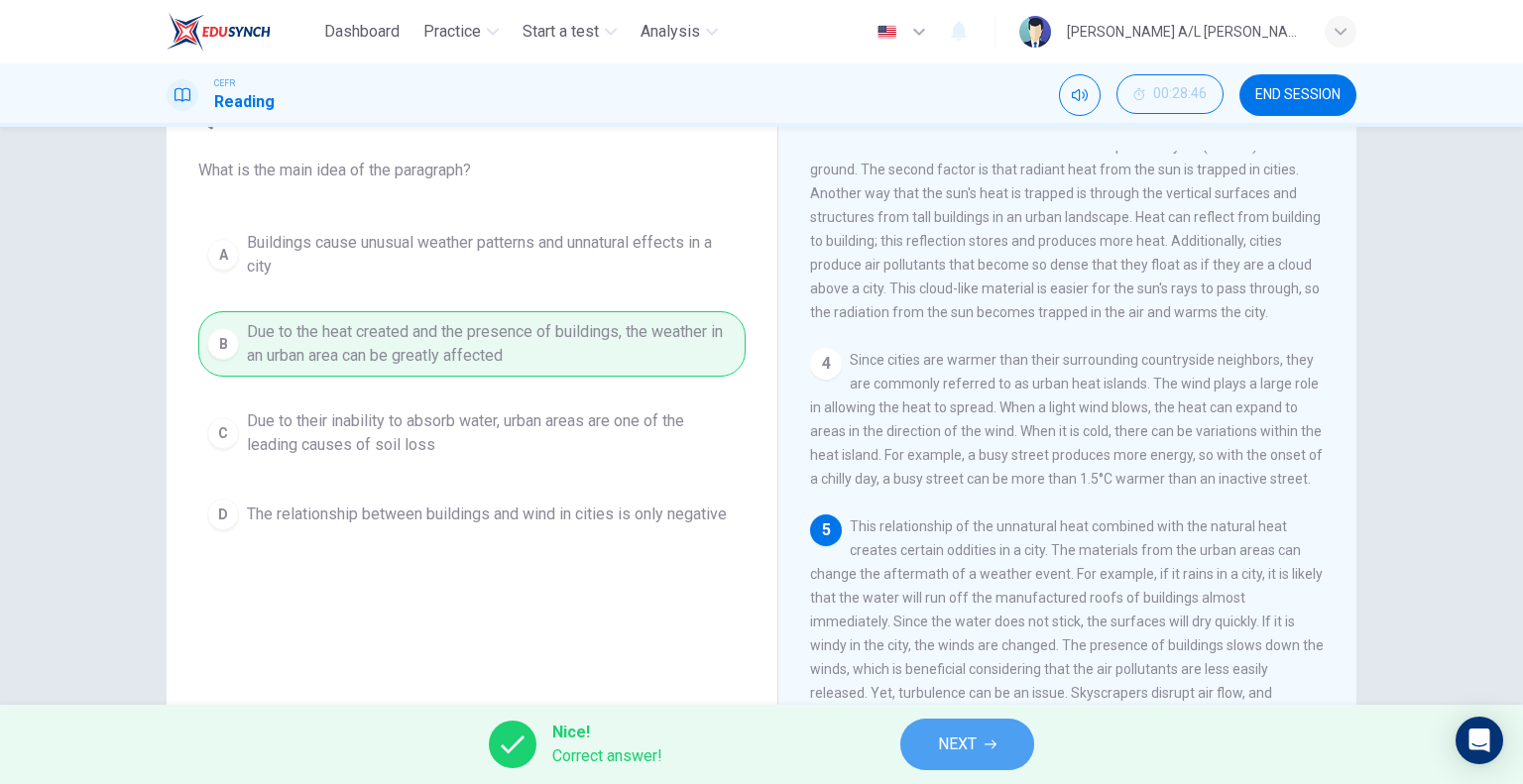 click on "NEXT" at bounding box center [967, 744] 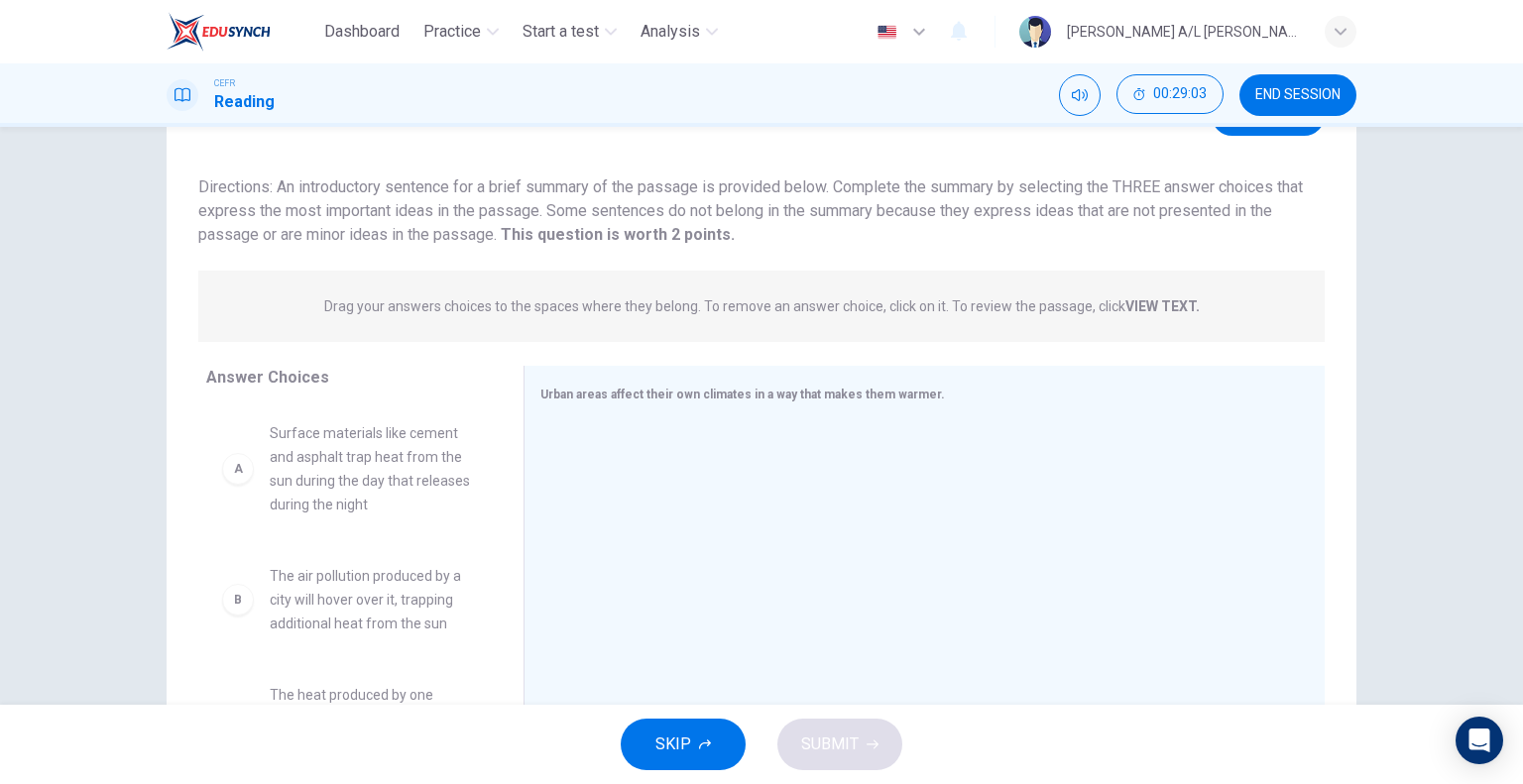 click on "Surface materials like cement and asphalt trap heat from the sun during the day that releases during the night" at bounding box center [373, 469] 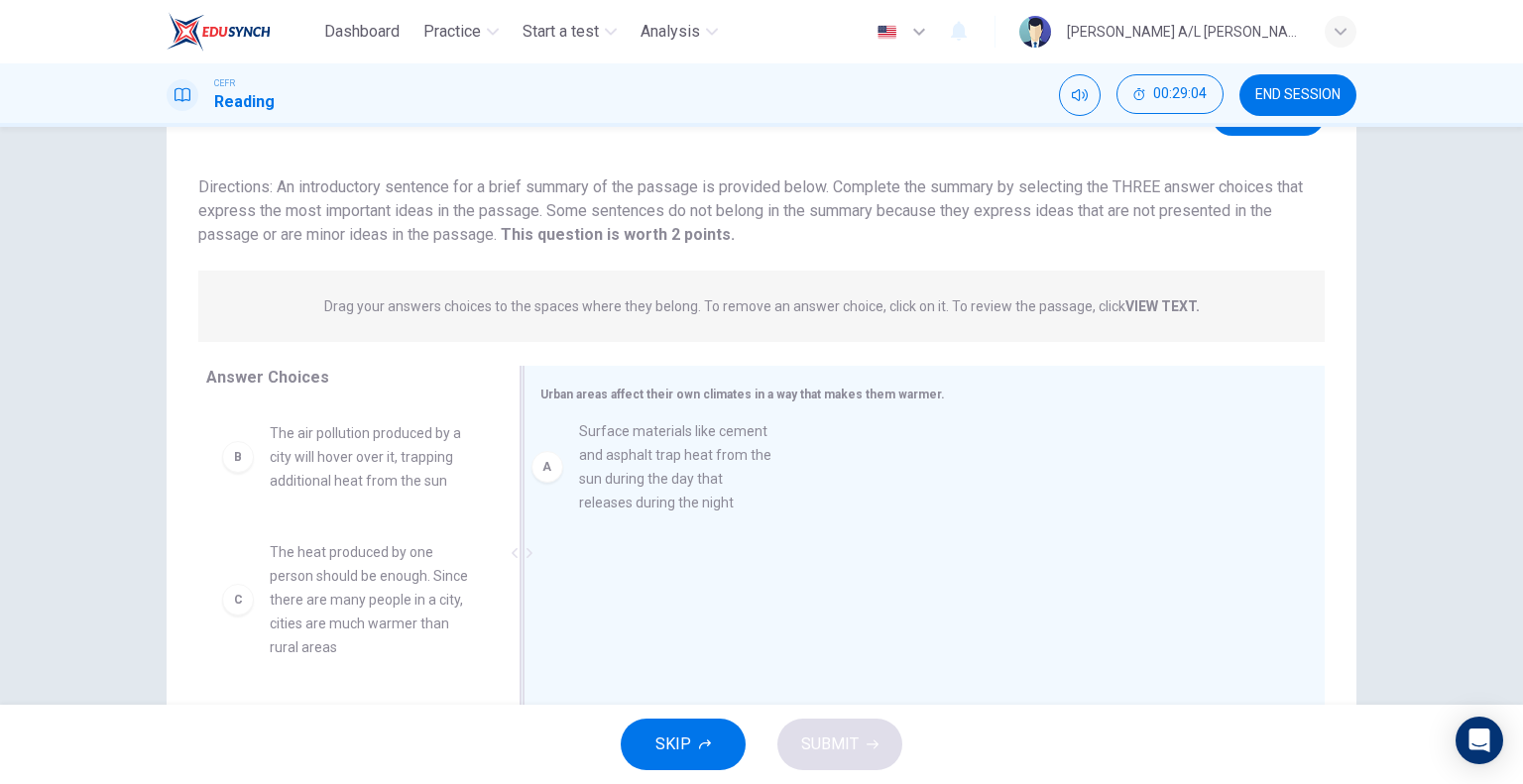 drag, startPoint x: 463, startPoint y: 507, endPoint x: 756, endPoint y: 500, distance: 293.08361 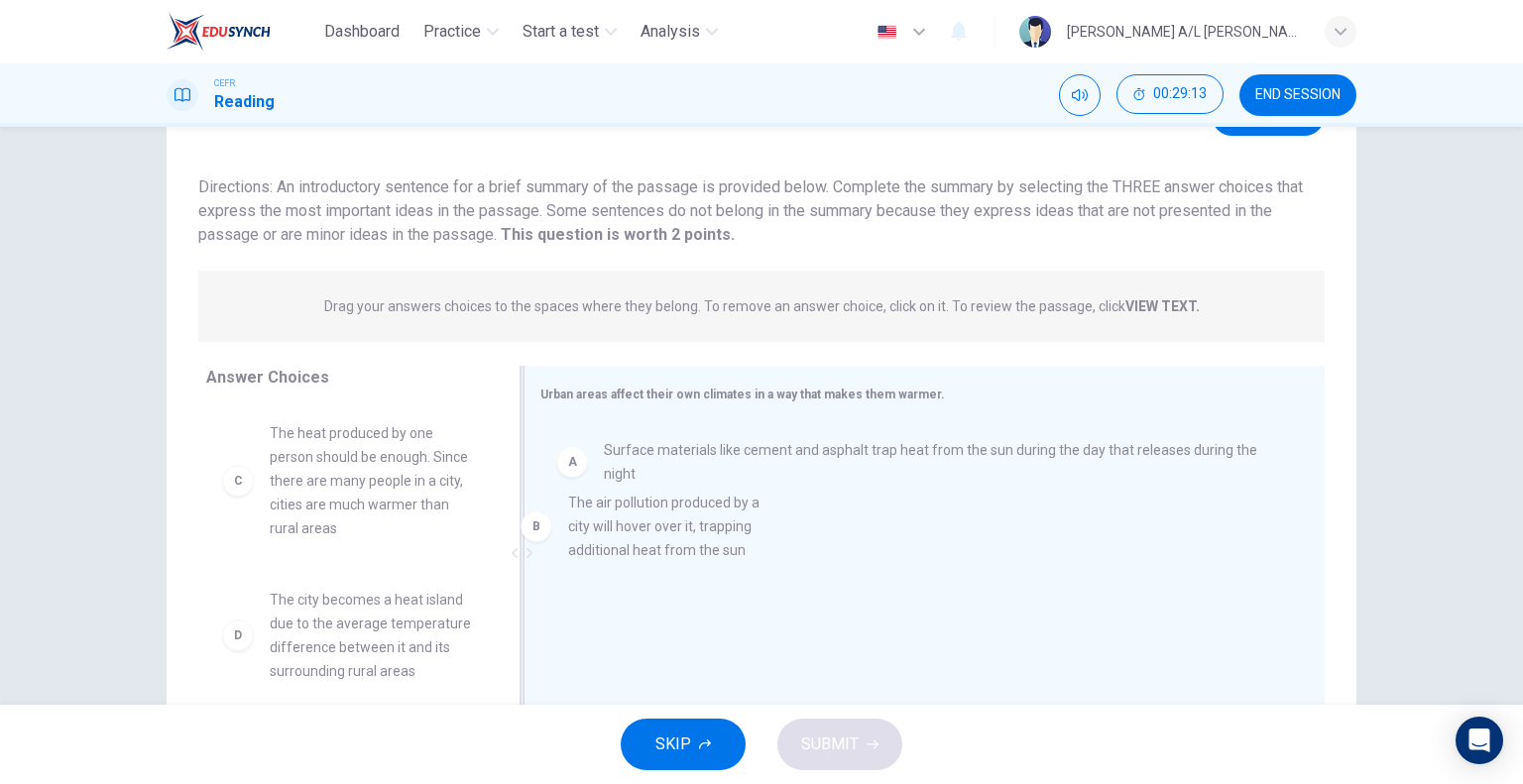 drag, startPoint x: 355, startPoint y: 475, endPoint x: 679, endPoint y: 542, distance: 330.855 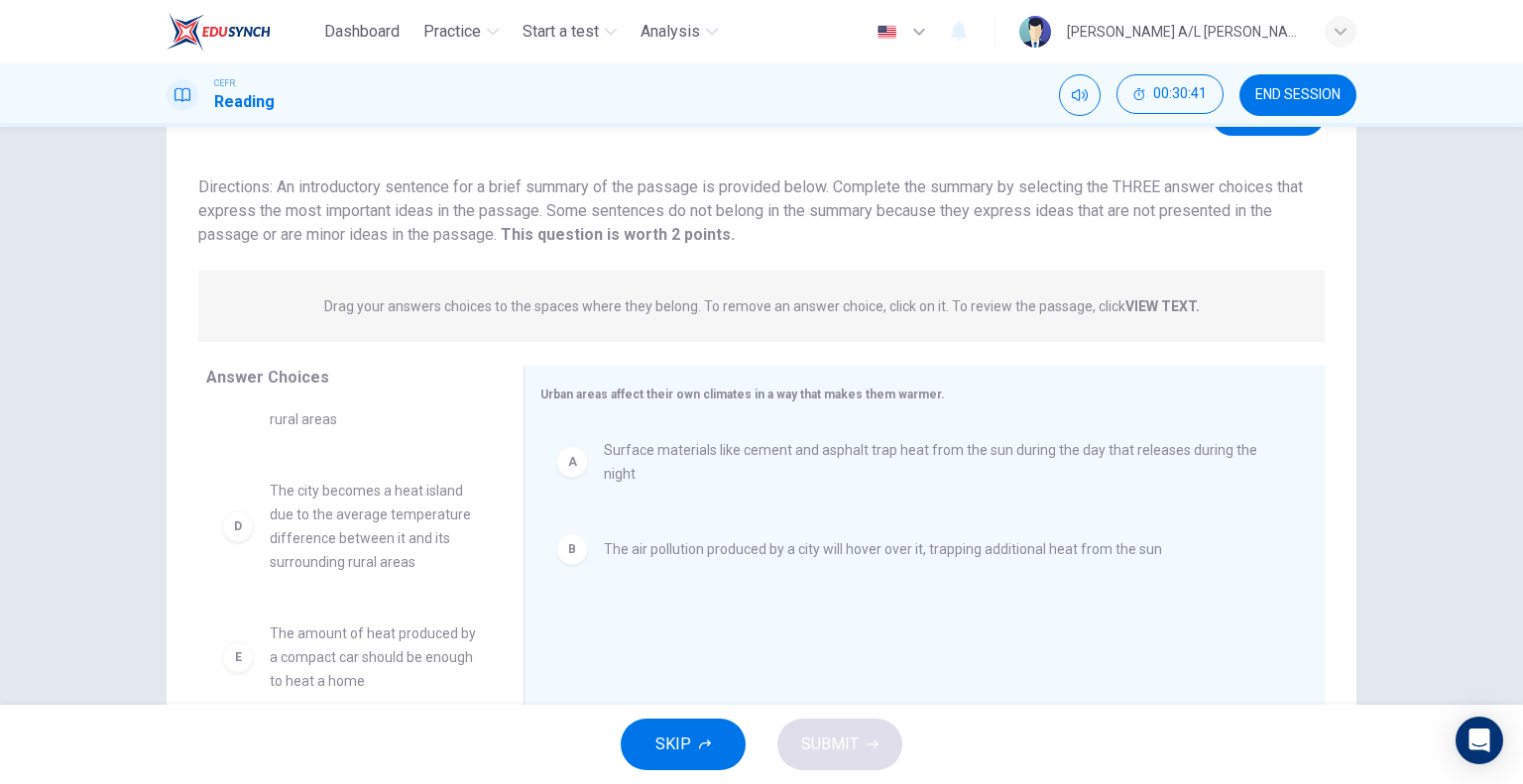 scroll, scrollTop: 109, scrollLeft: 0, axis: vertical 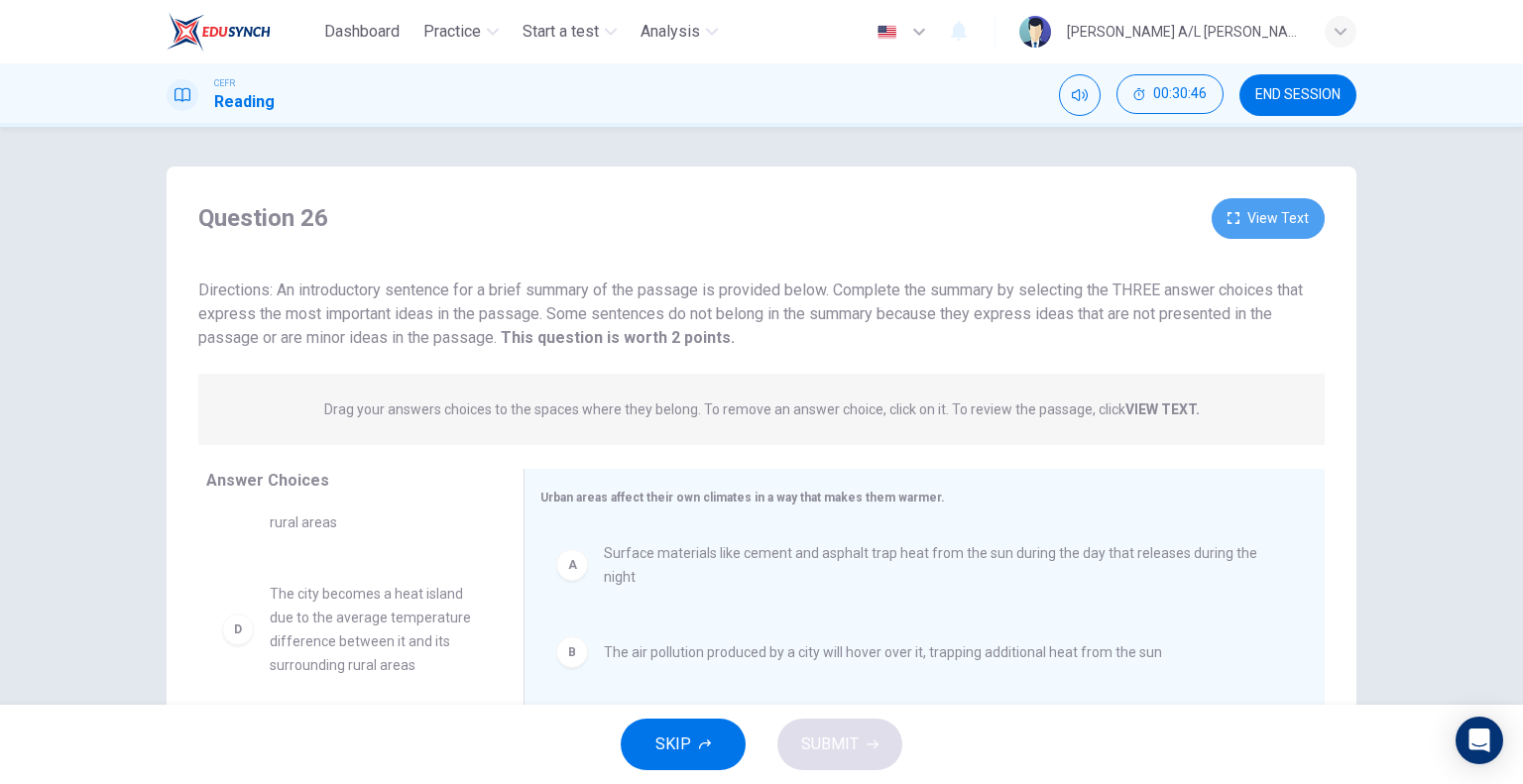click on "View Text" at bounding box center [1268, 218] 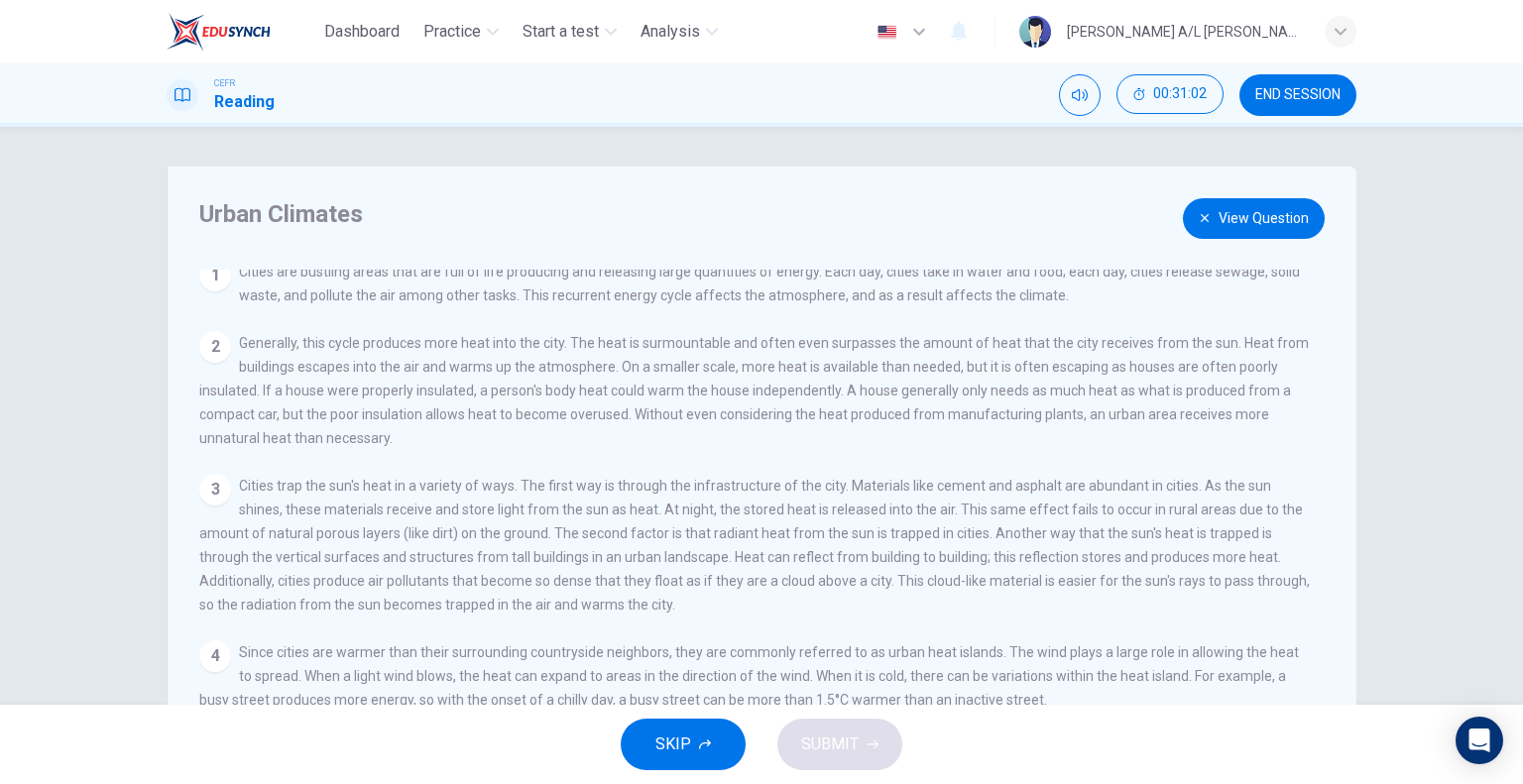 scroll, scrollTop: 40, scrollLeft: 0, axis: vertical 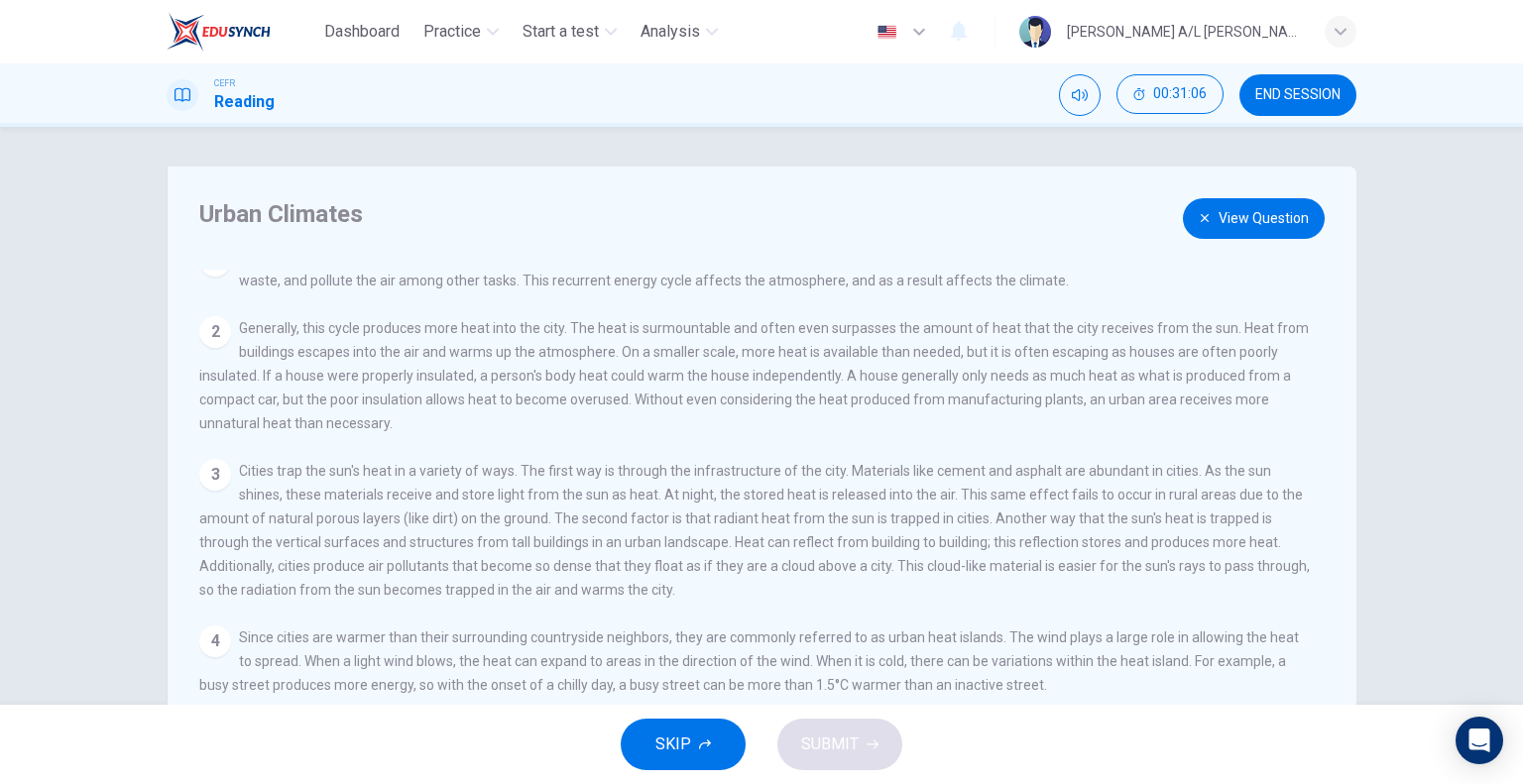 click on "View Question" at bounding box center (1253, 218) 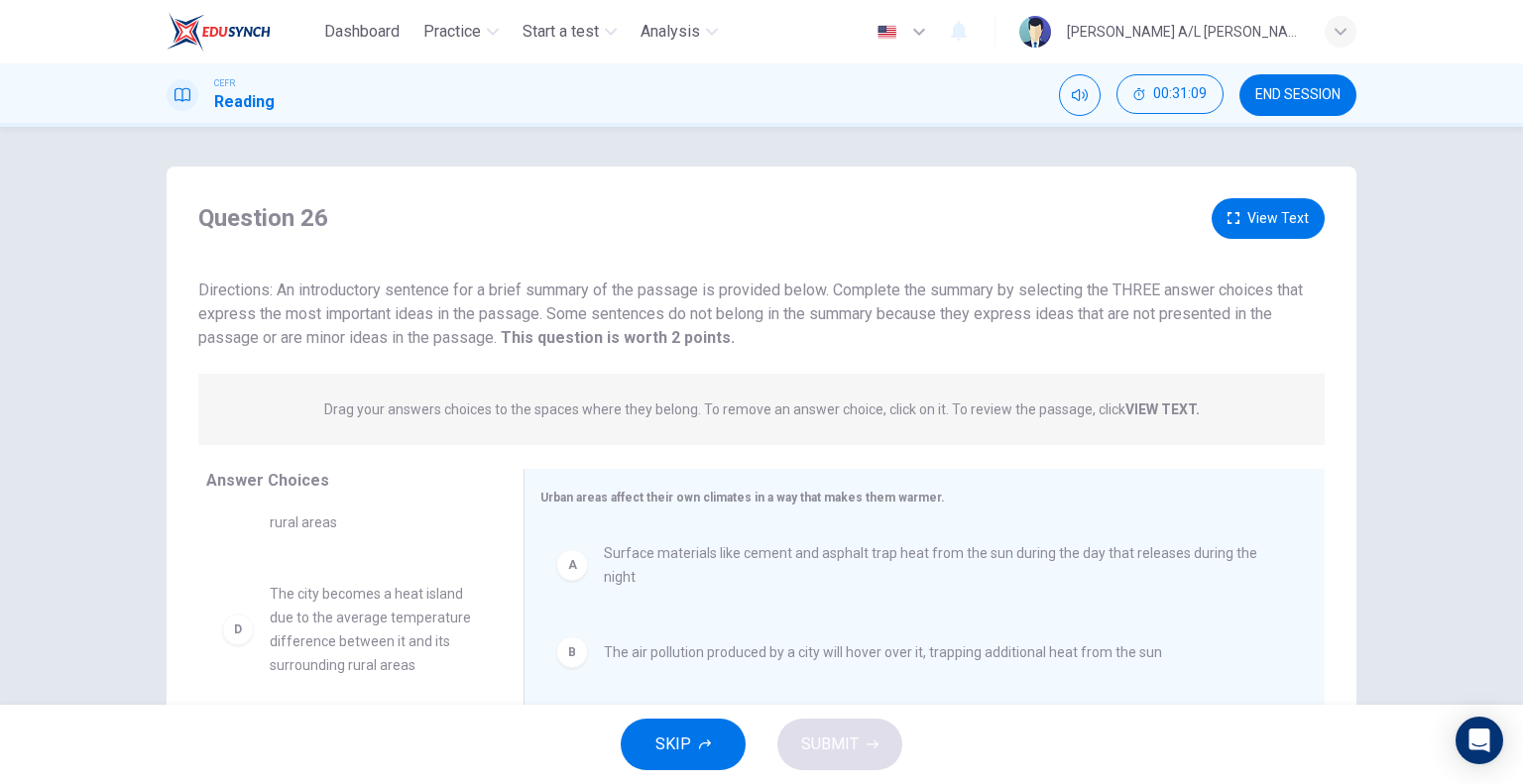 scroll, scrollTop: 226, scrollLeft: 0, axis: vertical 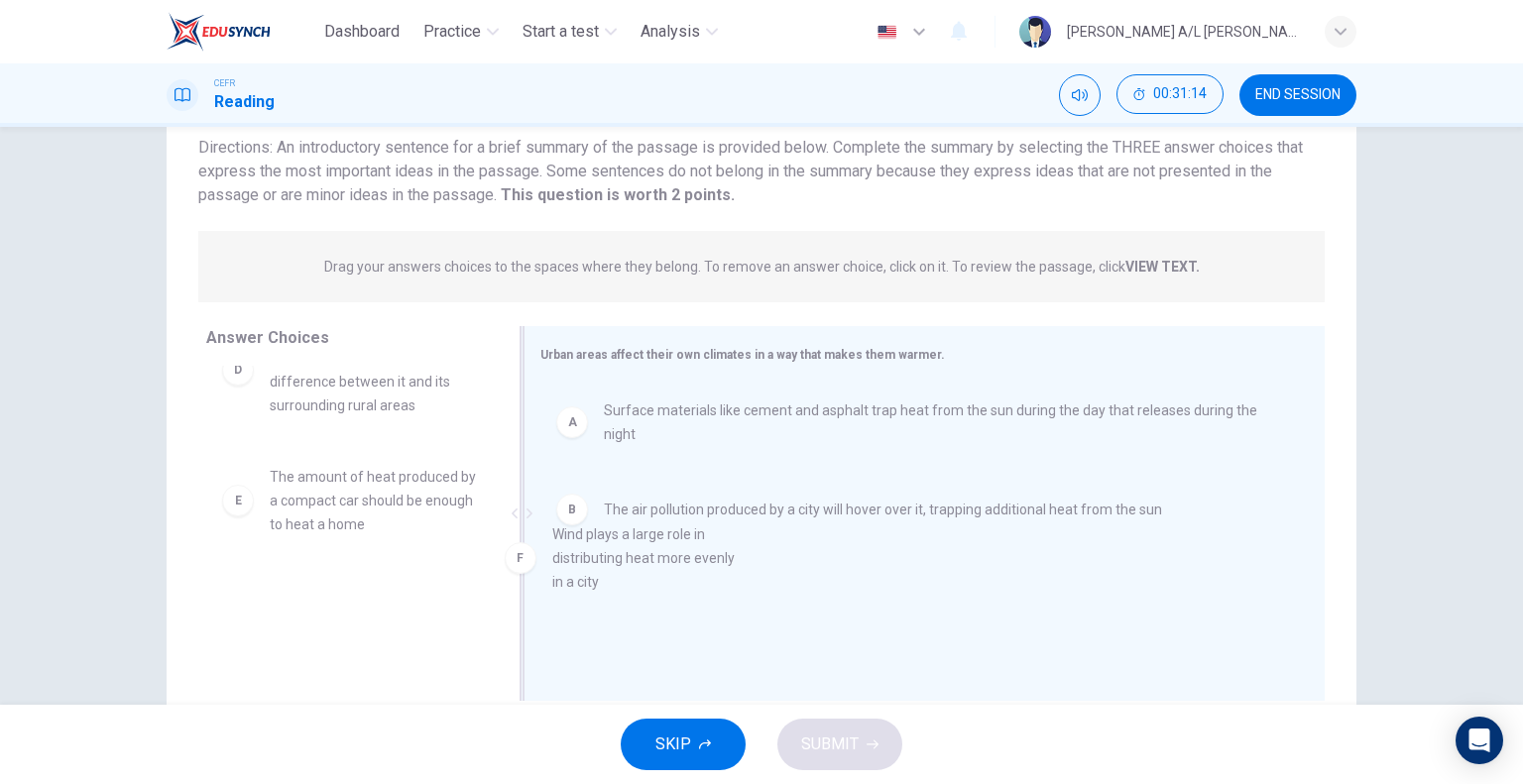 drag, startPoint x: 389, startPoint y: 602, endPoint x: 688, endPoint y: 541, distance: 305.159 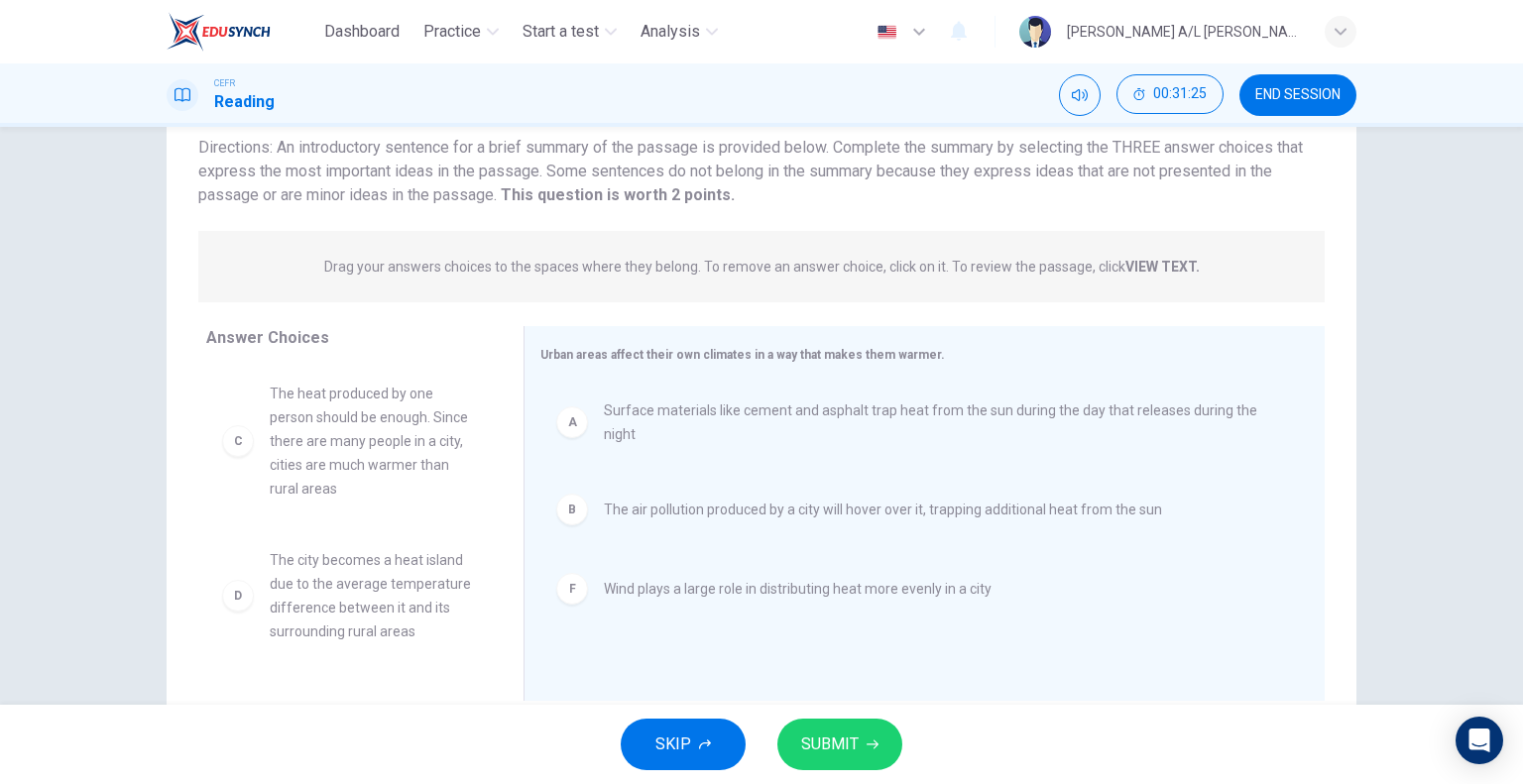 scroll, scrollTop: 107, scrollLeft: 0, axis: vertical 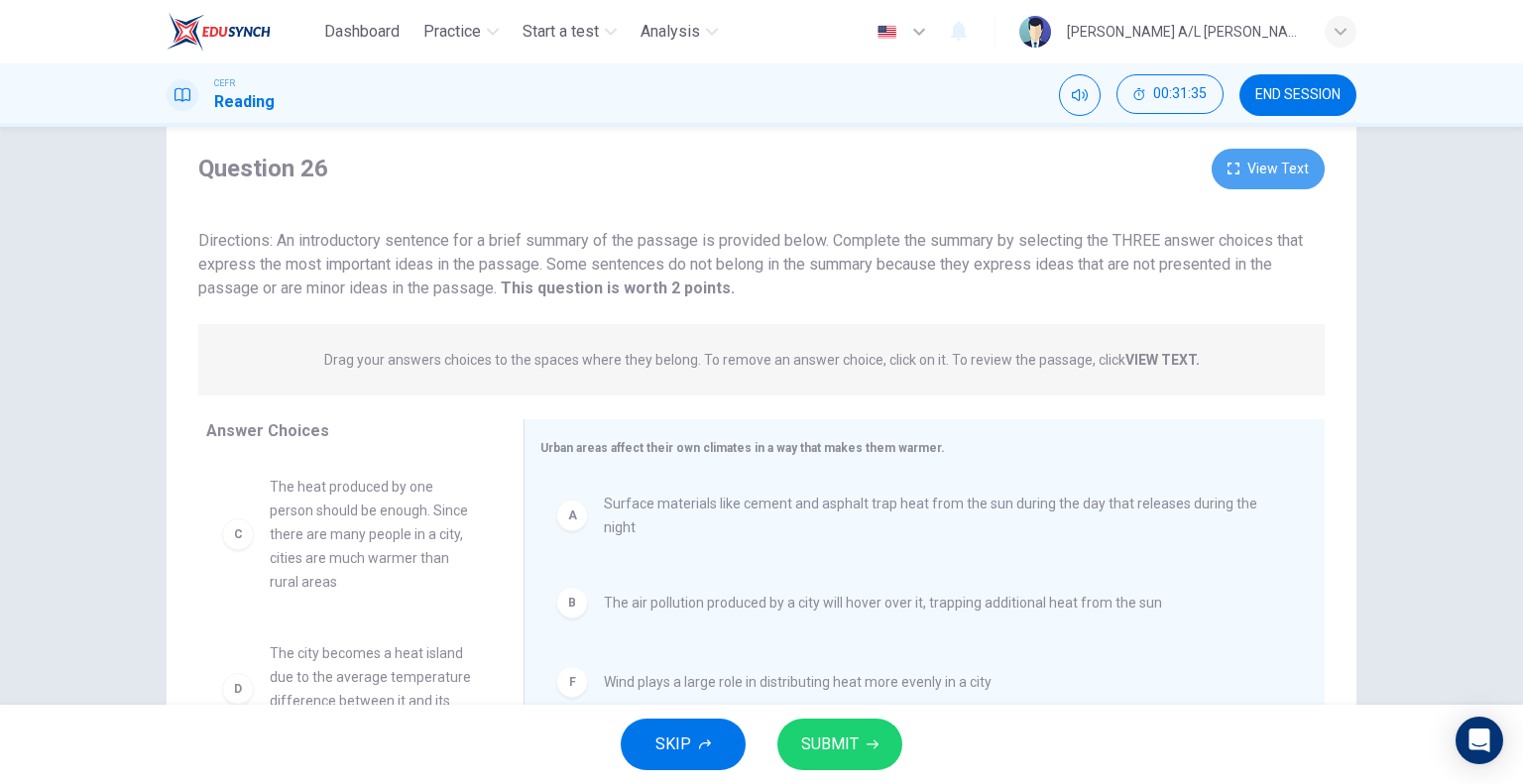 click on "View Text" at bounding box center [1268, 168] 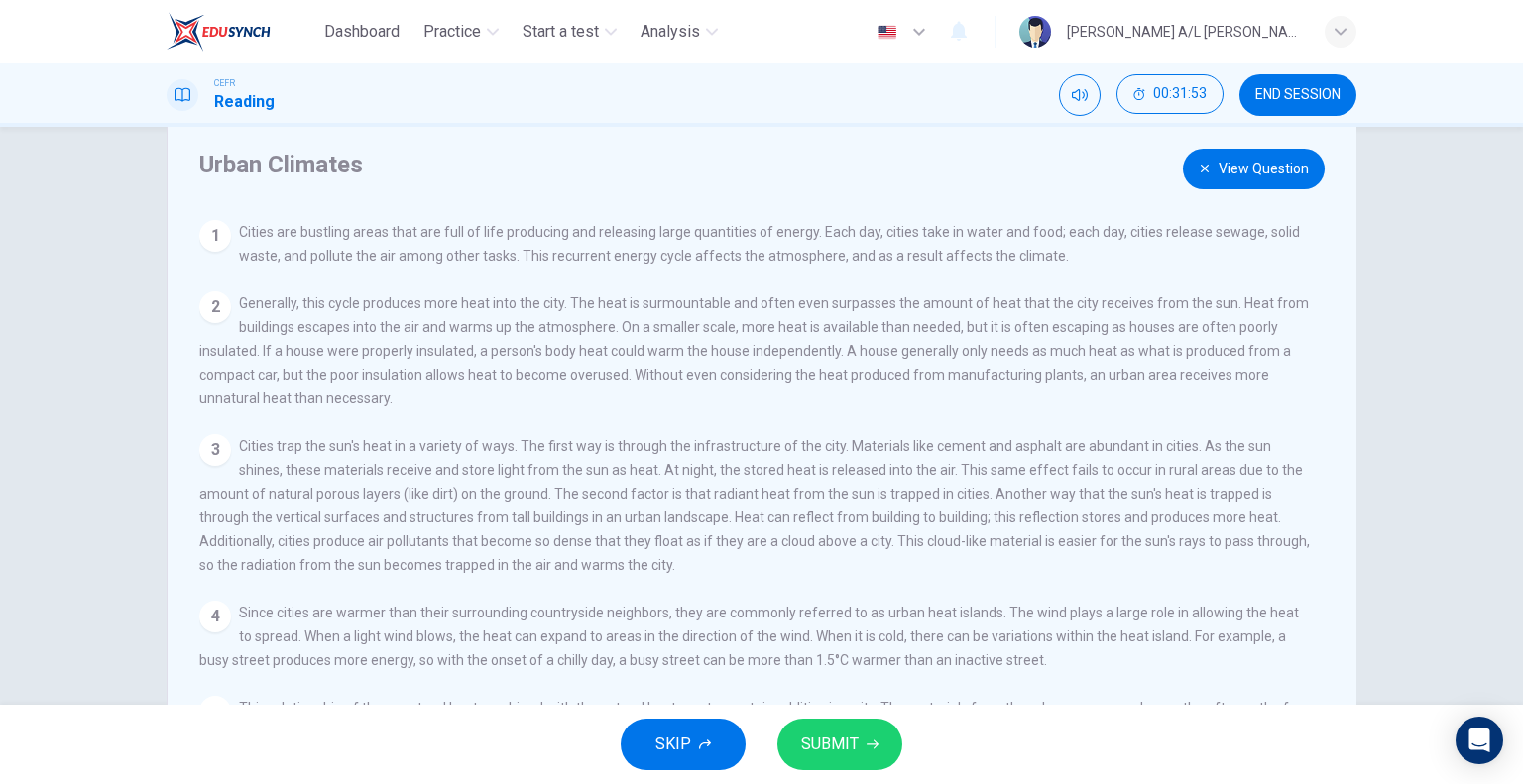 click on "View Question" at bounding box center [1253, 168] 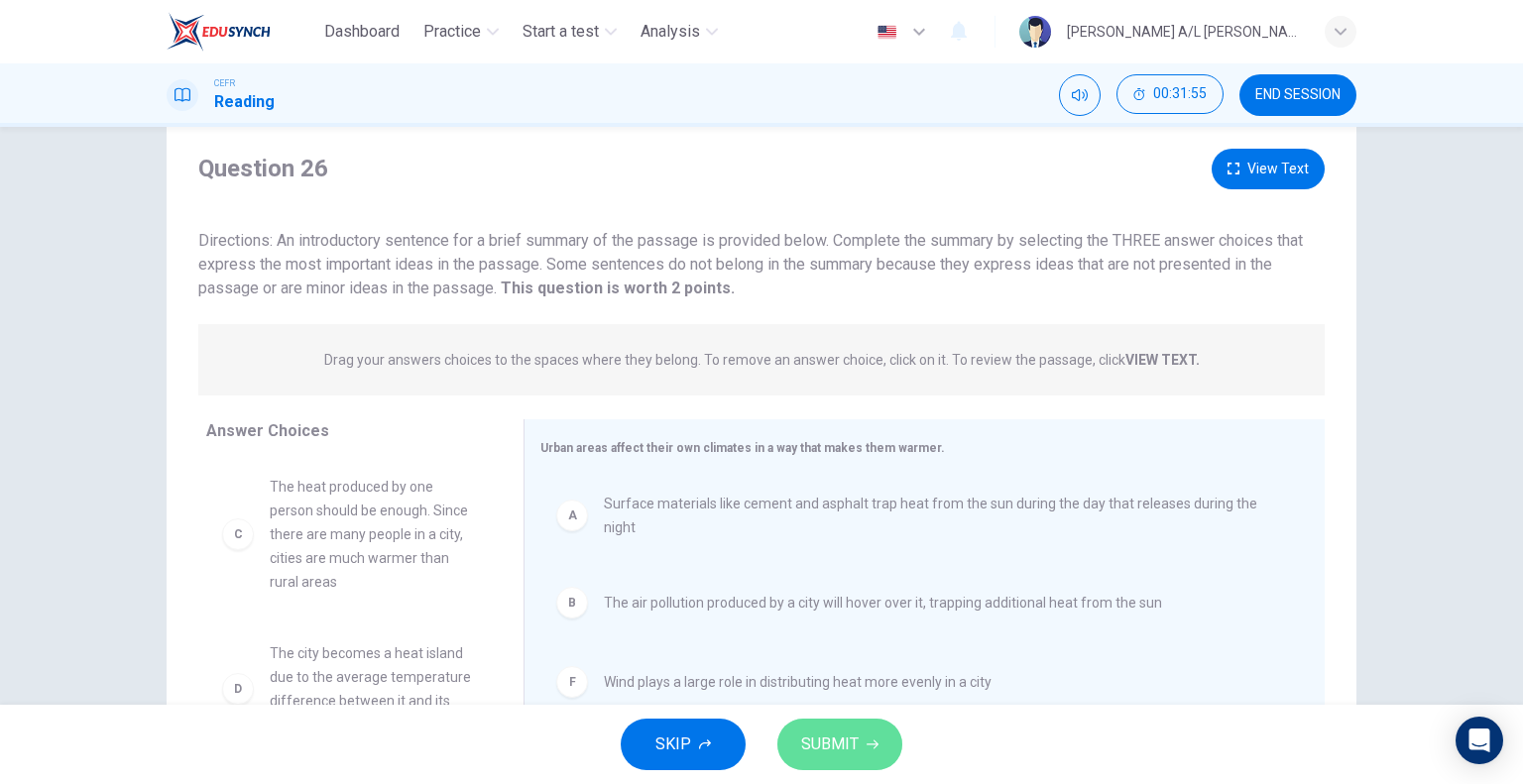 click on "SUBMIT" at bounding box center (830, 744) 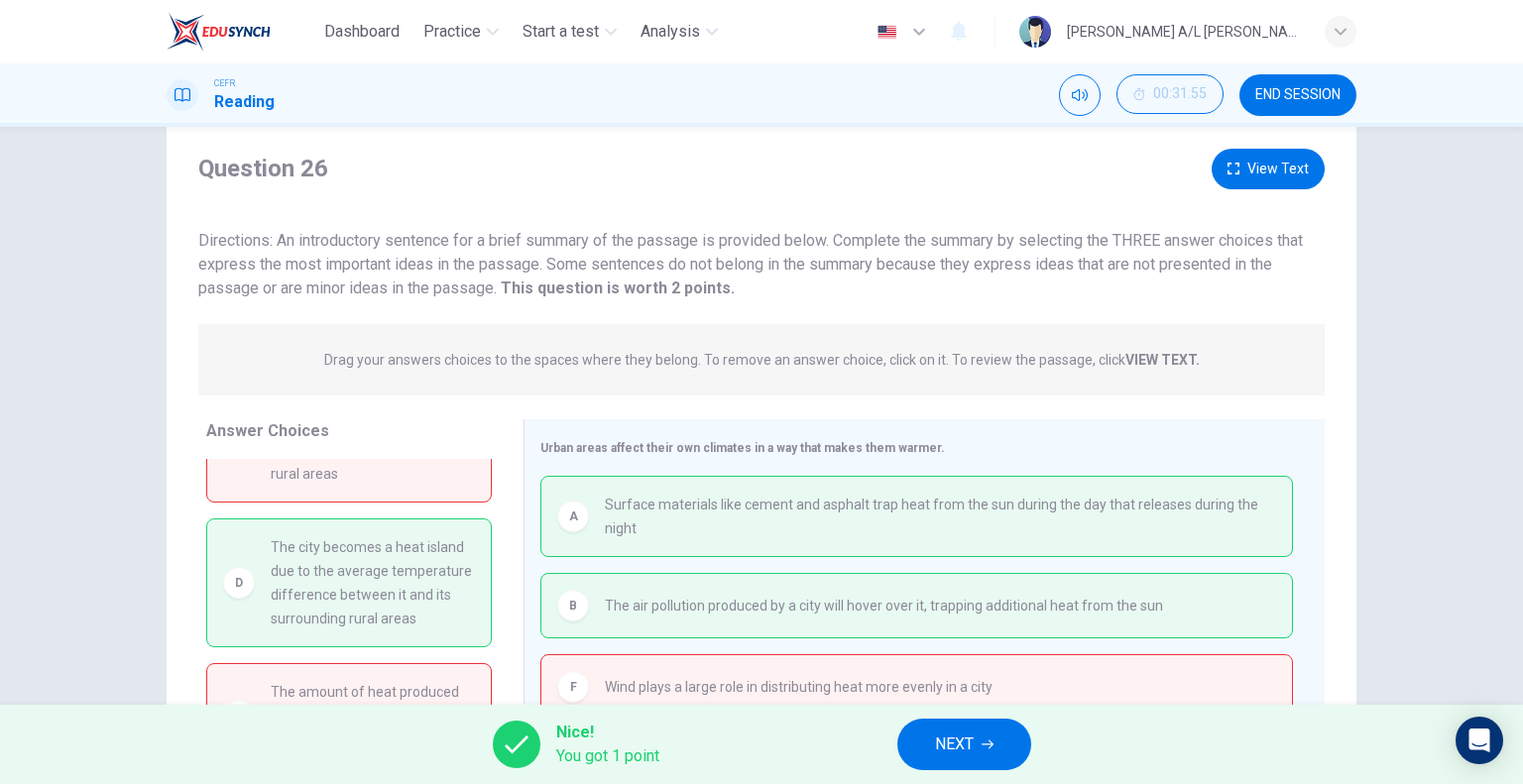 scroll, scrollTop: 111, scrollLeft: 0, axis: vertical 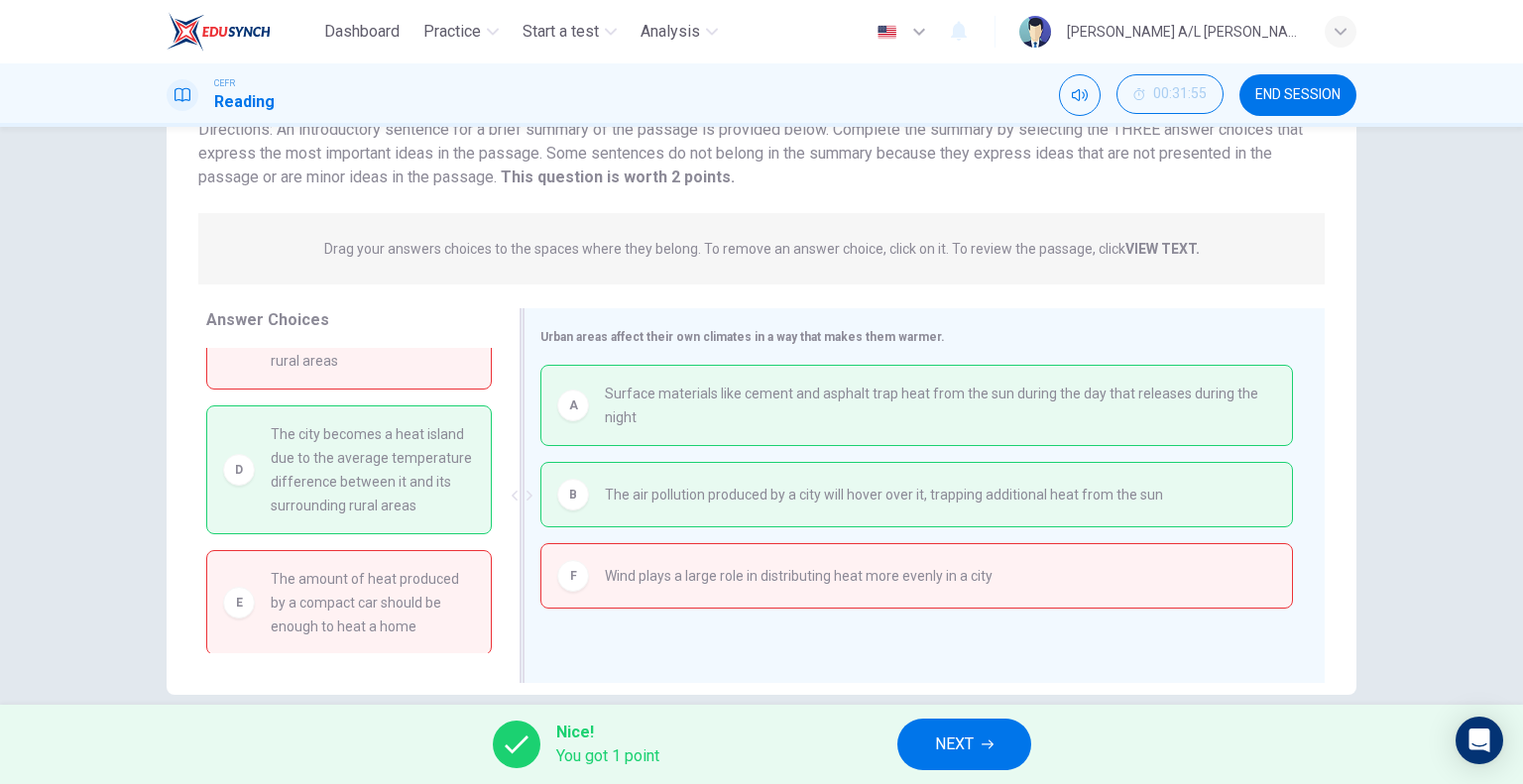 click on "F" at bounding box center (573, 576) 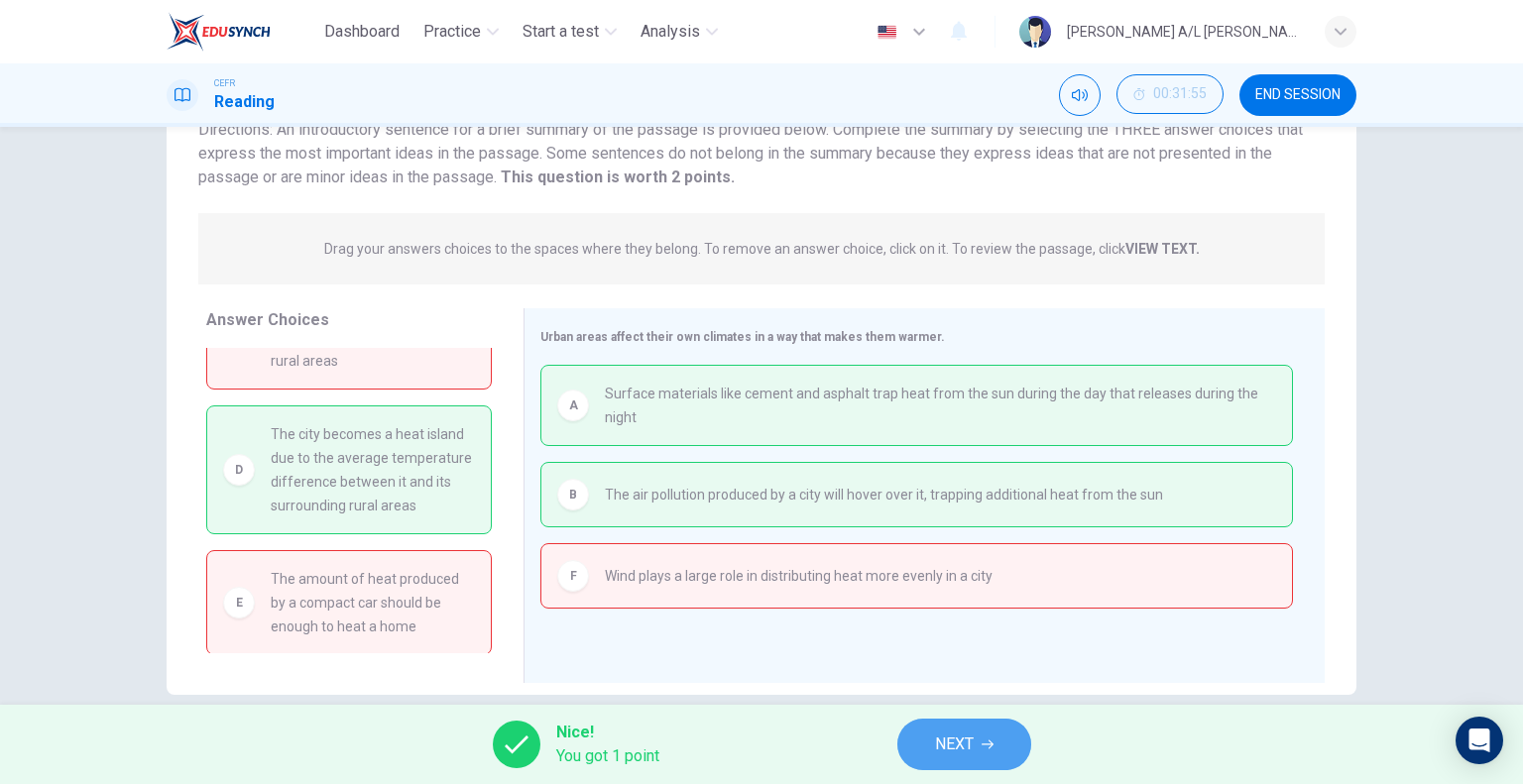 click on "NEXT" at bounding box center [964, 744] 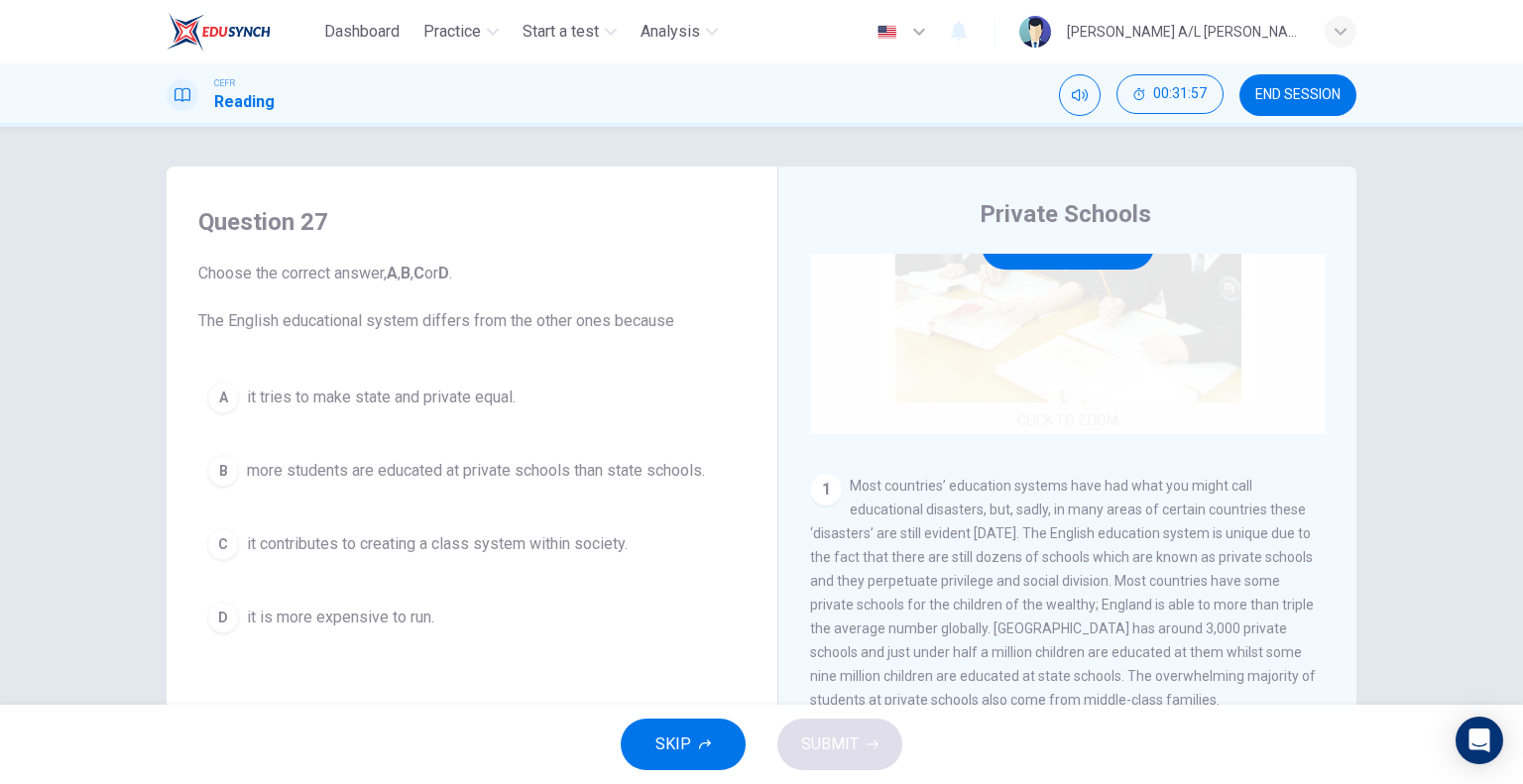 scroll, scrollTop: 234, scrollLeft: 0, axis: vertical 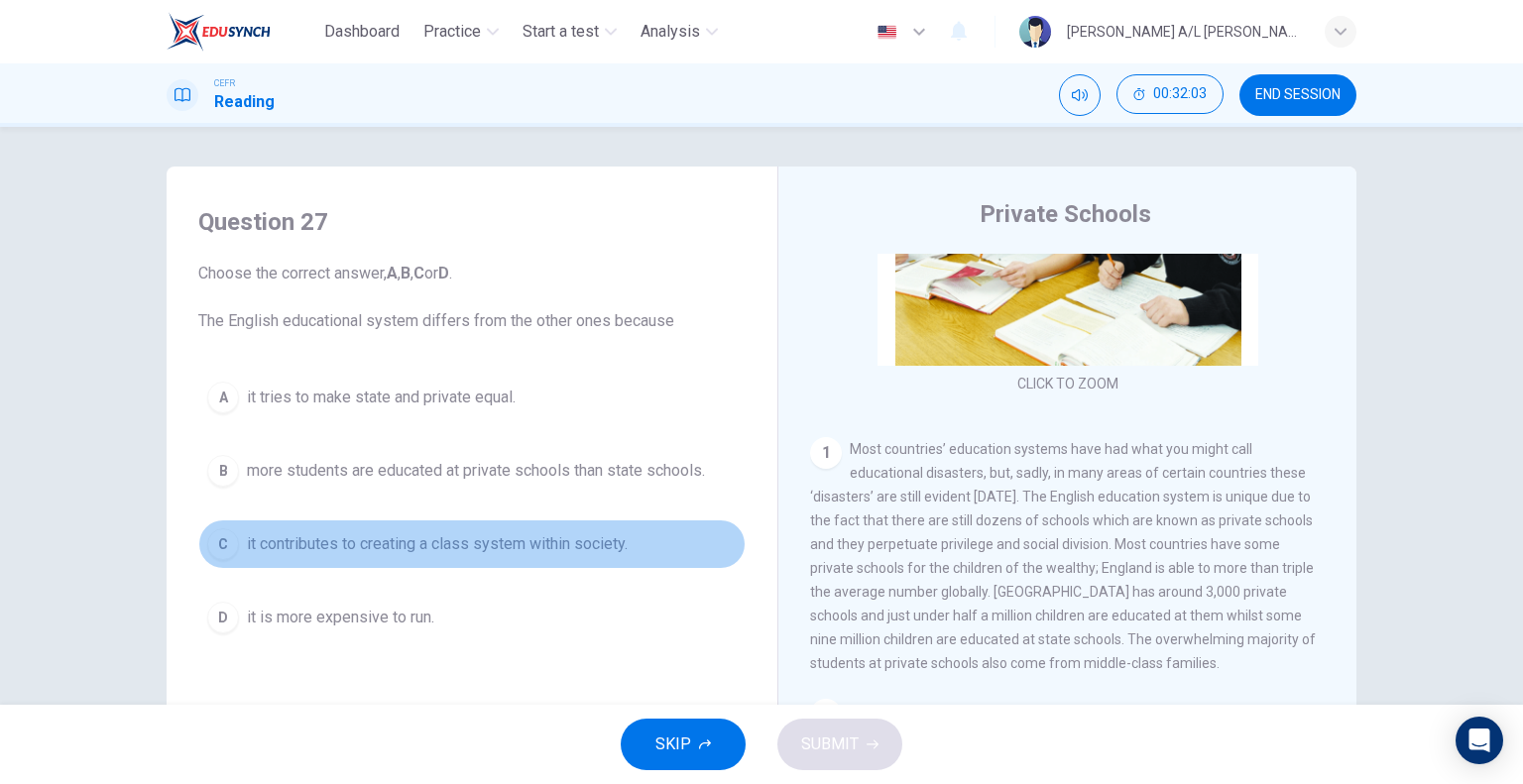 click on "it contributes to creating a class system within society." at bounding box center (437, 544) 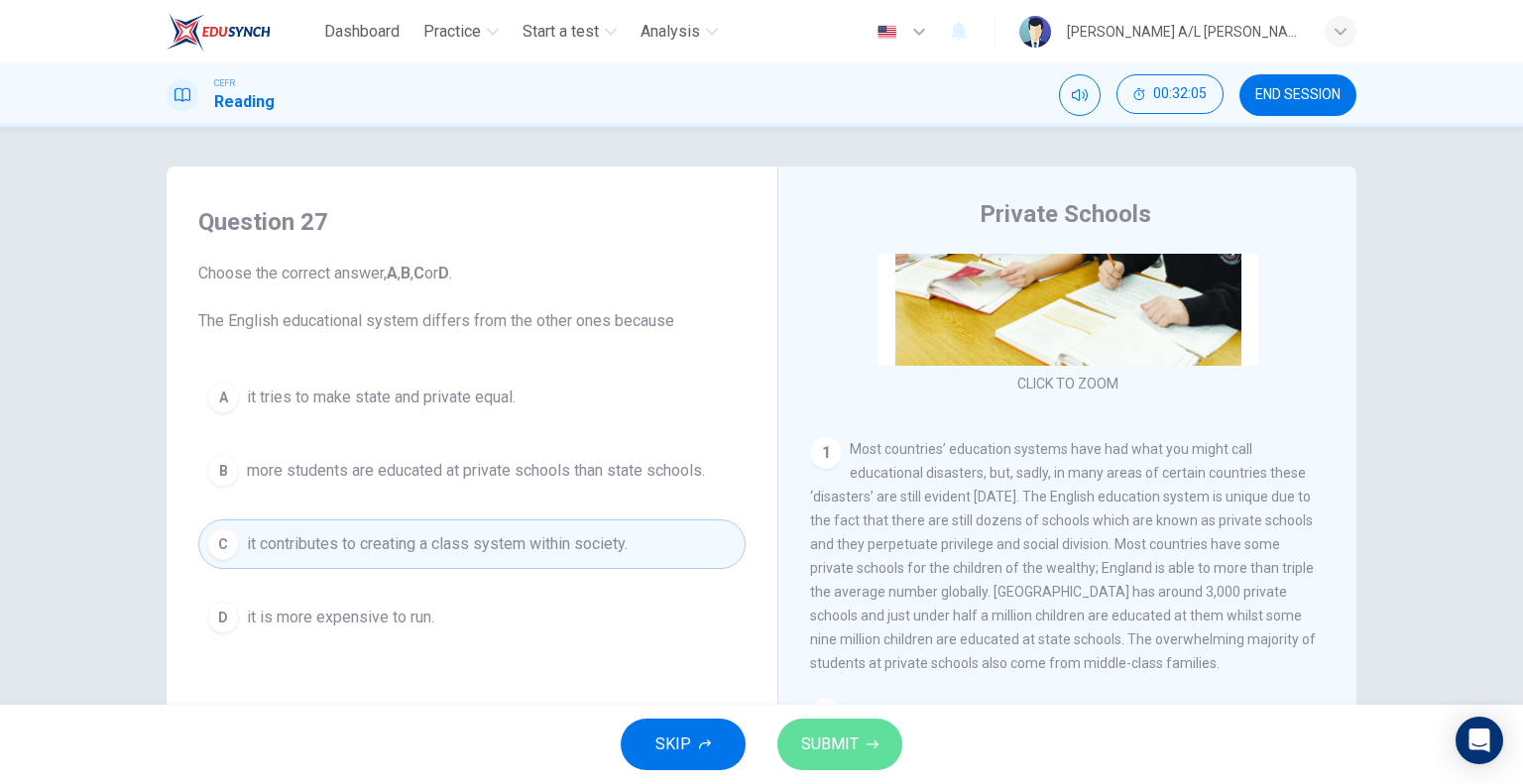 click on "SUBMIT" at bounding box center [830, 744] 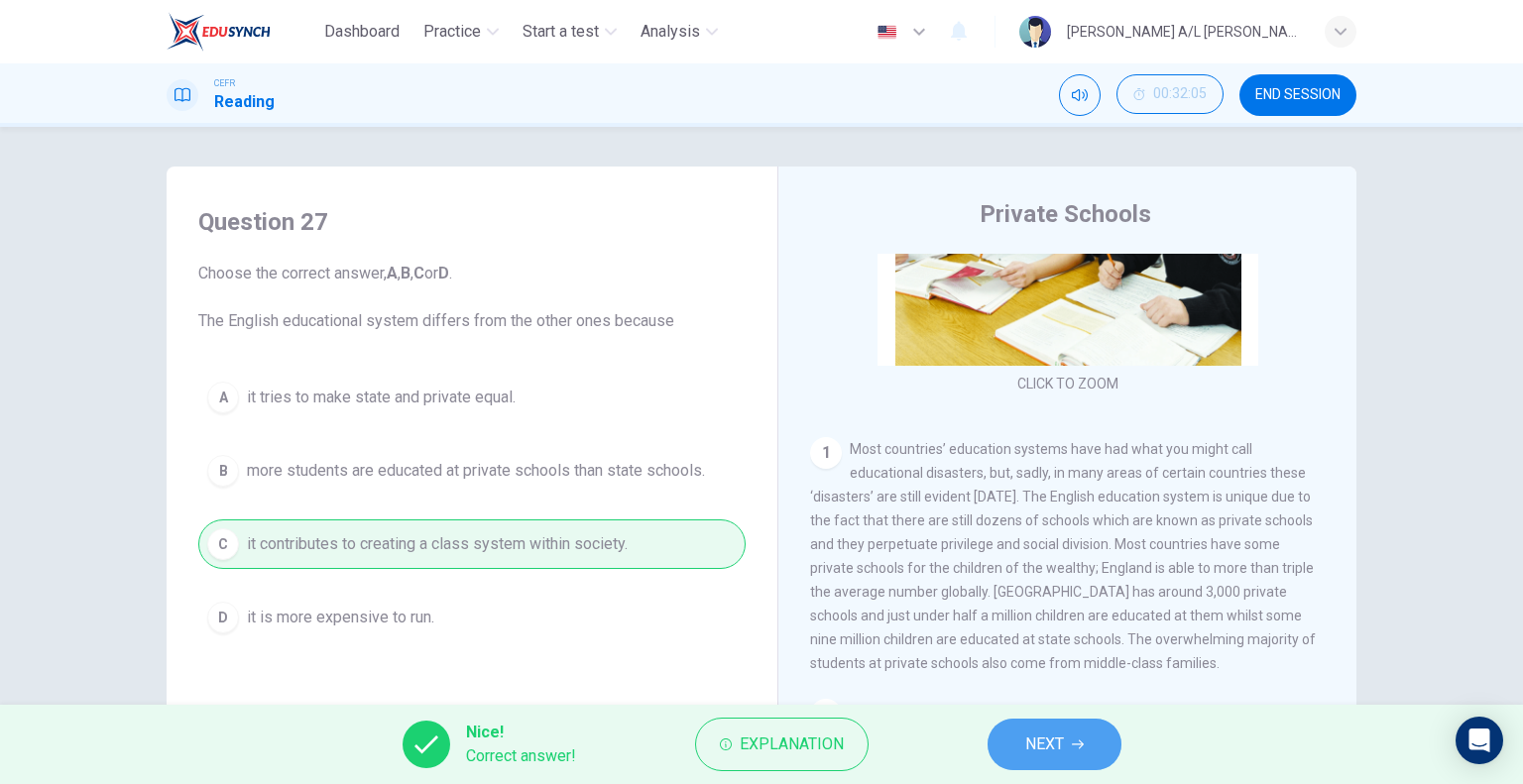 click on "NEXT" at bounding box center [1054, 744] 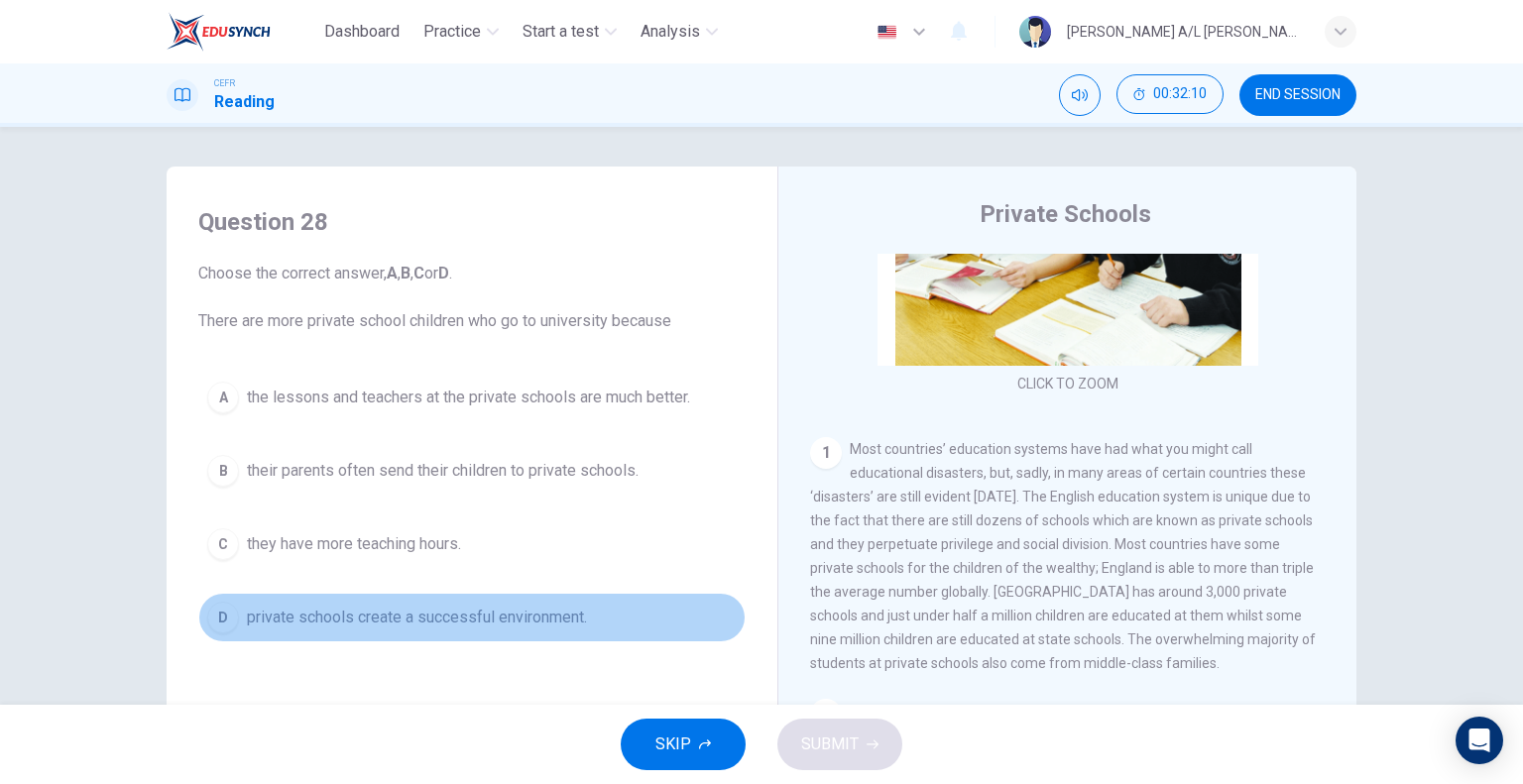 click on "private schools create a successful environment." at bounding box center [416, 617] 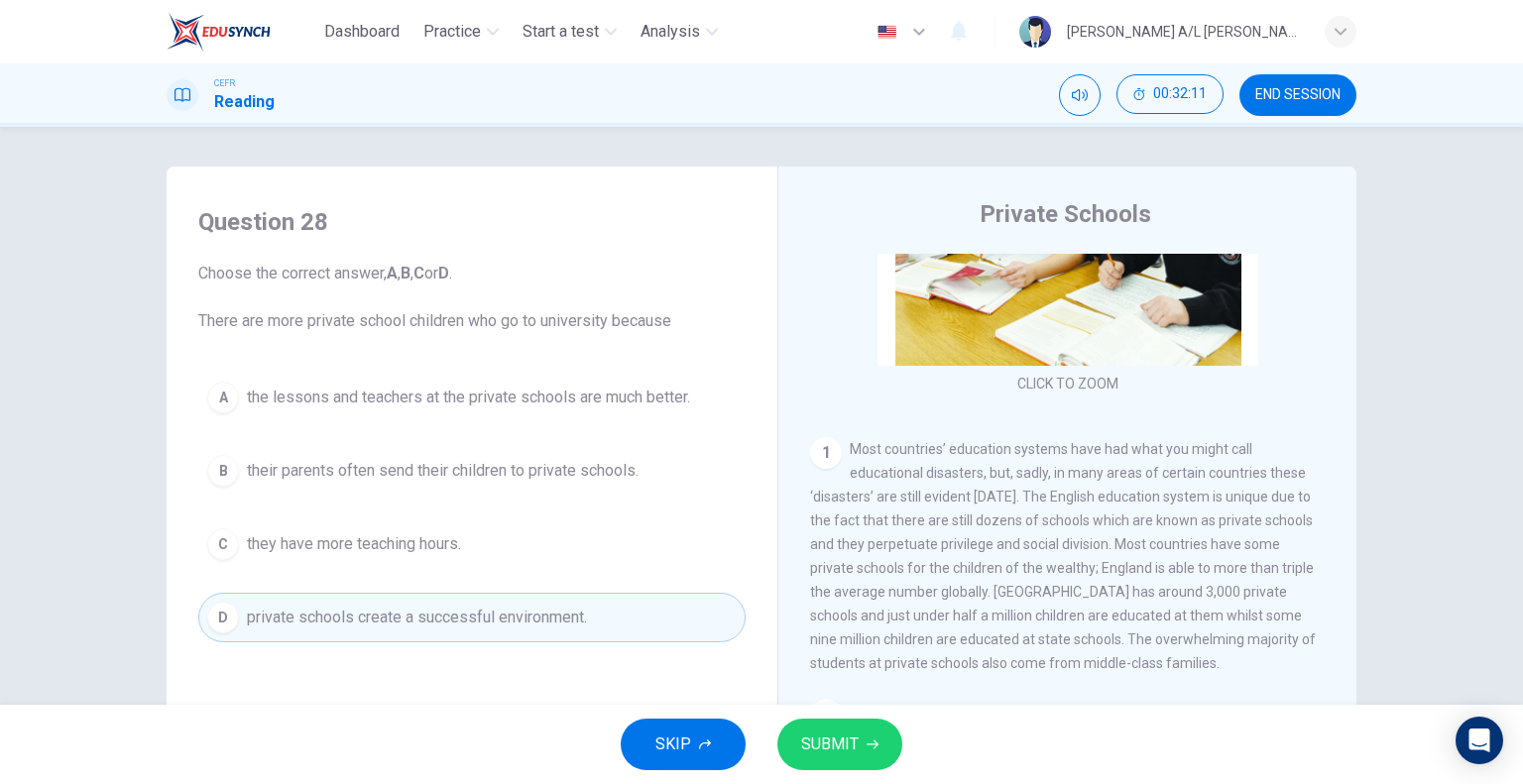 click on "SUBMIT" at bounding box center [830, 744] 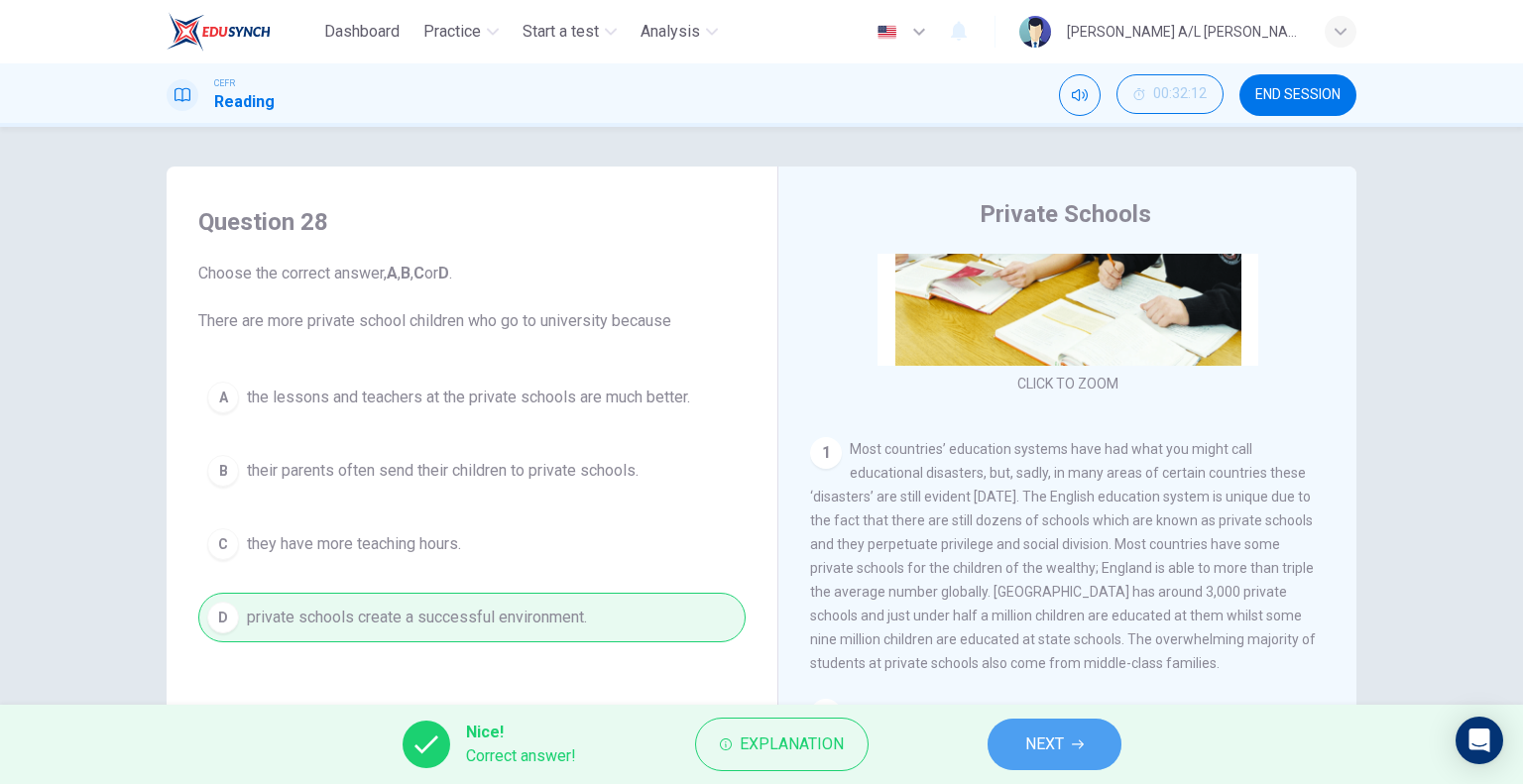 click on "NEXT" at bounding box center [1054, 744] 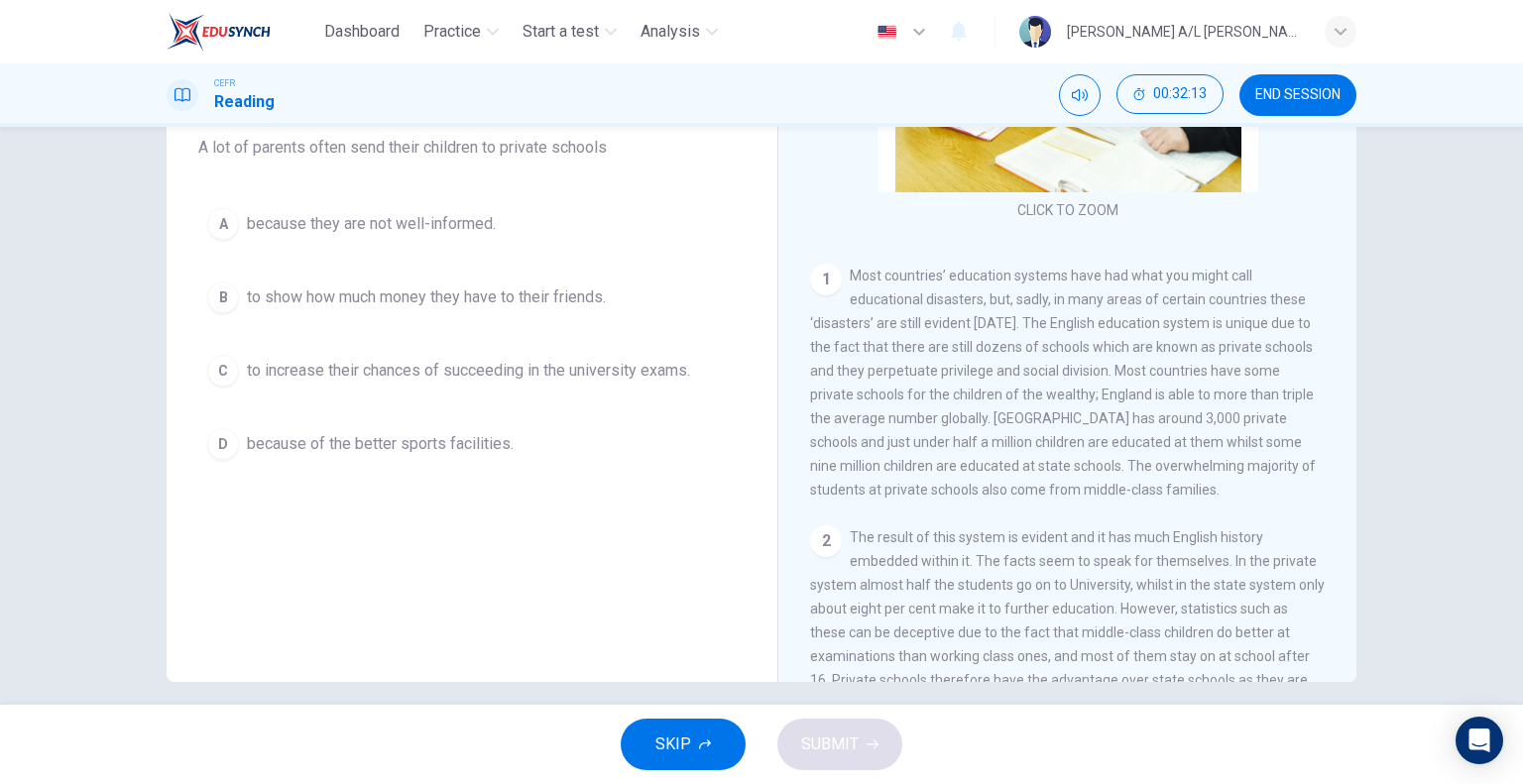 scroll, scrollTop: 174, scrollLeft: 0, axis: vertical 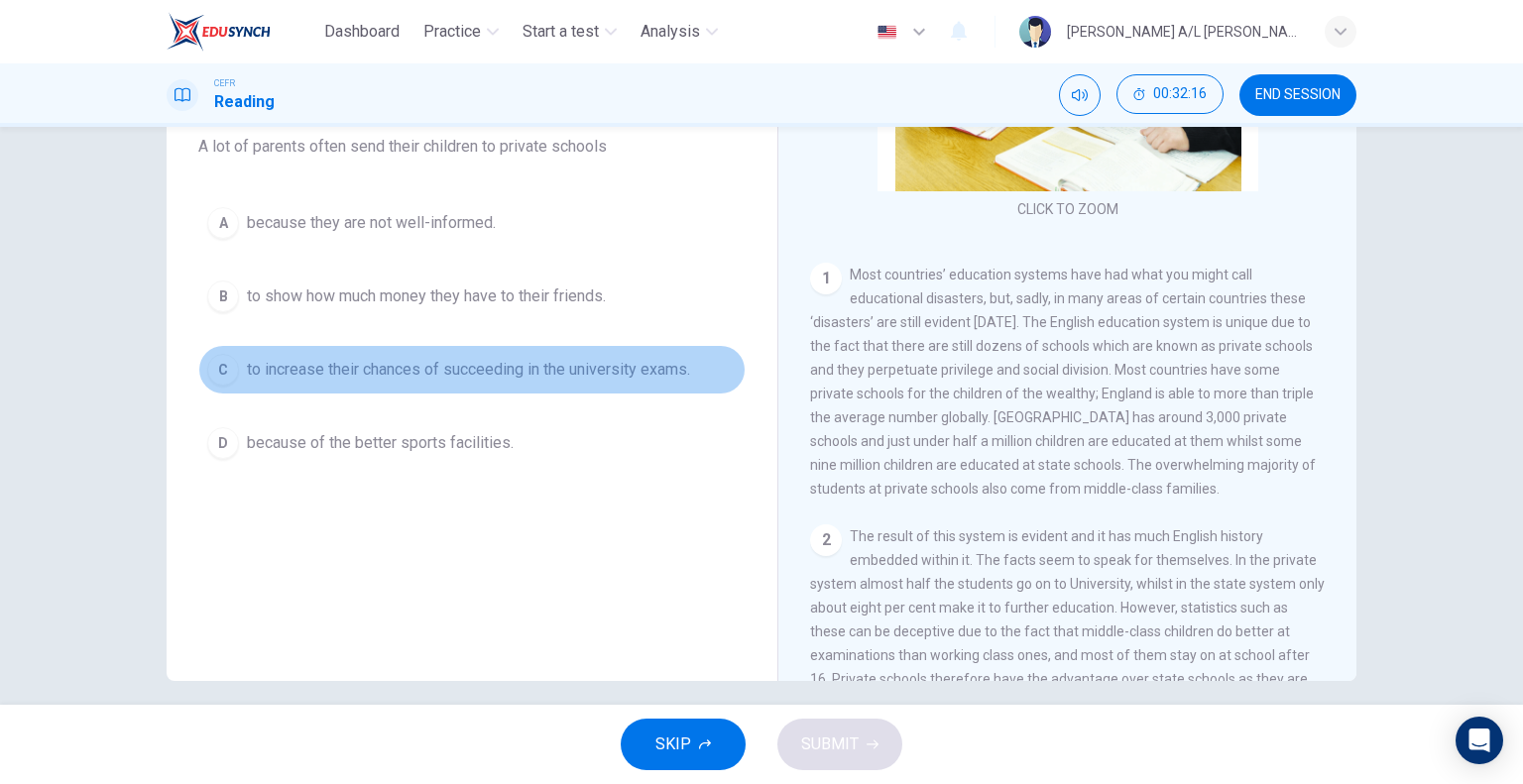 click on "to increase their chances of succeeding in the university exams." at bounding box center [468, 370] 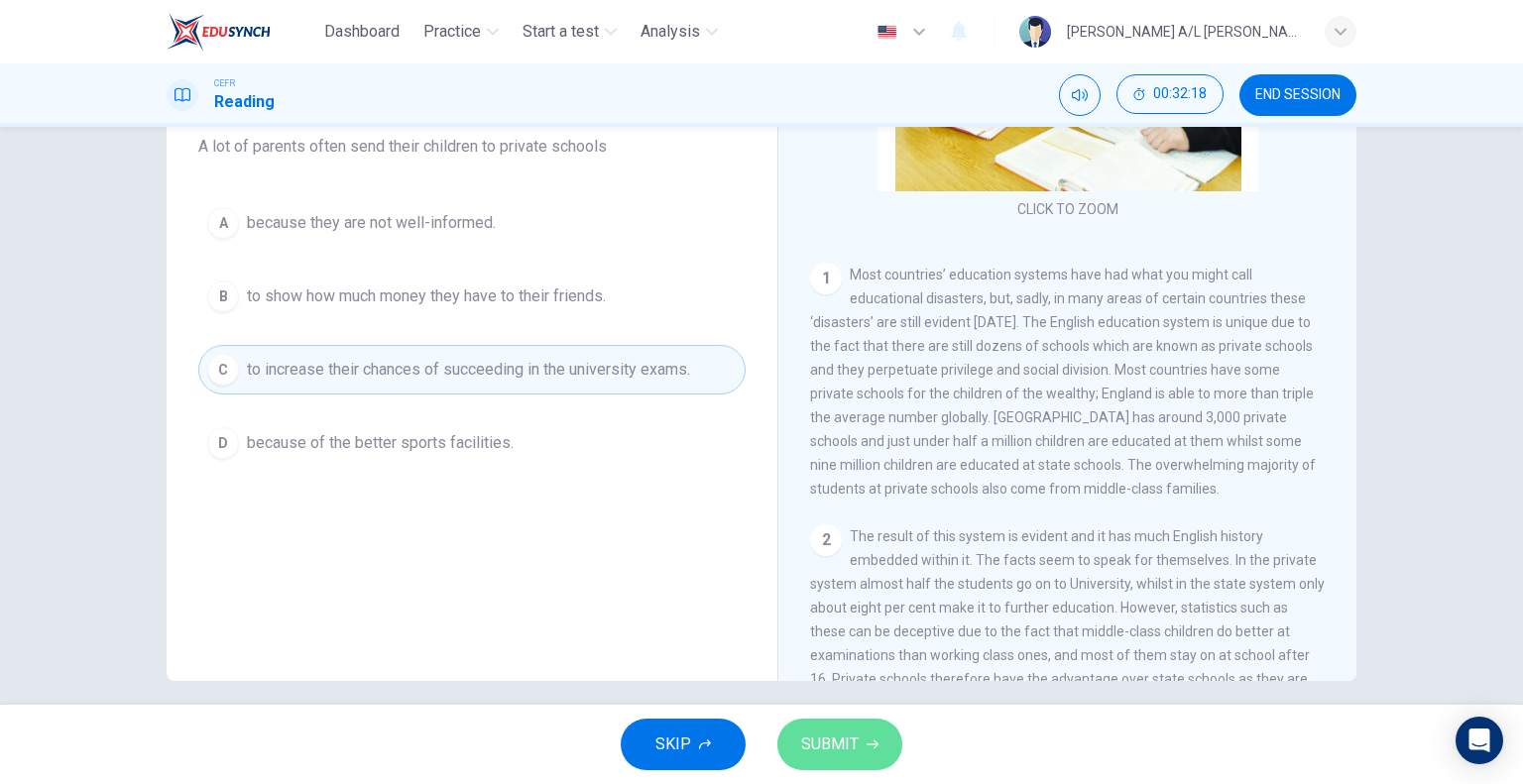 click on "SUBMIT" at bounding box center [830, 744] 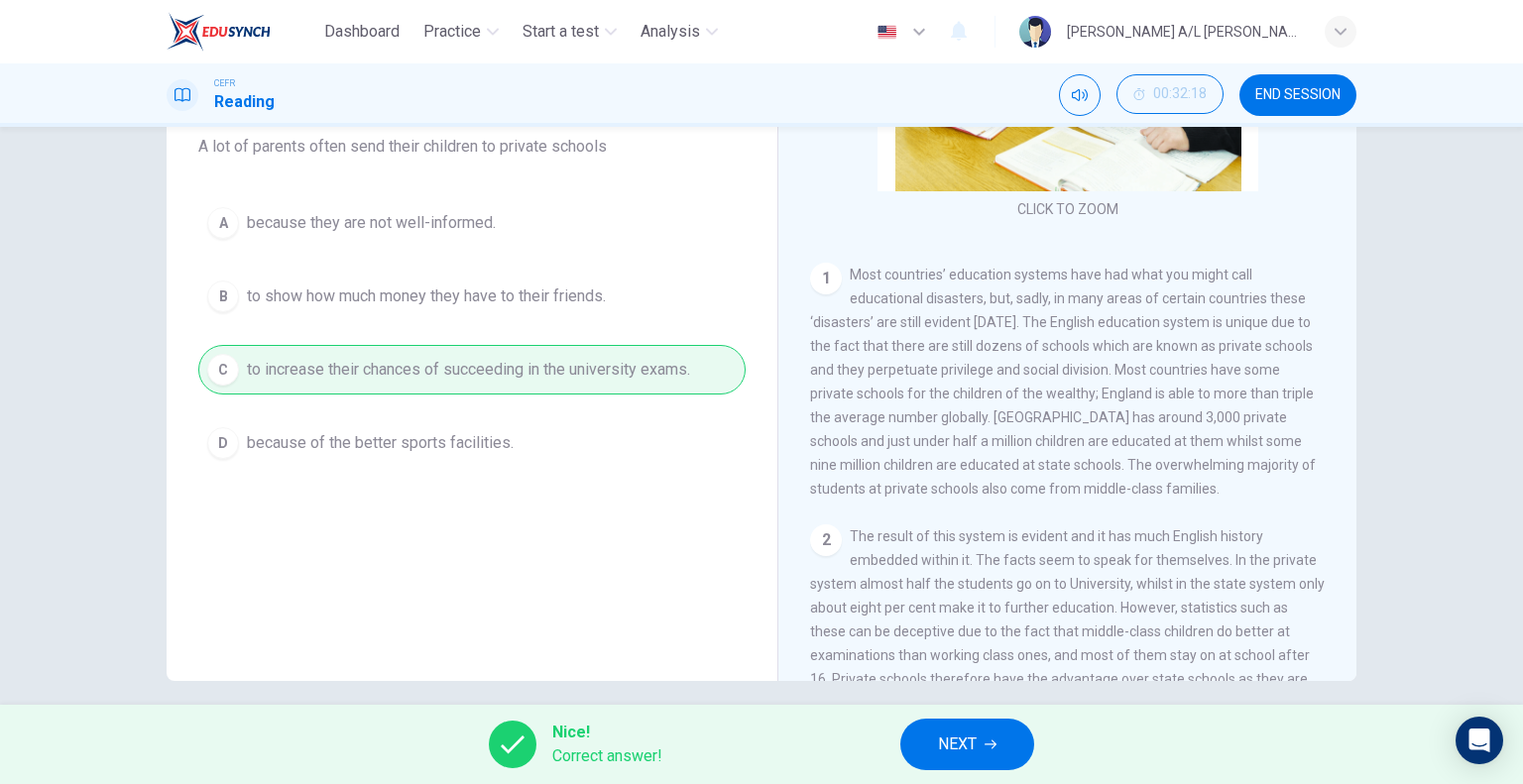 click on "NEXT" at bounding box center [957, 744] 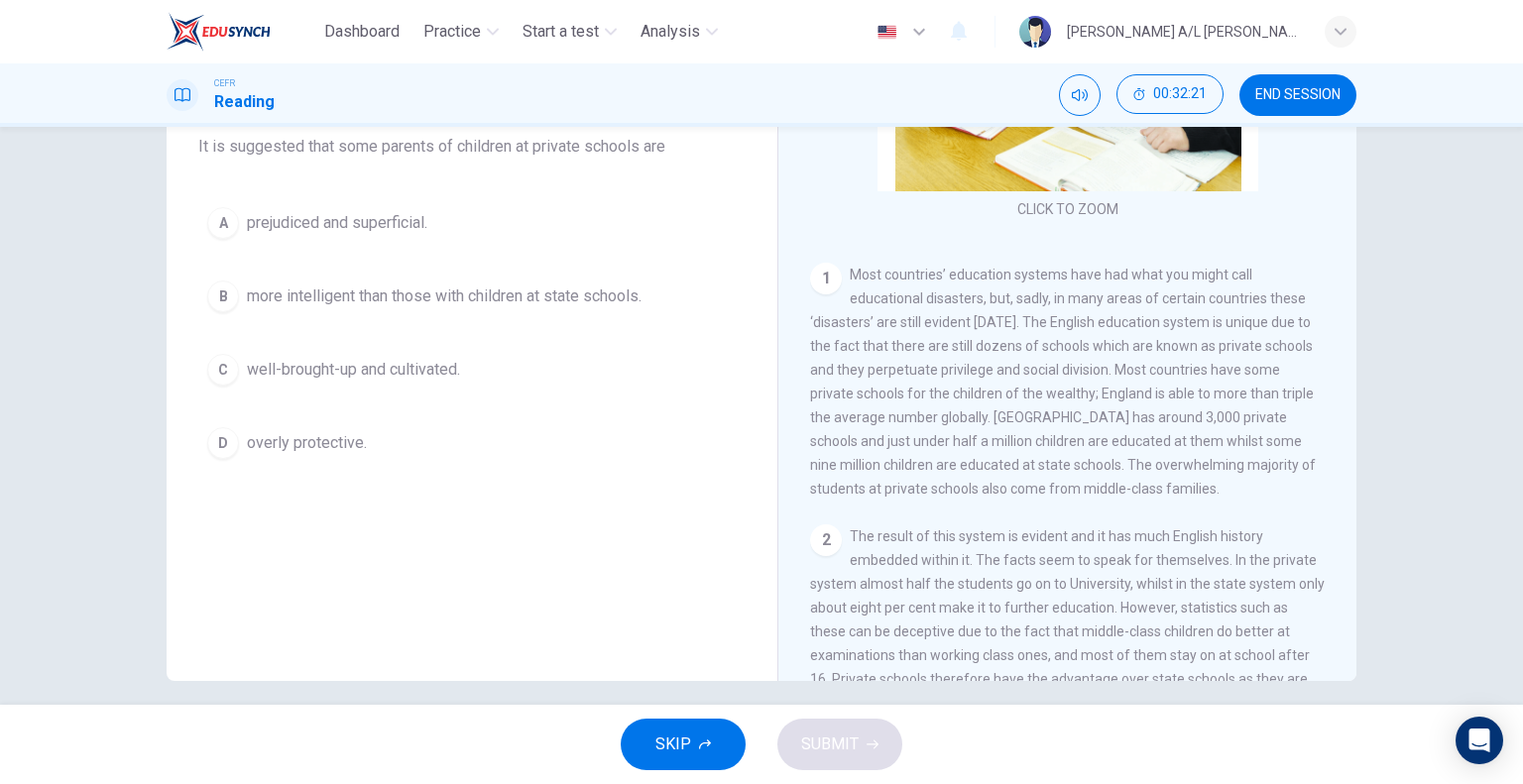 click on "prejudiced and superficial." at bounding box center (337, 223) 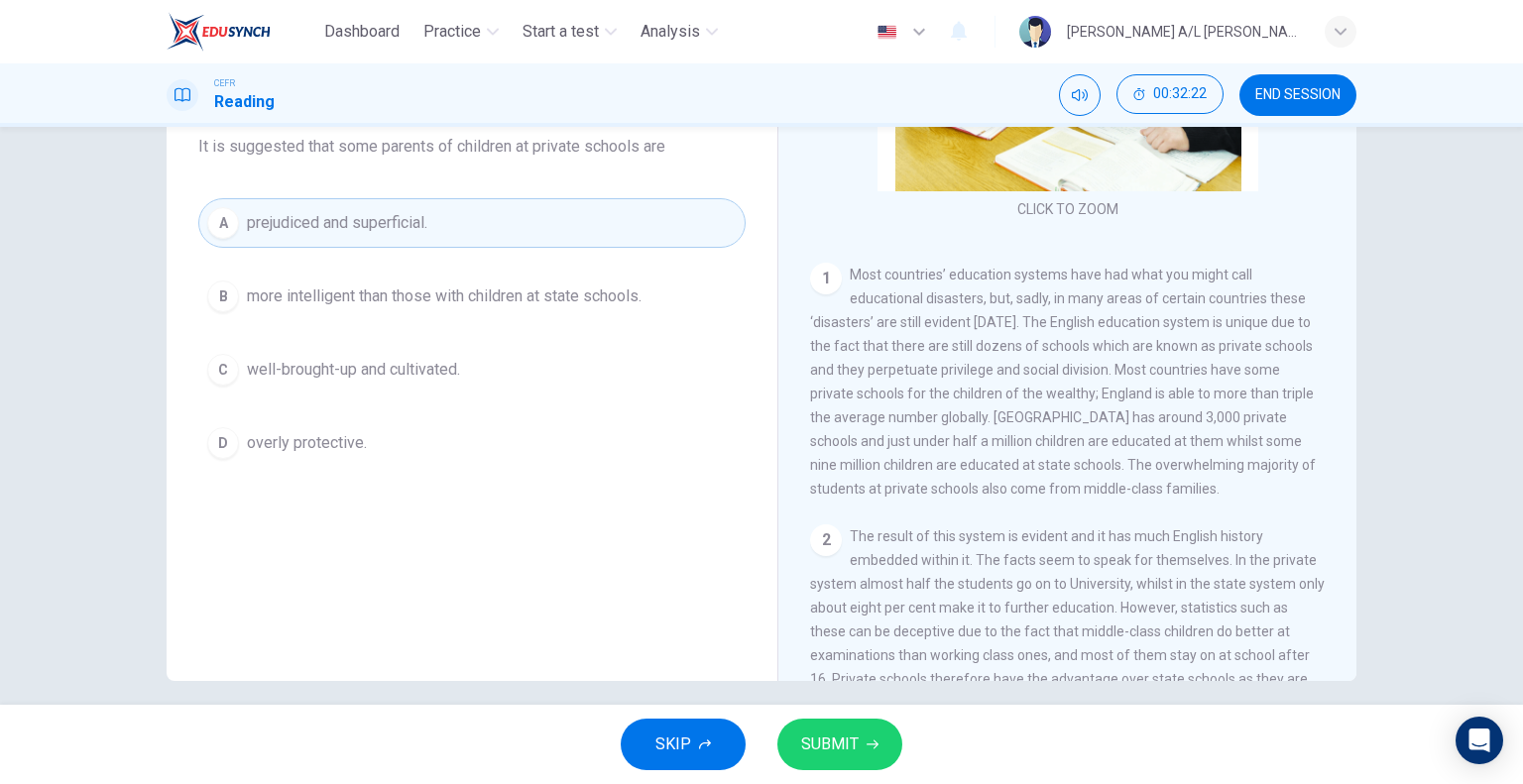 click on "SUBMIT" at bounding box center [830, 744] 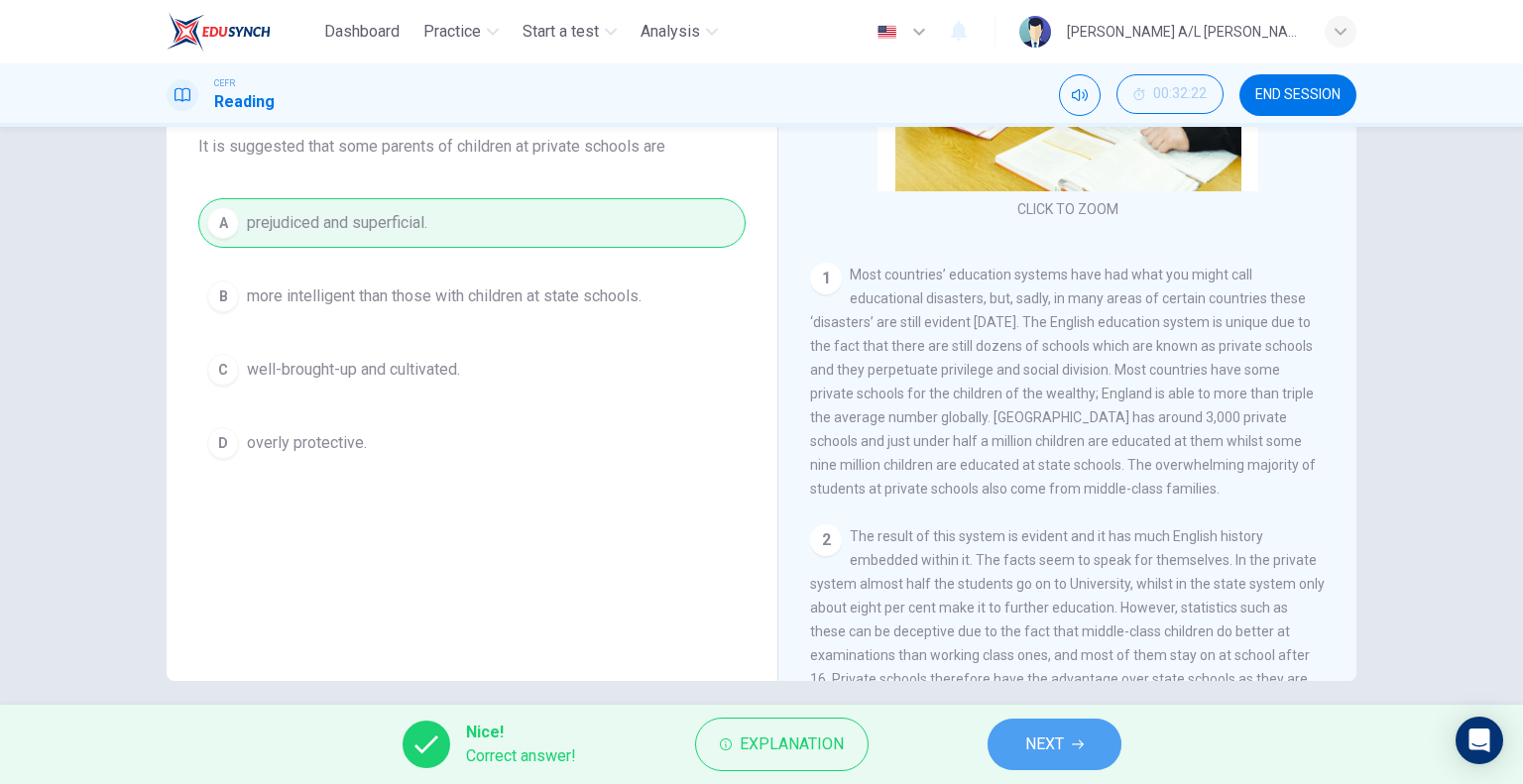 click on "NEXT" at bounding box center [1054, 744] 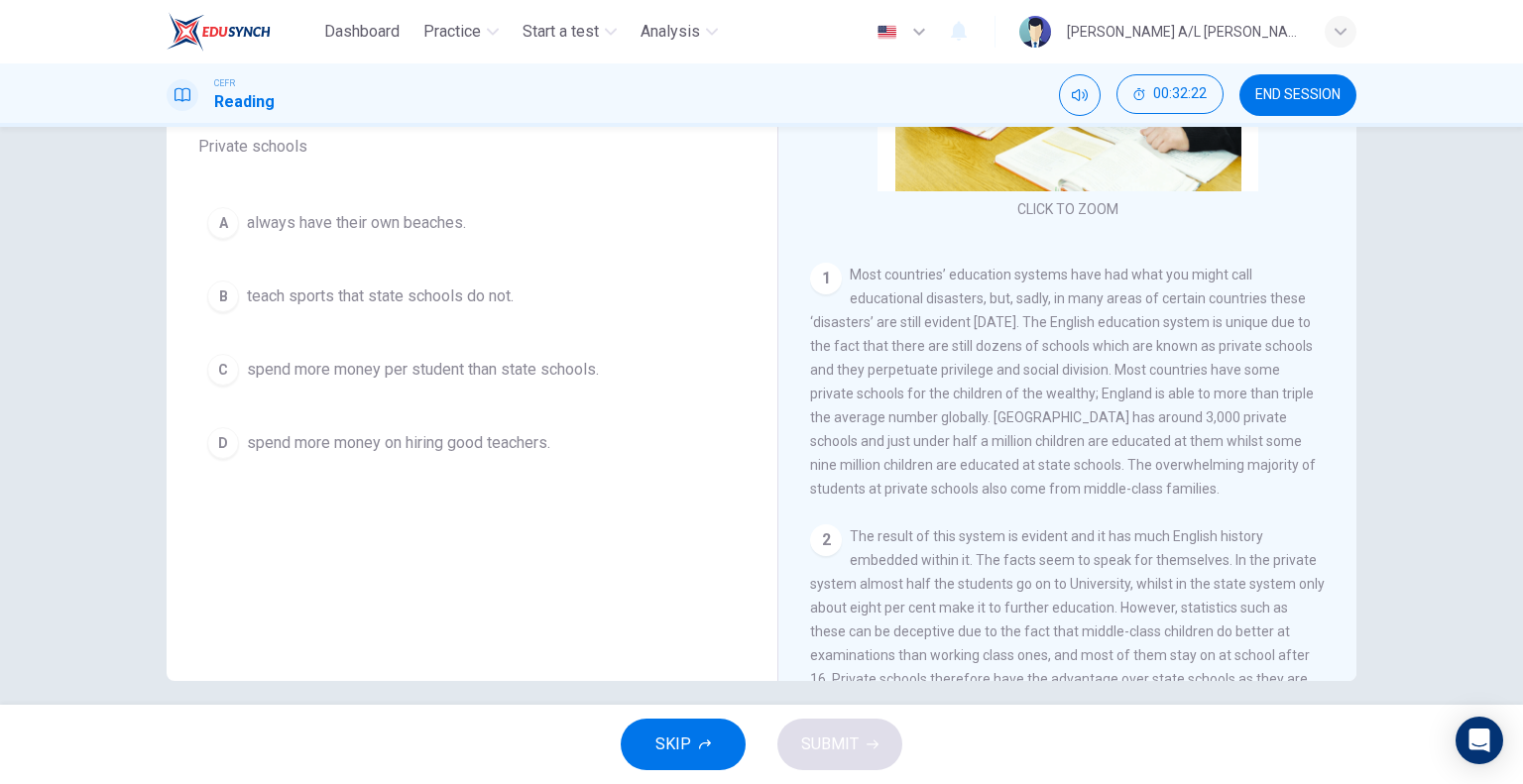 scroll, scrollTop: 113, scrollLeft: 0, axis: vertical 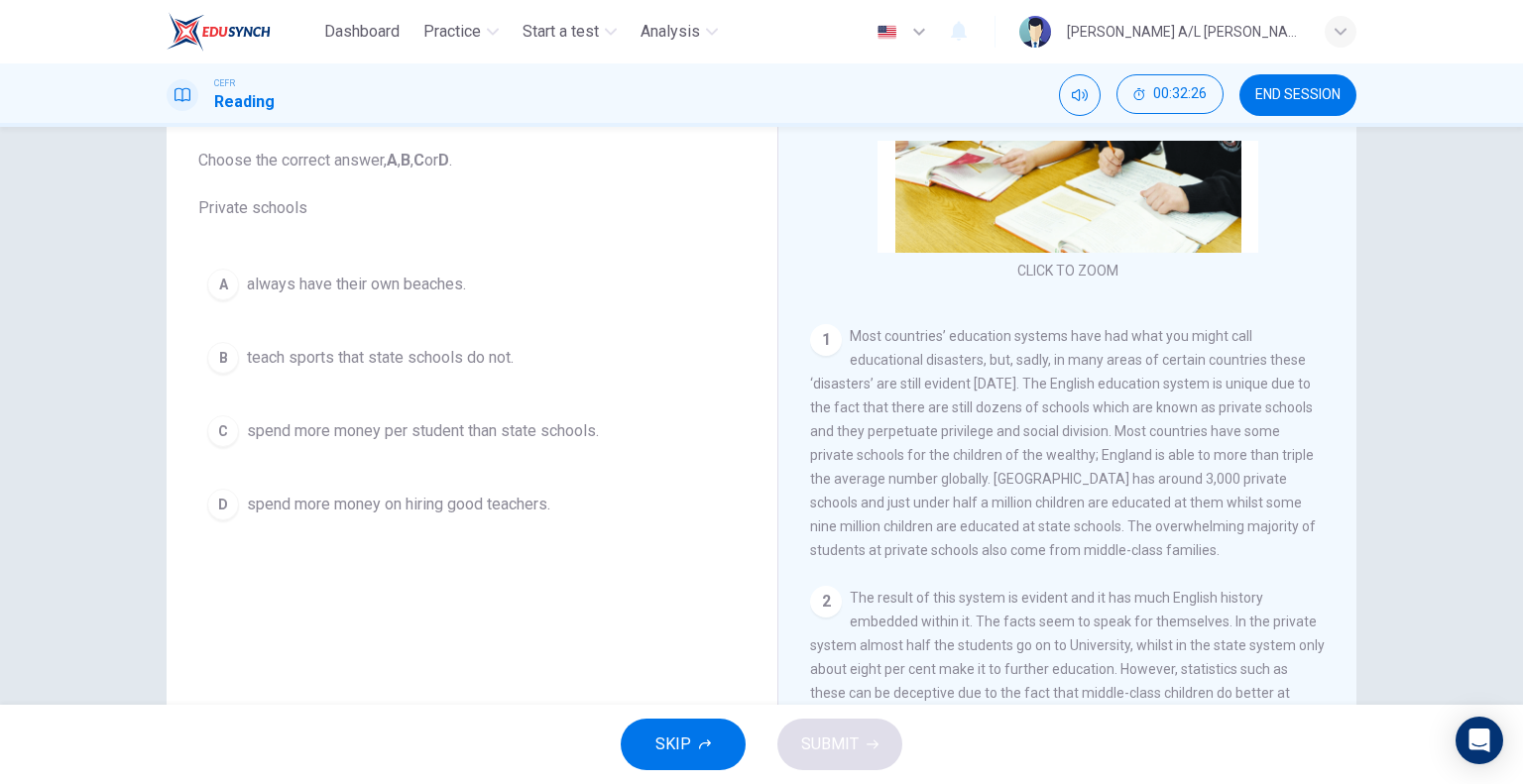 click on "spend more money per student than state schools." at bounding box center (422, 431) 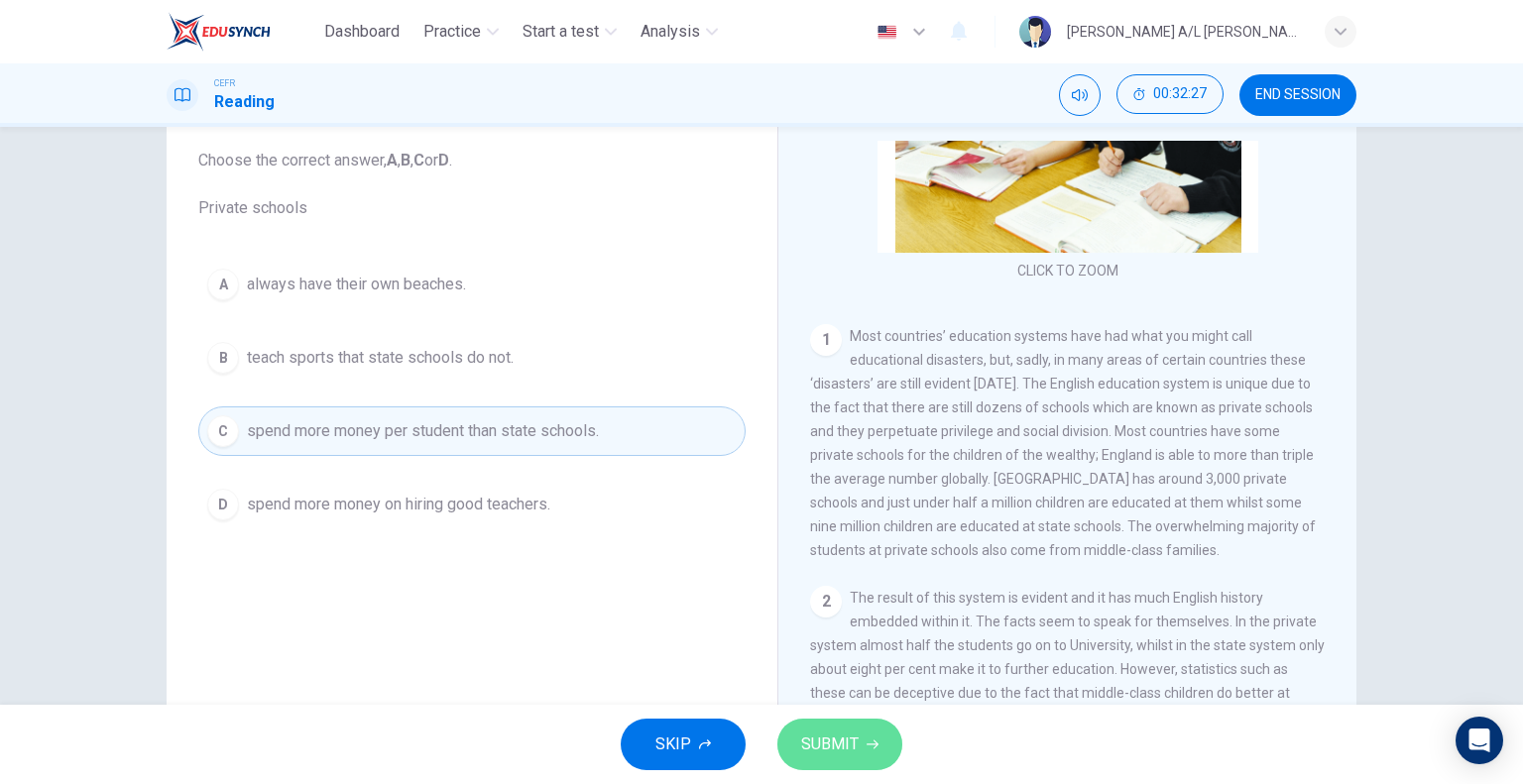 click on "SUBMIT" at bounding box center [830, 744] 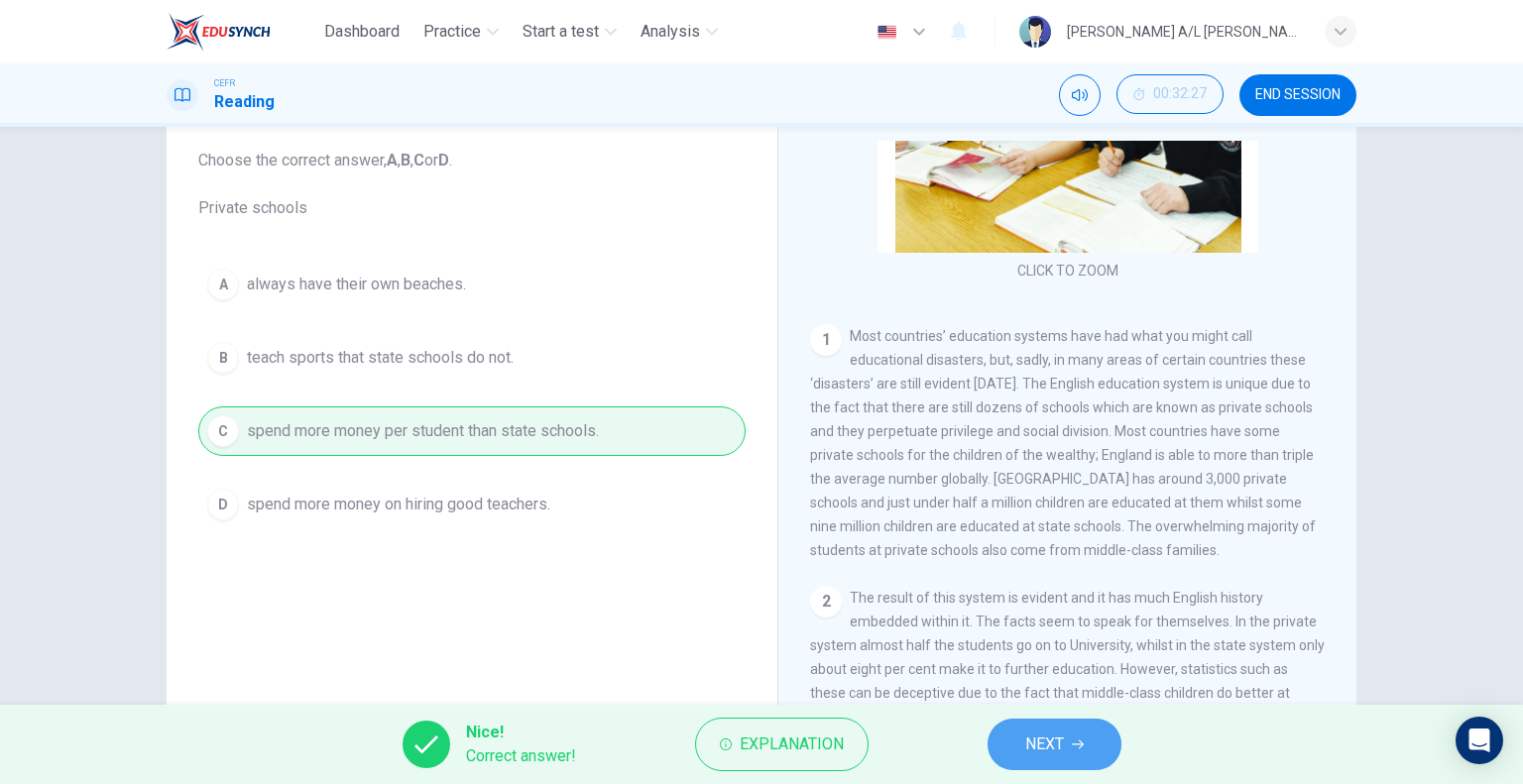 click on "NEXT" at bounding box center (1054, 744) 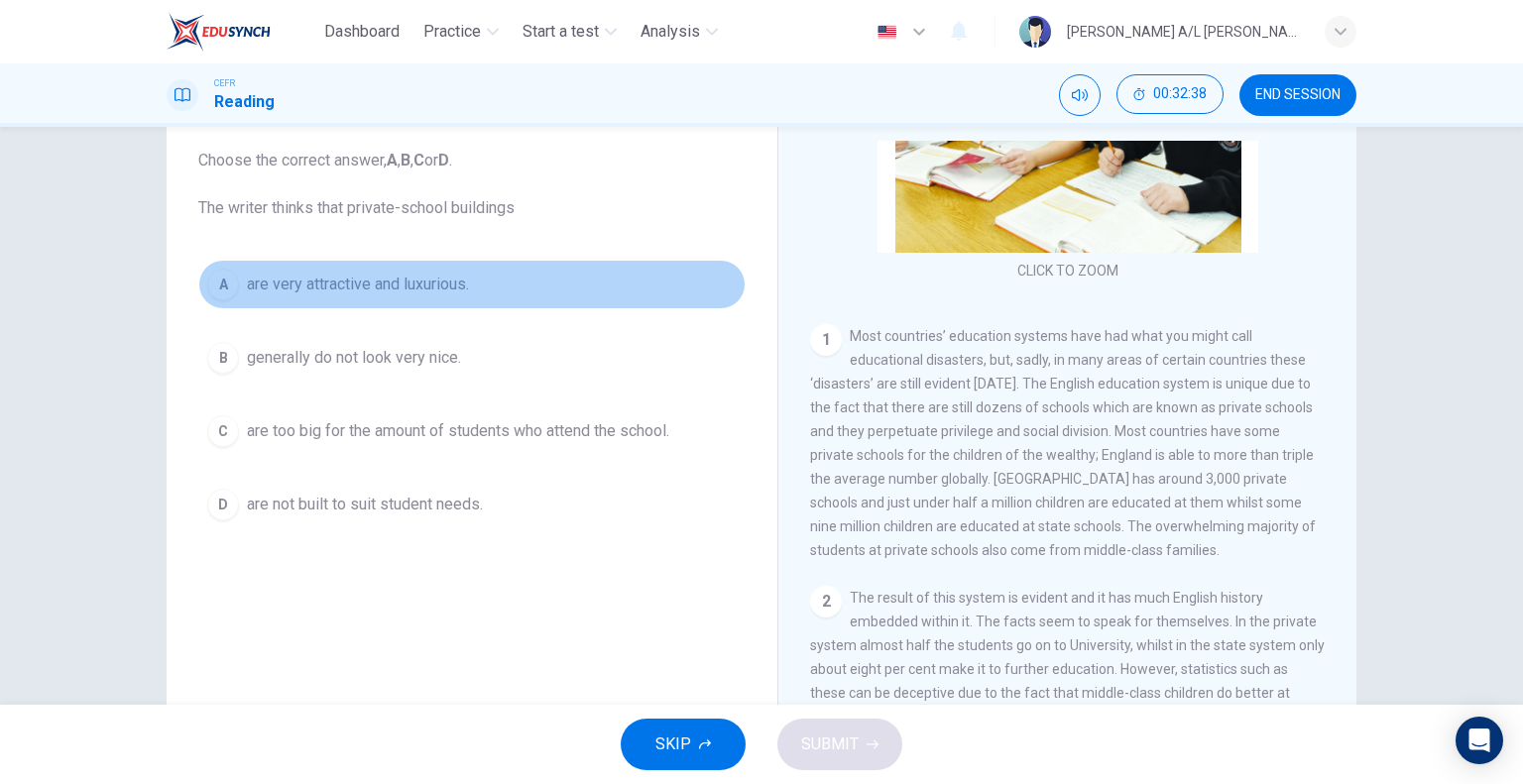 click on "are very attractive and luxurious." at bounding box center [358, 284] 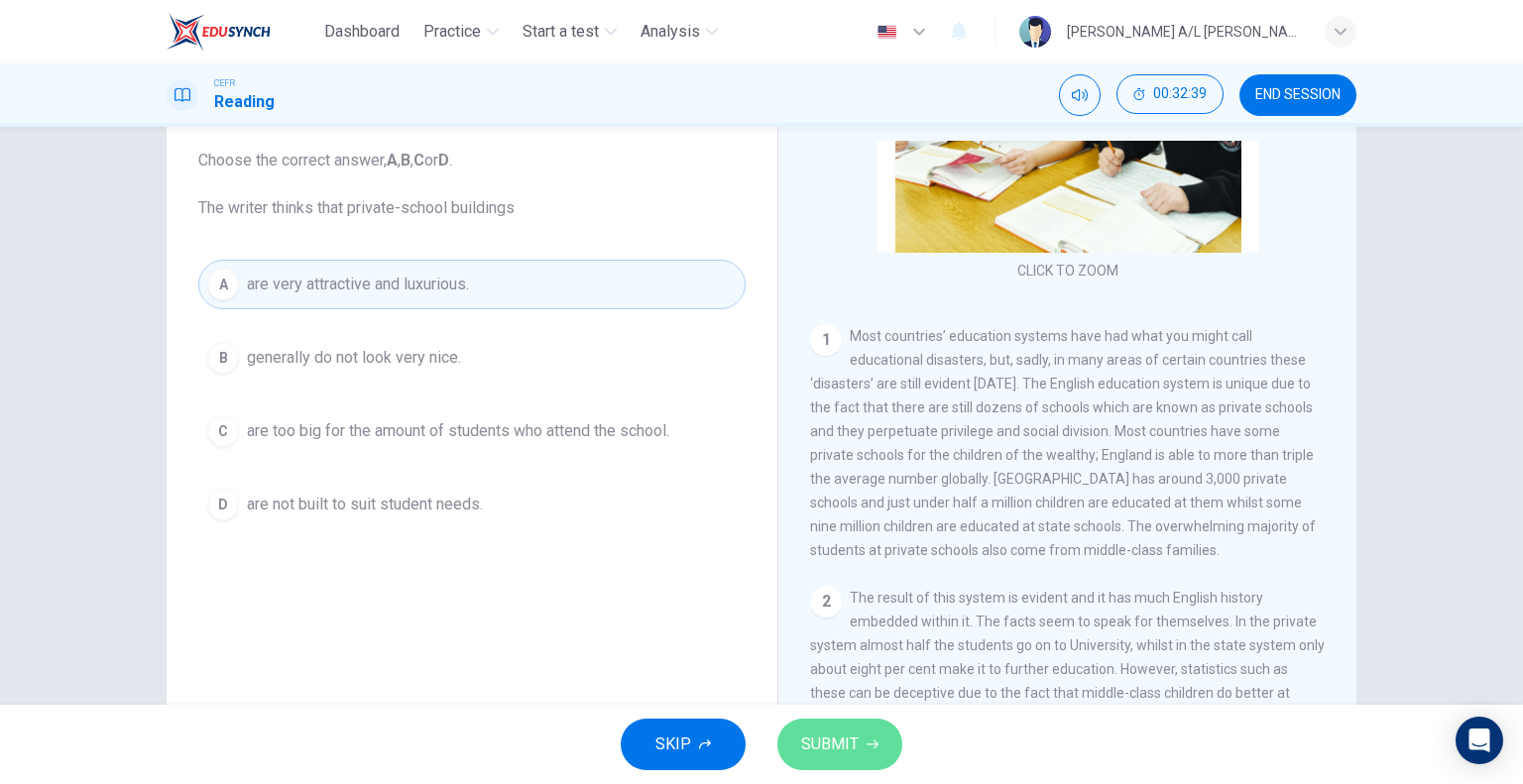 click on "SUBMIT" at bounding box center [840, 744] 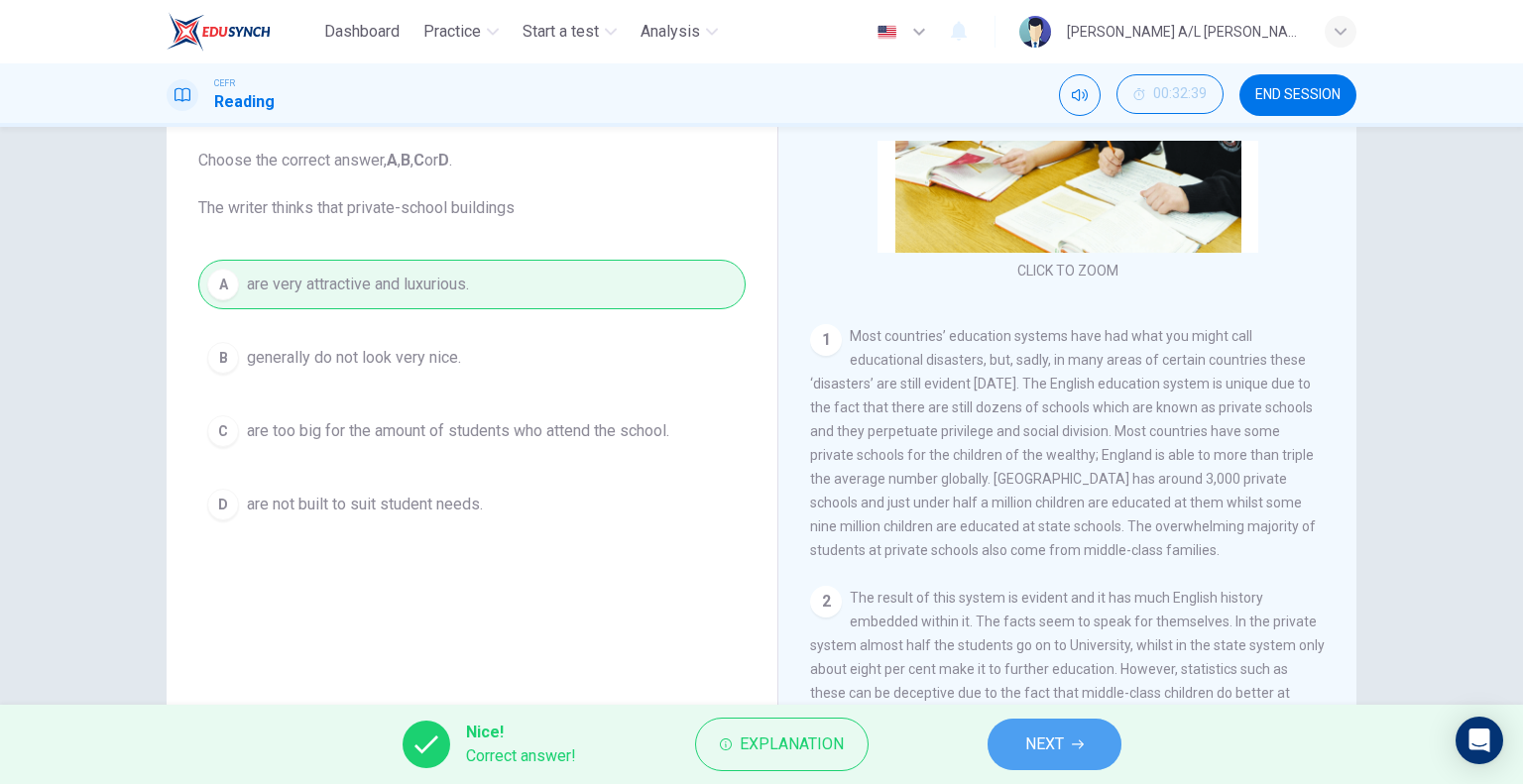 click on "NEXT" at bounding box center [1054, 744] 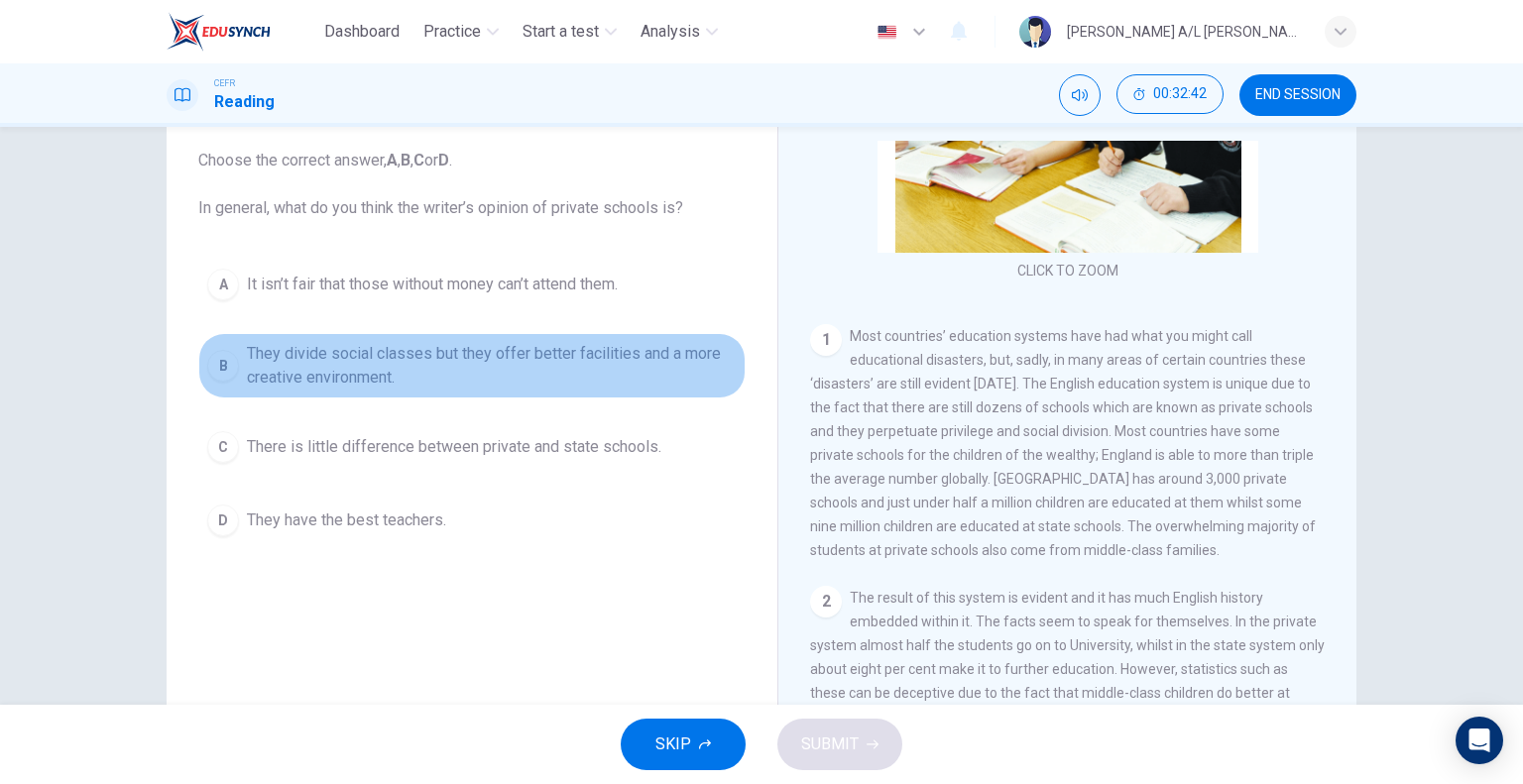 click on "They divide social classes but they offer better facilities and a more
creative environment." at bounding box center (492, 366) 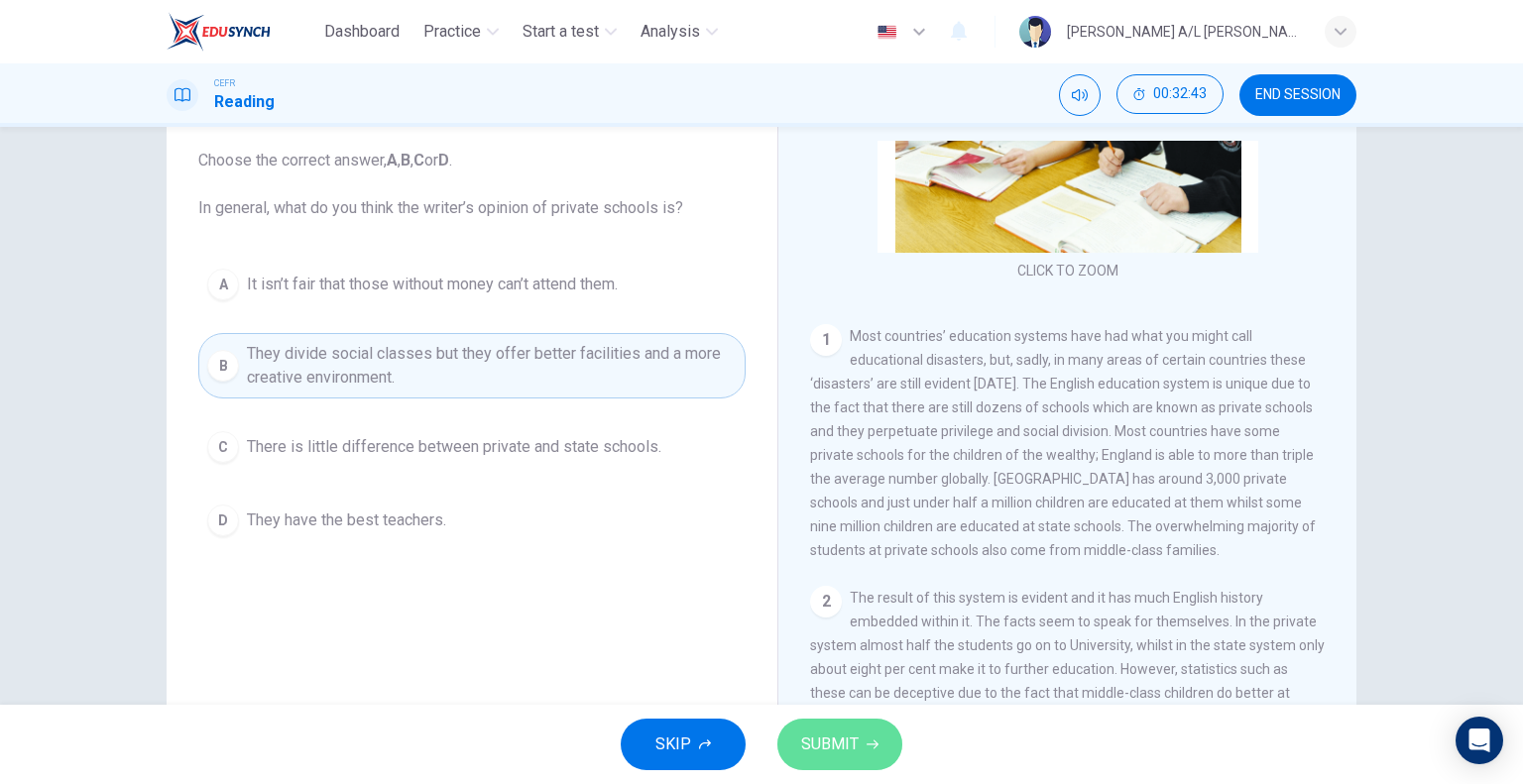 click on "SUBMIT" at bounding box center [830, 744] 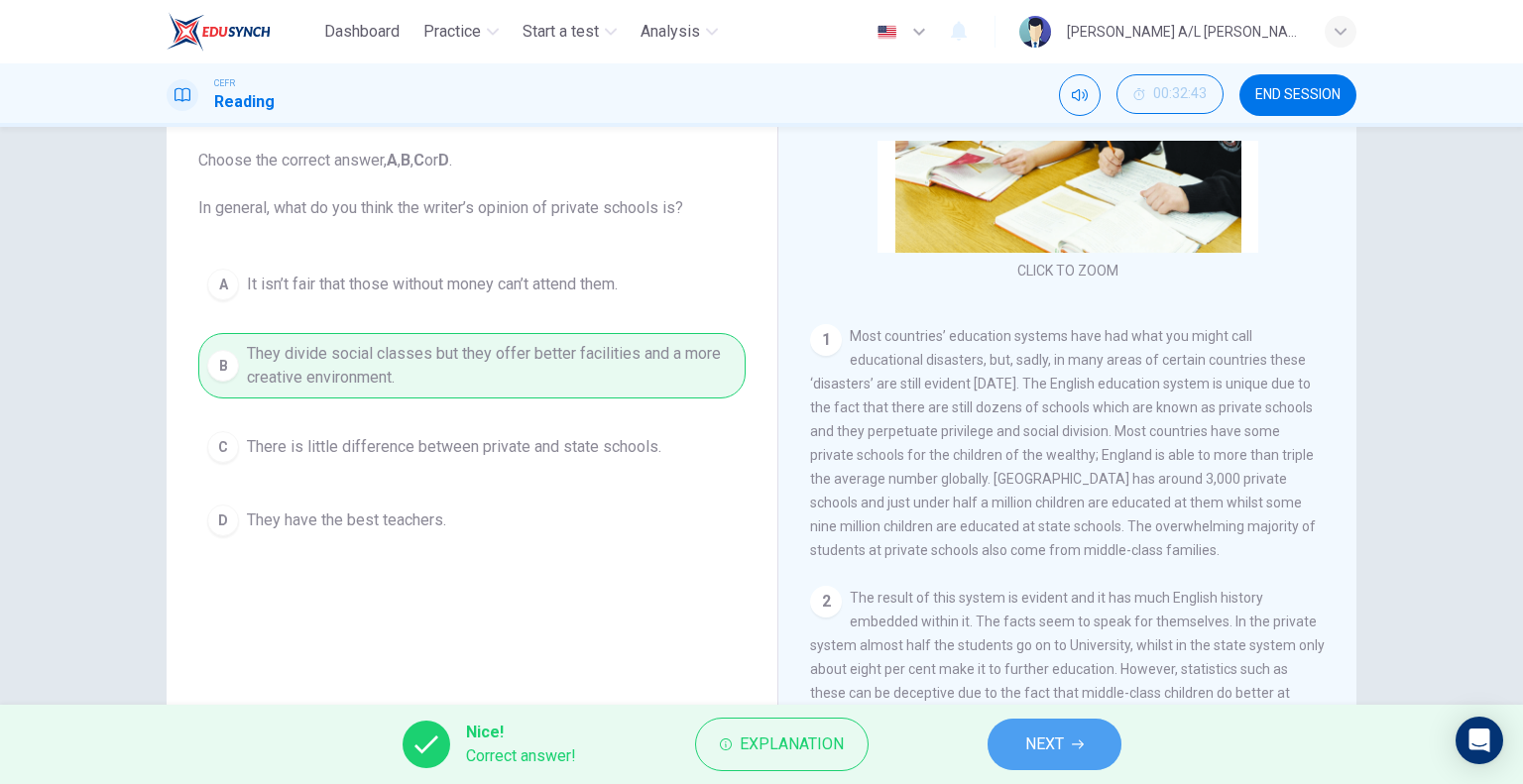 click on "NEXT" at bounding box center (1044, 744) 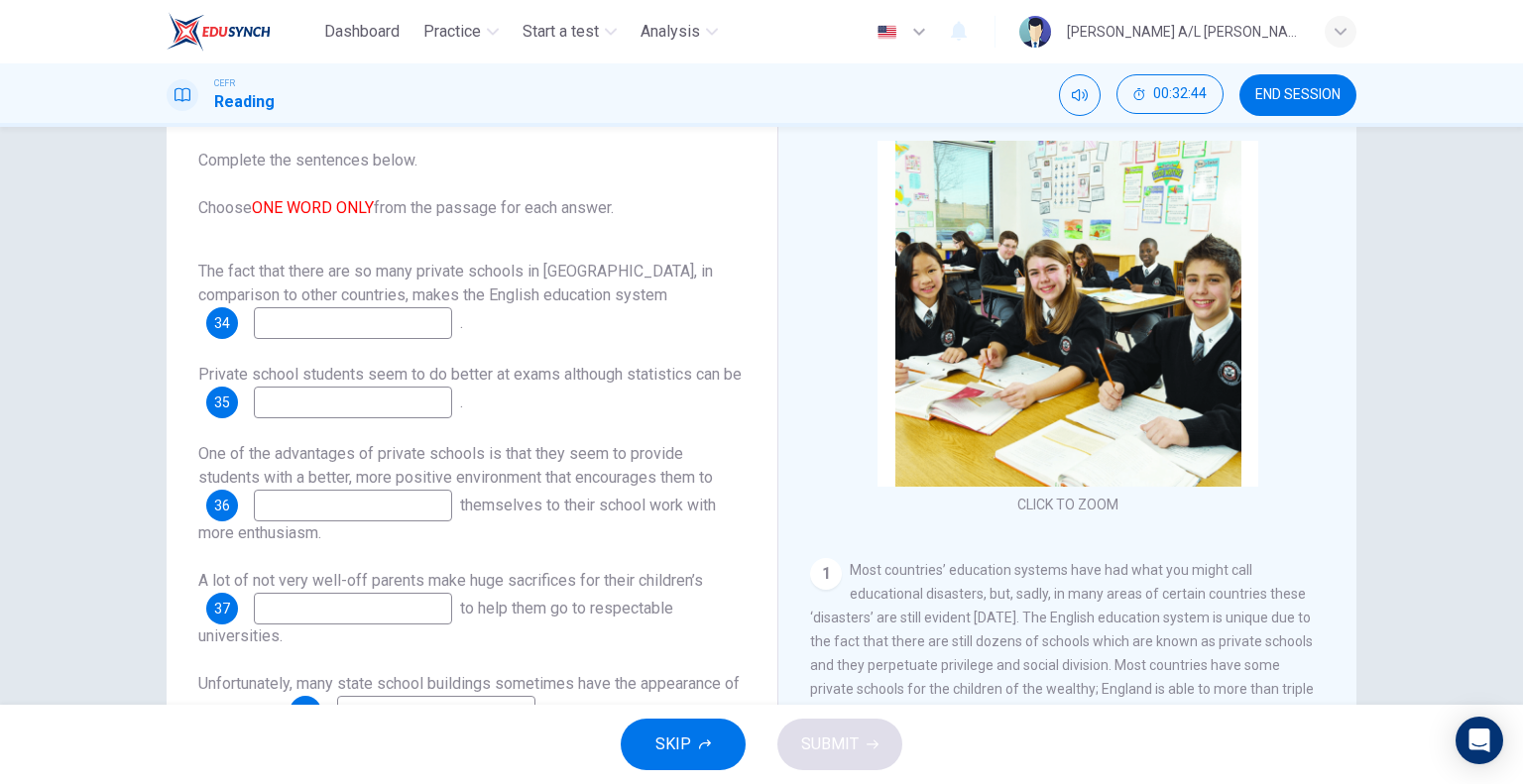 click at bounding box center [353, 323] 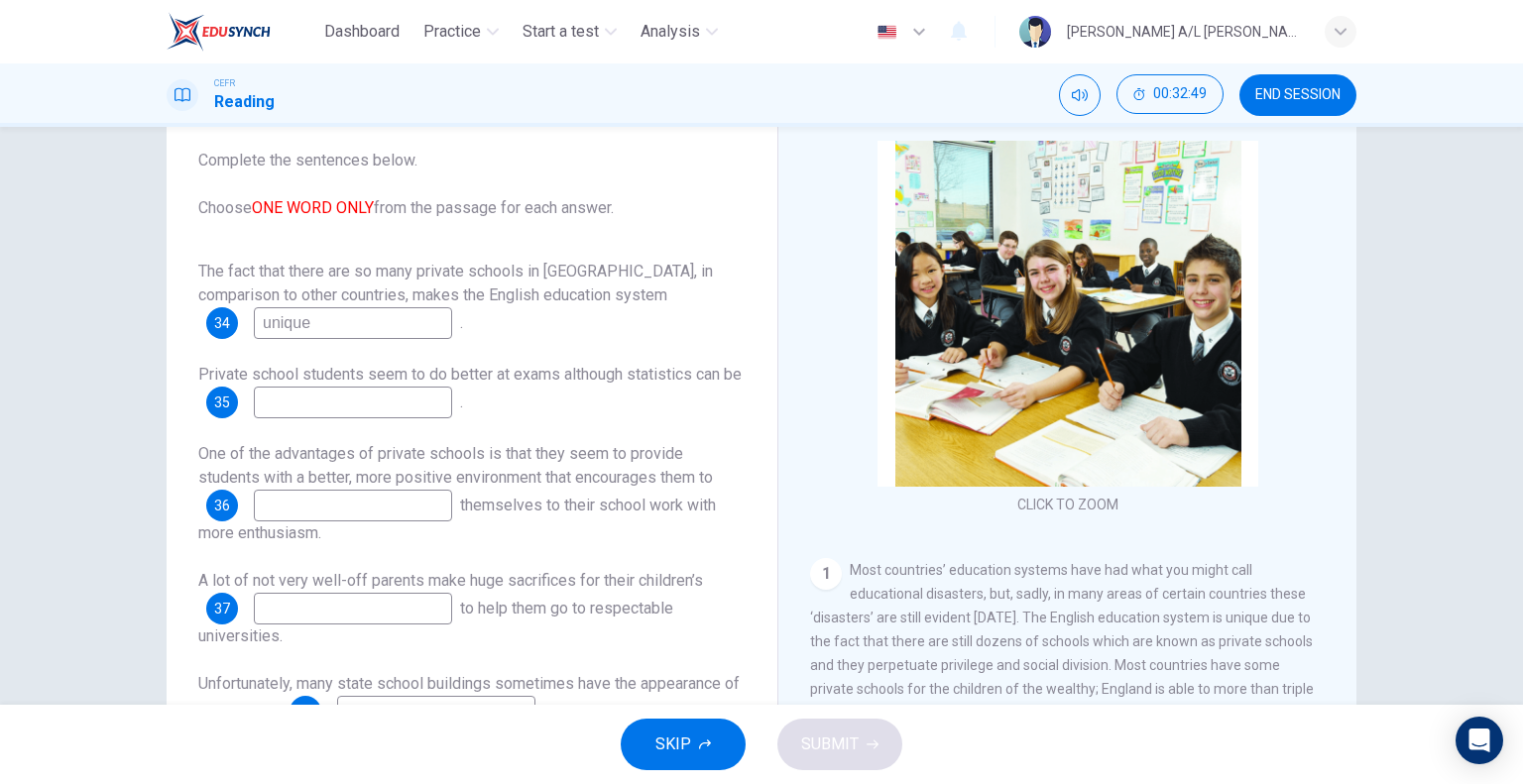 scroll, scrollTop: 190, scrollLeft: 0, axis: vertical 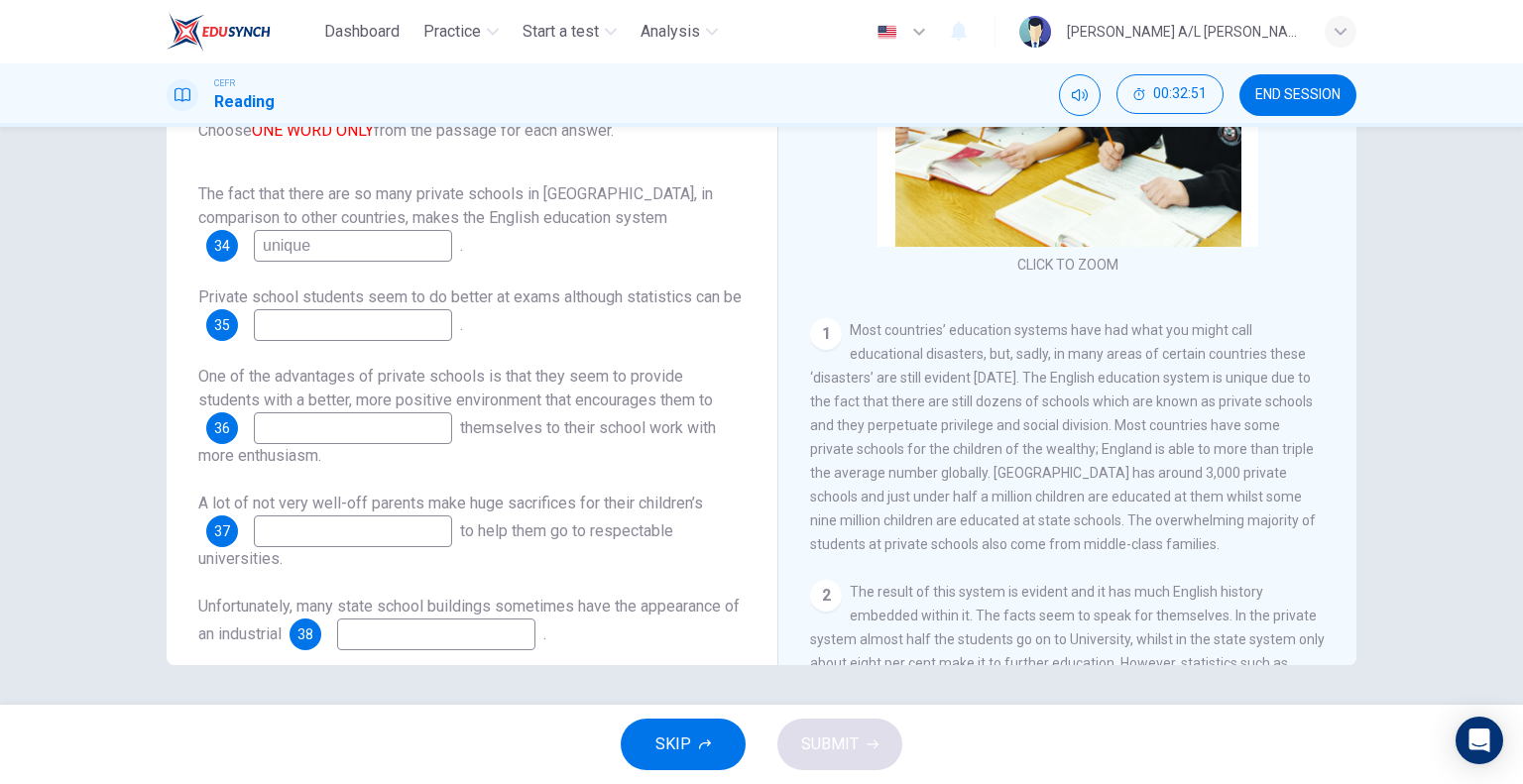 type on "unique" 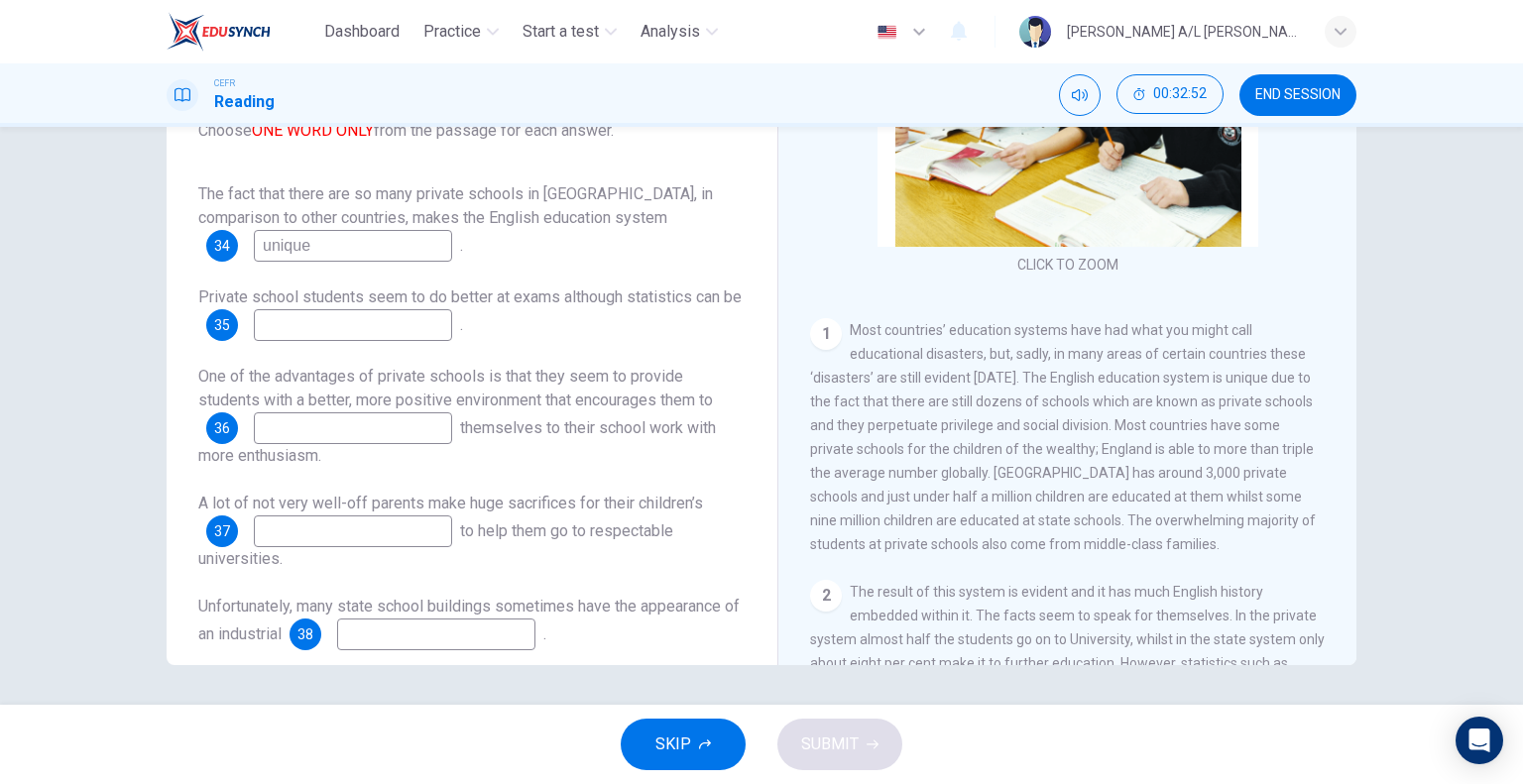 click at bounding box center (353, 325) 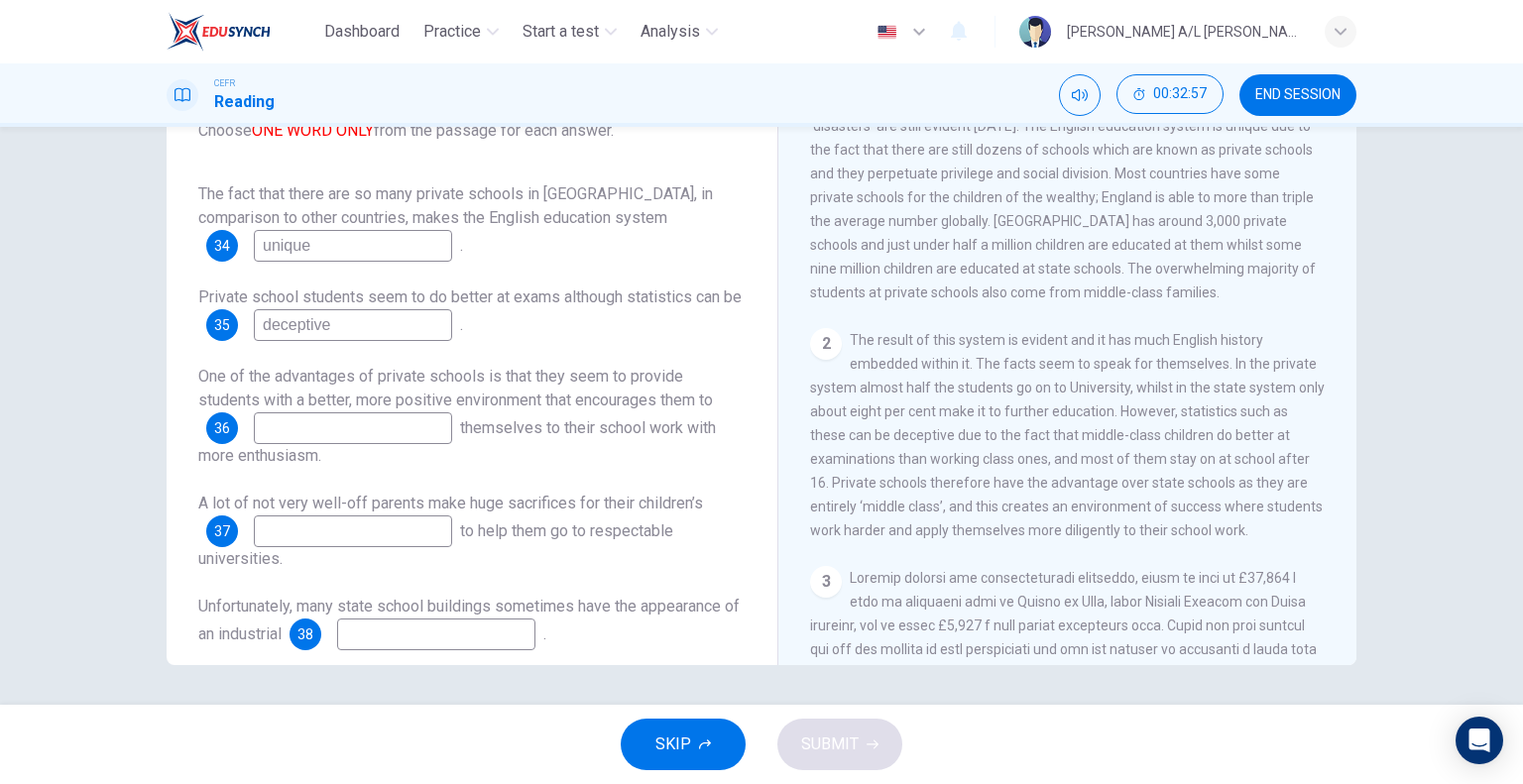 scroll, scrollTop: 415, scrollLeft: 0, axis: vertical 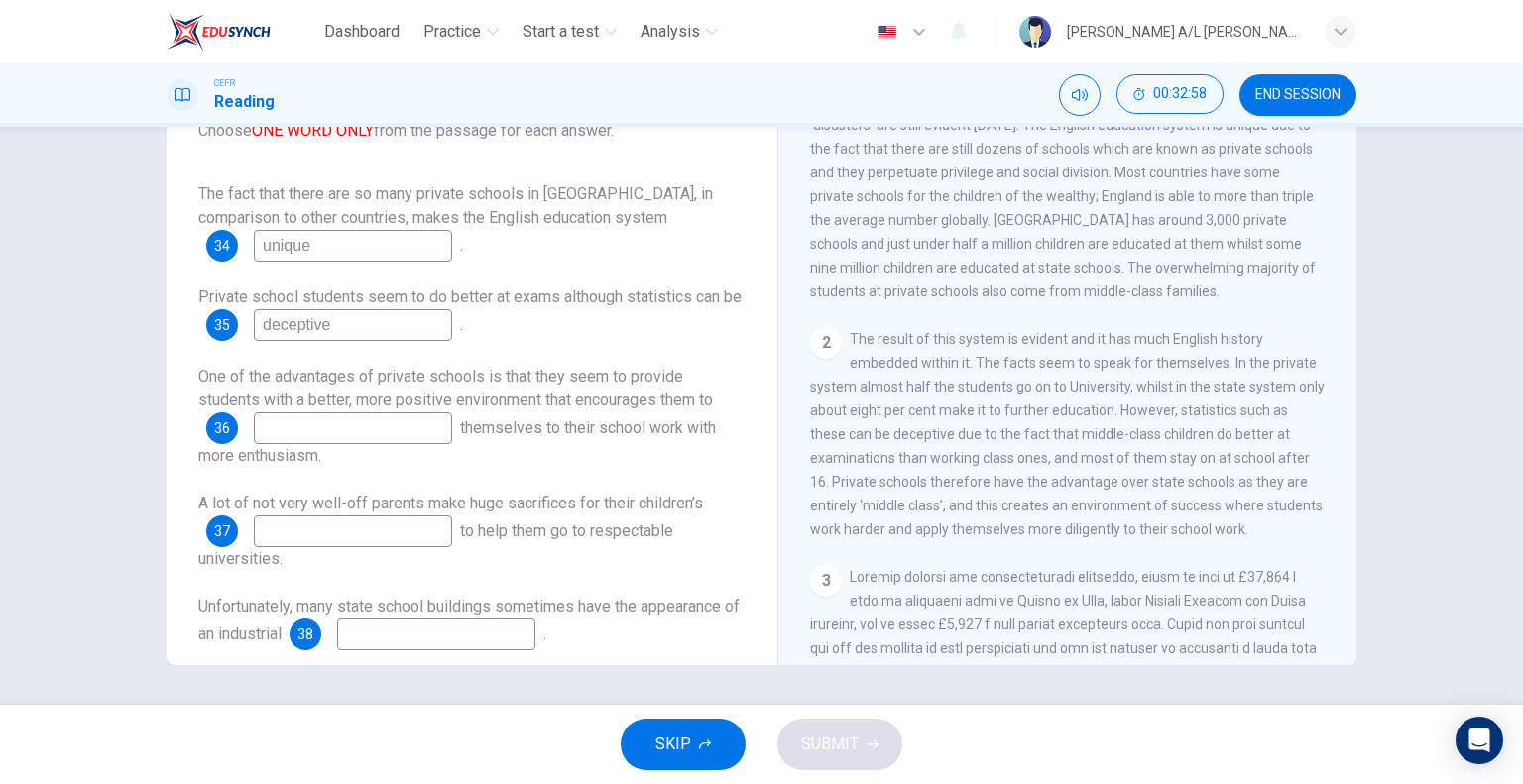 type on "deceptive" 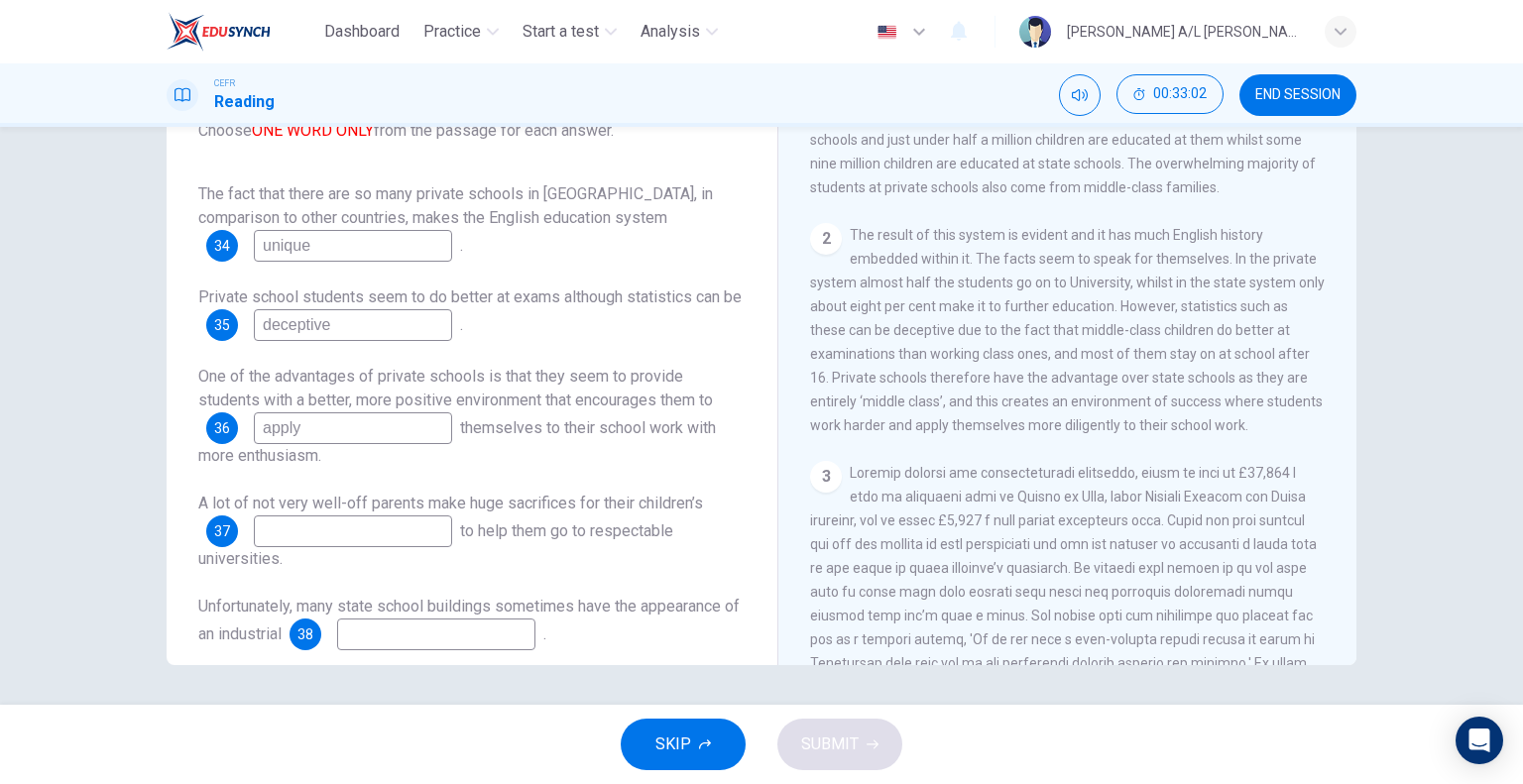 scroll, scrollTop: 530, scrollLeft: 0, axis: vertical 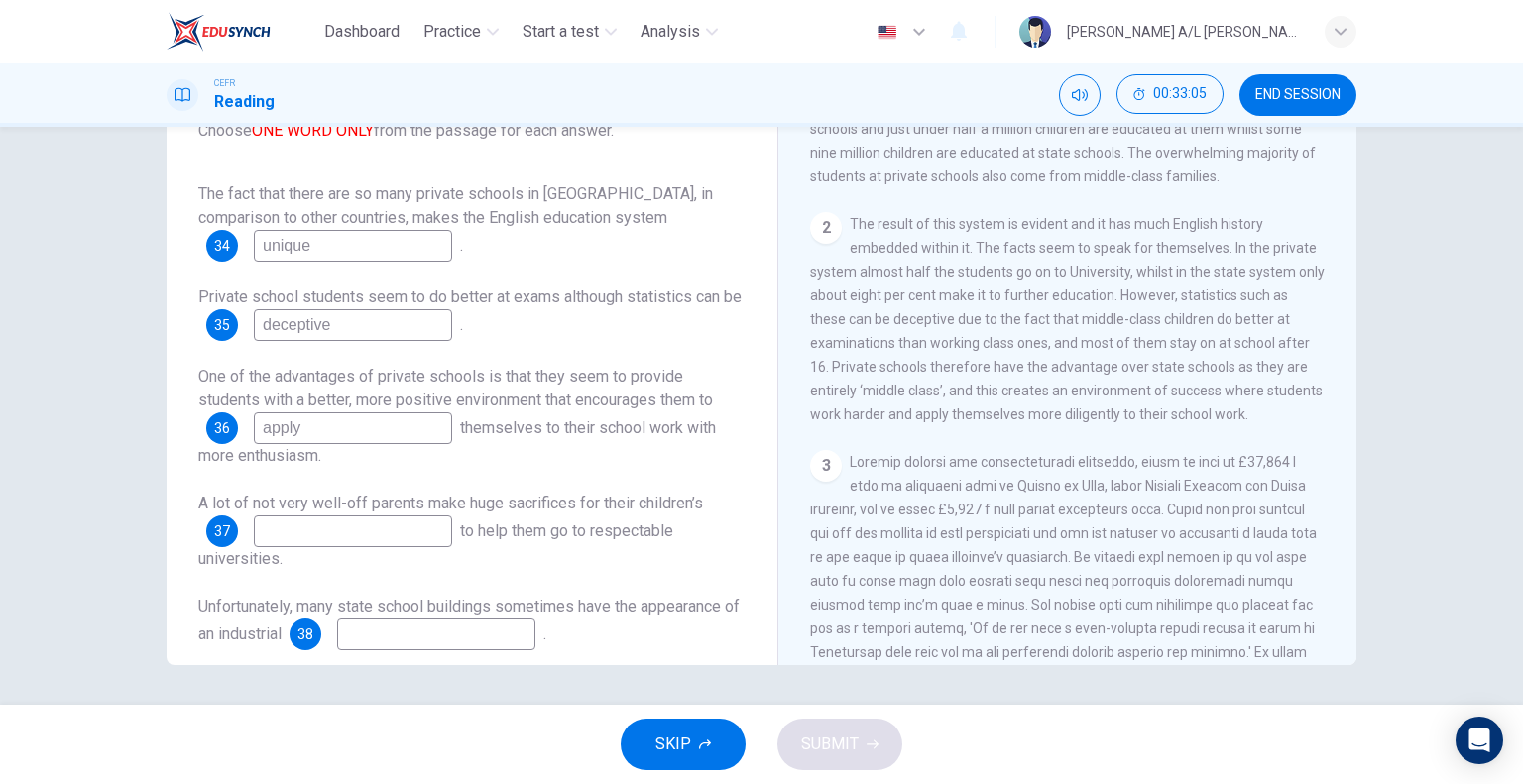 type on "apply" 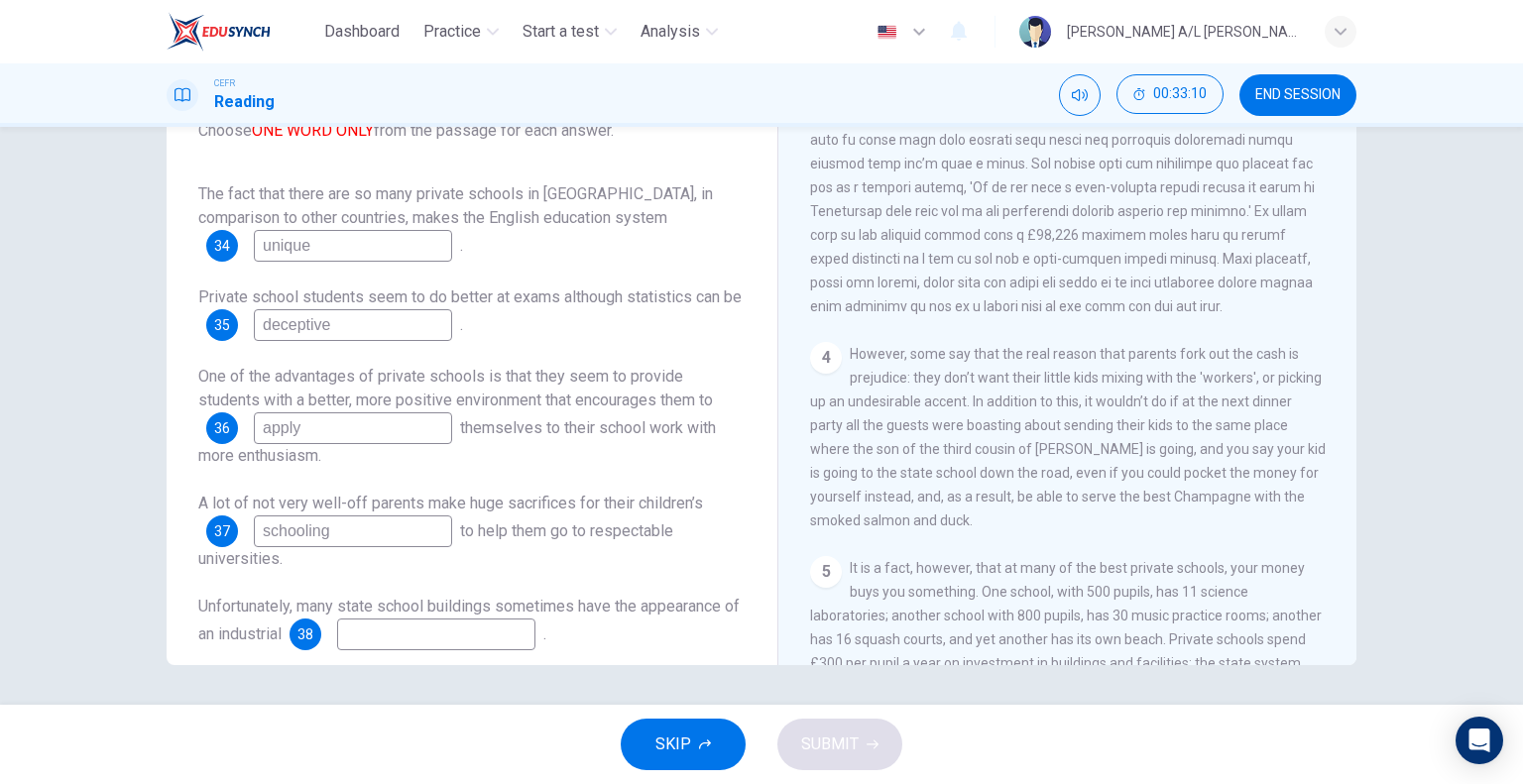 scroll, scrollTop: 1009, scrollLeft: 0, axis: vertical 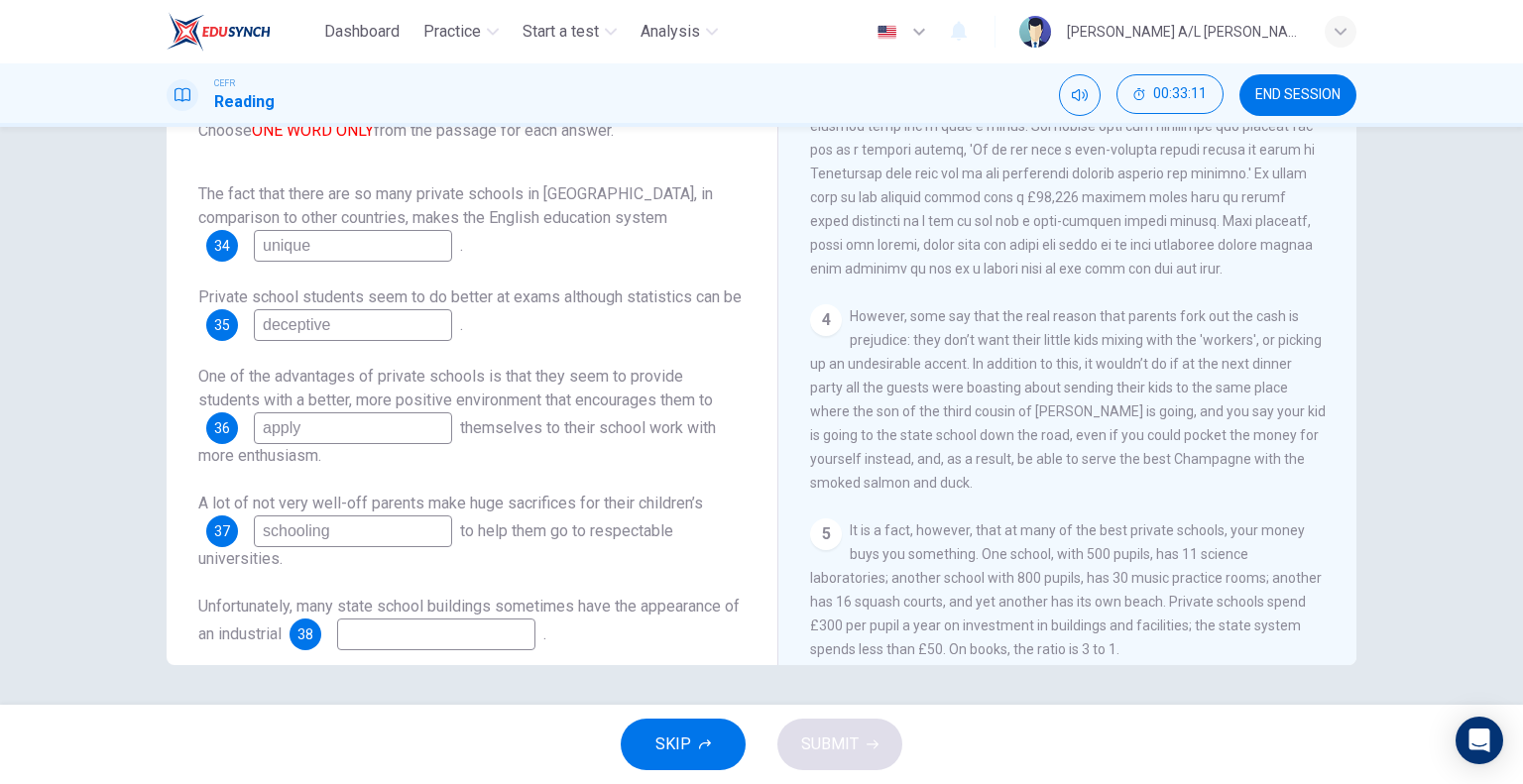 type on "schooling" 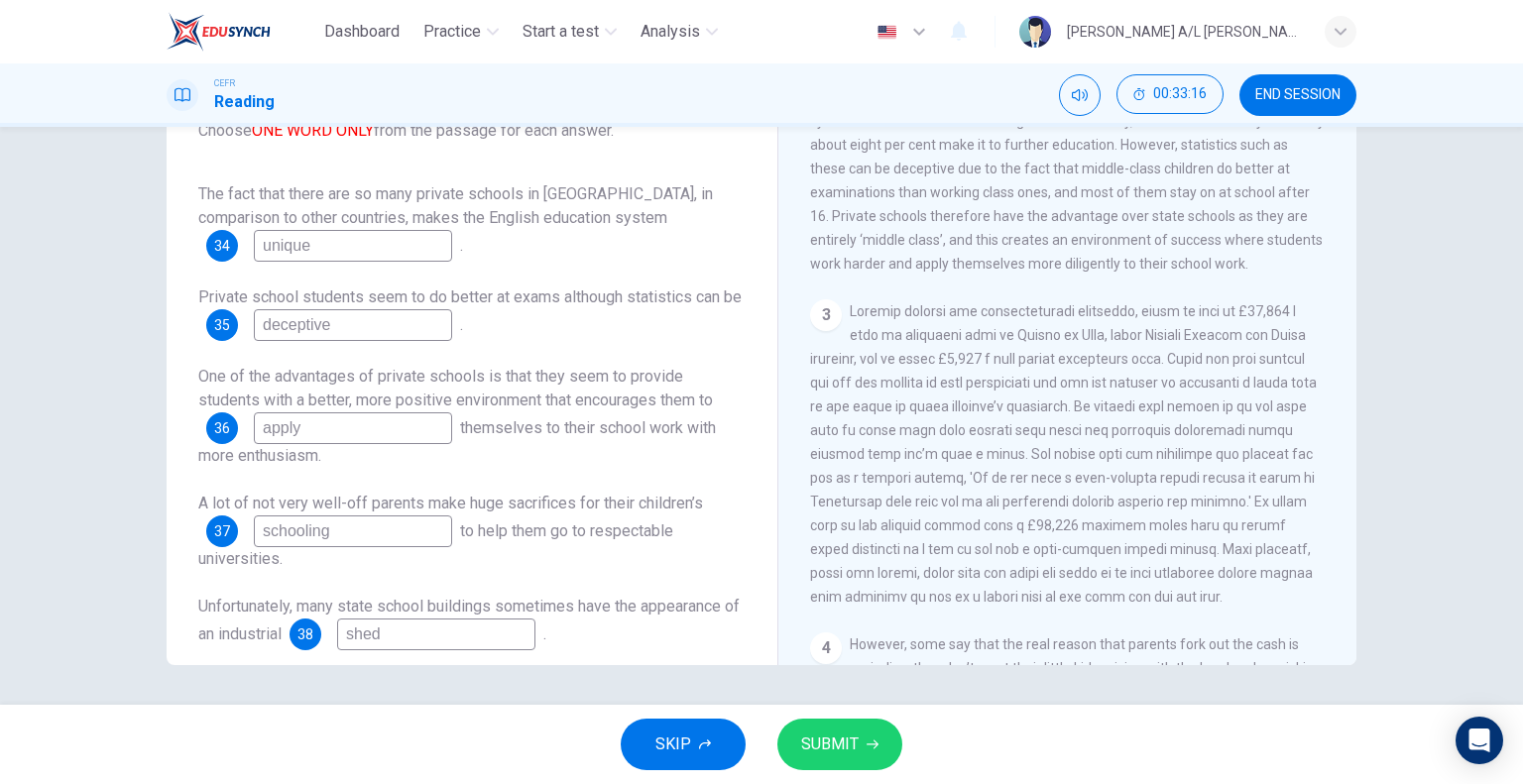 scroll, scrollTop: 680, scrollLeft: 0, axis: vertical 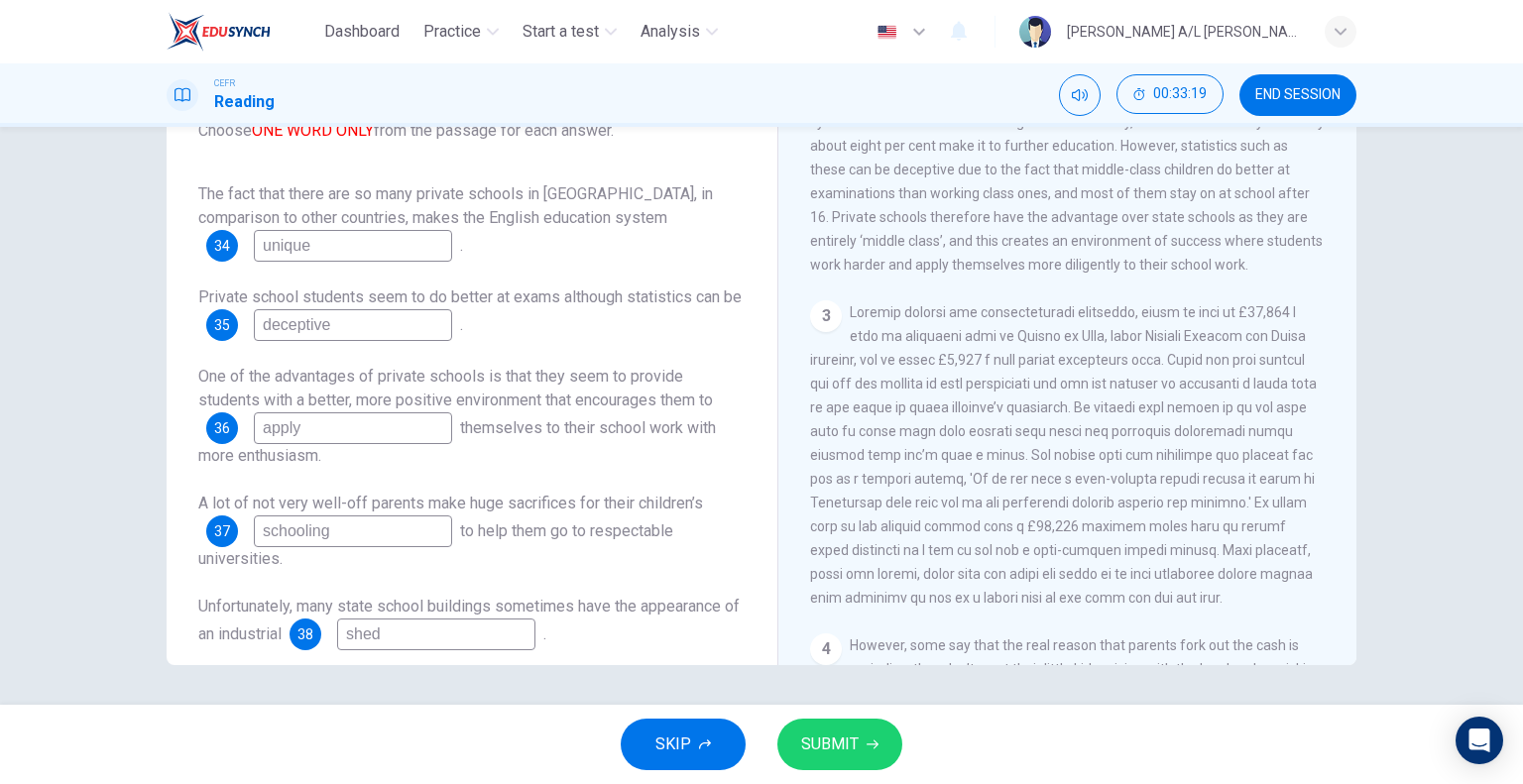 type on "shed" 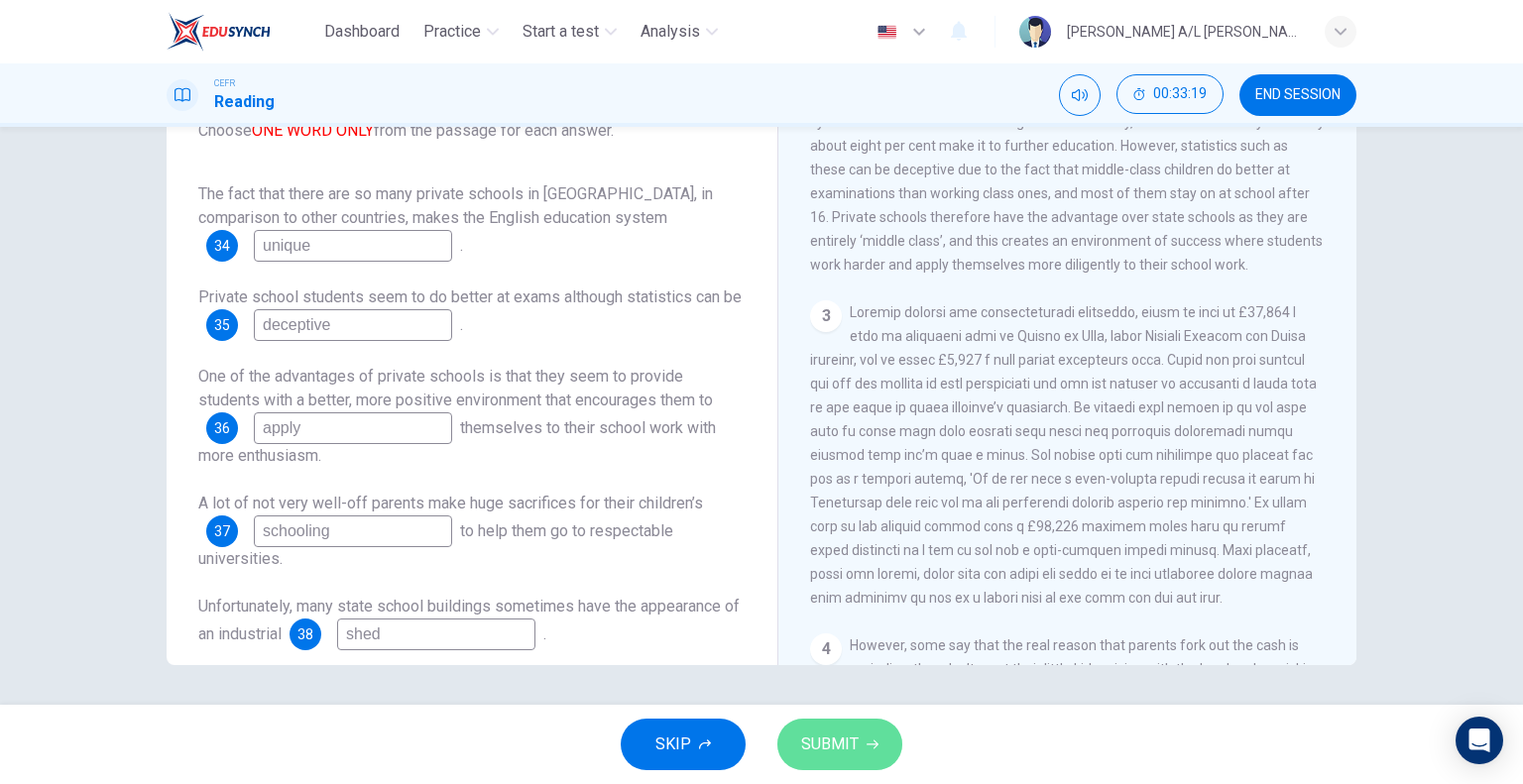 click on "SUBMIT" at bounding box center [830, 744] 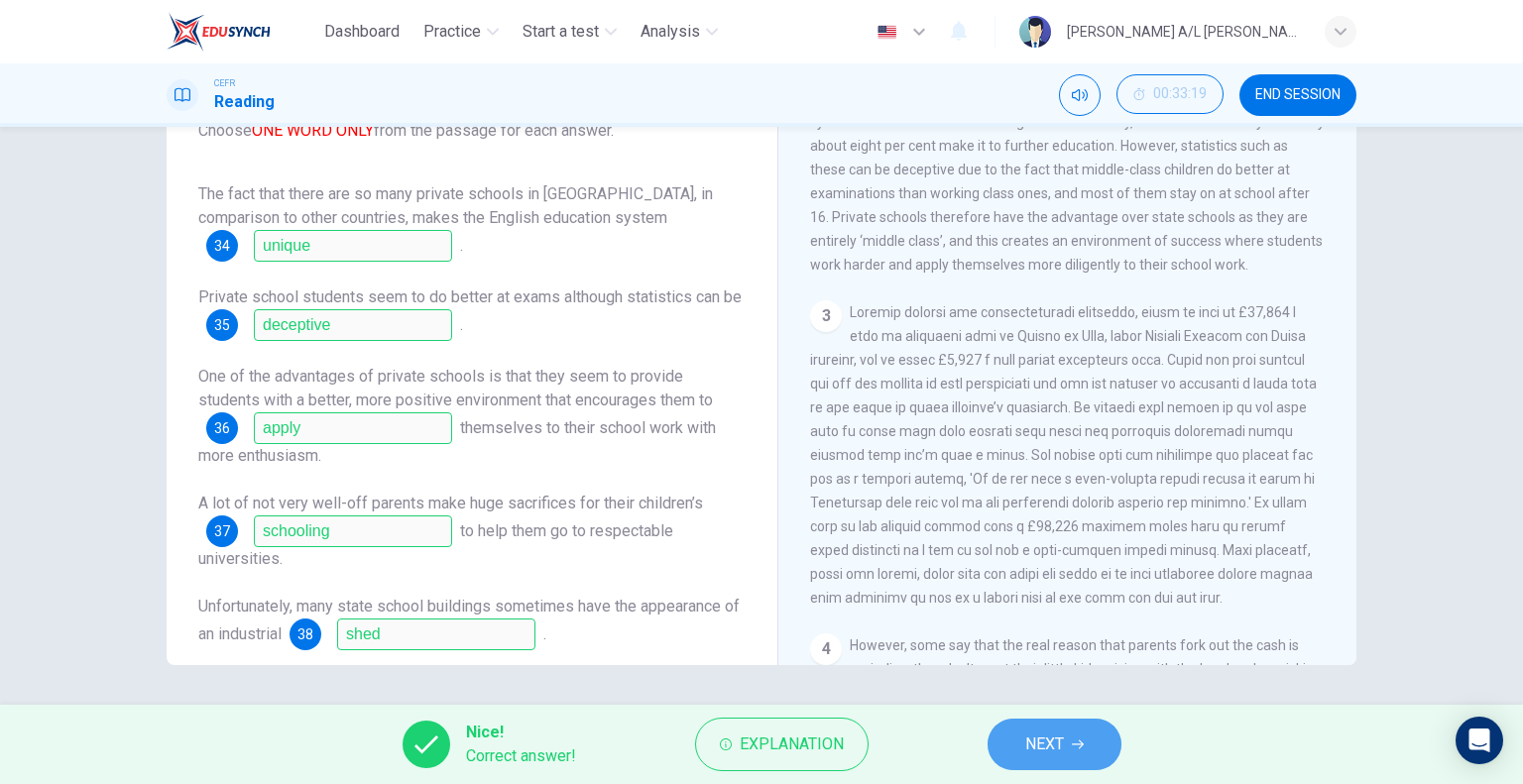 click on "NEXT" at bounding box center (1044, 744) 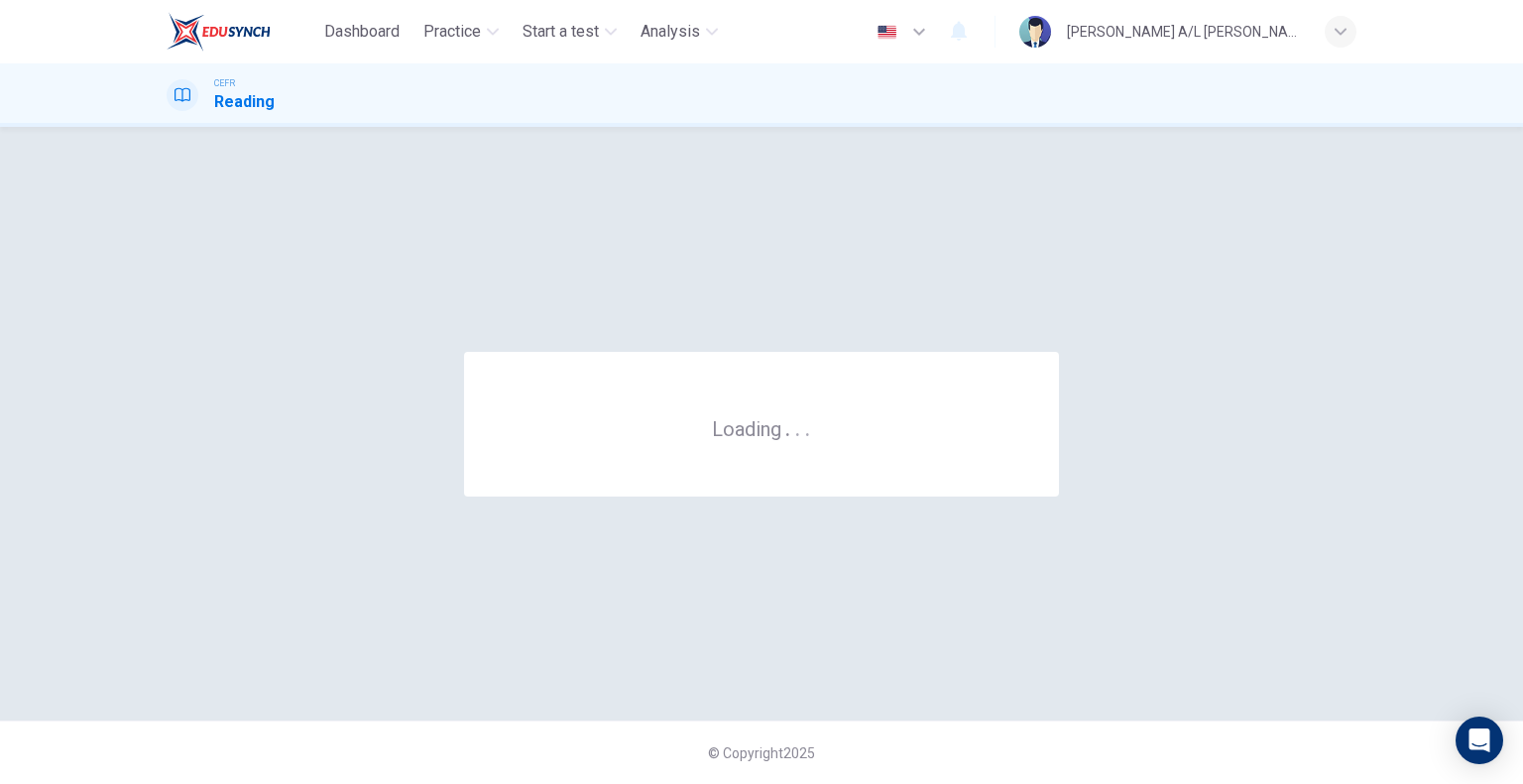 scroll, scrollTop: 0, scrollLeft: 0, axis: both 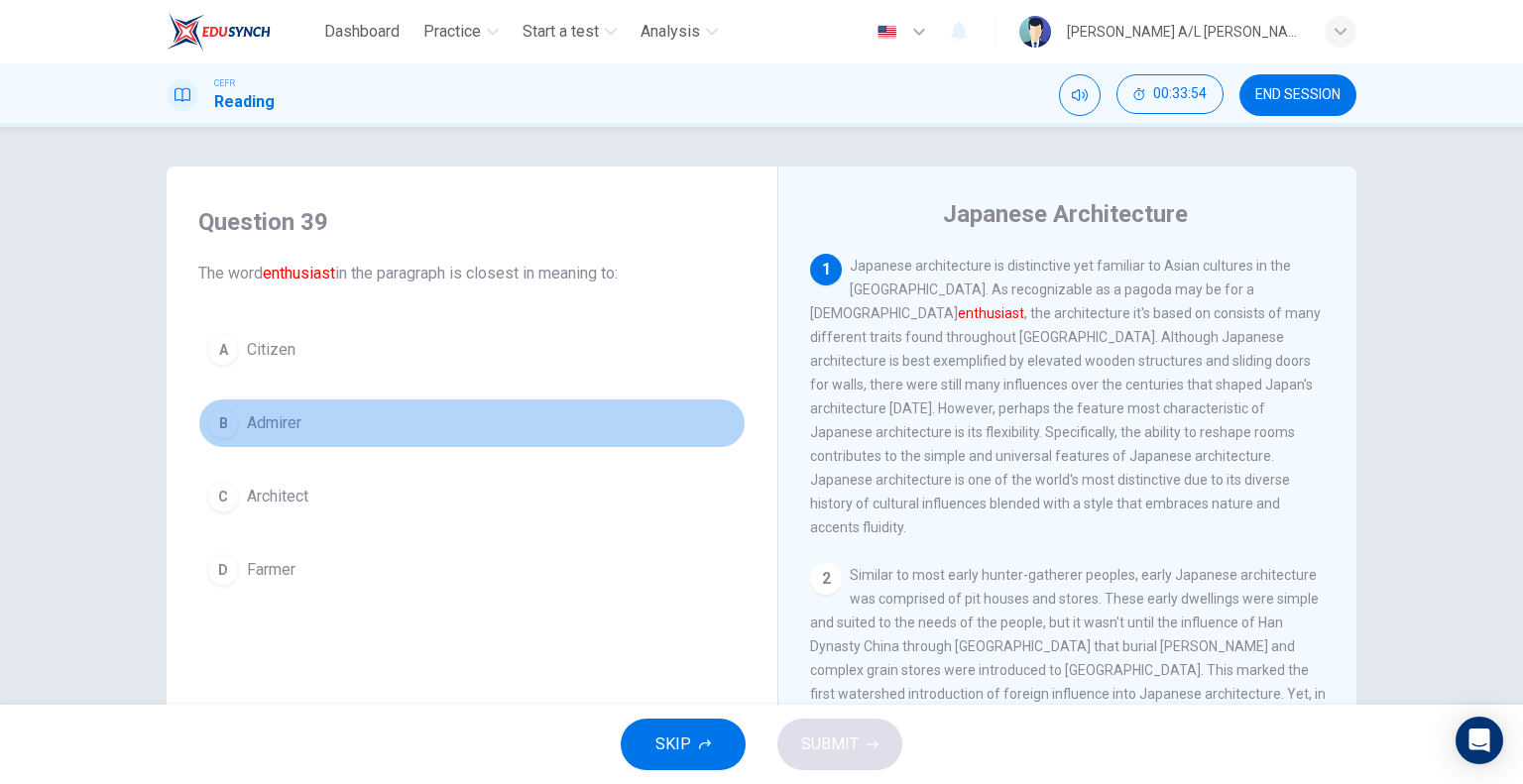 click on "B Admirer" at bounding box center [472, 423] 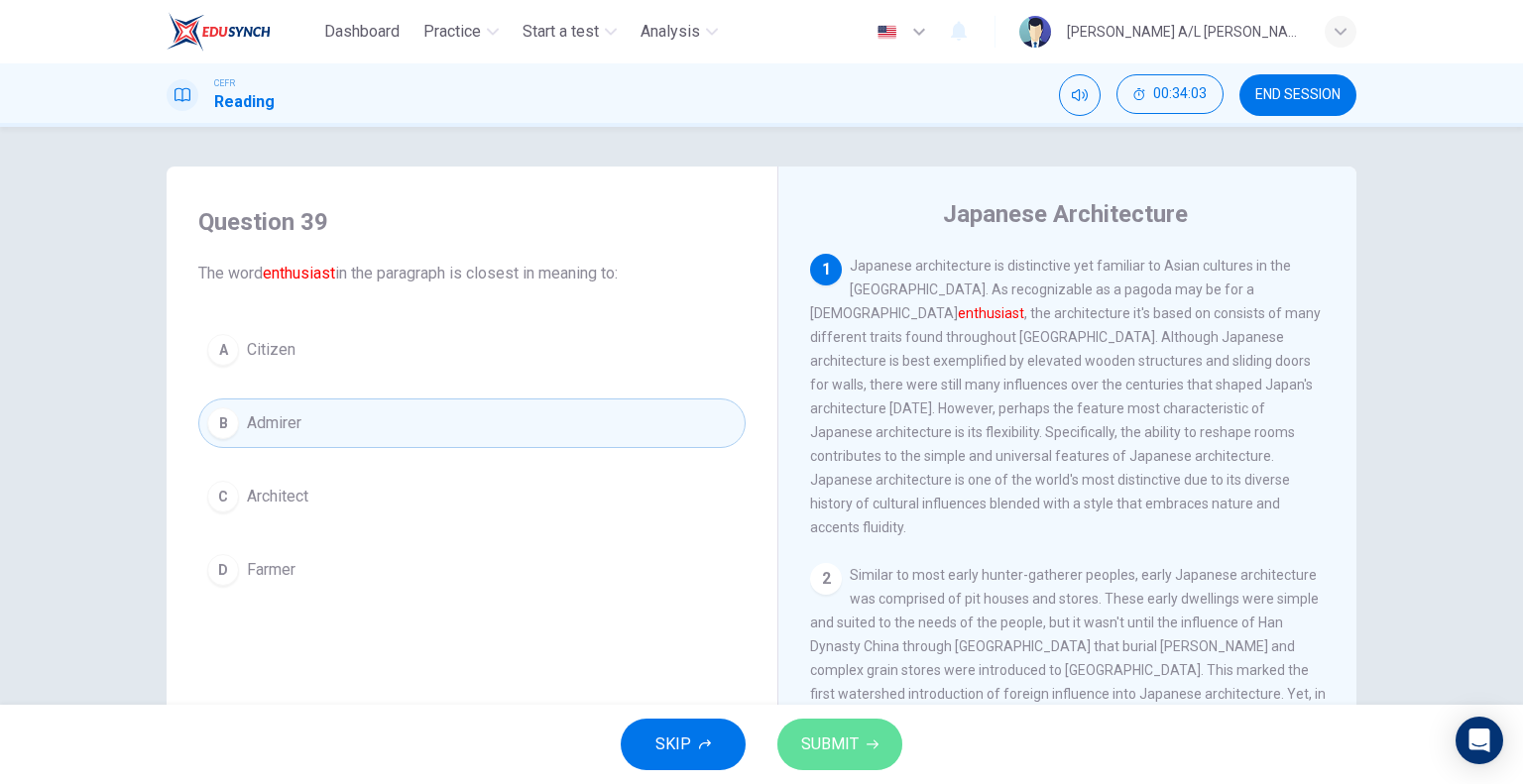 click on "SUBMIT" at bounding box center (830, 744) 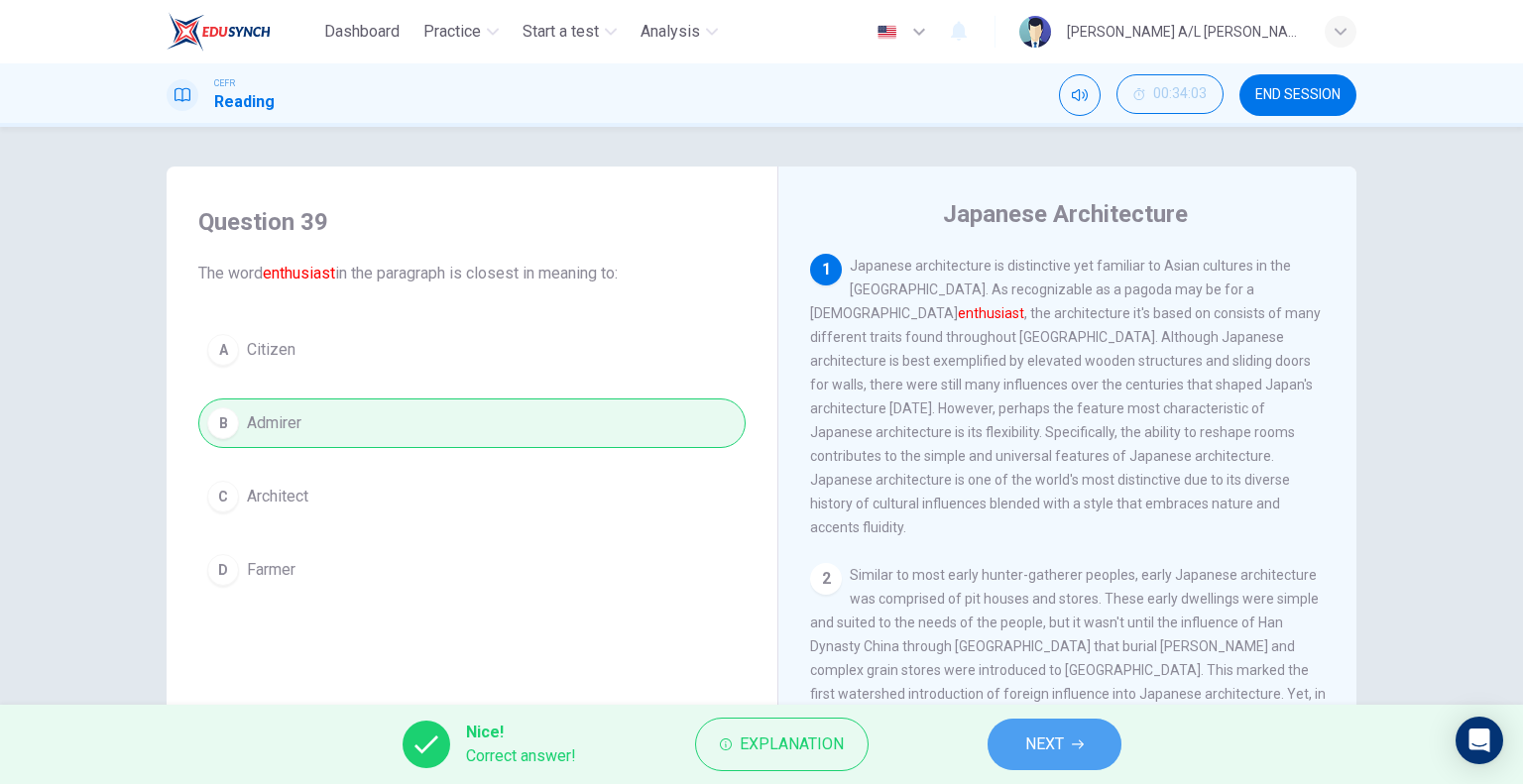 click on "NEXT" at bounding box center [1044, 744] 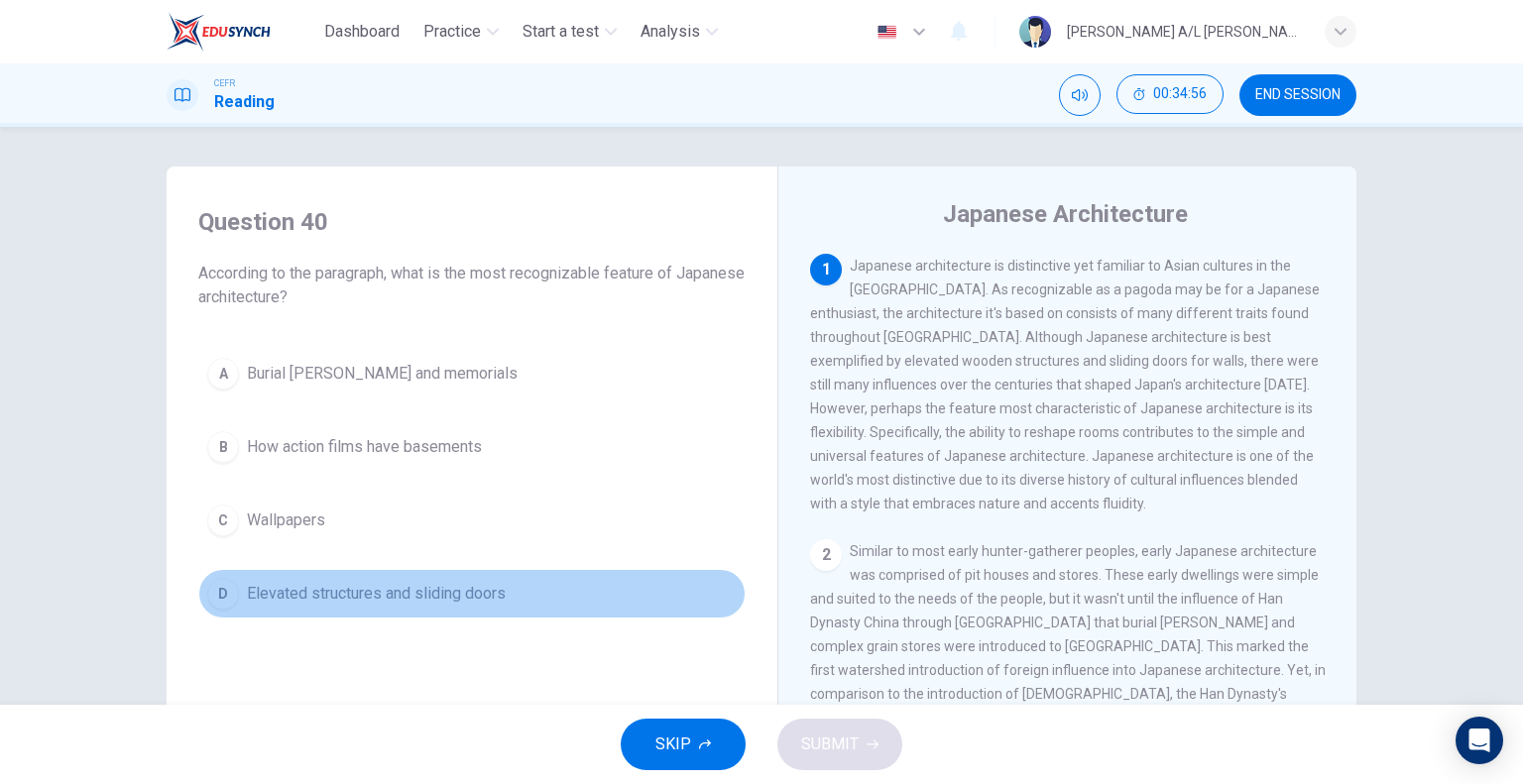 click on "Elevated structures and sliding doors" at bounding box center (376, 594) 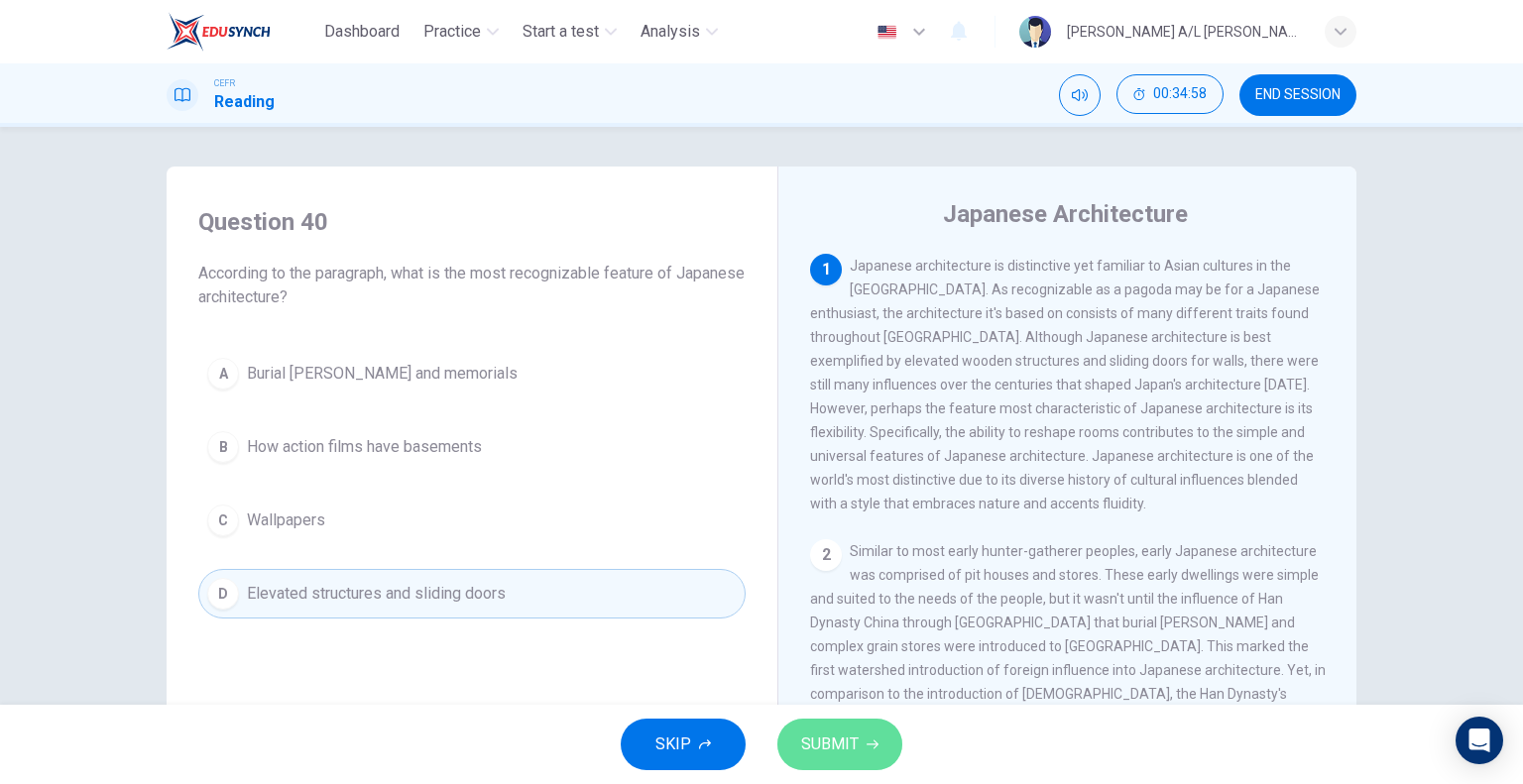 click on "SUBMIT" at bounding box center (830, 744) 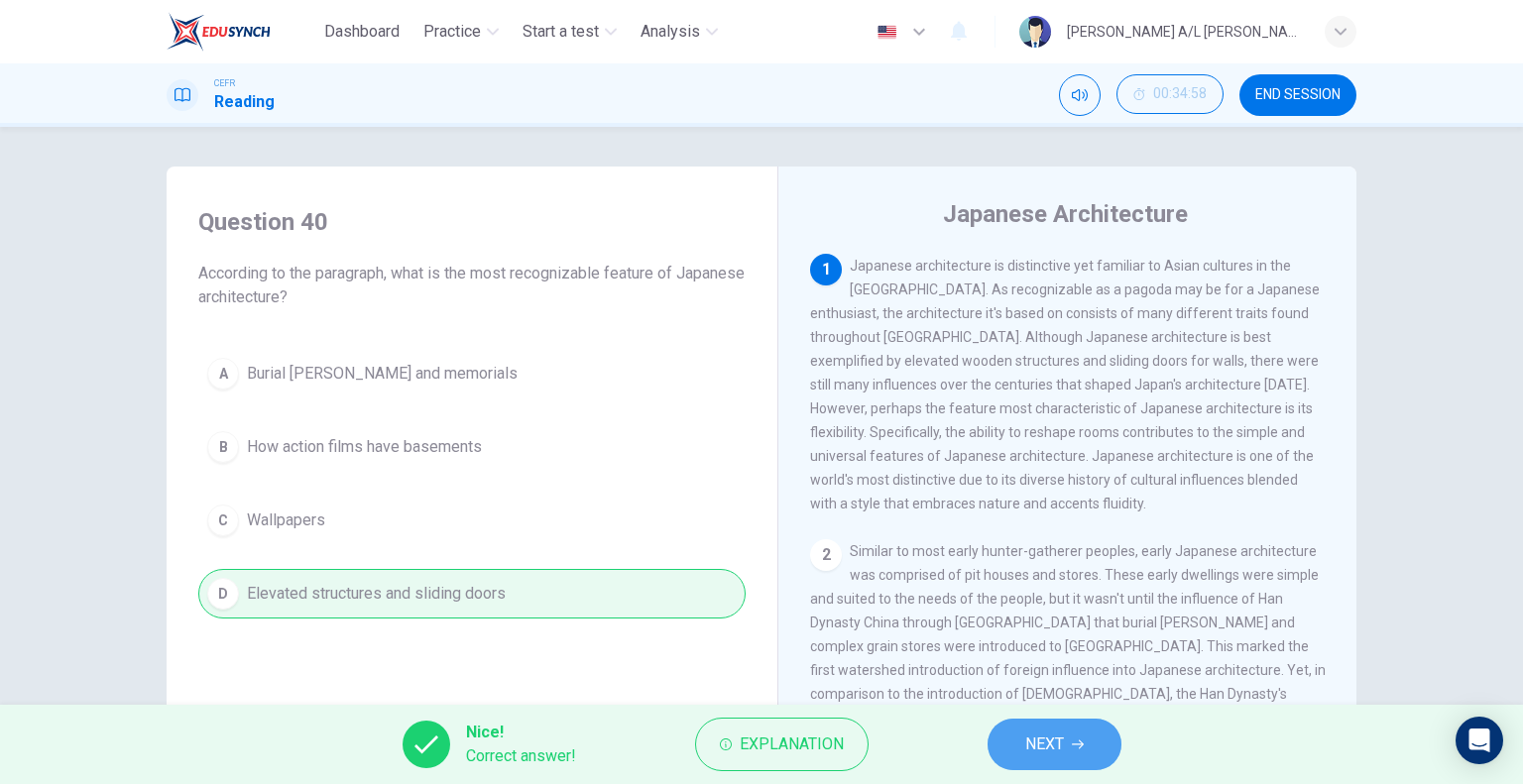 click 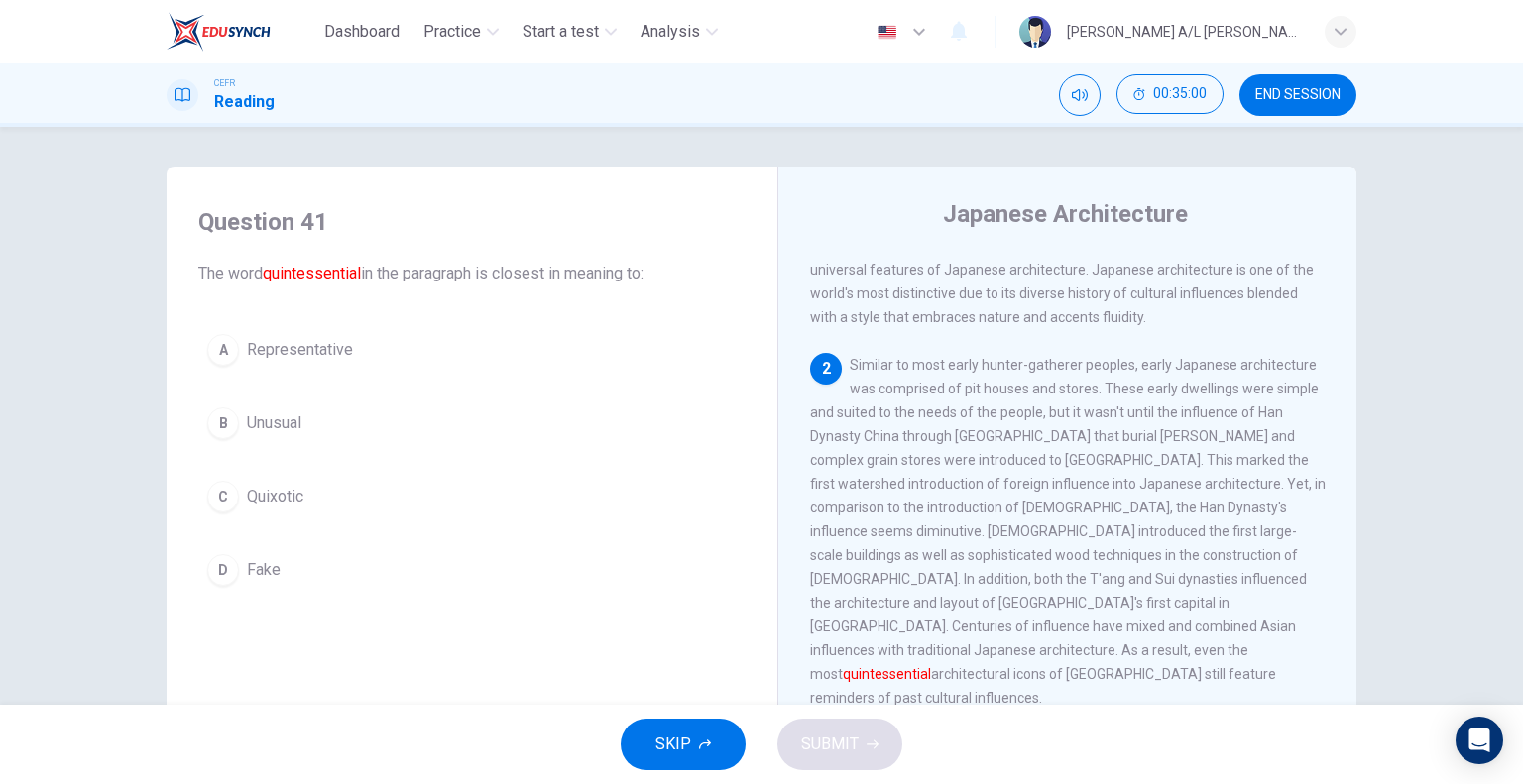 scroll, scrollTop: 186, scrollLeft: 0, axis: vertical 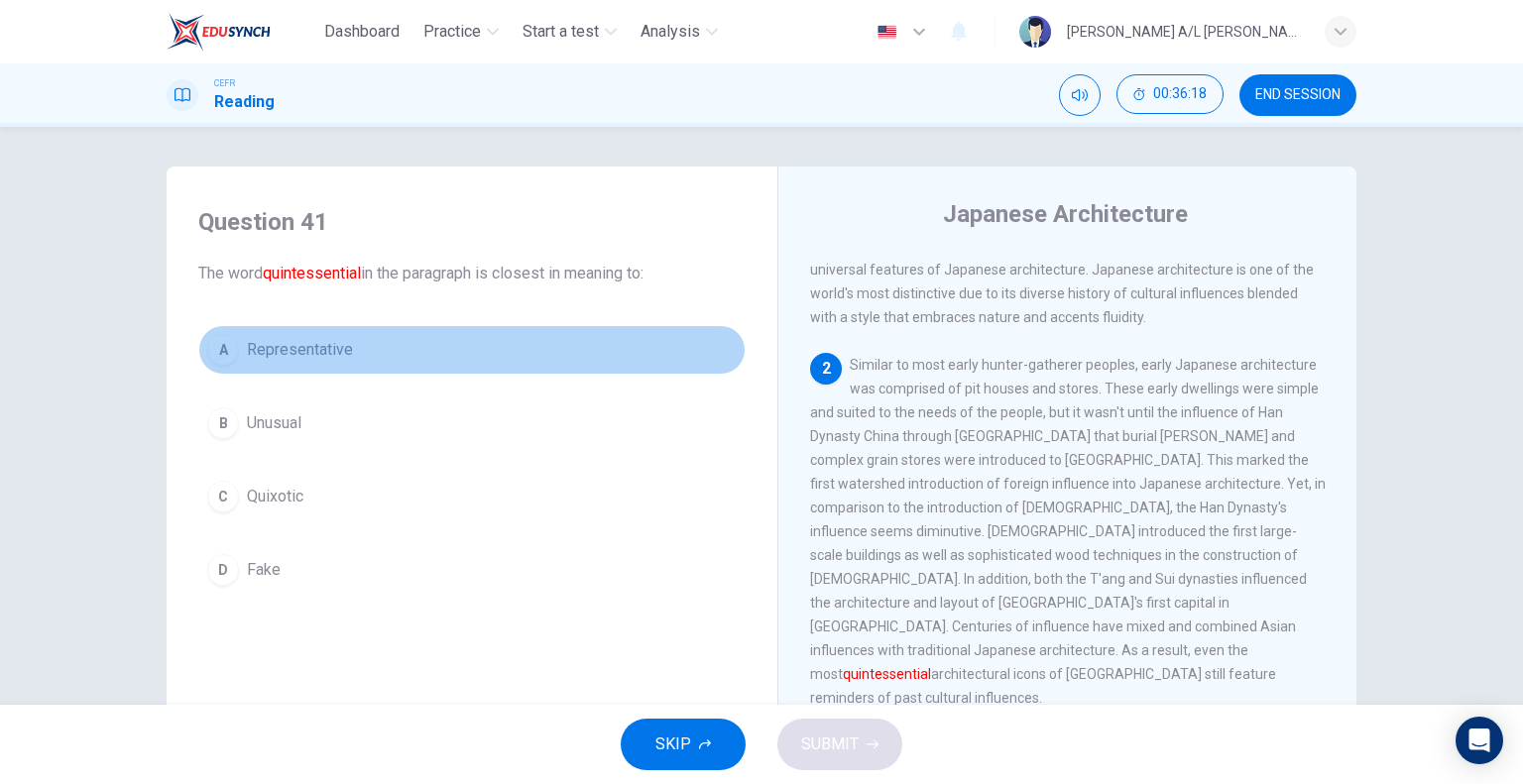 click on "A Representative" at bounding box center (472, 350) 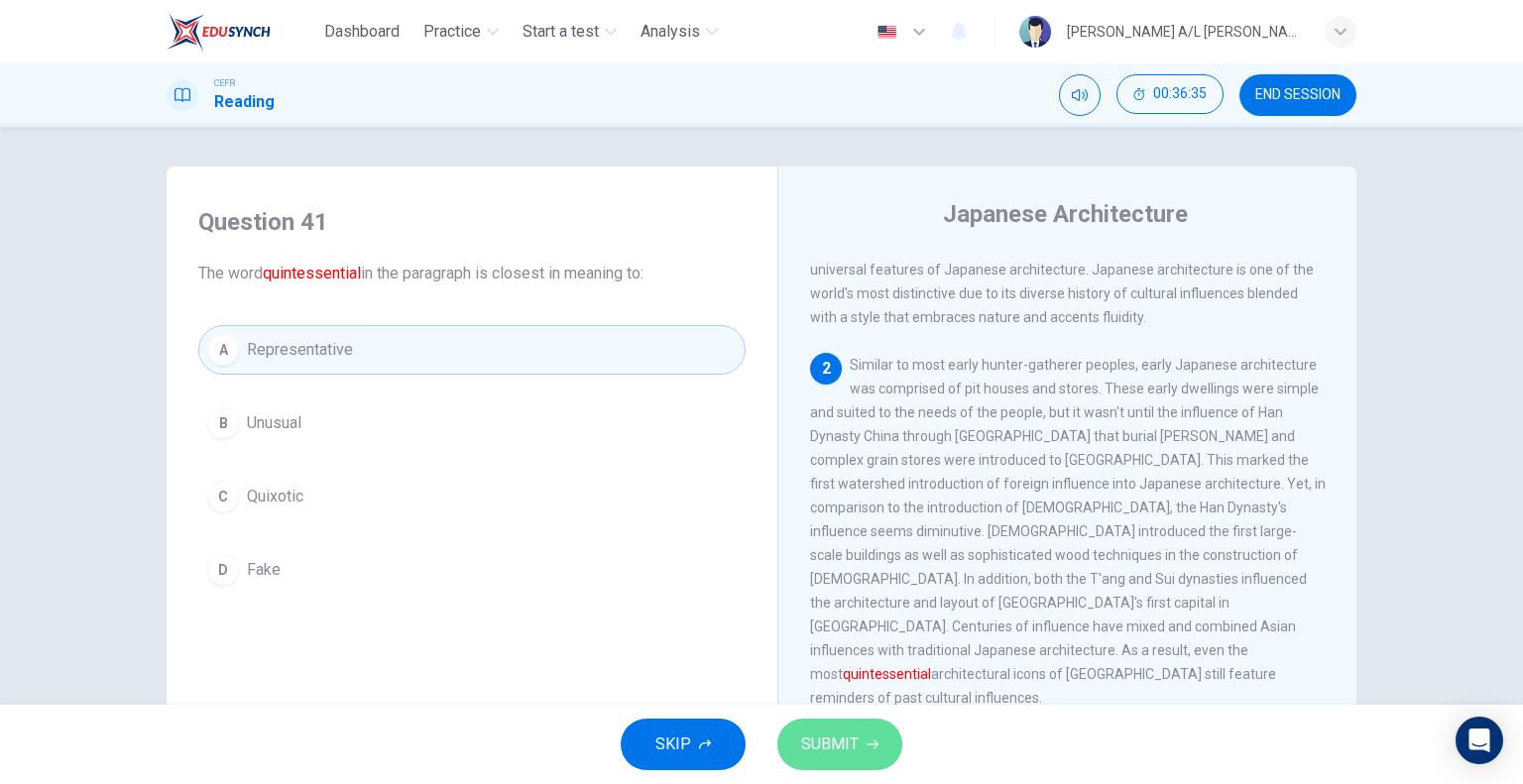 click on "SUBMIT" at bounding box center [830, 744] 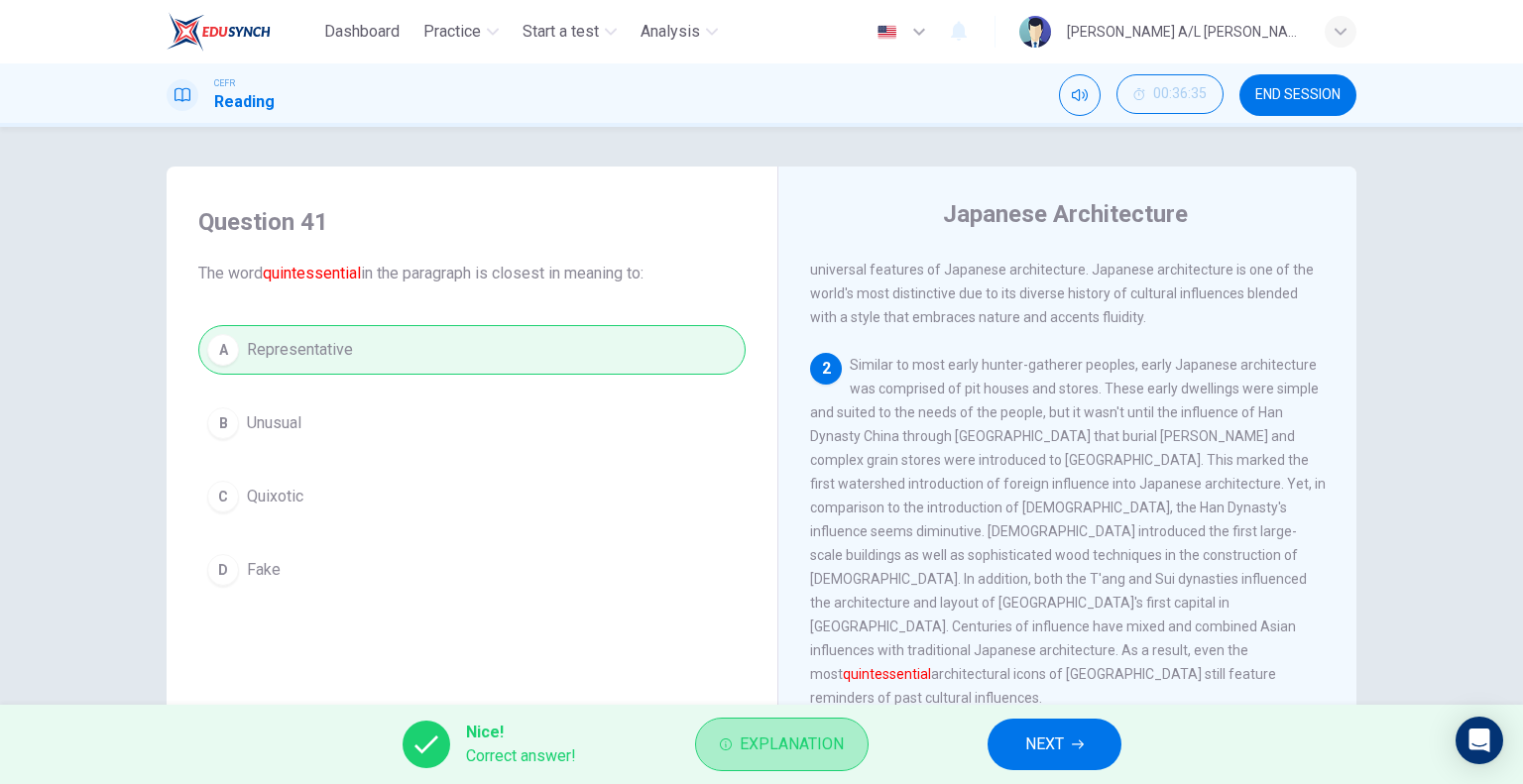 click on "Explanation" at bounding box center (791, 744) 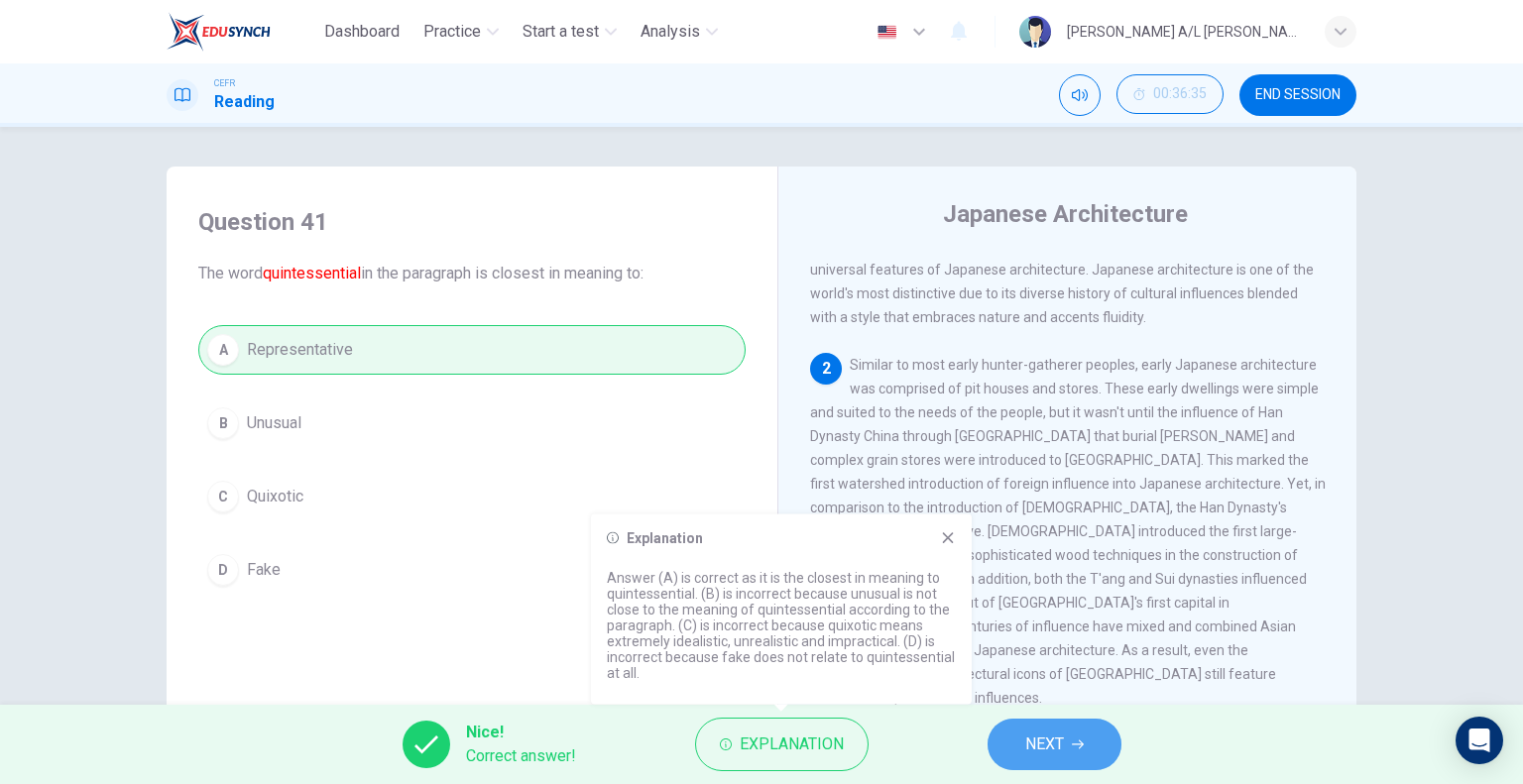click 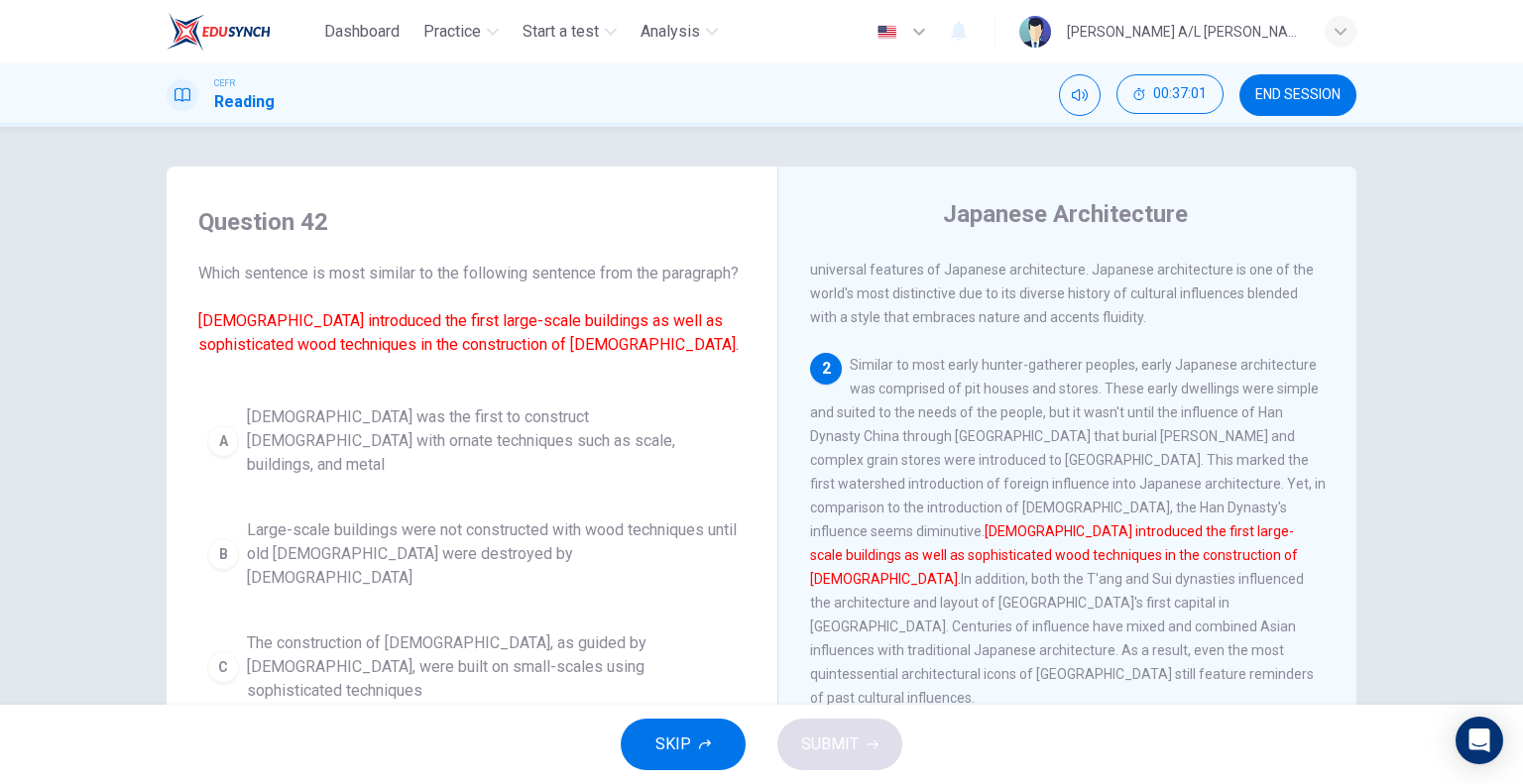 scroll, scrollTop: 99, scrollLeft: 0, axis: vertical 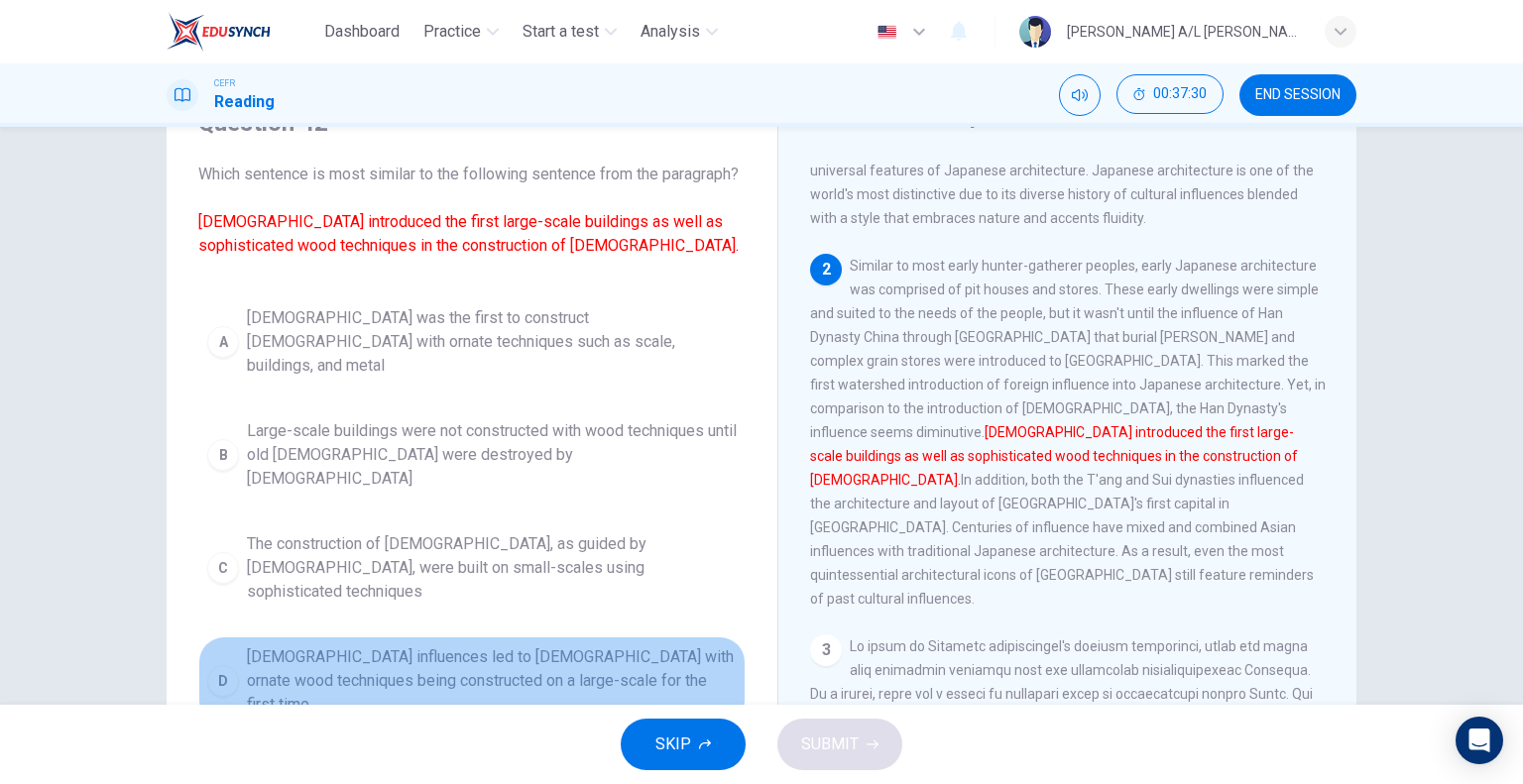 click on "Buddhist influences led to temples with ornate wood techniques being constructed on a large-scale for the first time" at bounding box center (492, 681) 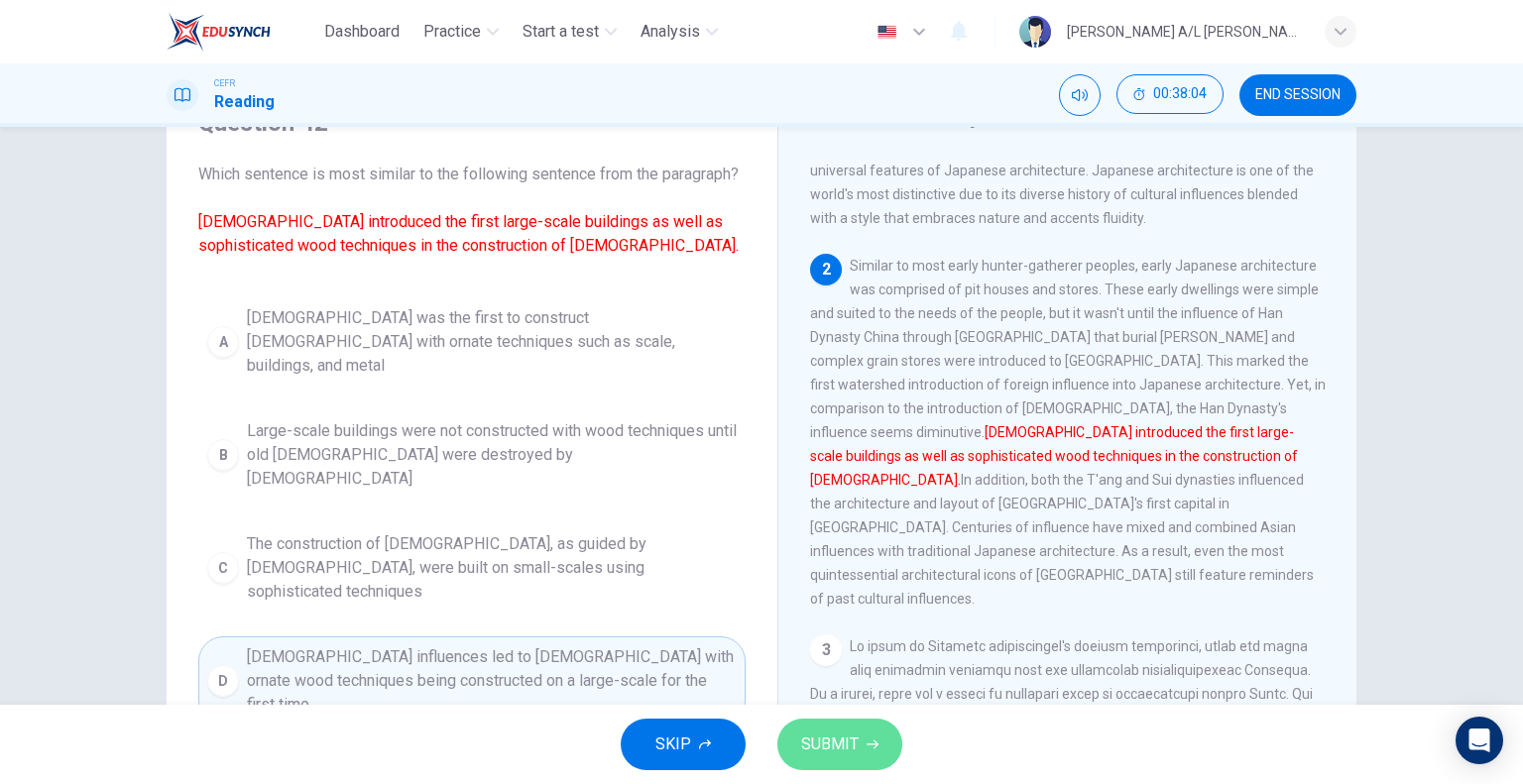 click on "SUBMIT" at bounding box center [840, 744] 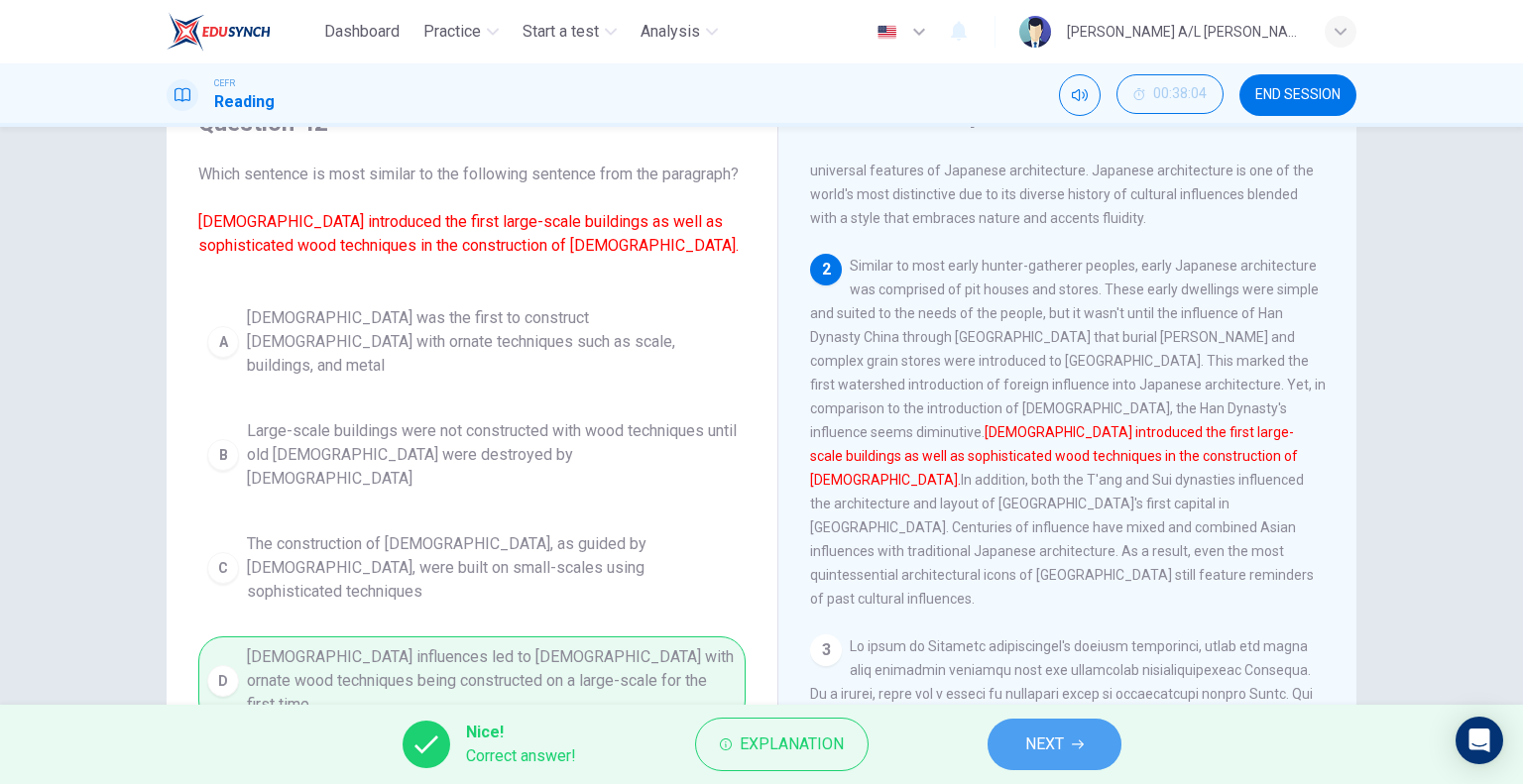 click on "NEXT" at bounding box center [1044, 744] 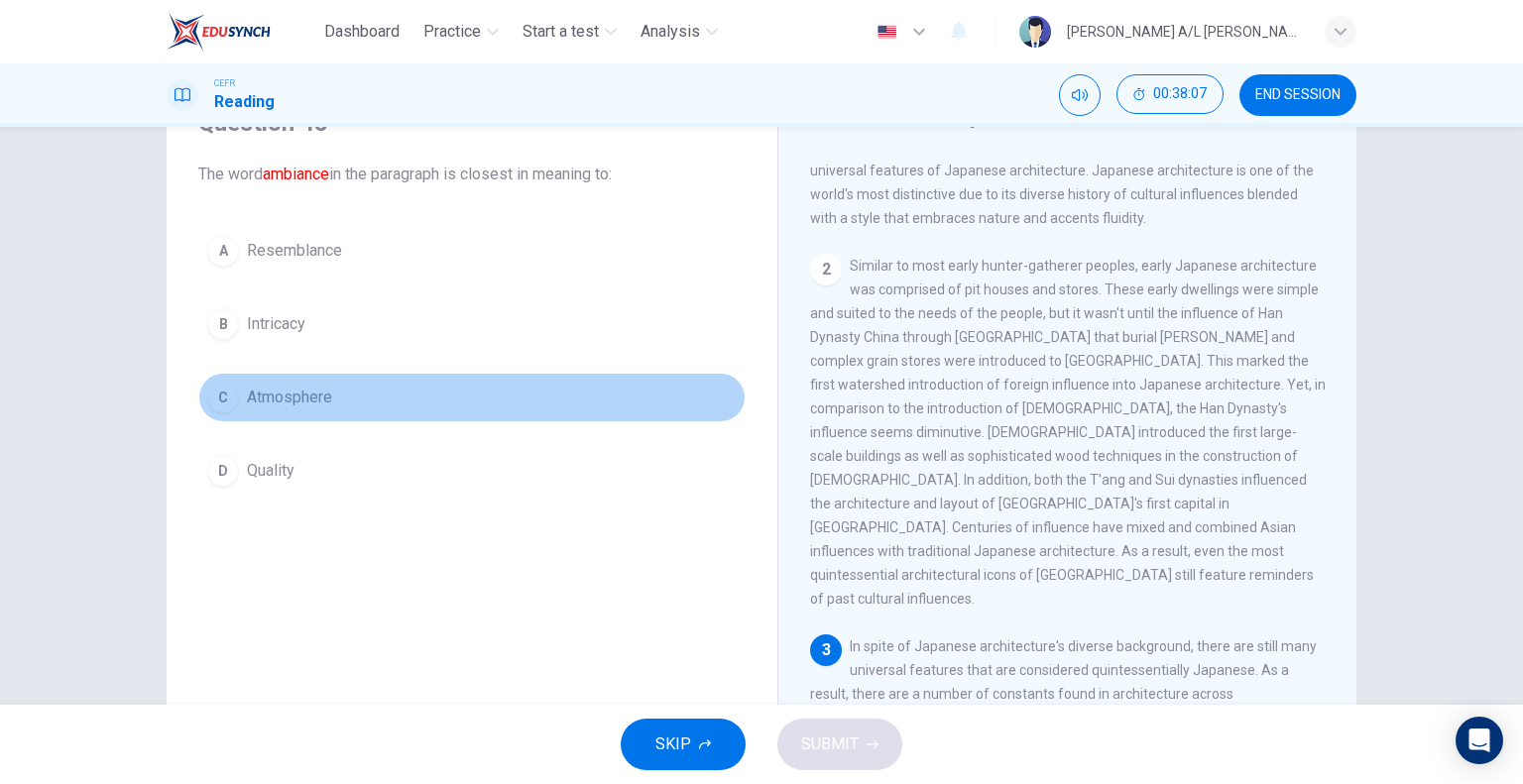click on "C Atmosphere" at bounding box center (472, 397) 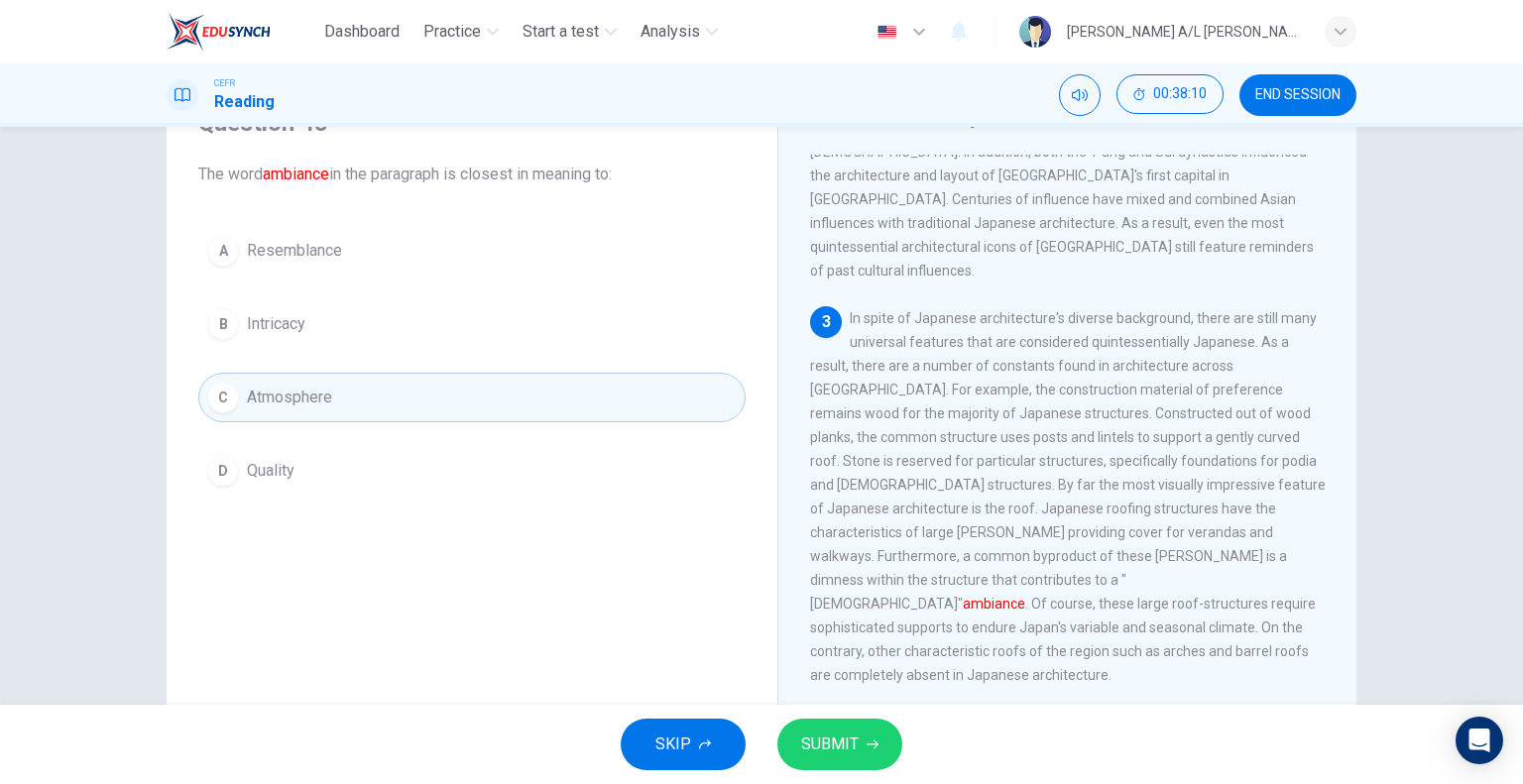 scroll, scrollTop: 513, scrollLeft: 0, axis: vertical 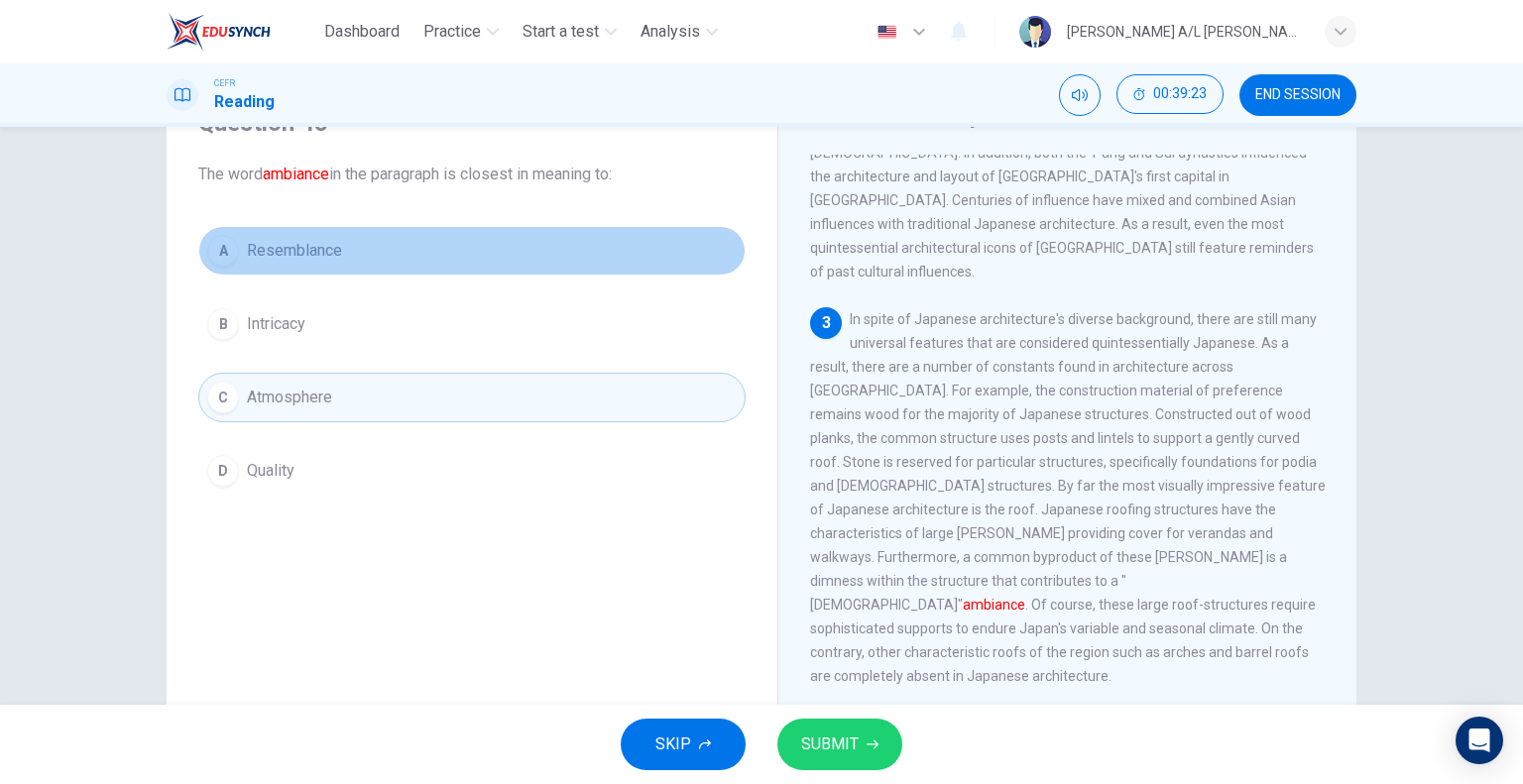 click on "A Resemblance" at bounding box center (472, 251) 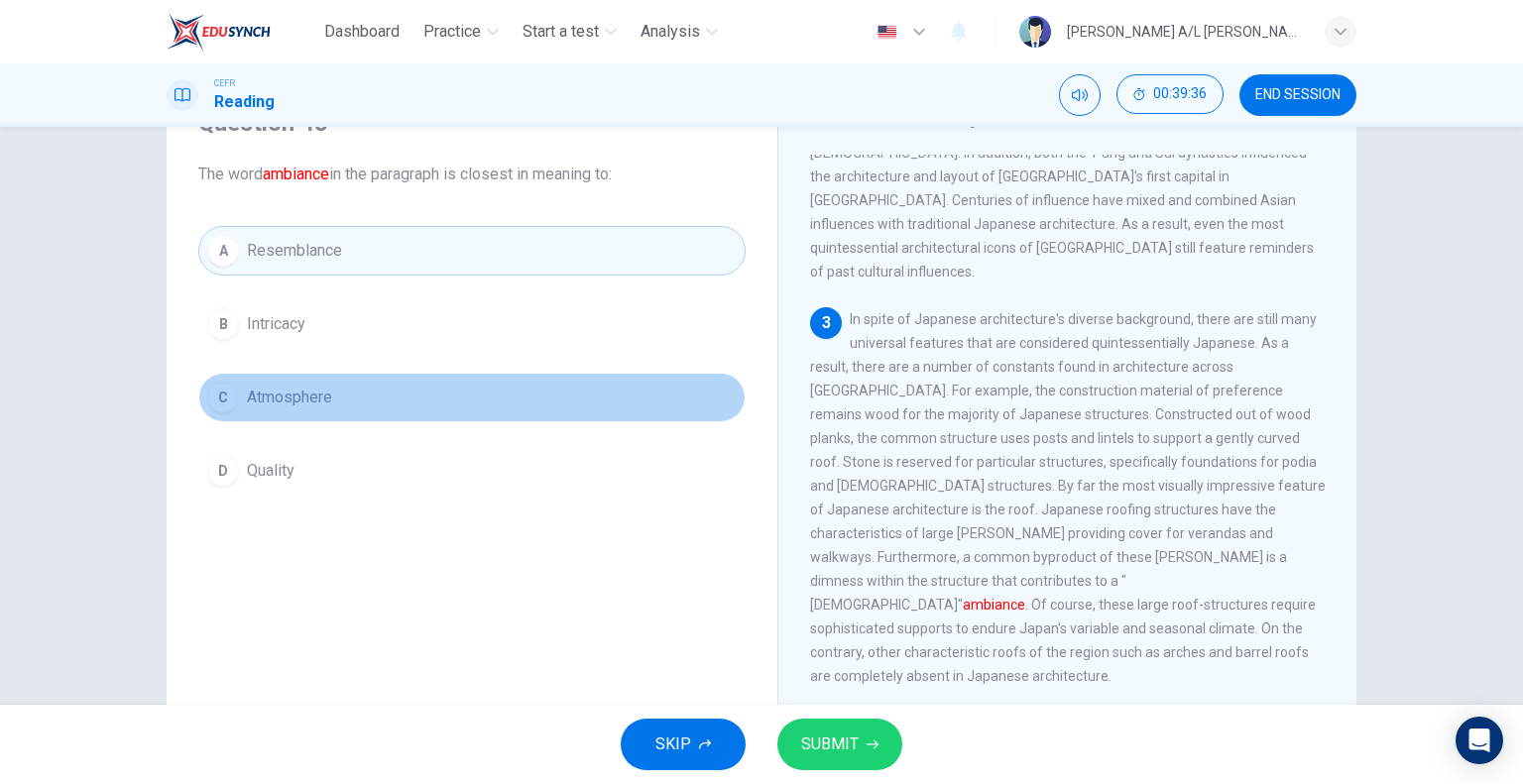 click on "Atmosphere" at bounding box center [290, 397] 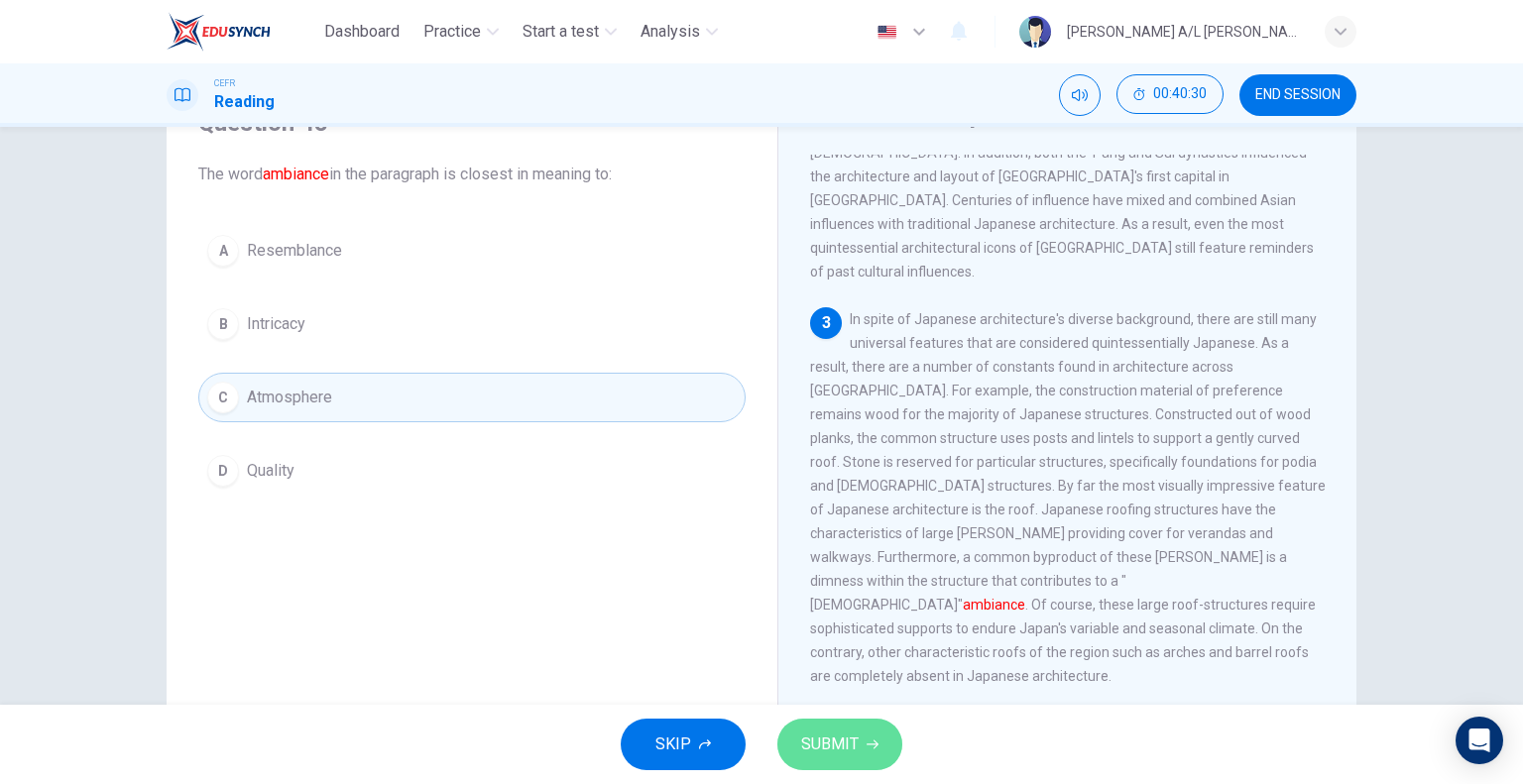 click on "SUBMIT" at bounding box center [830, 744] 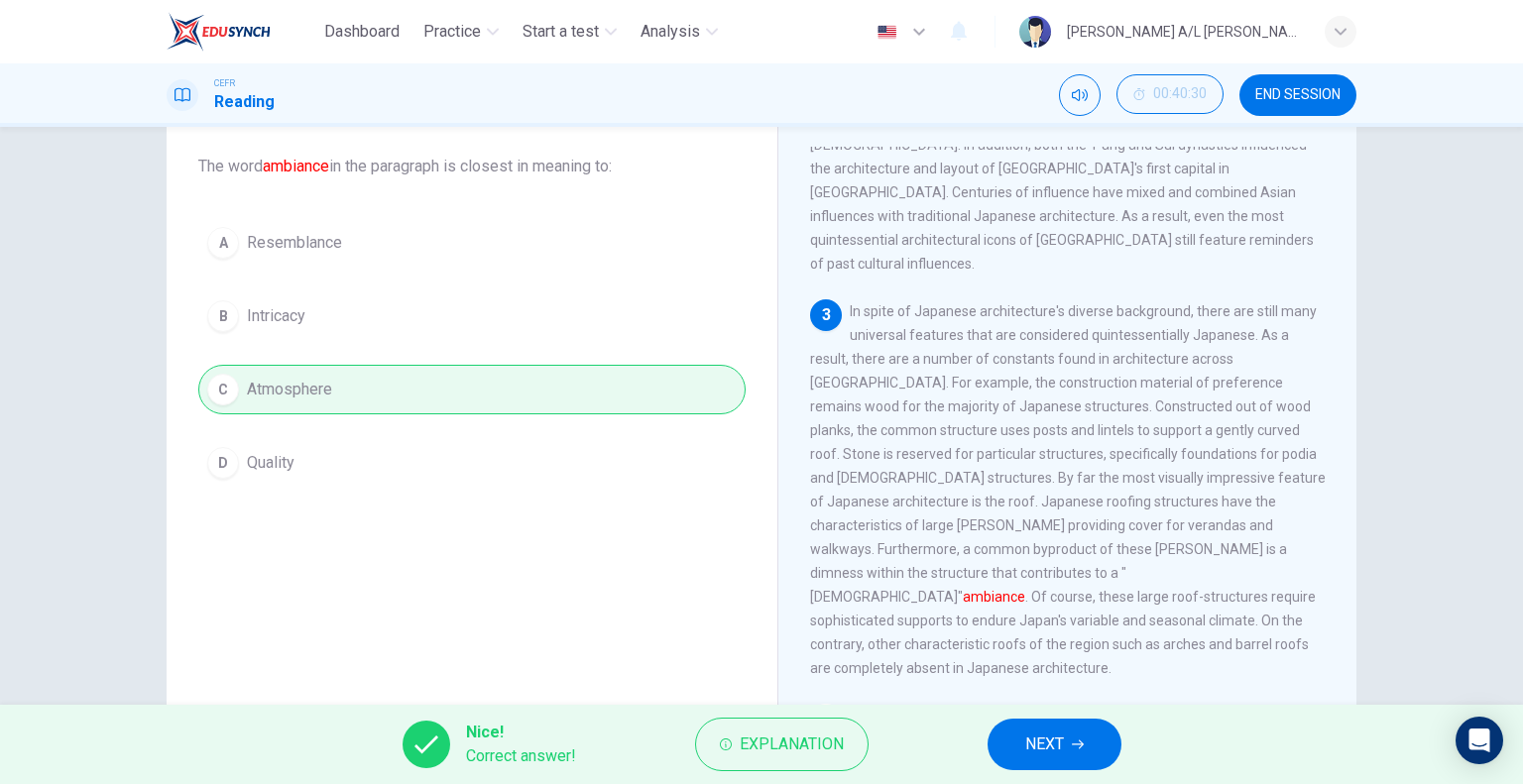 scroll, scrollTop: 190, scrollLeft: 0, axis: vertical 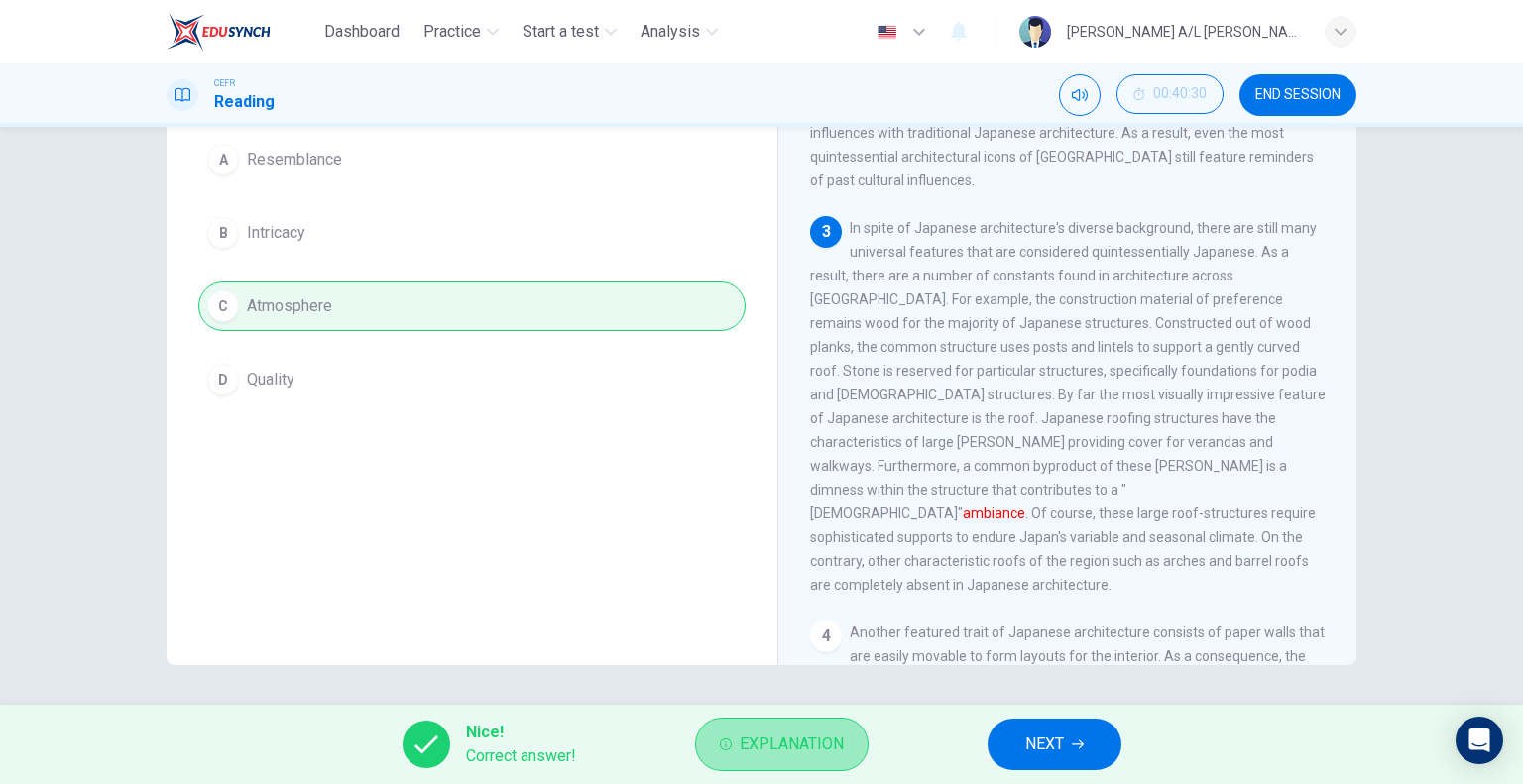 click on "Explanation" at bounding box center (791, 744) 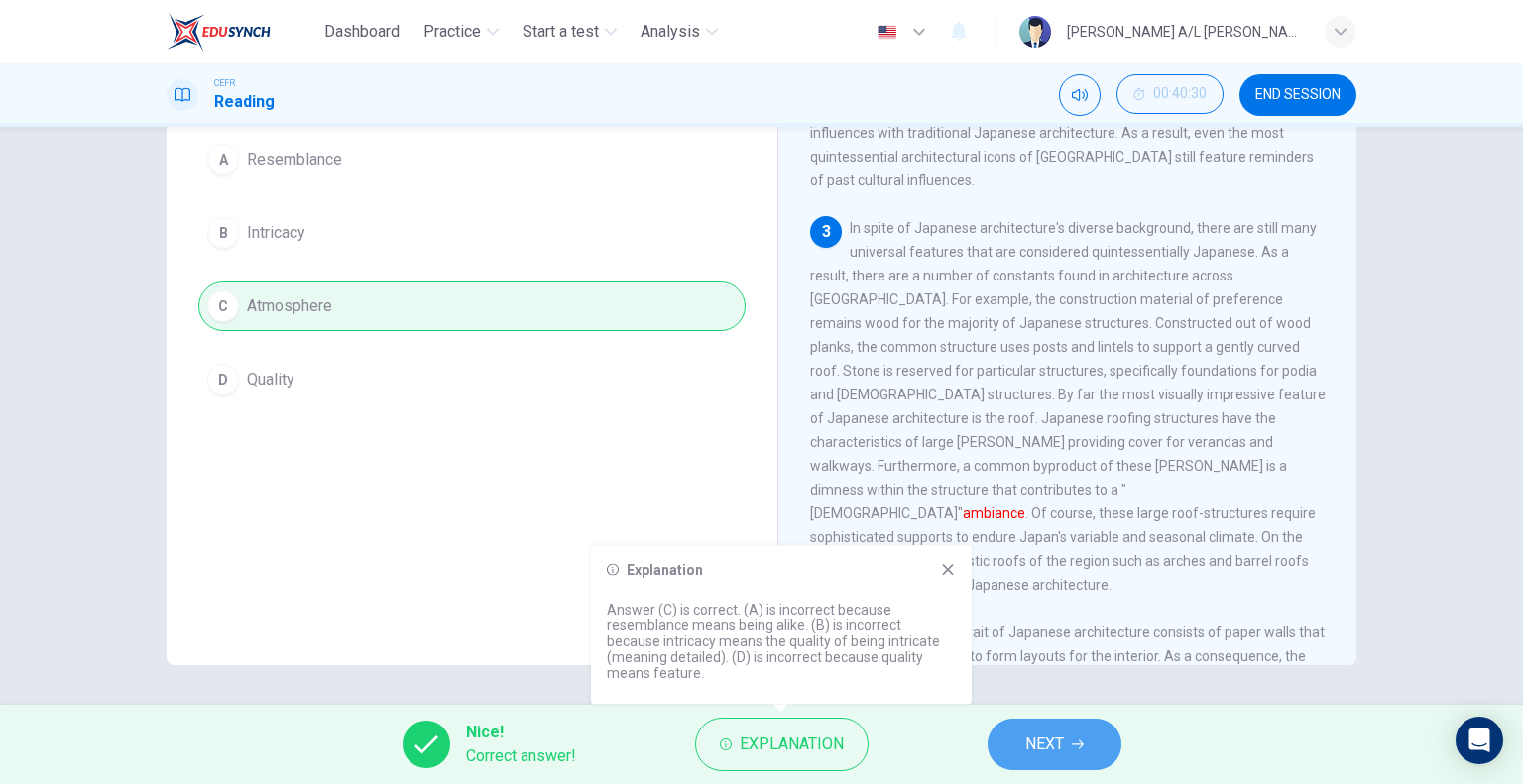 click on "NEXT" at bounding box center (1044, 744) 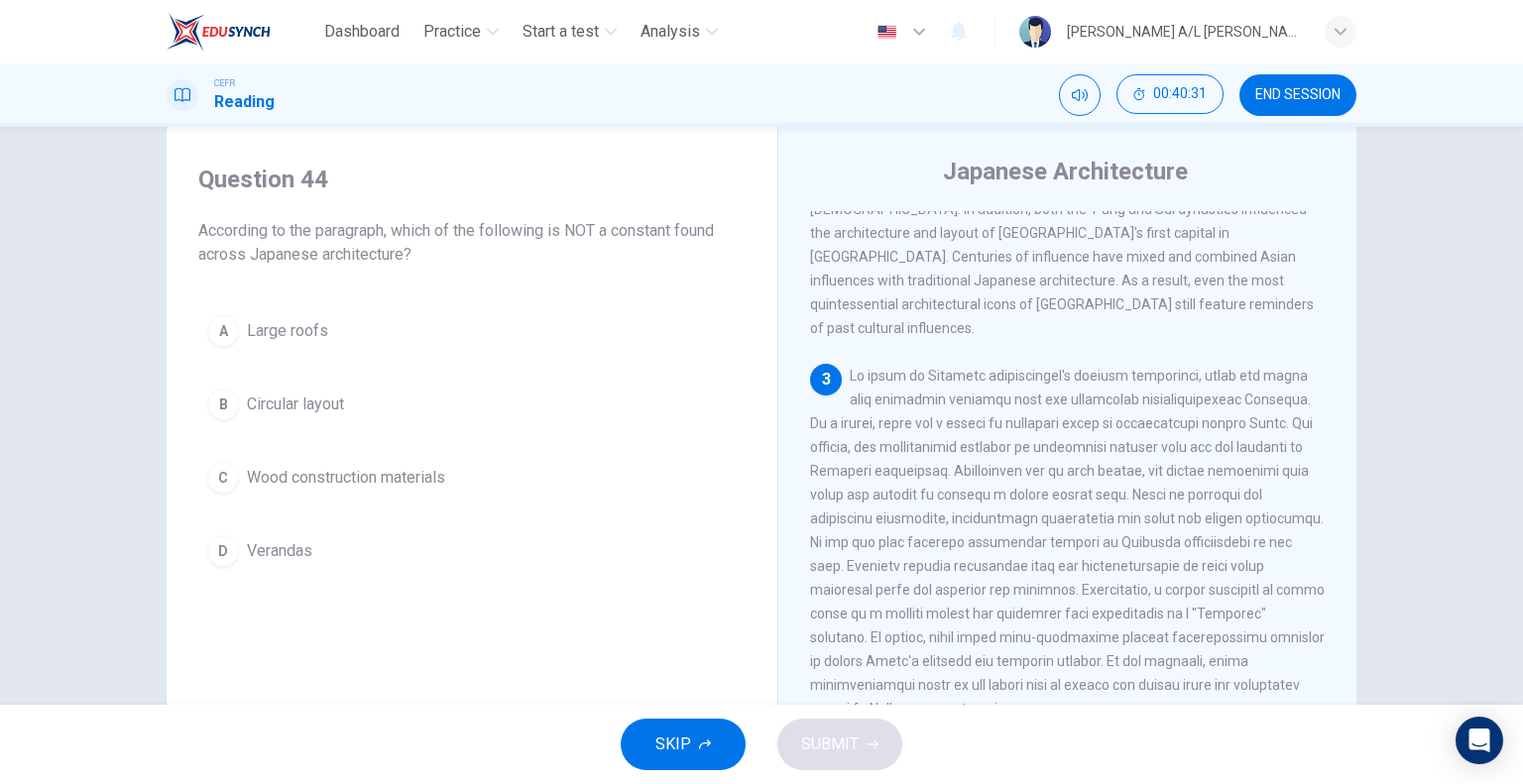 scroll, scrollTop: 42, scrollLeft: 0, axis: vertical 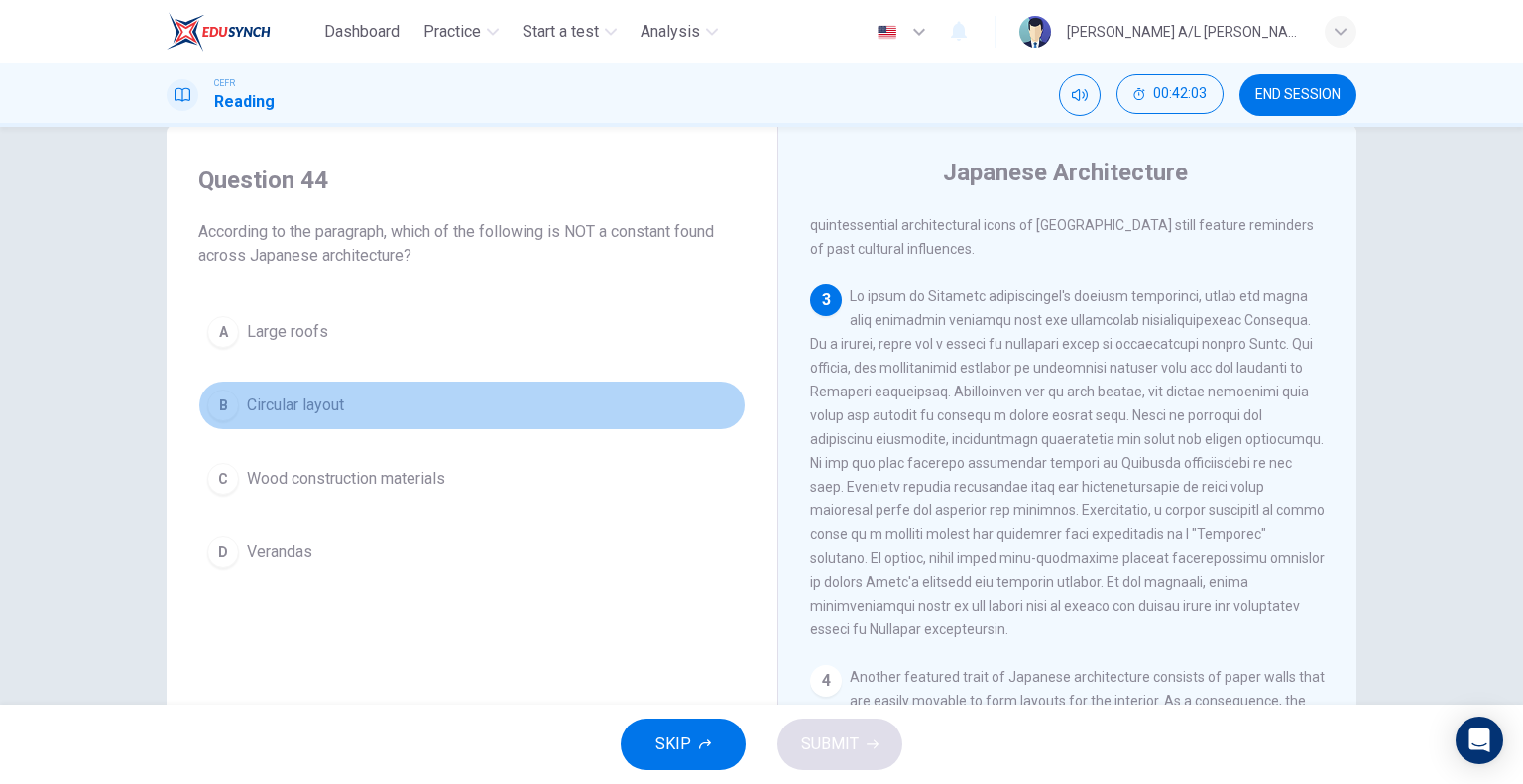 click on "Circular layout" at bounding box center [295, 405] 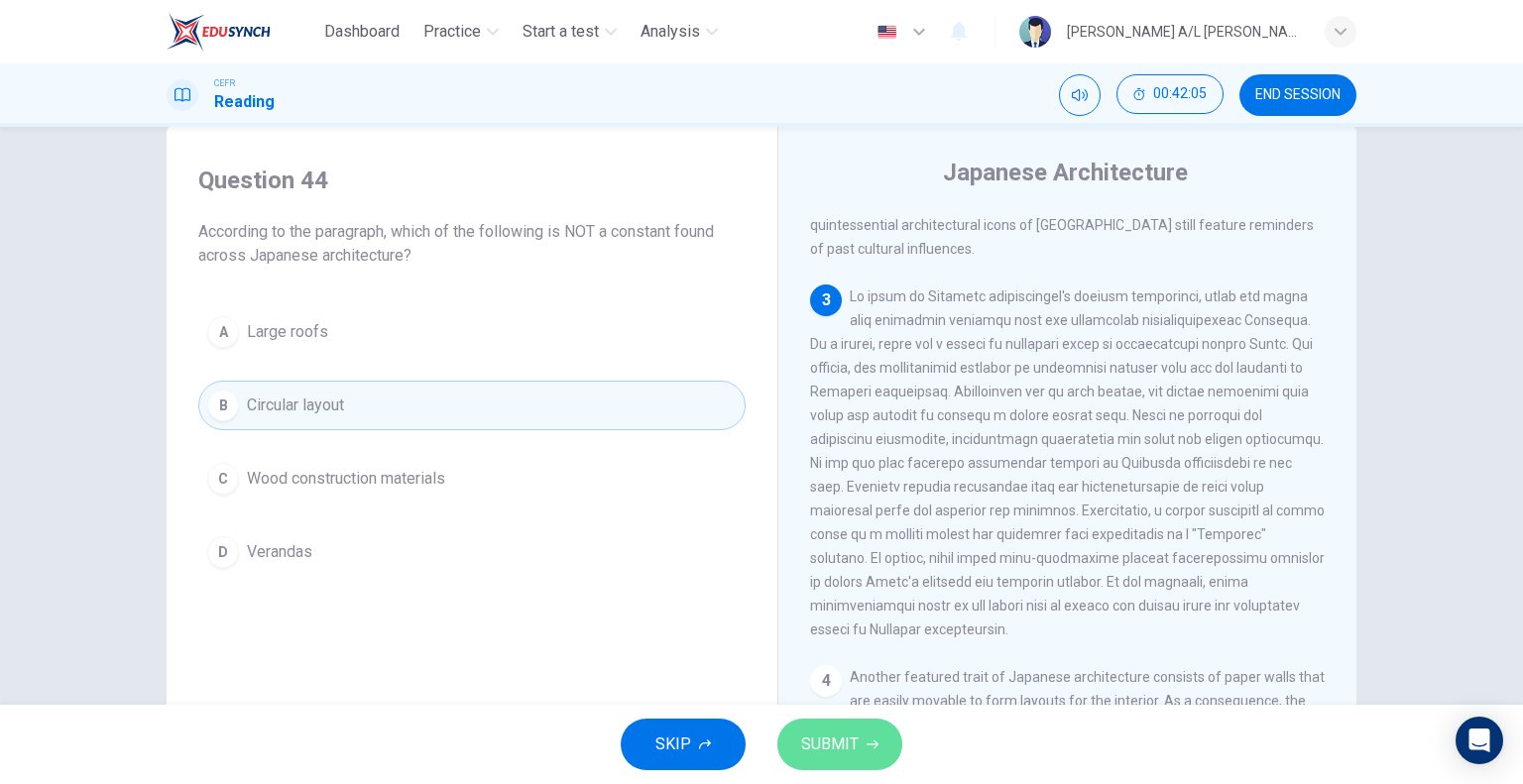 click on "SUBMIT" at bounding box center (840, 744) 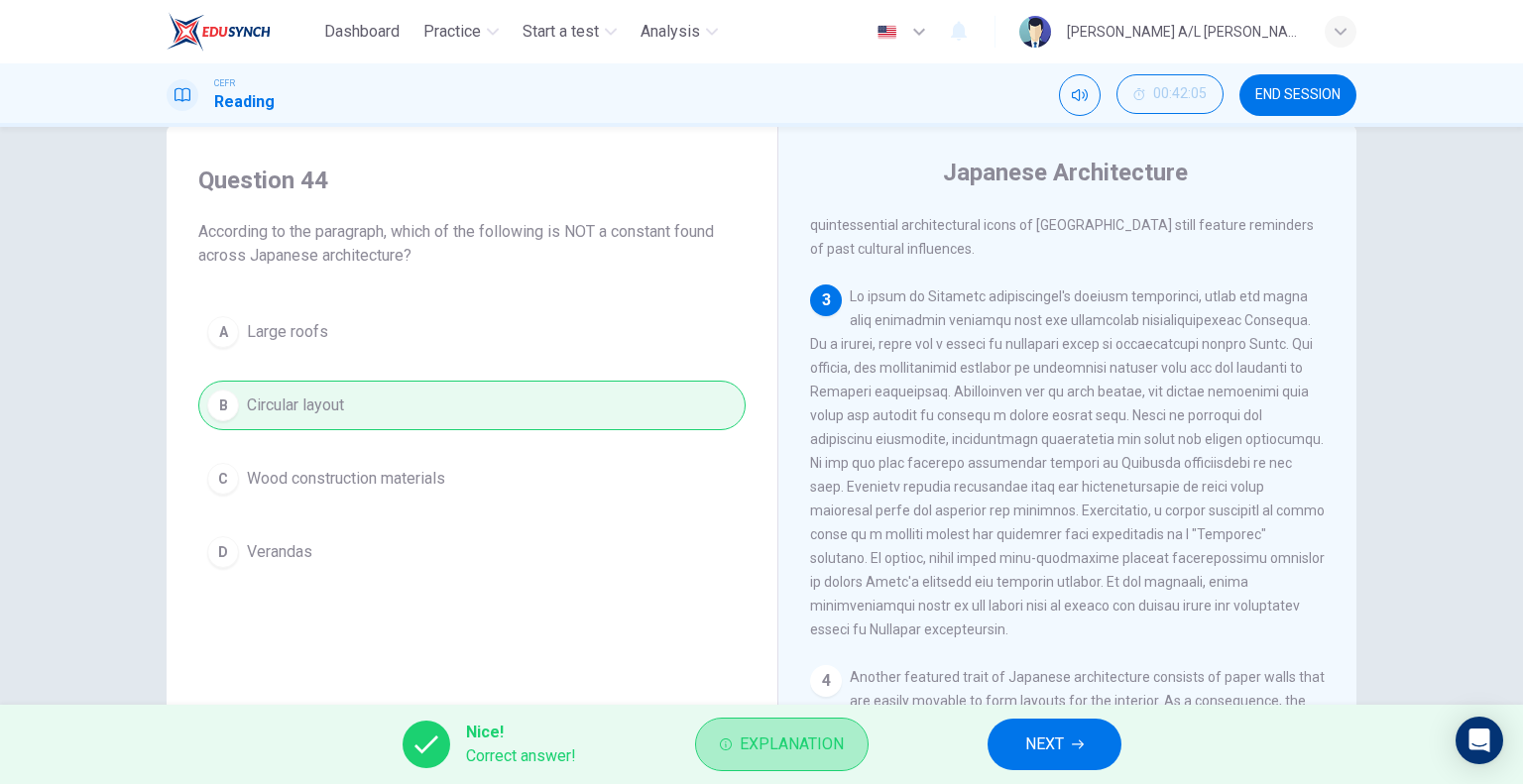 click on "Explanation" at bounding box center [781, 744] 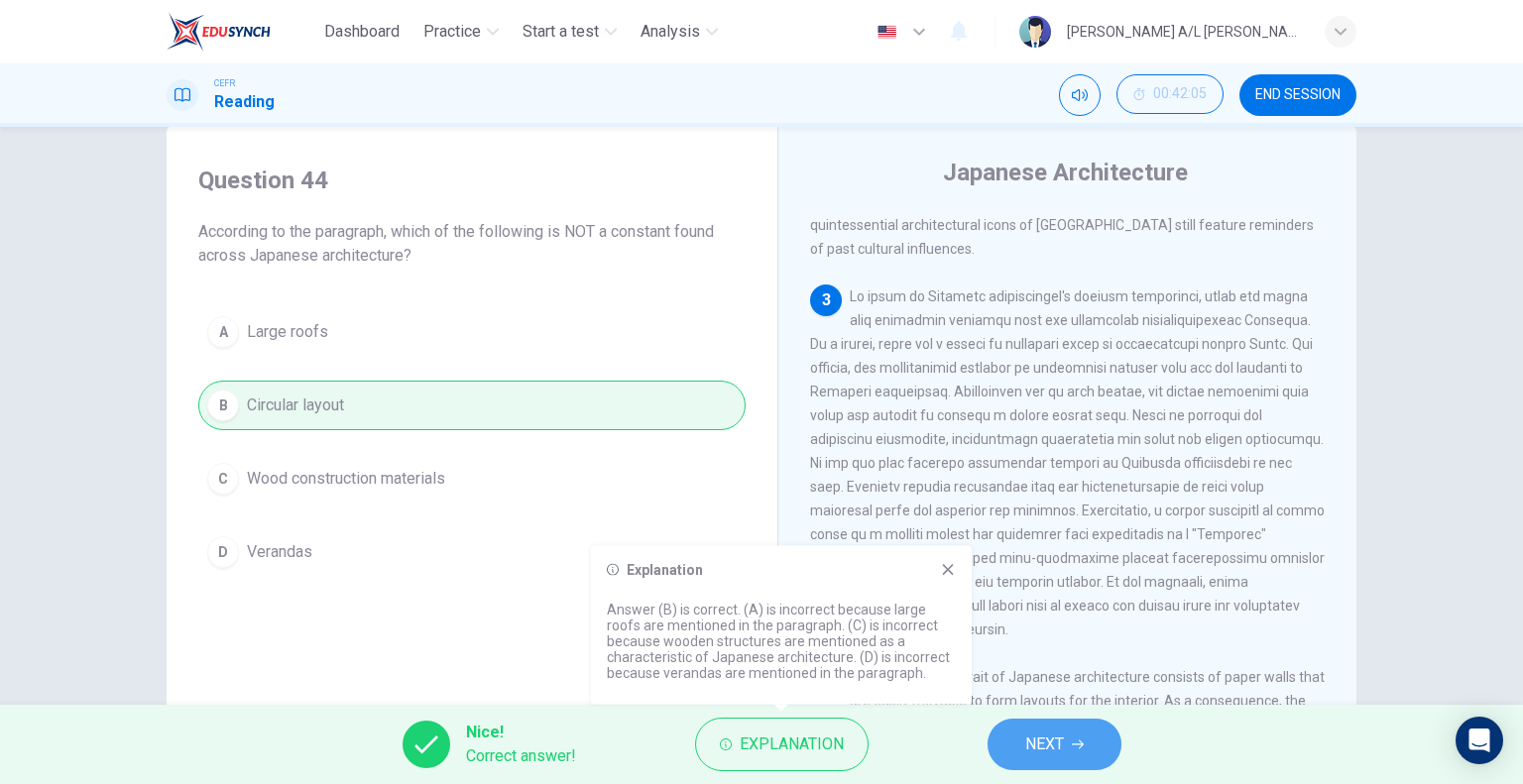 click on "NEXT" at bounding box center (1044, 744) 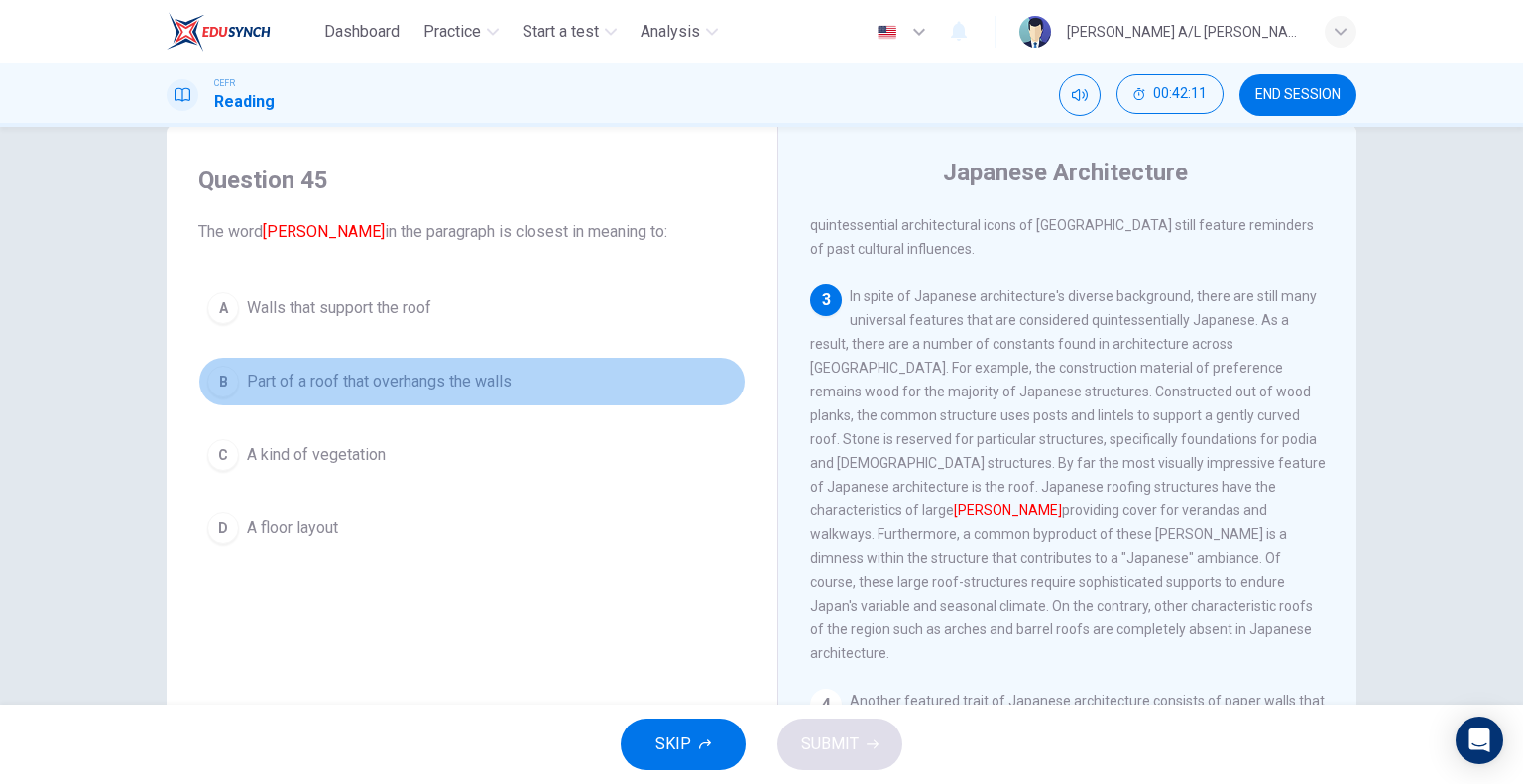 click on "Part of a roof that overhangs the walls" at bounding box center [379, 382] 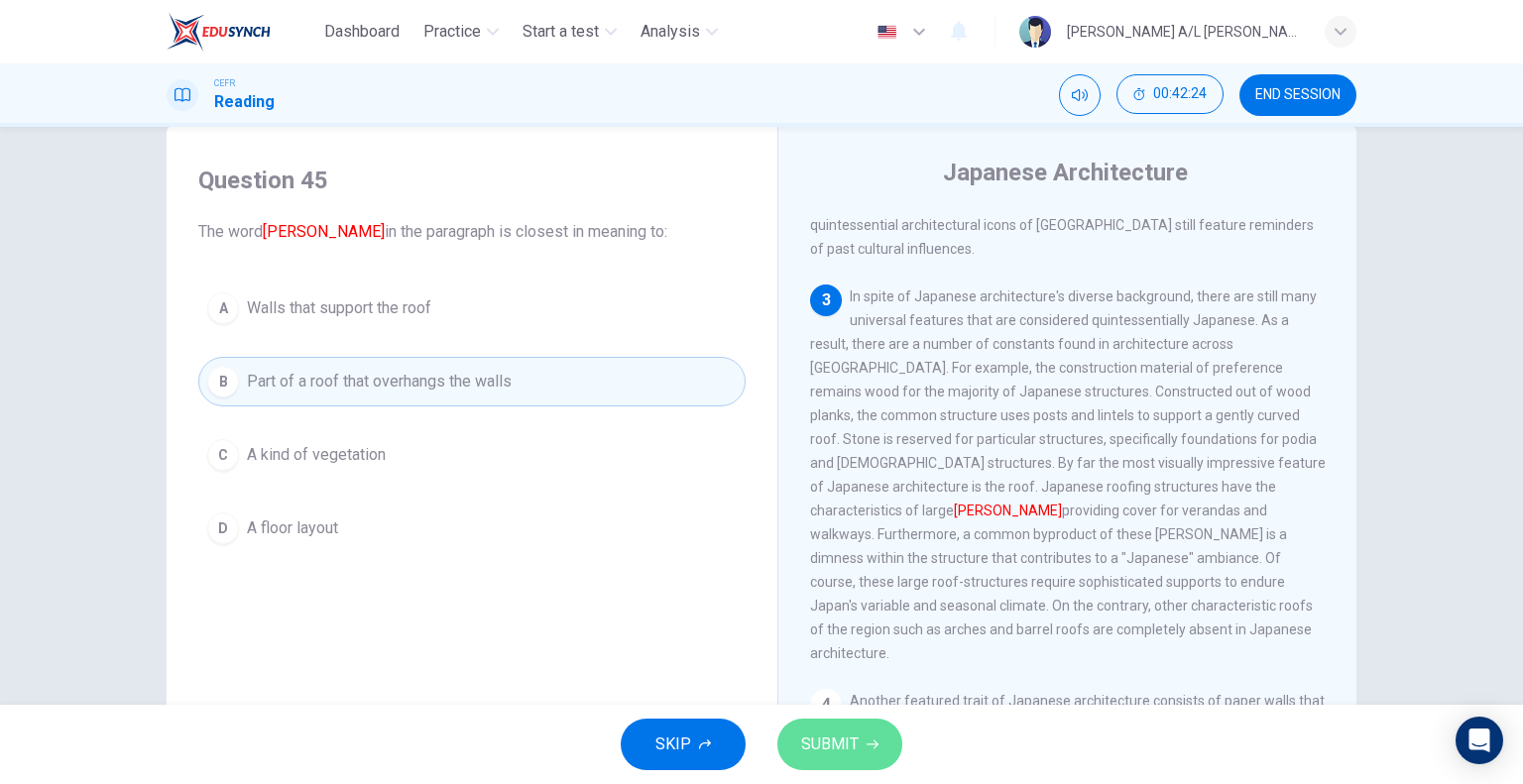 click on "SUBMIT" at bounding box center (830, 744) 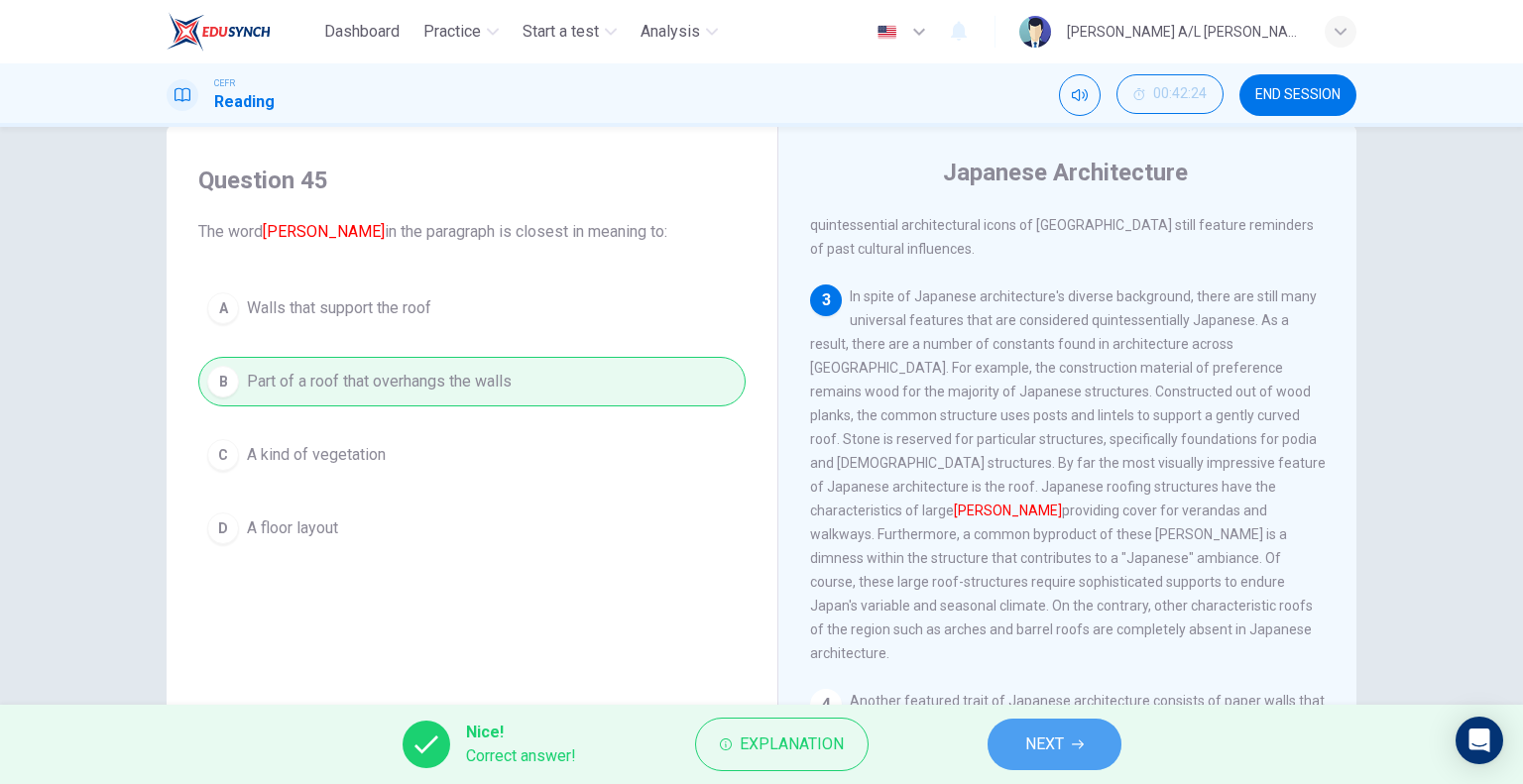 click on "NEXT" at bounding box center (1044, 744) 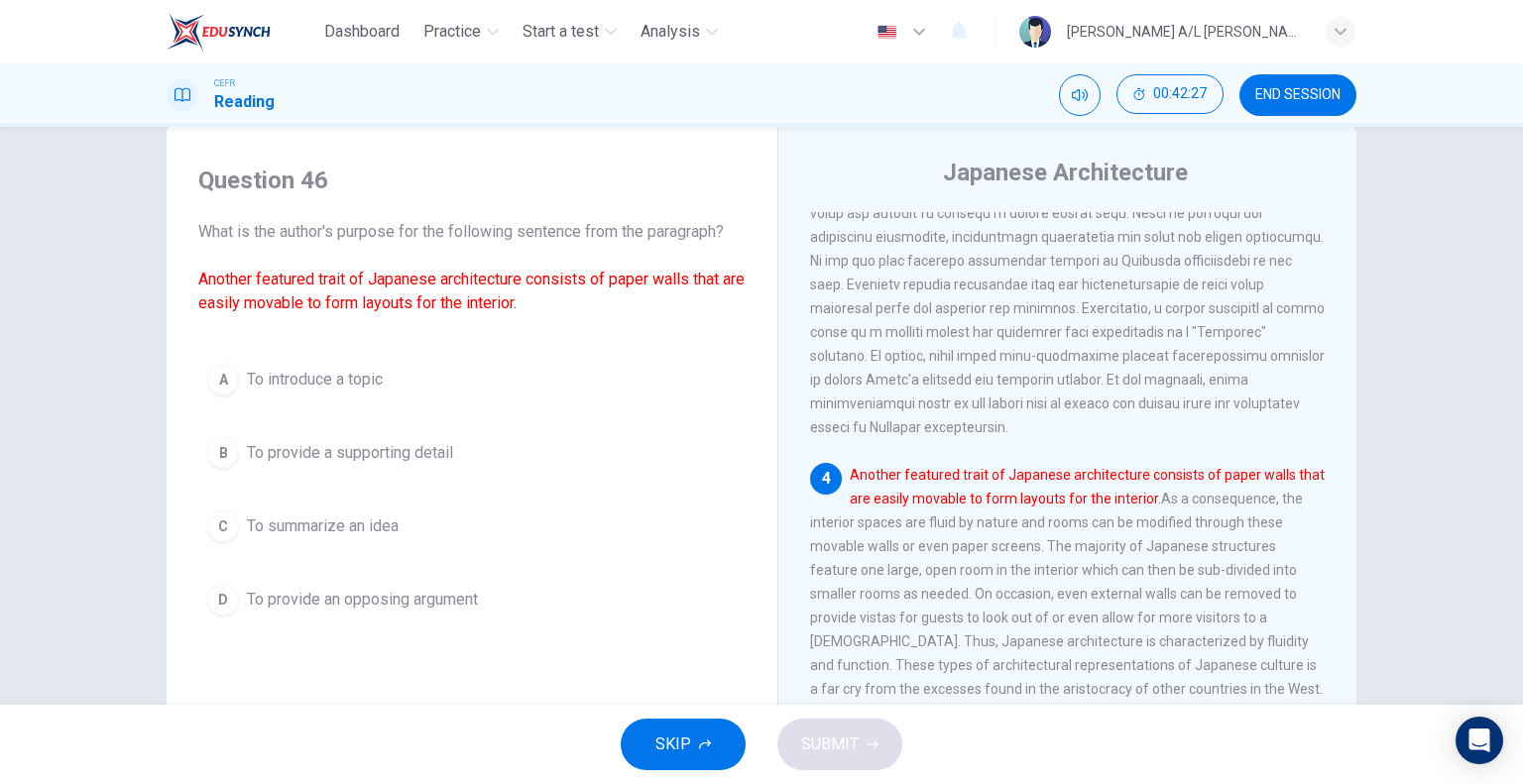 scroll, scrollTop: 799, scrollLeft: 0, axis: vertical 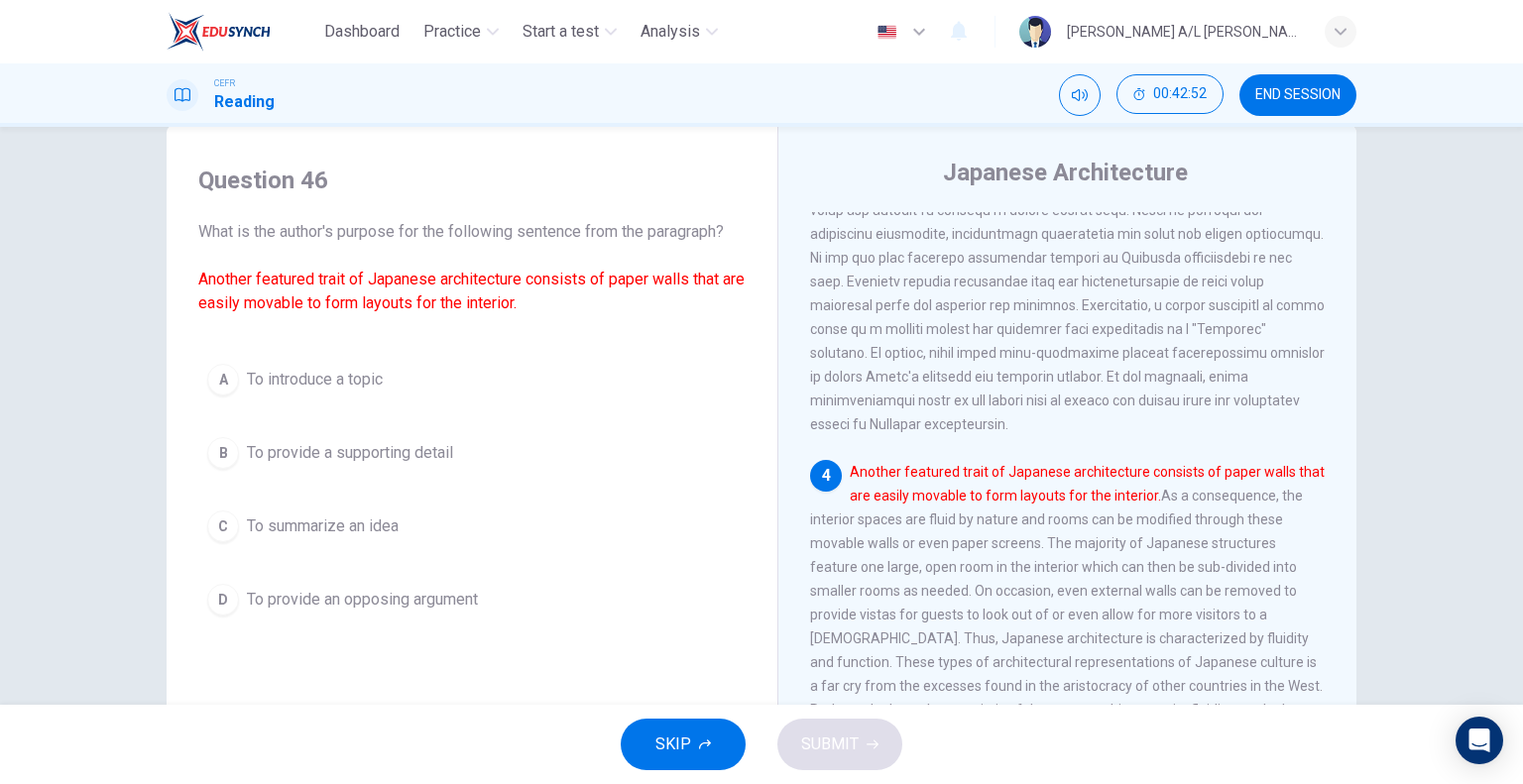 click on "To introduce a topic" at bounding box center [314, 380] 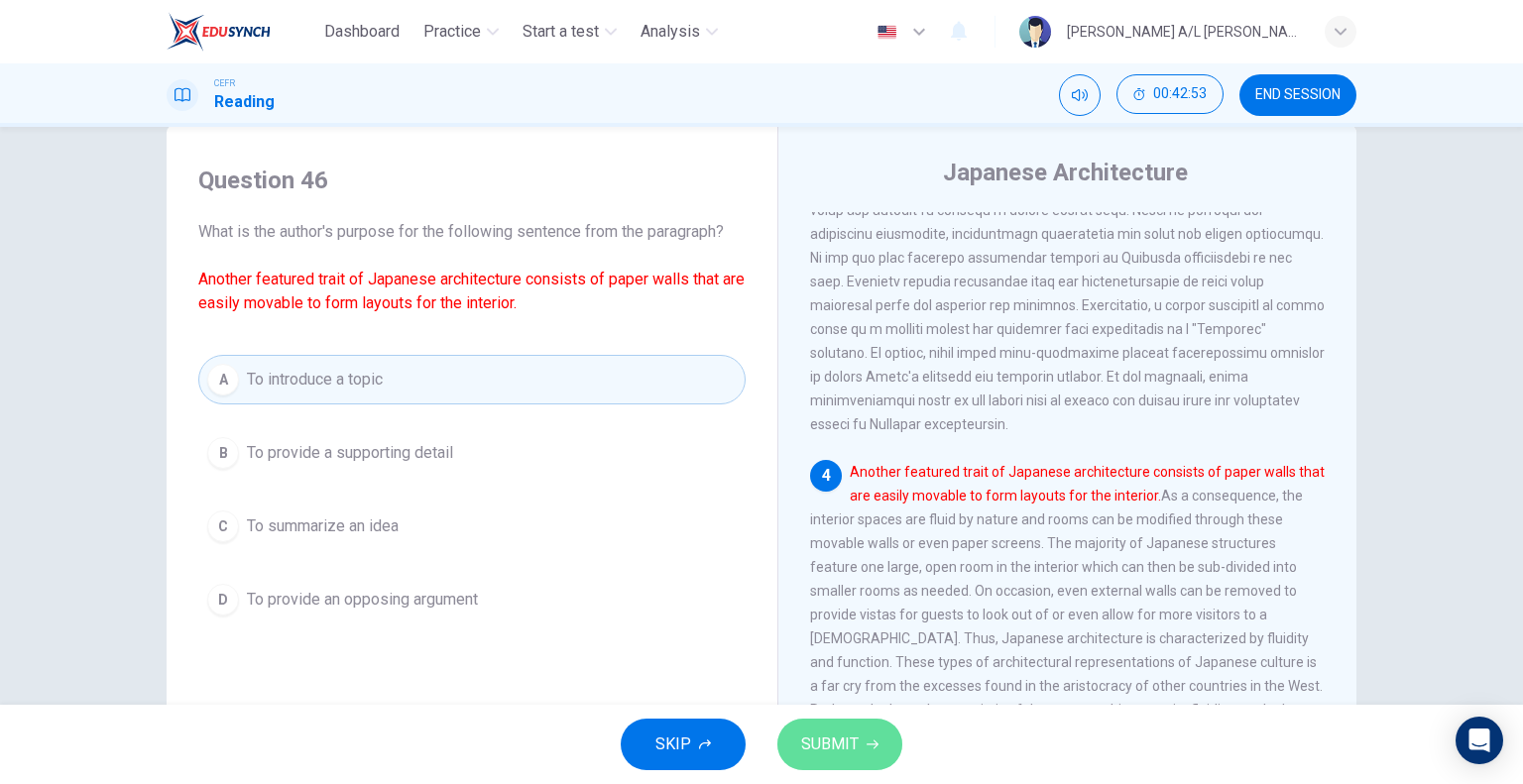 click on "SUBMIT" at bounding box center [830, 744] 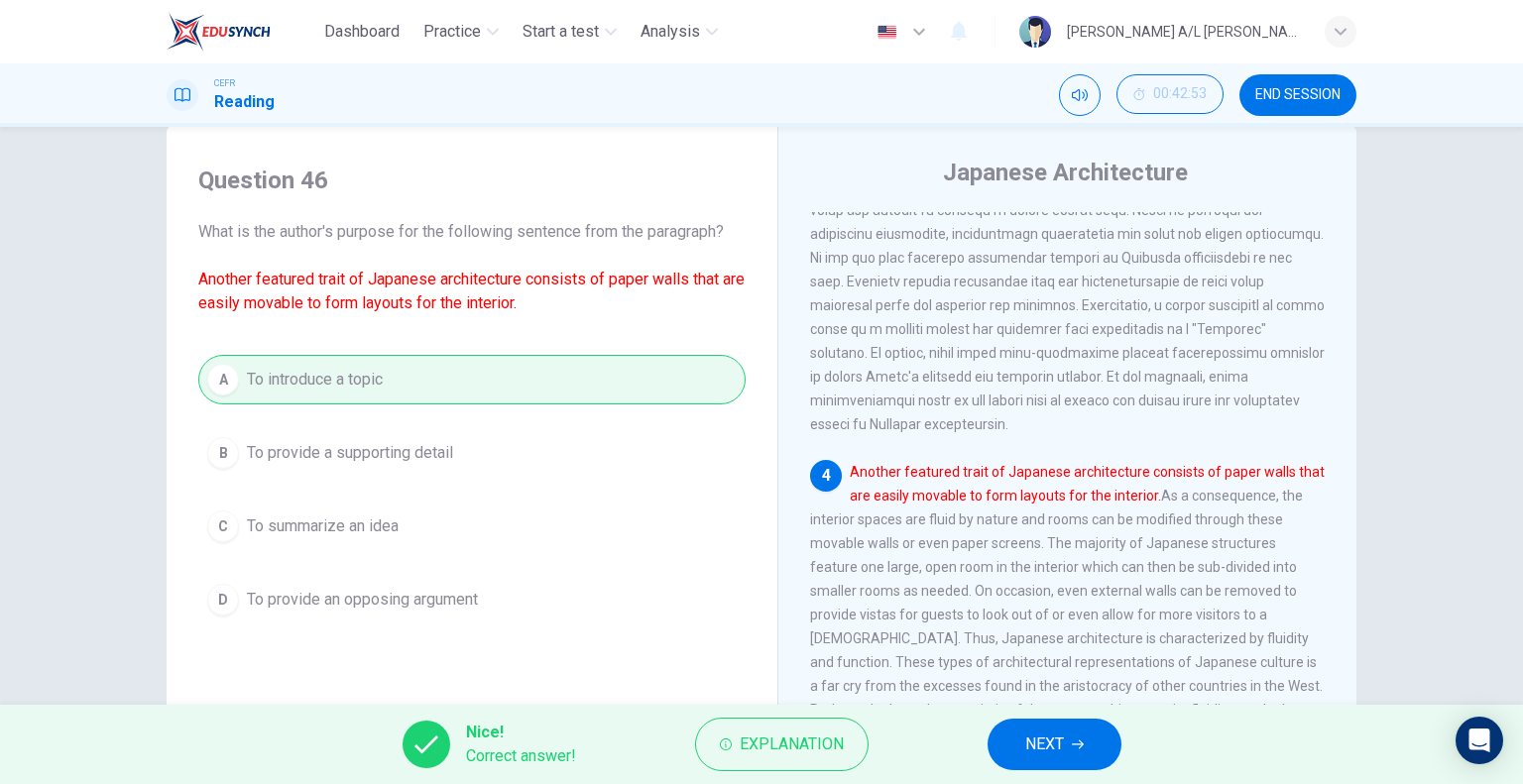 click on "NEXT" at bounding box center [1044, 744] 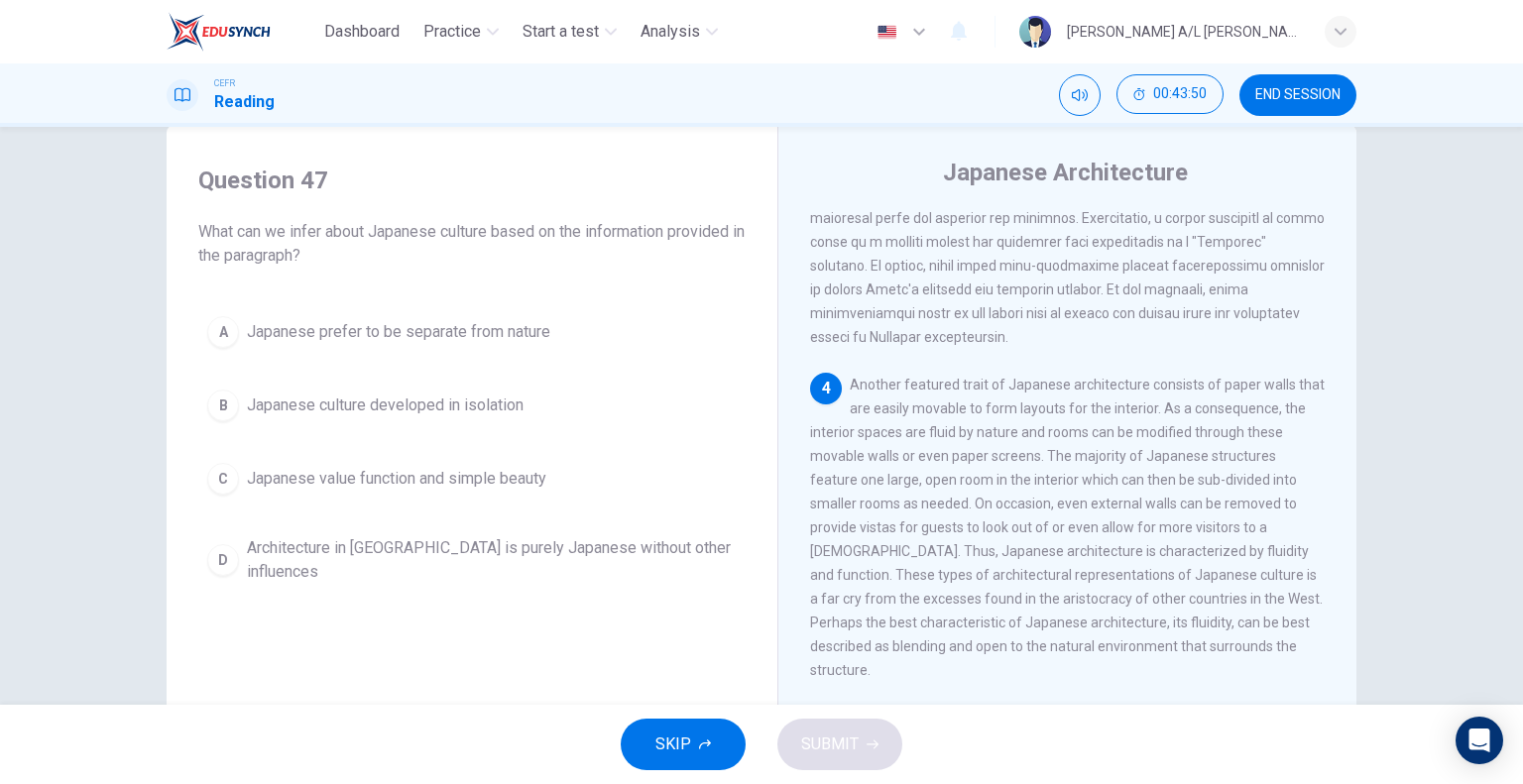 scroll, scrollTop: 884, scrollLeft: 0, axis: vertical 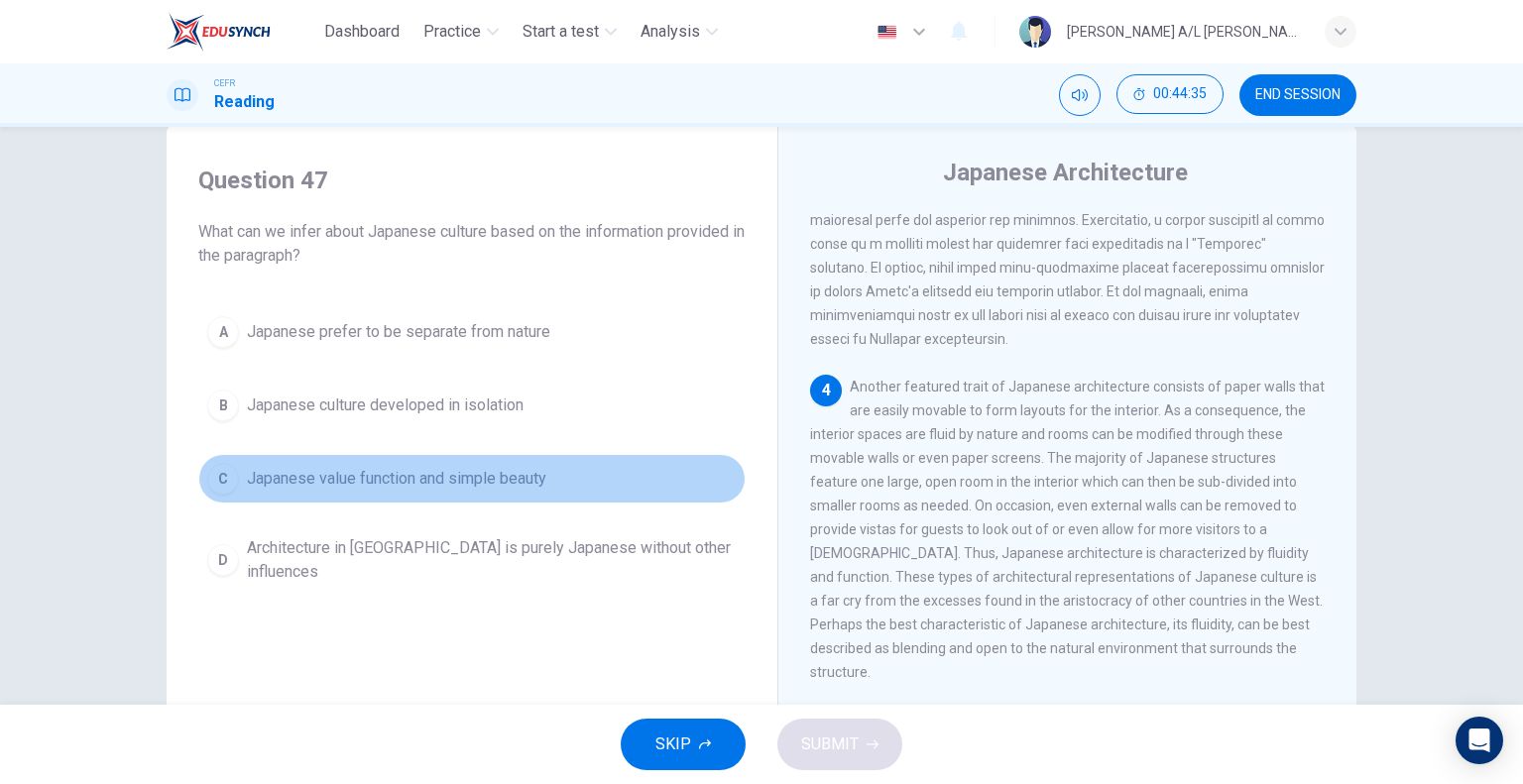 click on "C Japanese value function and simple beauty" at bounding box center [472, 479] 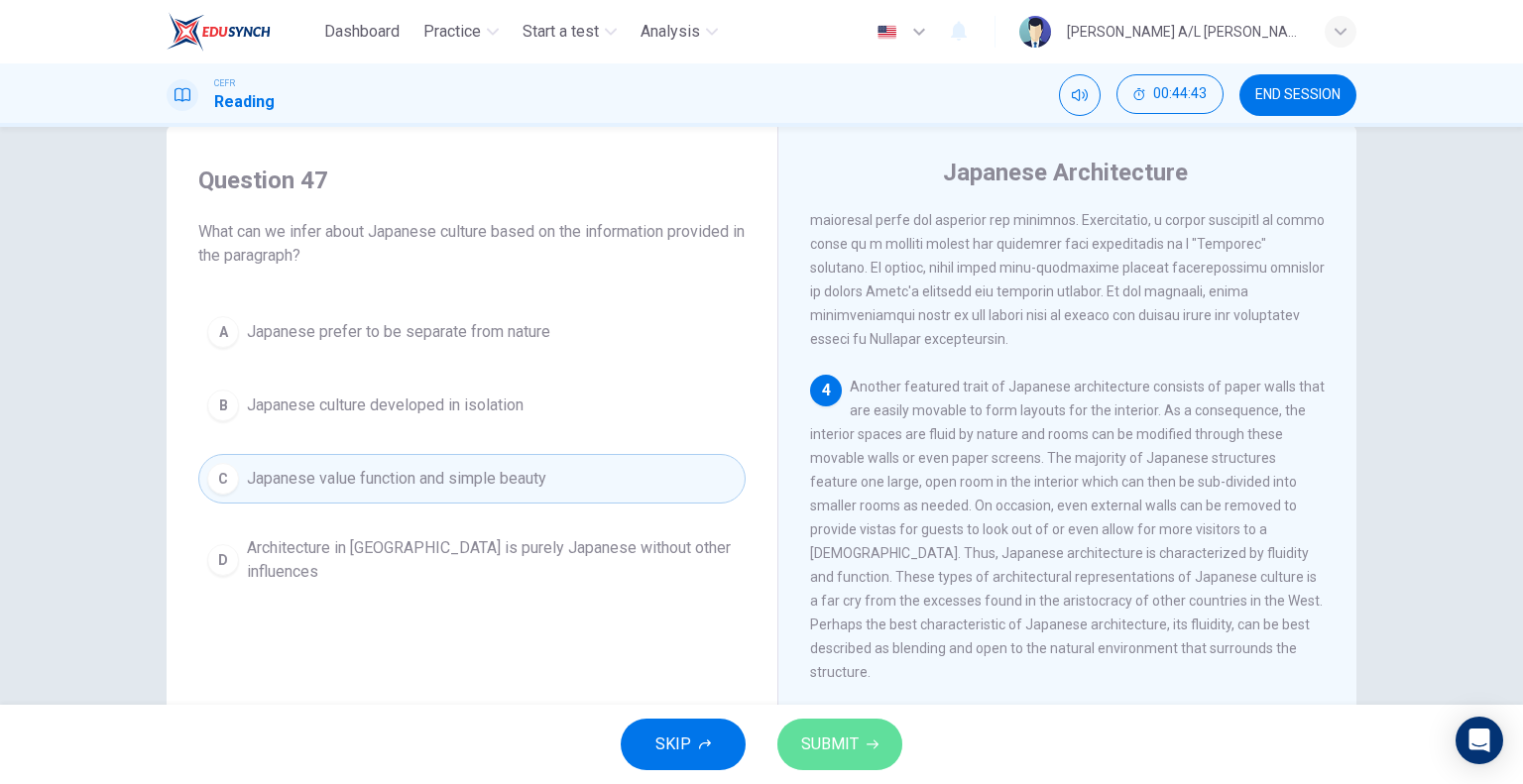 click on "SUBMIT" at bounding box center [840, 744] 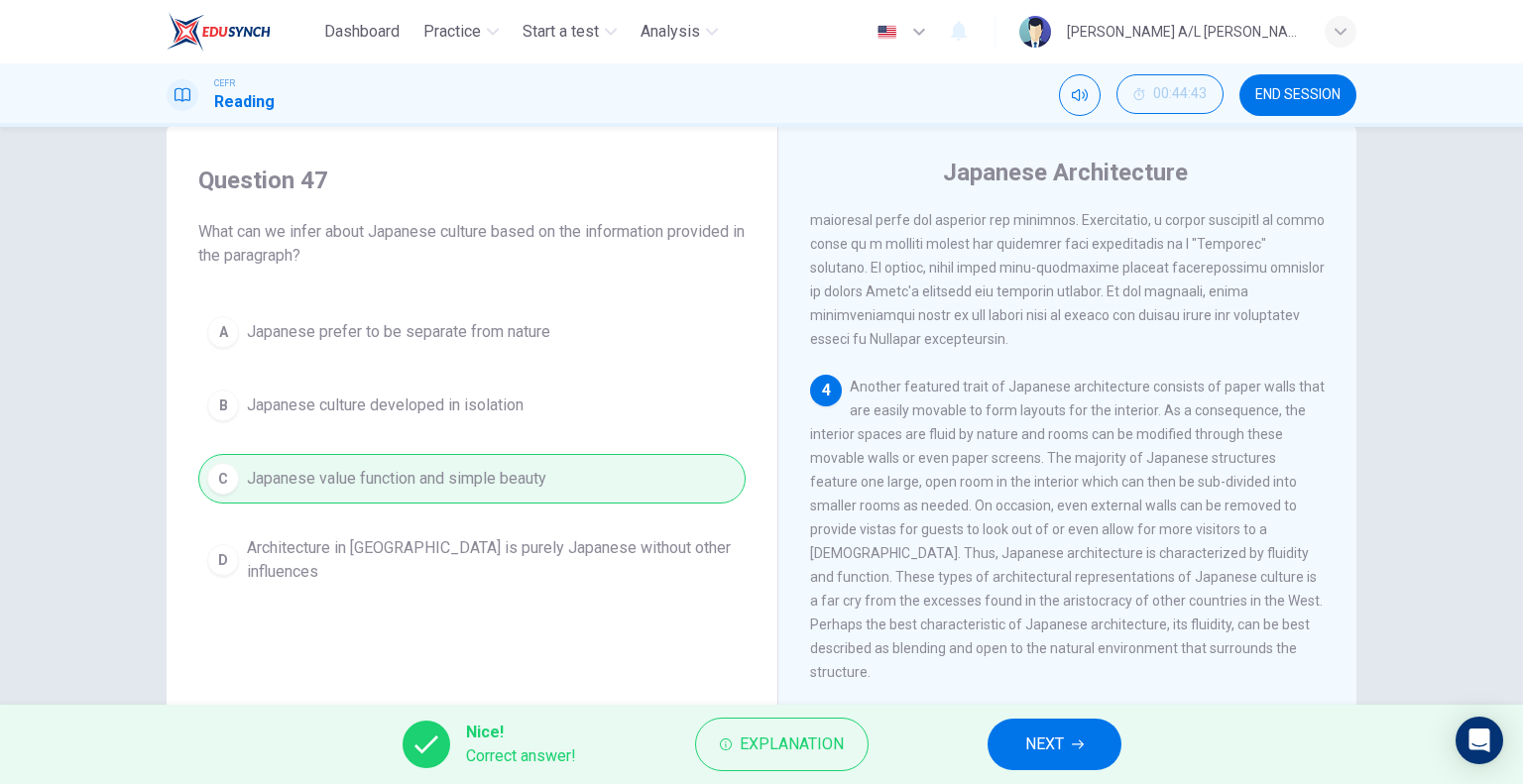 click on "NEXT" at bounding box center [1044, 744] 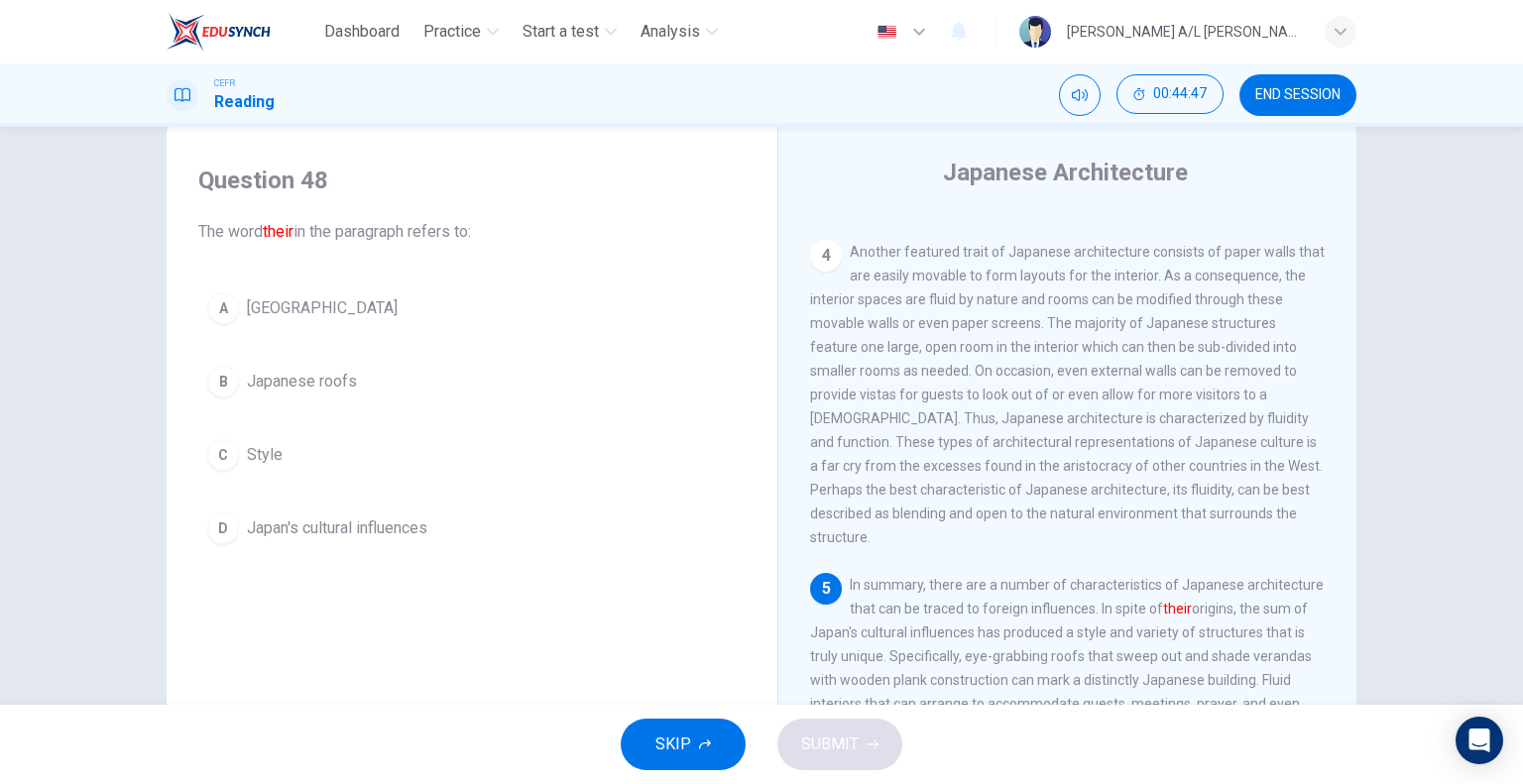 scroll, scrollTop: 1041, scrollLeft: 0, axis: vertical 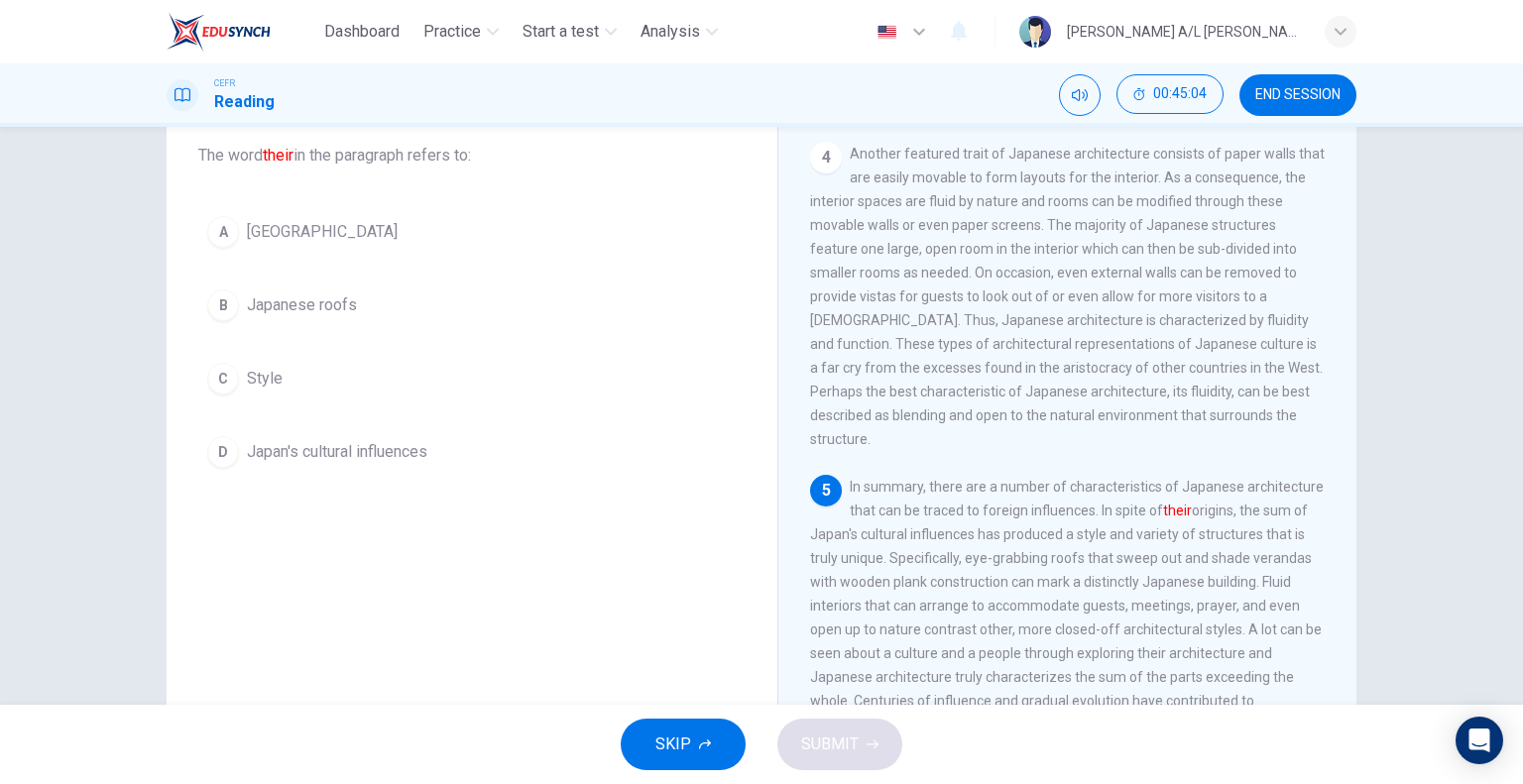 click on "Question 48 The word  their  in the paragraph refers to: A Japan B Japanese roofs C Style D Japan's cultural influences" at bounding box center [472, 282] 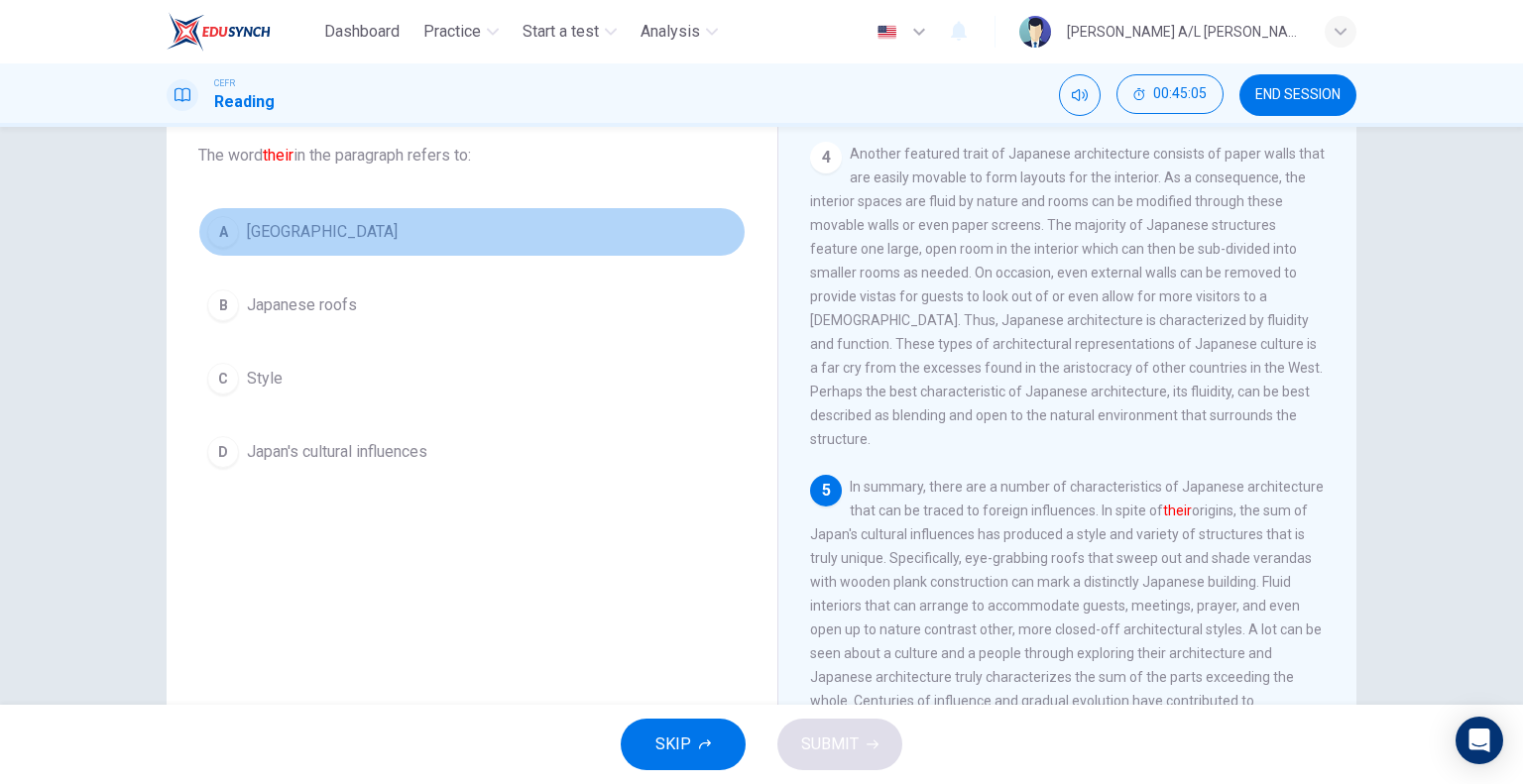 click on "A Japan" at bounding box center (472, 232) 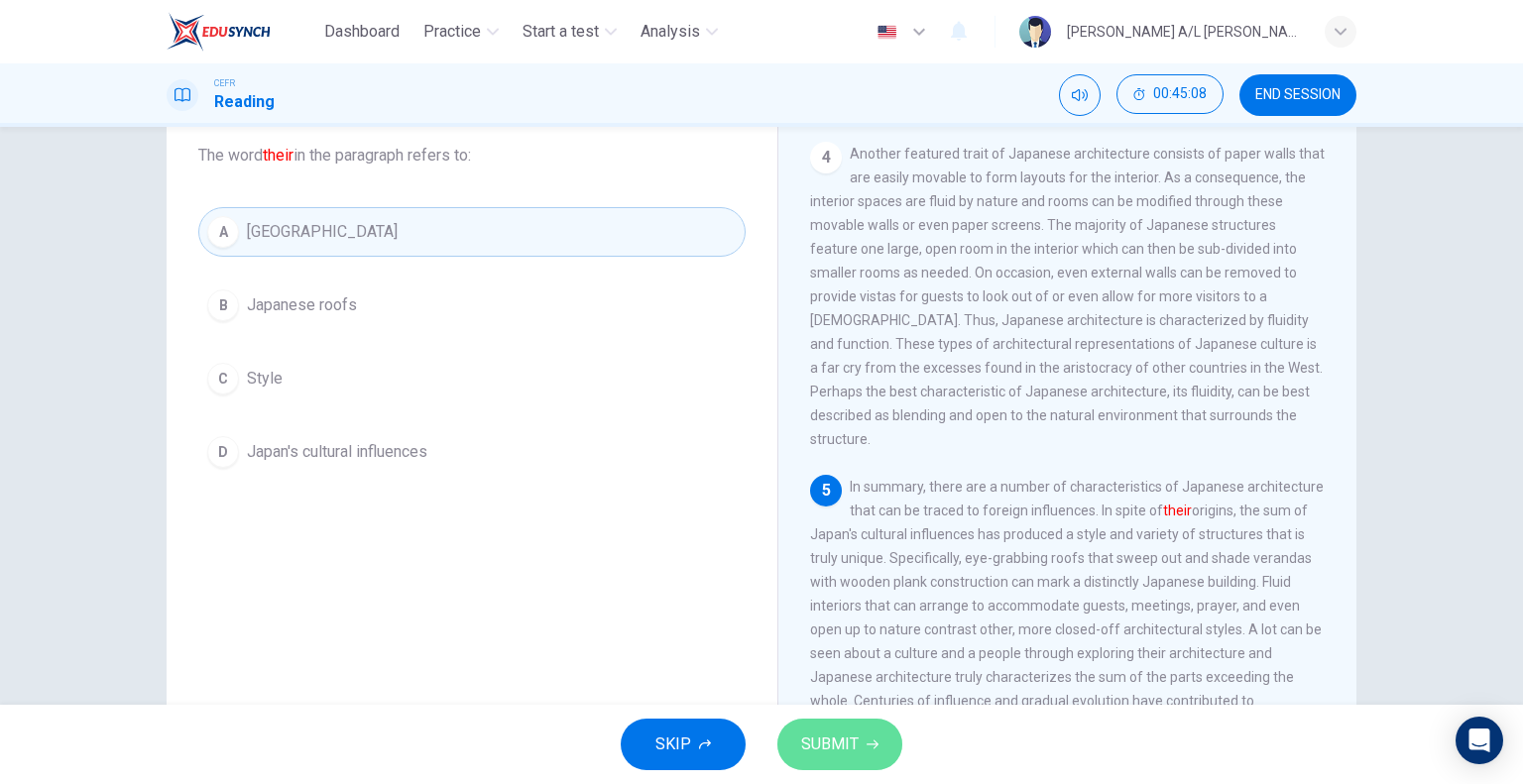 click on "SUBMIT" at bounding box center (830, 744) 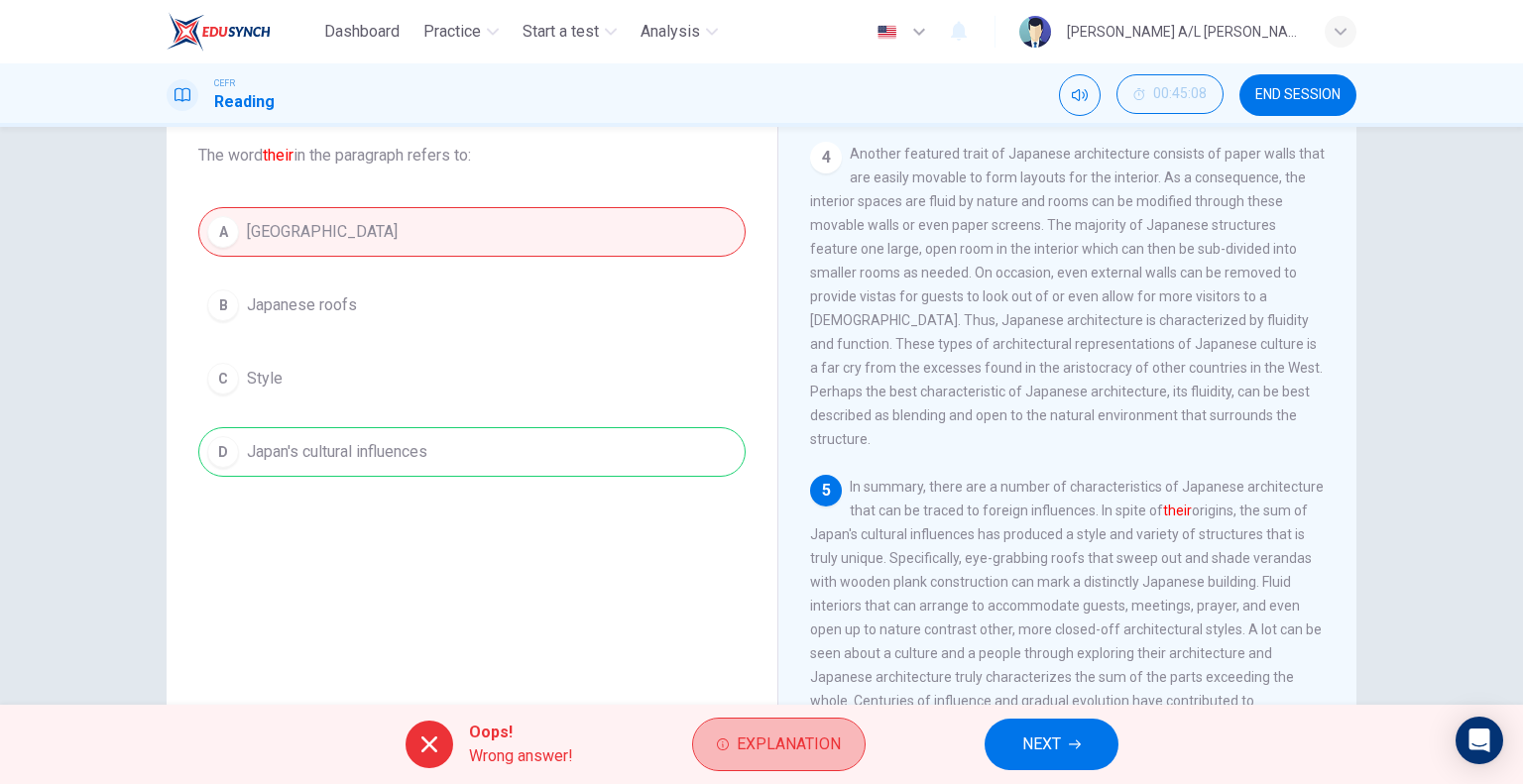 click on "Explanation" at bounding box center (788, 744) 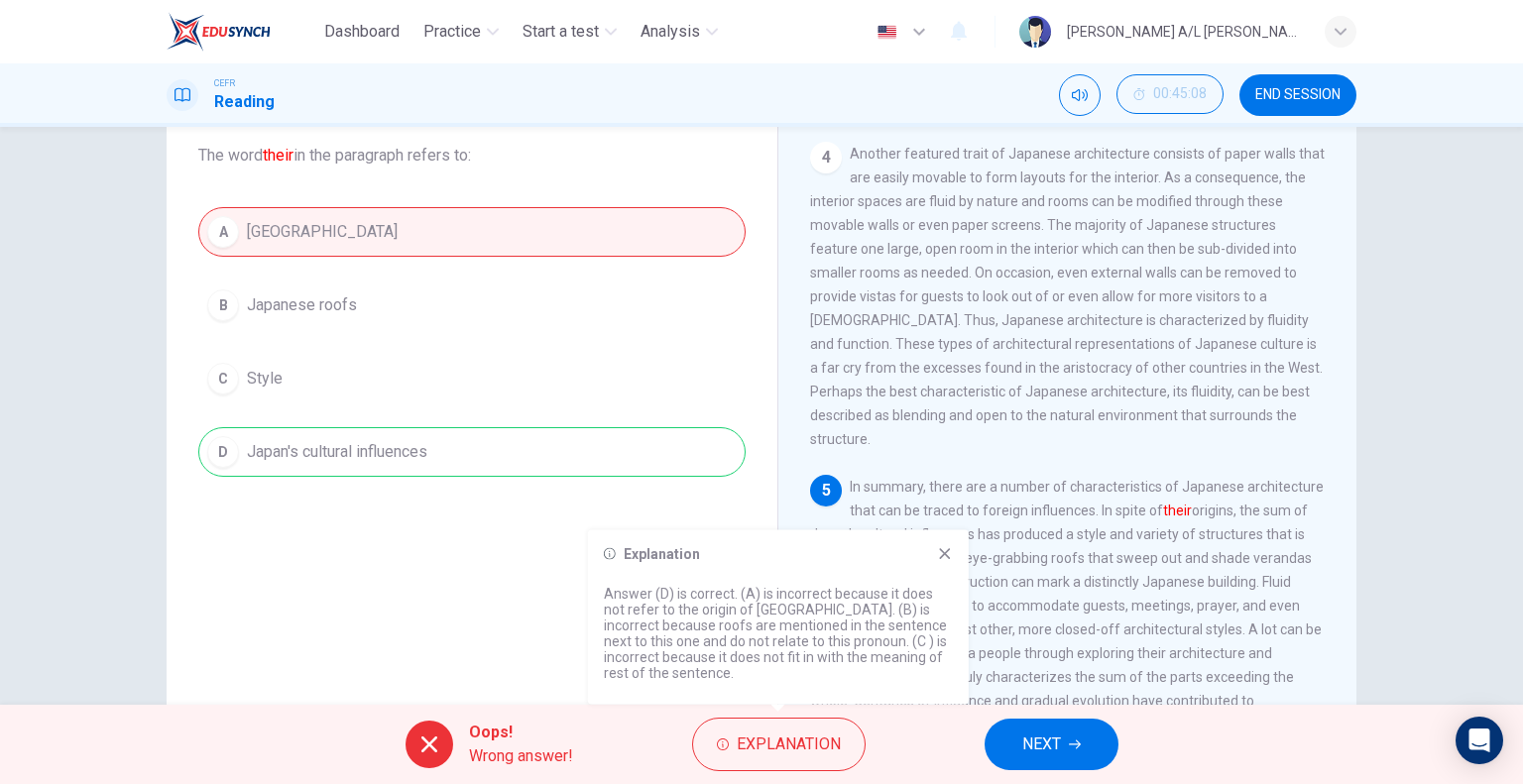 scroll, scrollTop: 0, scrollLeft: 0, axis: both 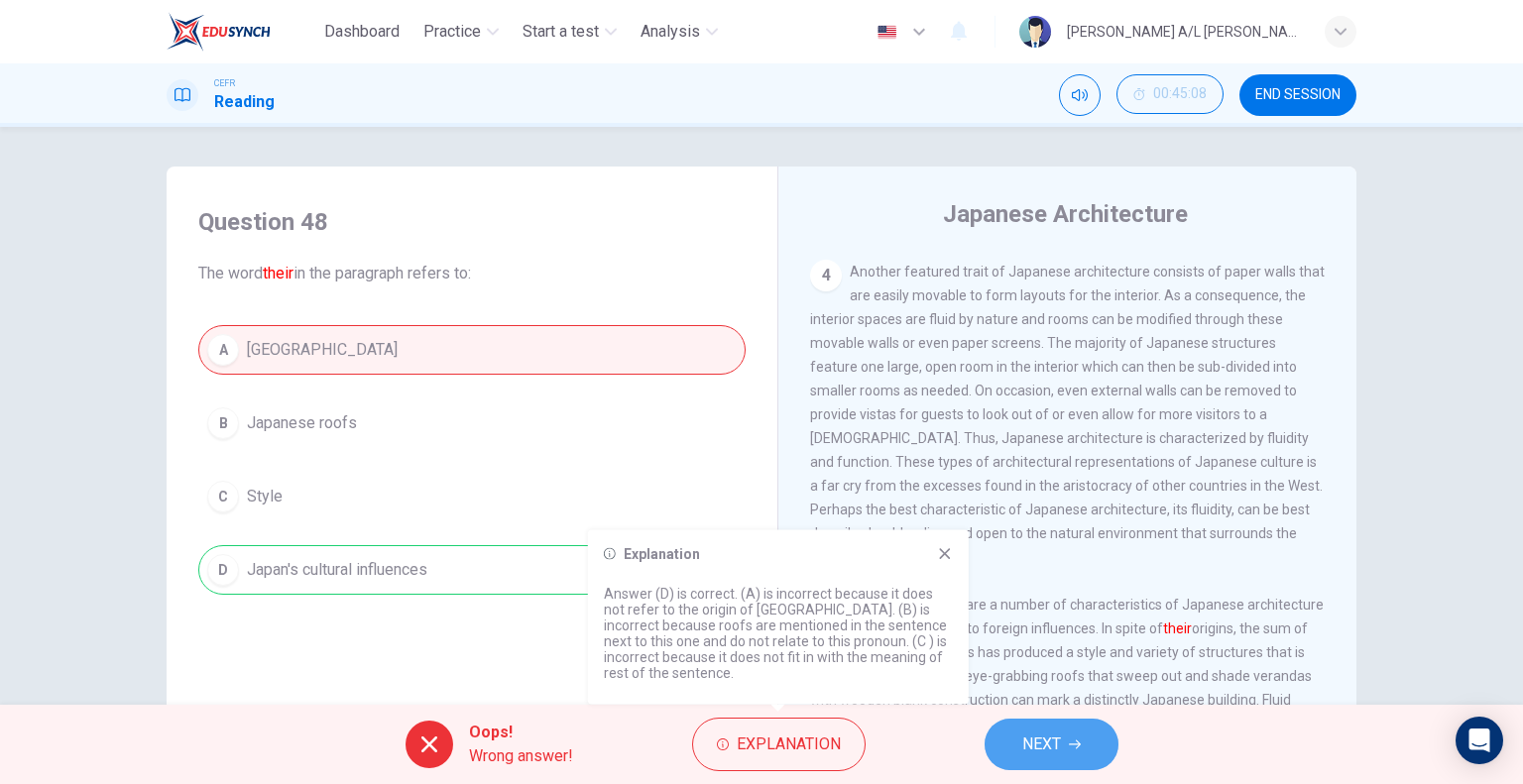 click on "NEXT" at bounding box center (1051, 744) 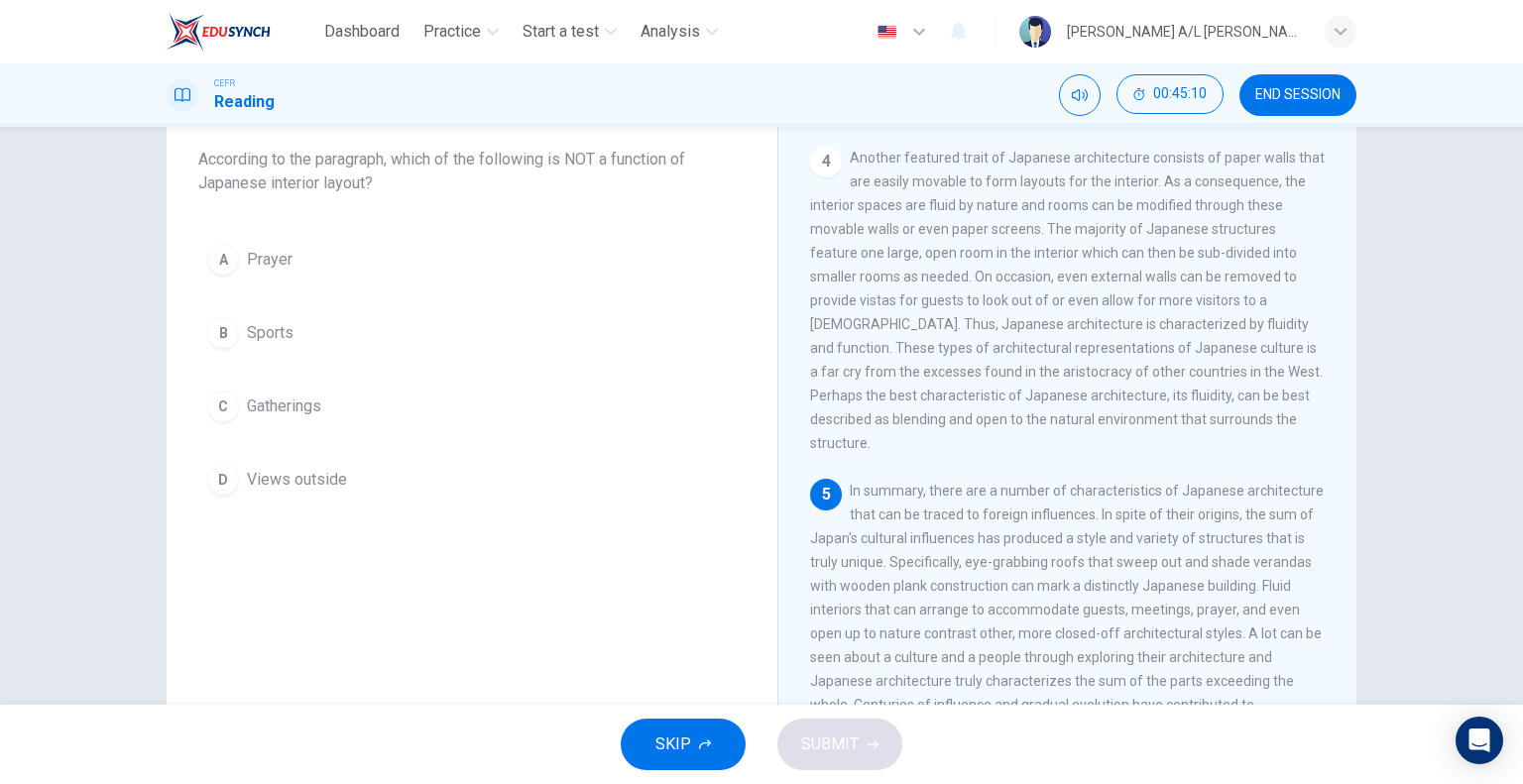 scroll, scrollTop: 115, scrollLeft: 0, axis: vertical 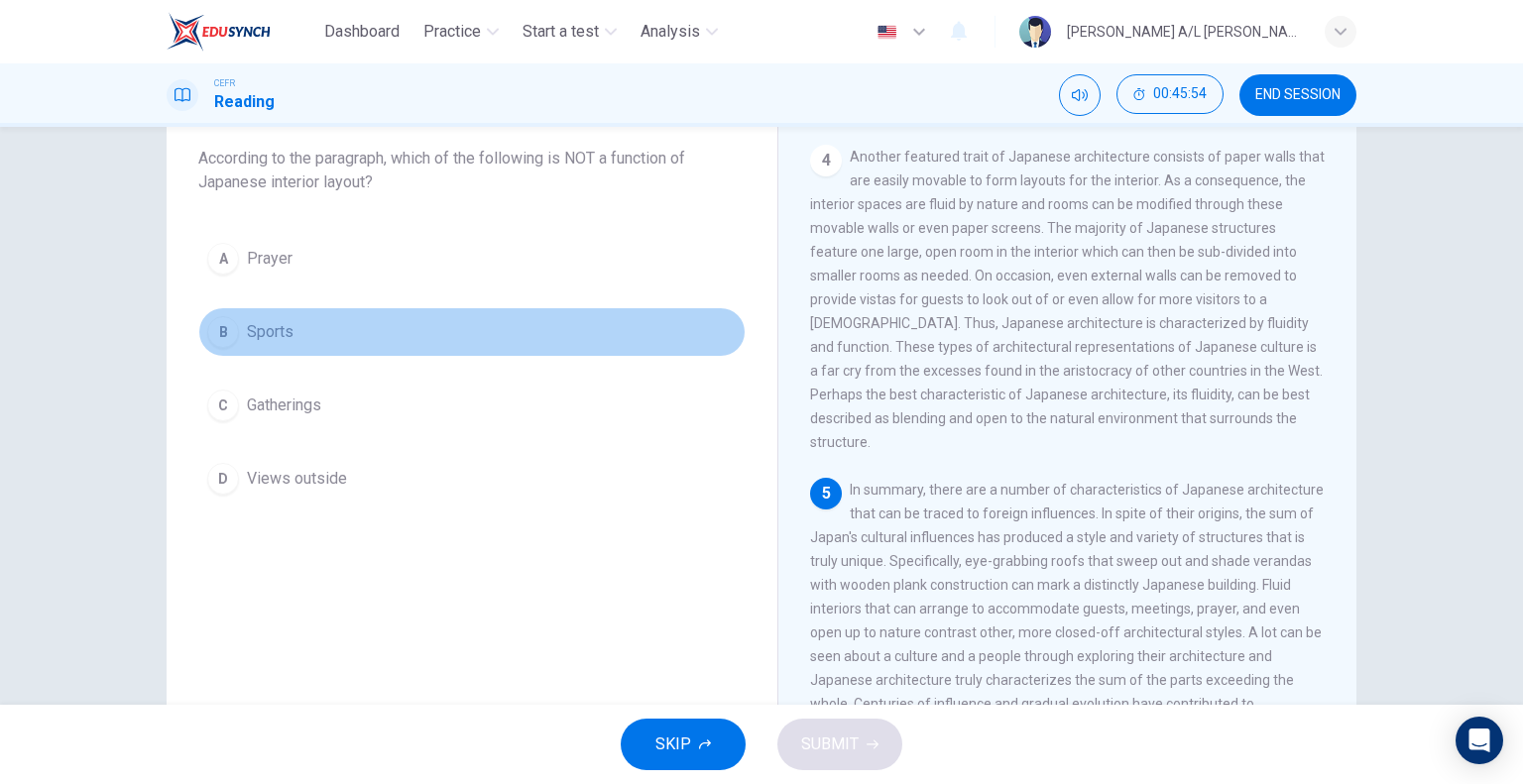 click on "Sports" at bounding box center (270, 332) 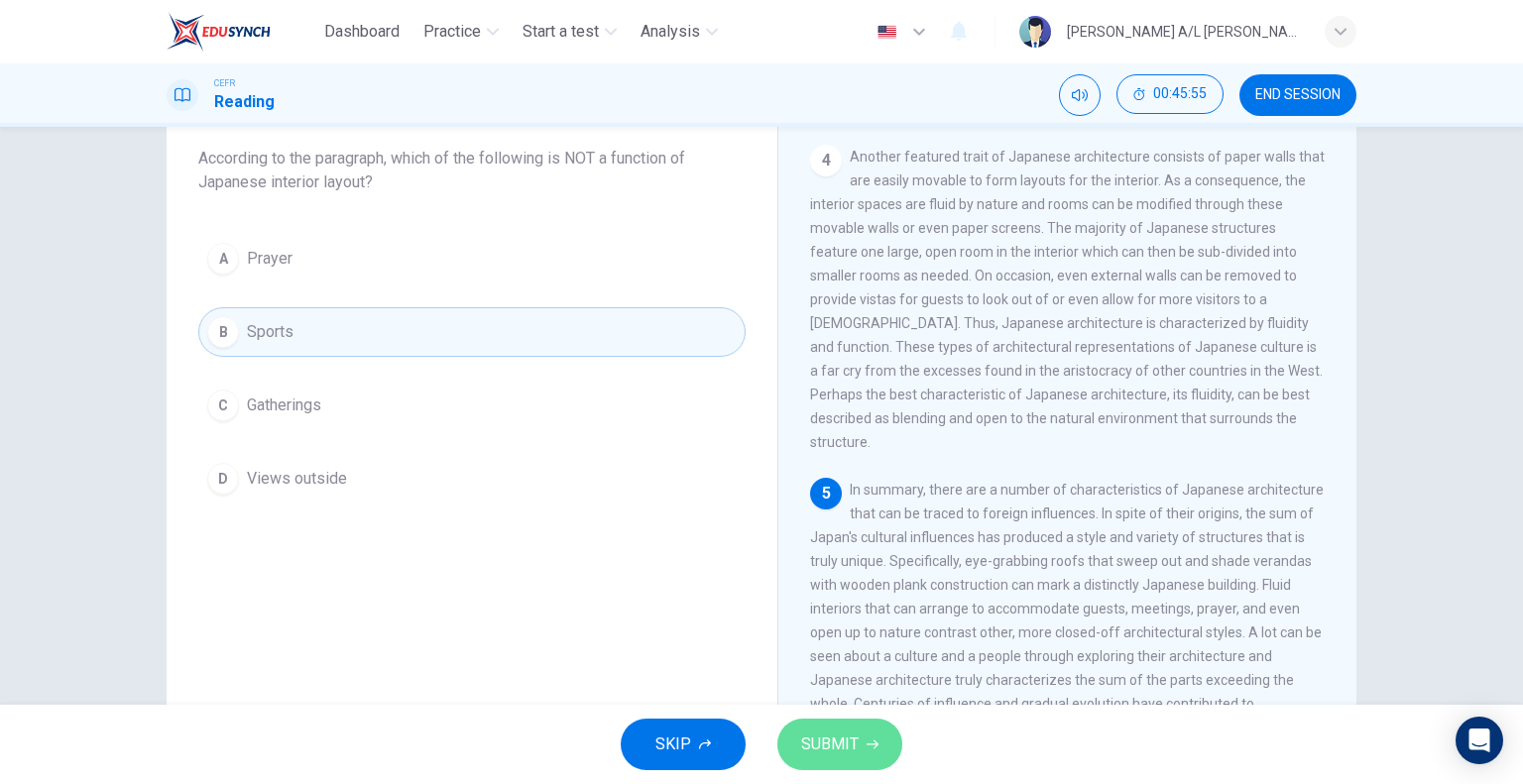 click on "SUBMIT" at bounding box center (830, 744) 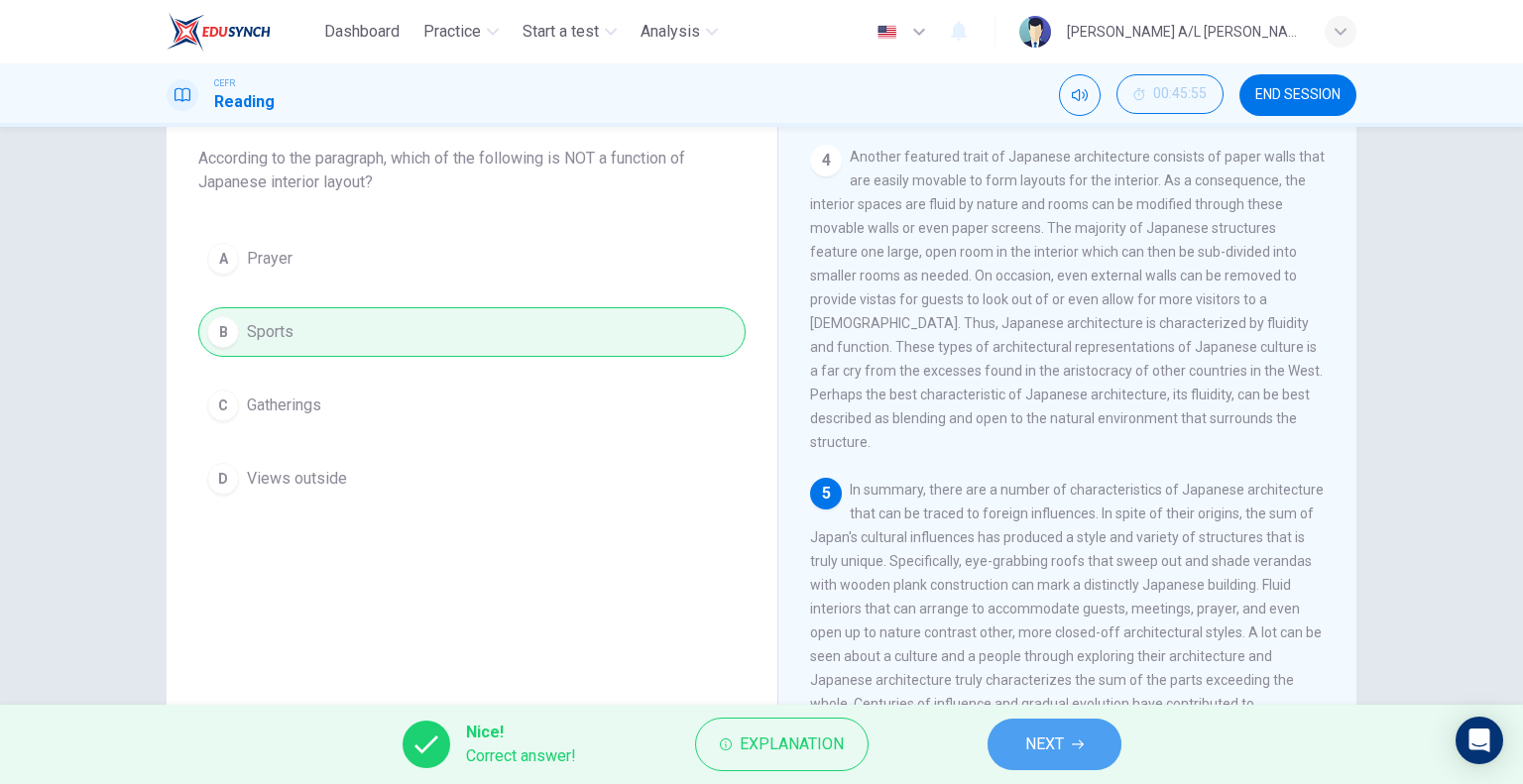 click on "NEXT" at bounding box center (1044, 744) 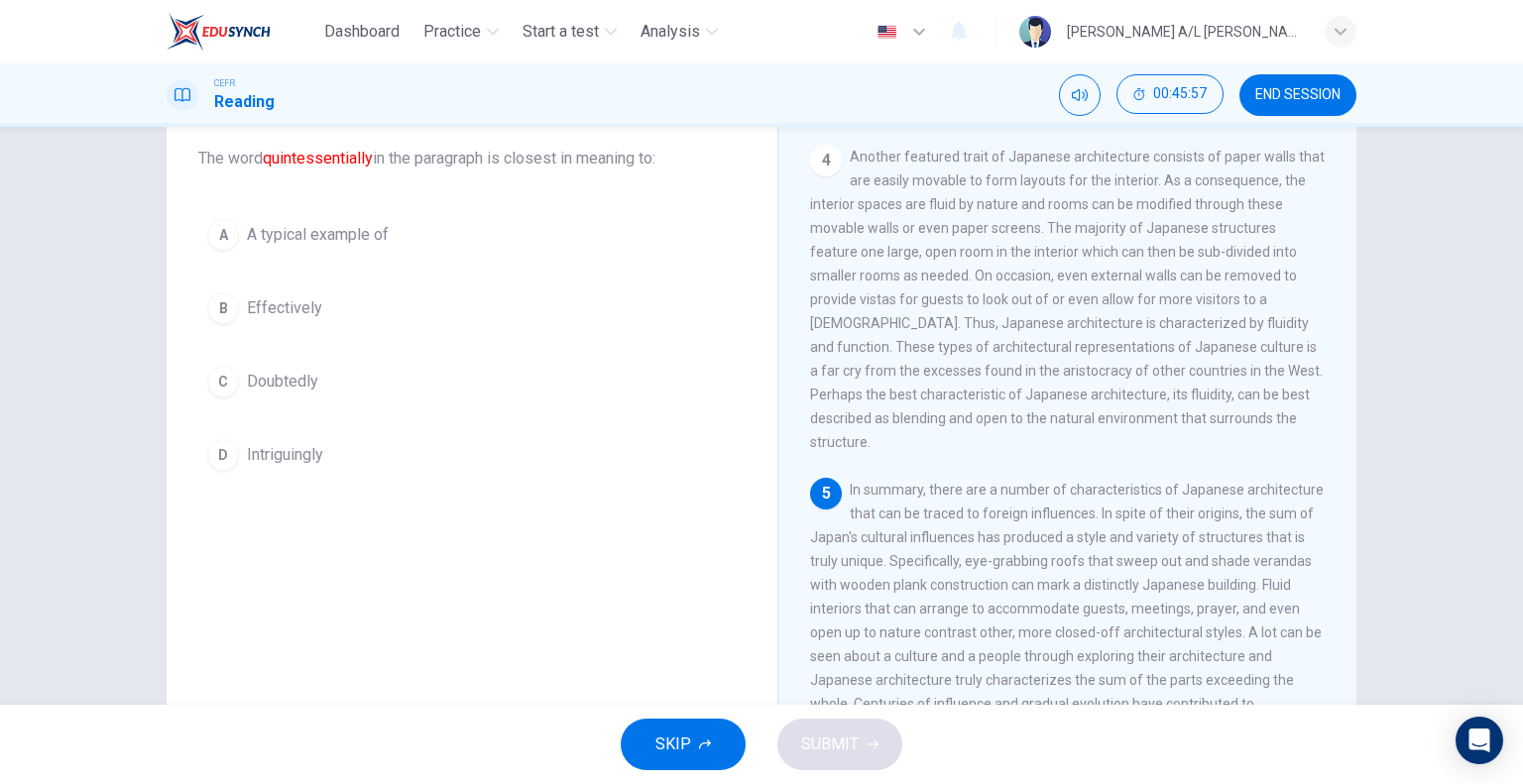 click on "In summary, there are a number of characteristics of Japanese architecture that can be traced to foreign influences. In spite of their origins, the sum of Japan's cultural influences has produced a style and variety of structures that is truly unique. Specifically, eye-grabbing roofs that sweep out and shade verandas with wooden plank construction can mark a distinctly Japanese building. Fluid interiors that can arrange to accommodate guests, meetings, prayer, and even open up to nature contrast other, more closed-off architectural styles. A lot can be seen about a culture and a people through exploring their architecture and Japanese architecture truly characterizes the sum of the parts exceeding the whole. Centuries of influence and gradual evolution have contributed to architecture that is   quintessentially  Japanese." at bounding box center (1067, 609) 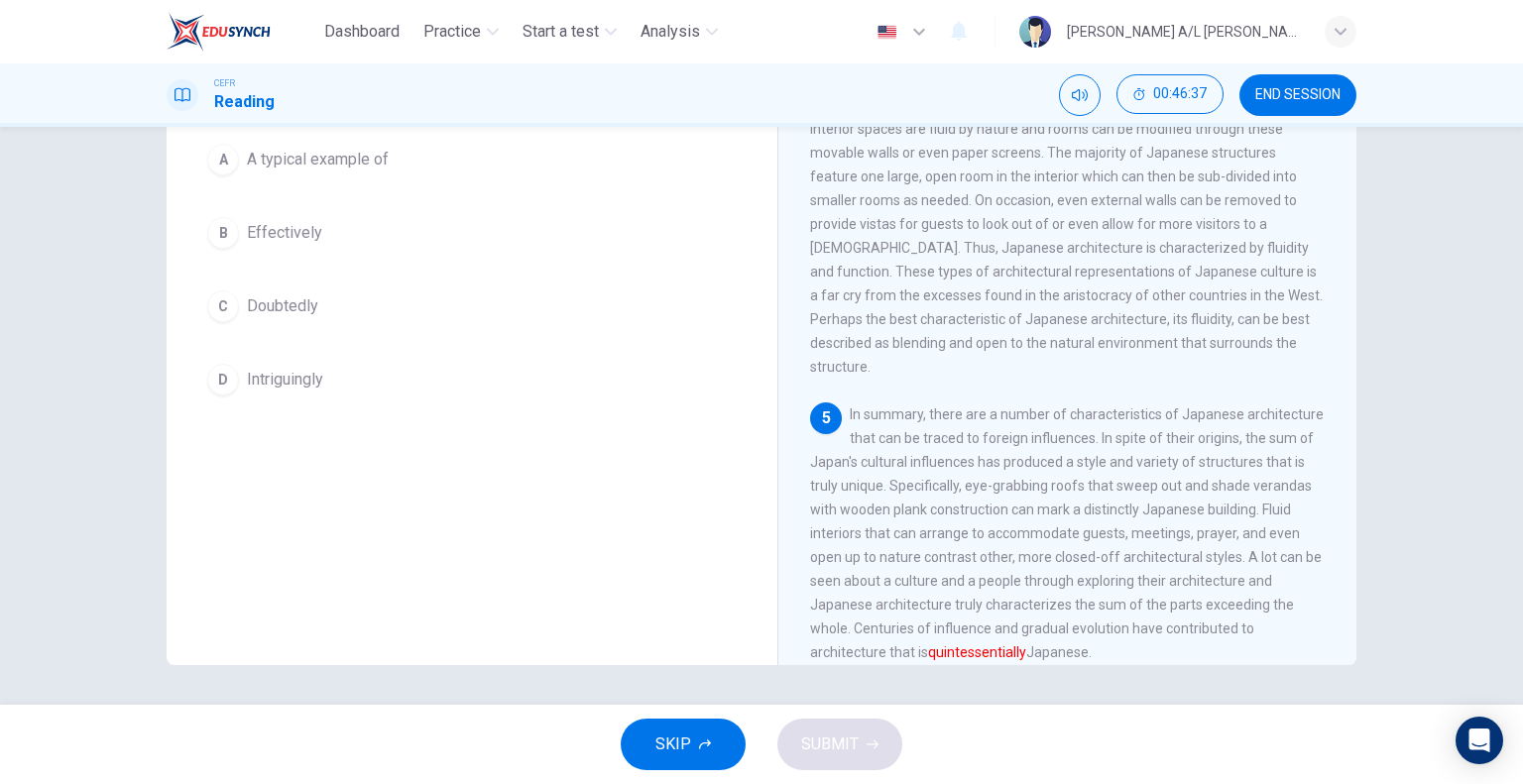 scroll, scrollTop: 189, scrollLeft: 0, axis: vertical 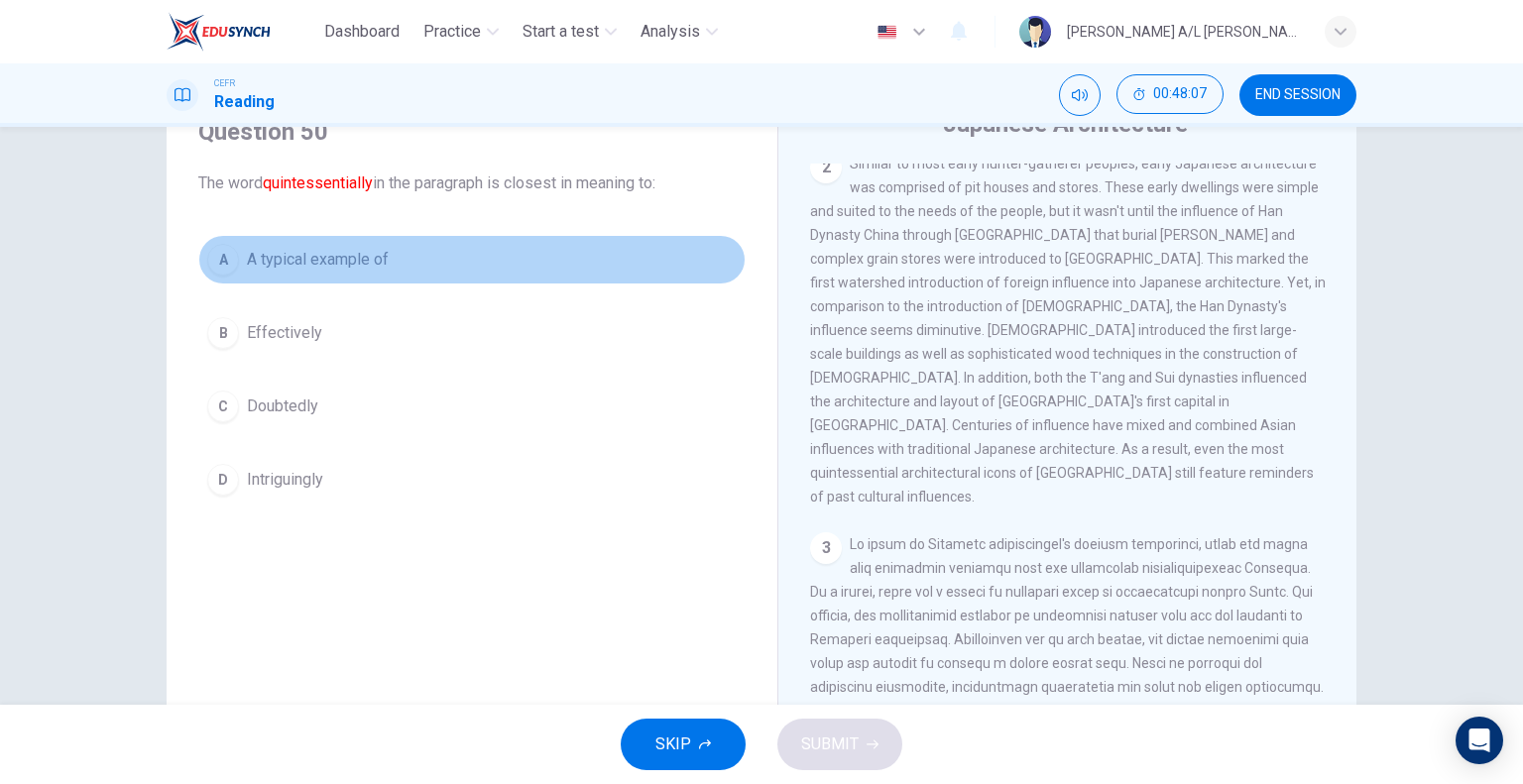 click on "A A typical example of" at bounding box center [472, 260] 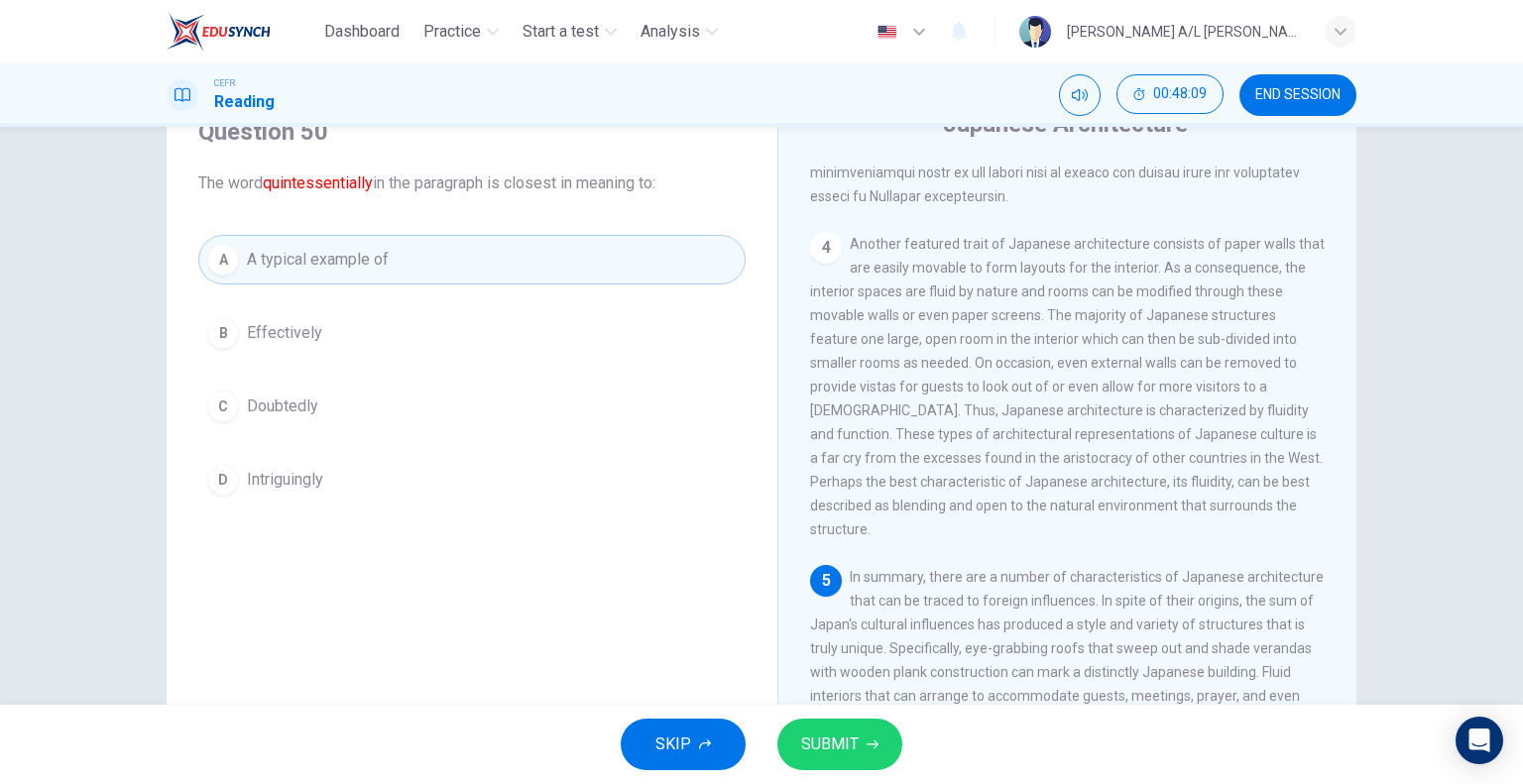 scroll, scrollTop: 1041, scrollLeft: 0, axis: vertical 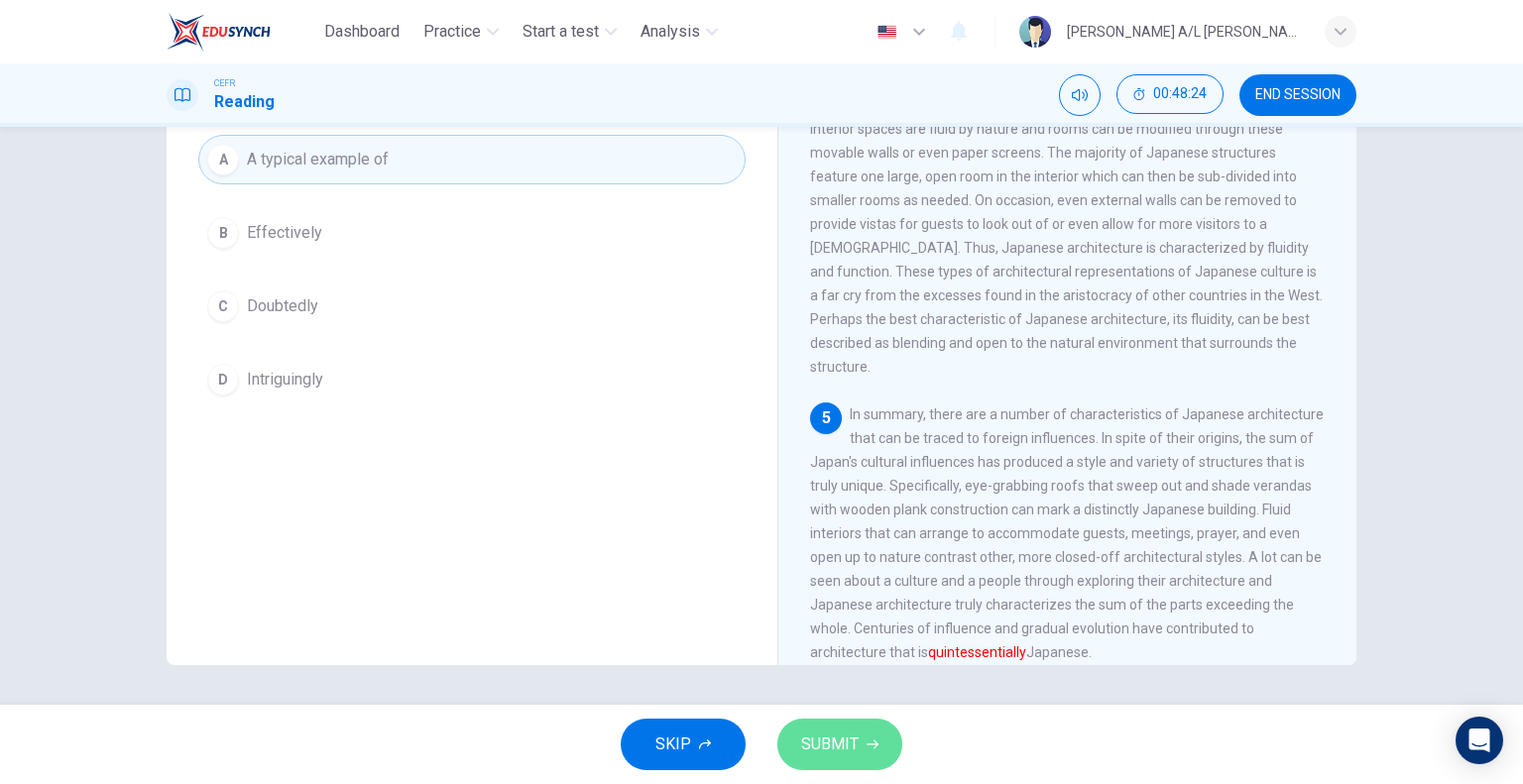 click on "SUBMIT" at bounding box center (840, 744) 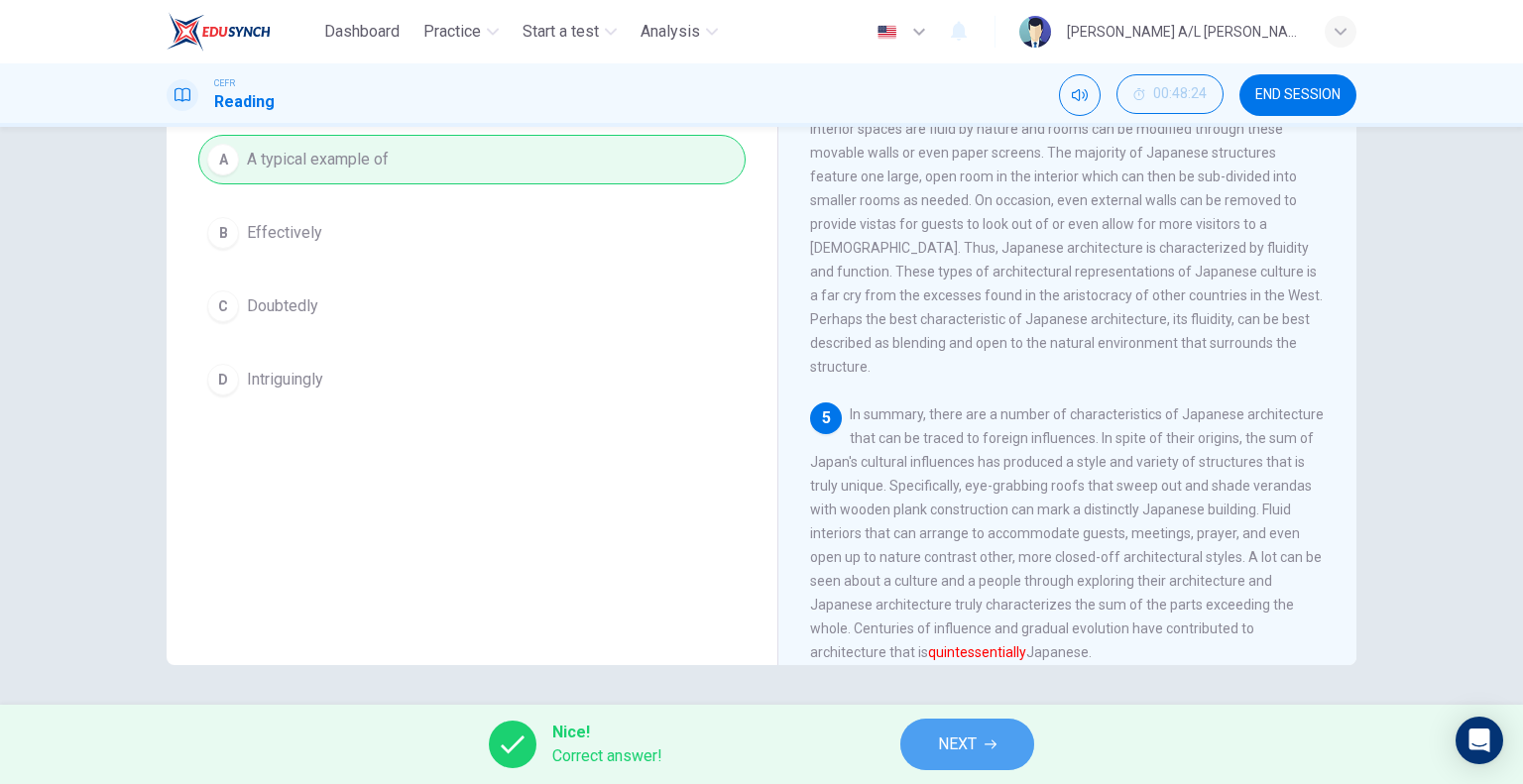 click on "NEXT" at bounding box center (967, 744) 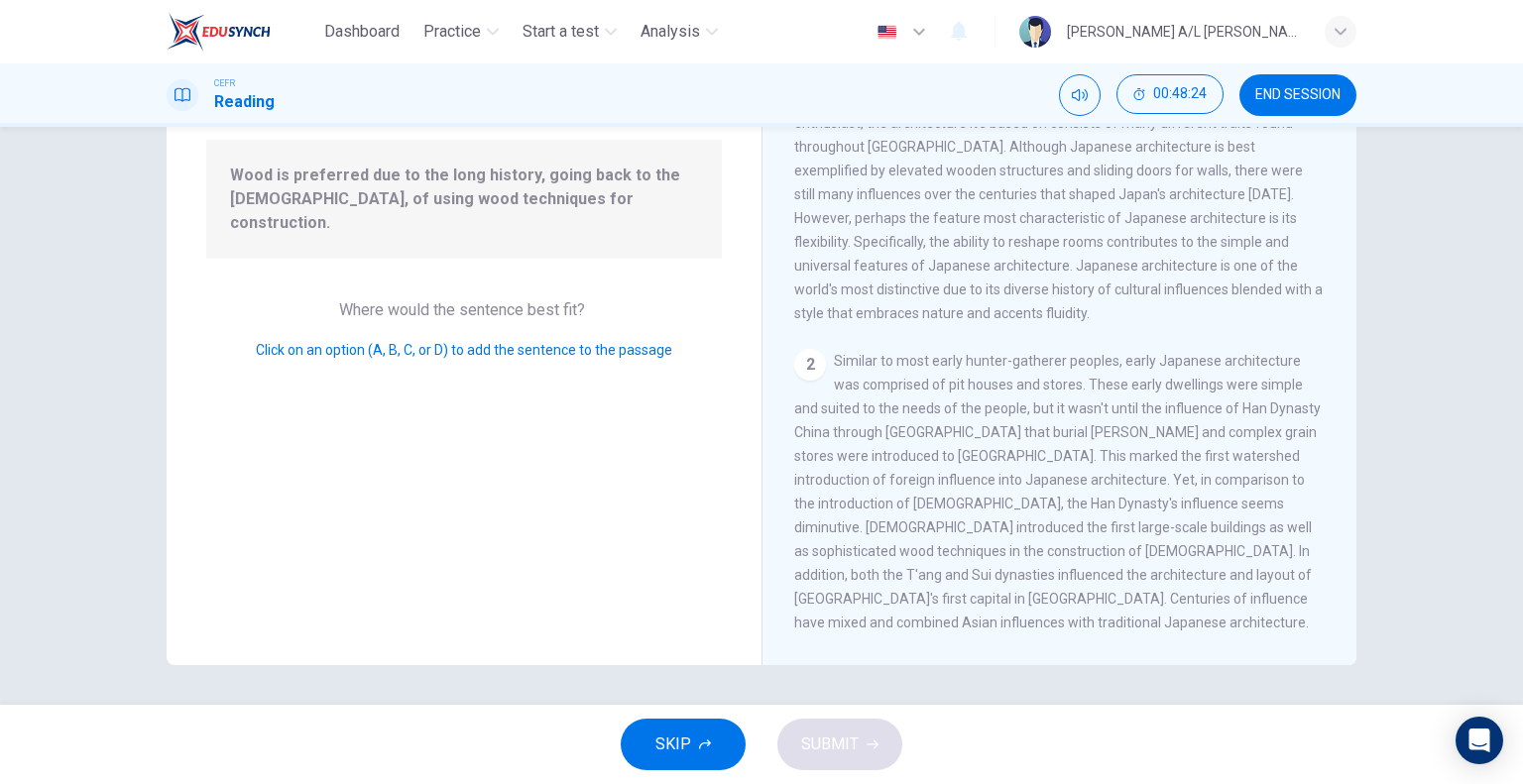 scroll, scrollTop: 415, scrollLeft: 0, axis: vertical 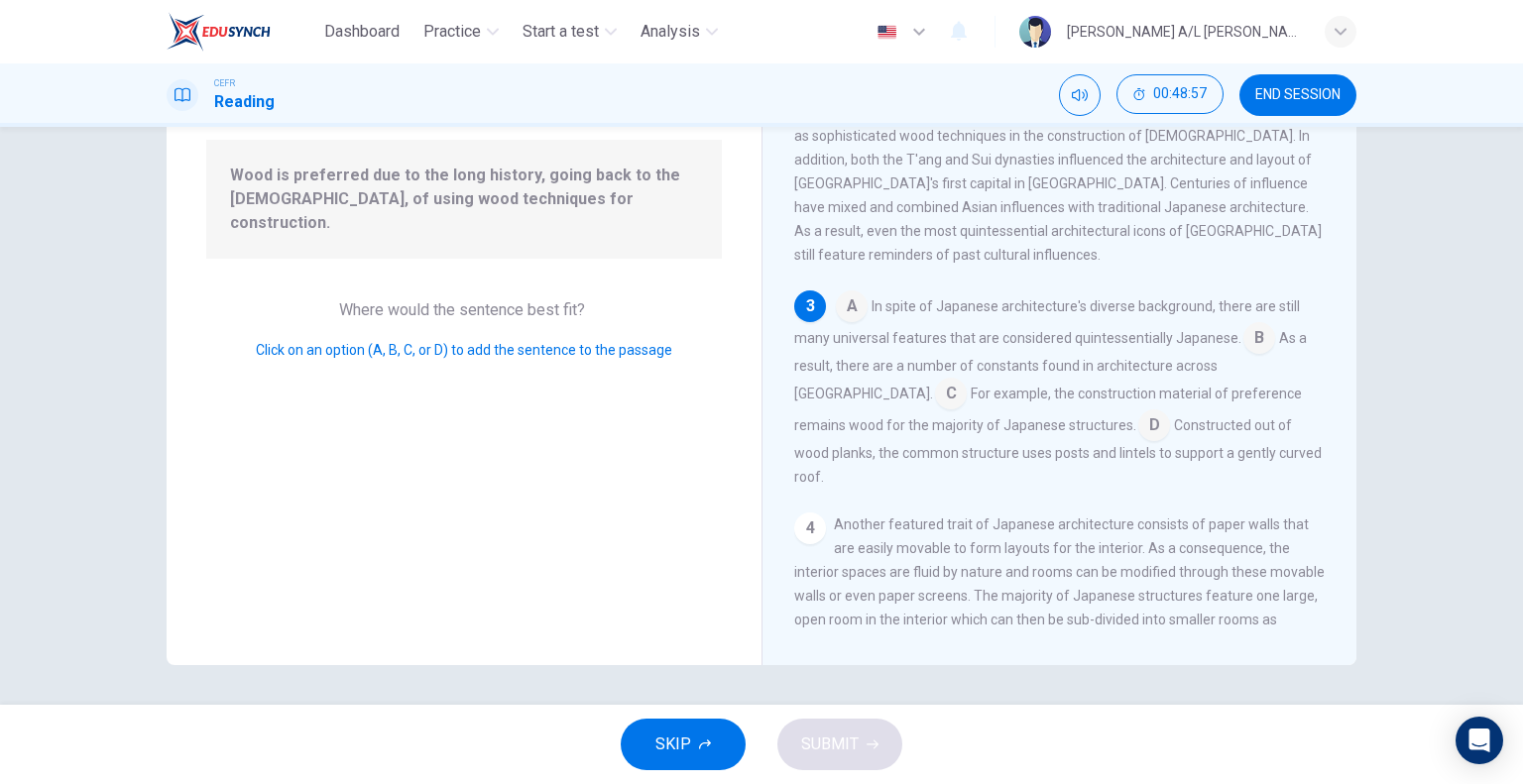 click at bounding box center (1154, 427) 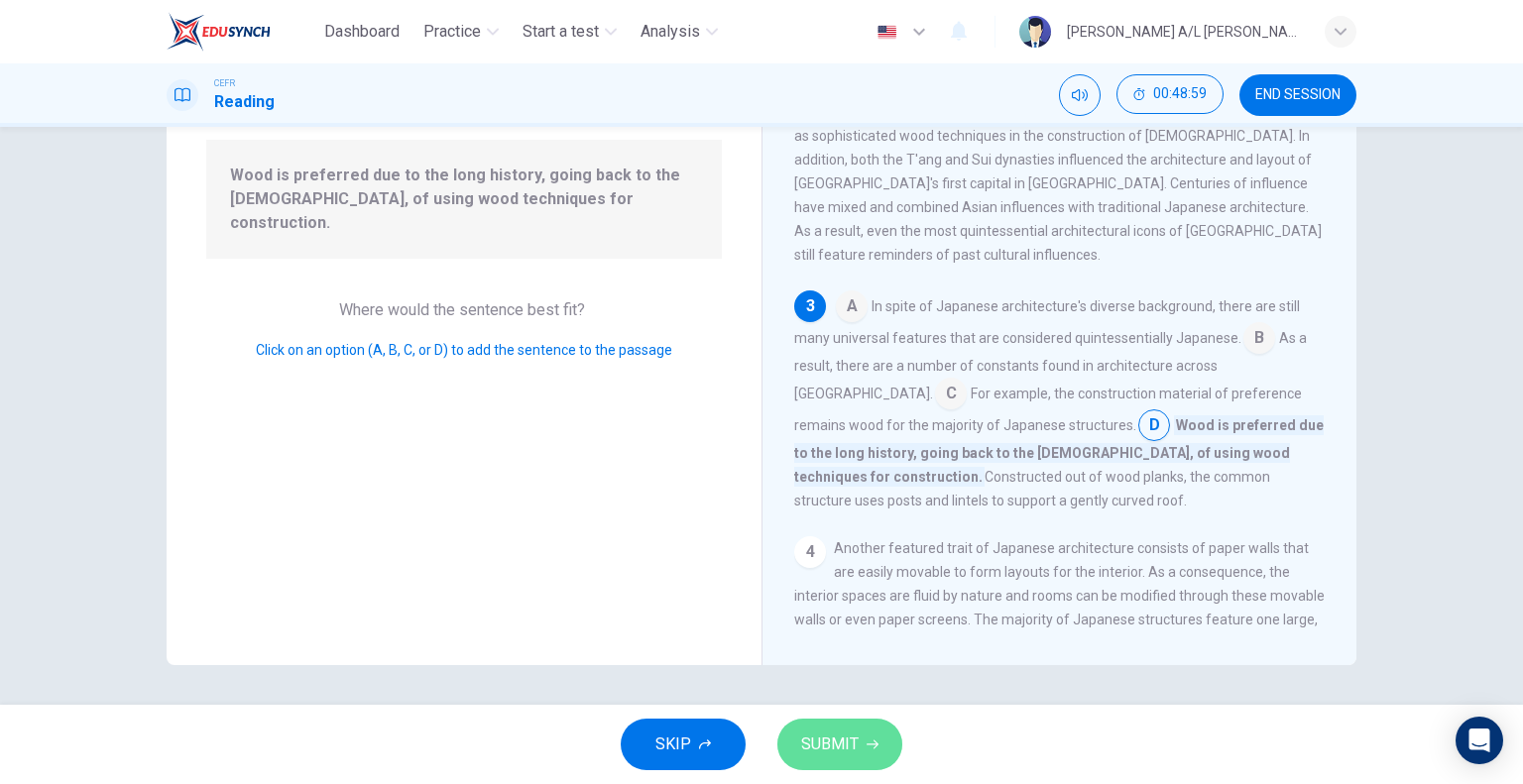 click on "SUBMIT" at bounding box center (830, 744) 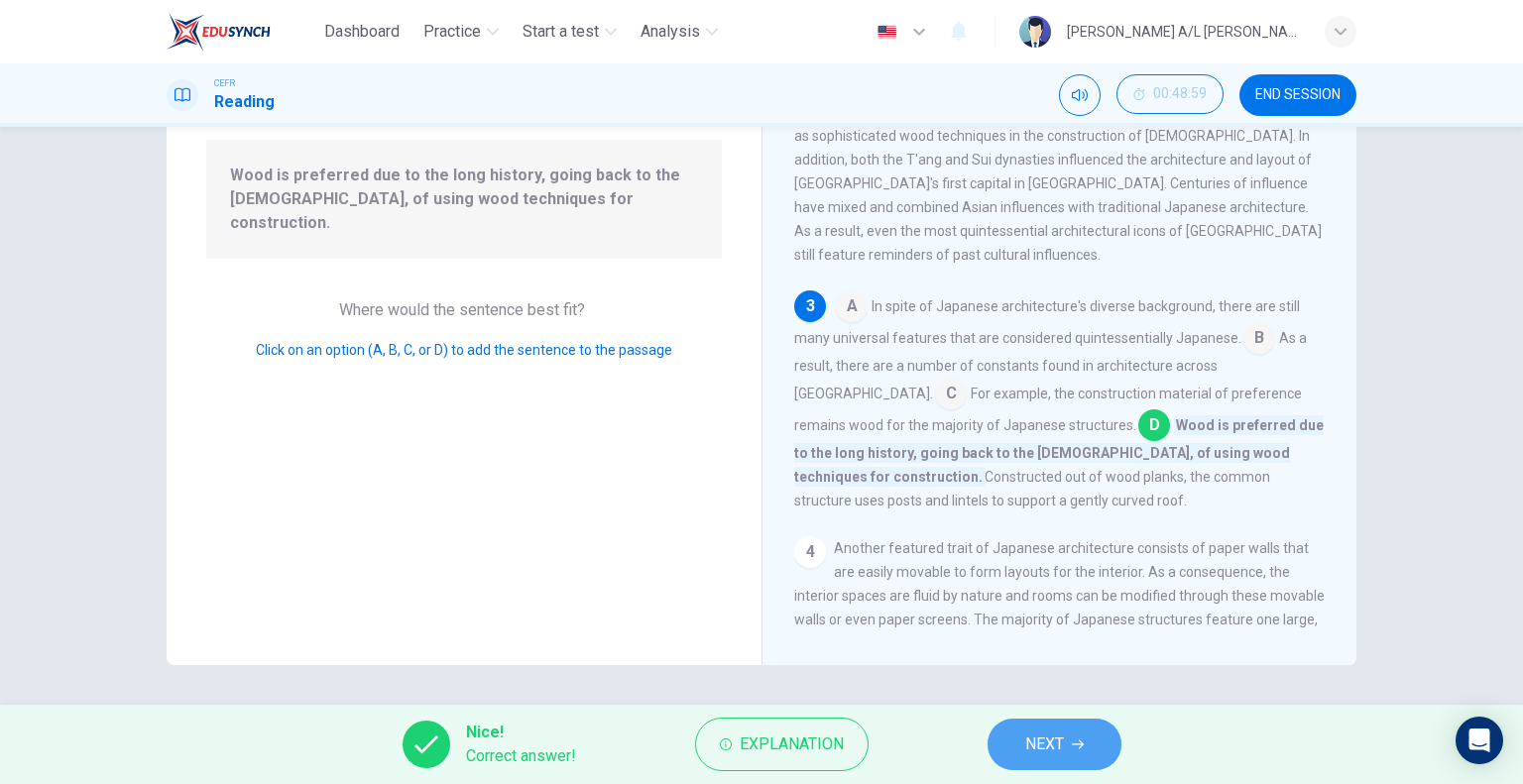 click on "NEXT" at bounding box center (1054, 744) 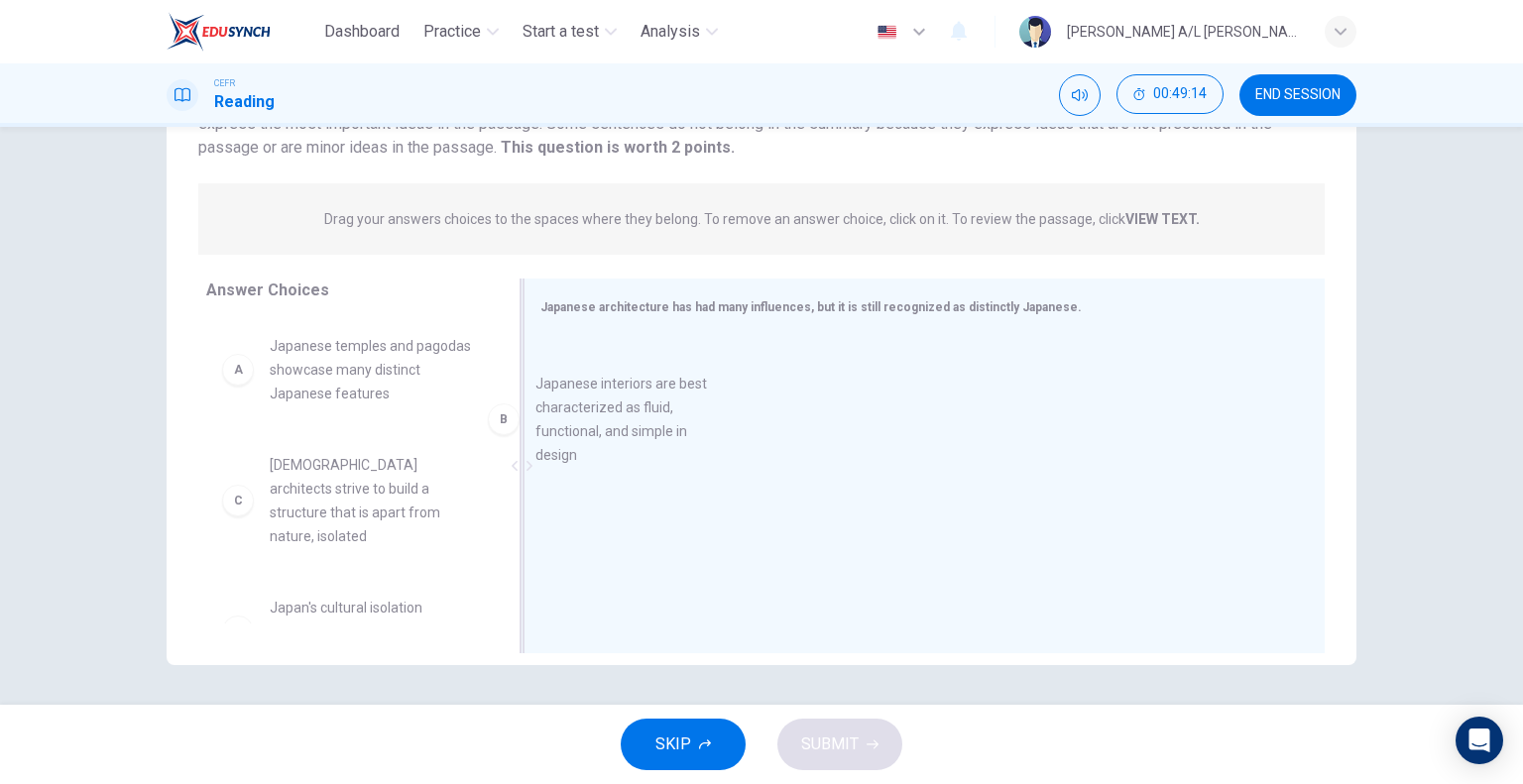drag, startPoint x: 392, startPoint y: 515, endPoint x: 748, endPoint y: 405, distance: 372.60703 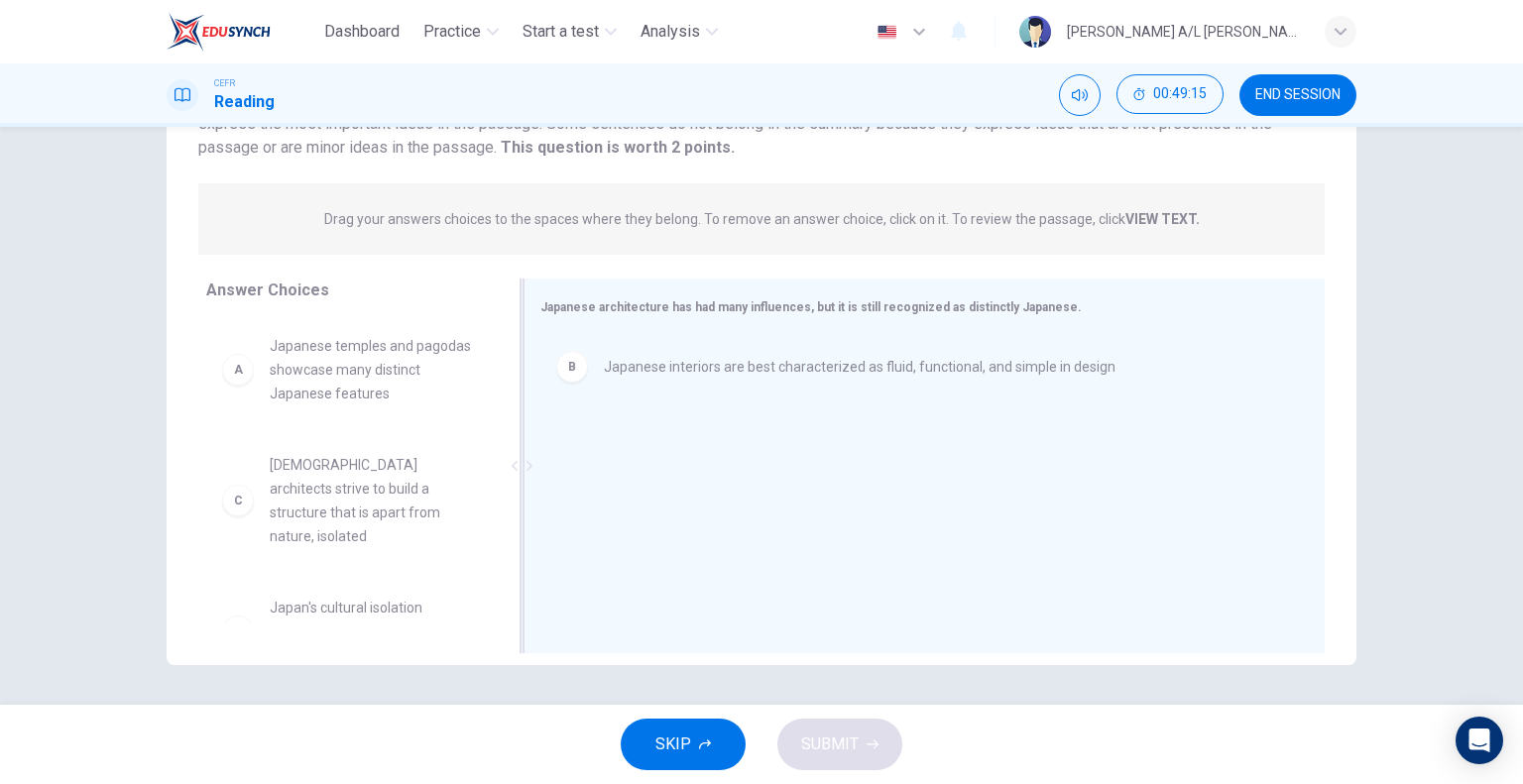 drag, startPoint x: 748, startPoint y: 405, endPoint x: 569, endPoint y: 526, distance: 216.06018 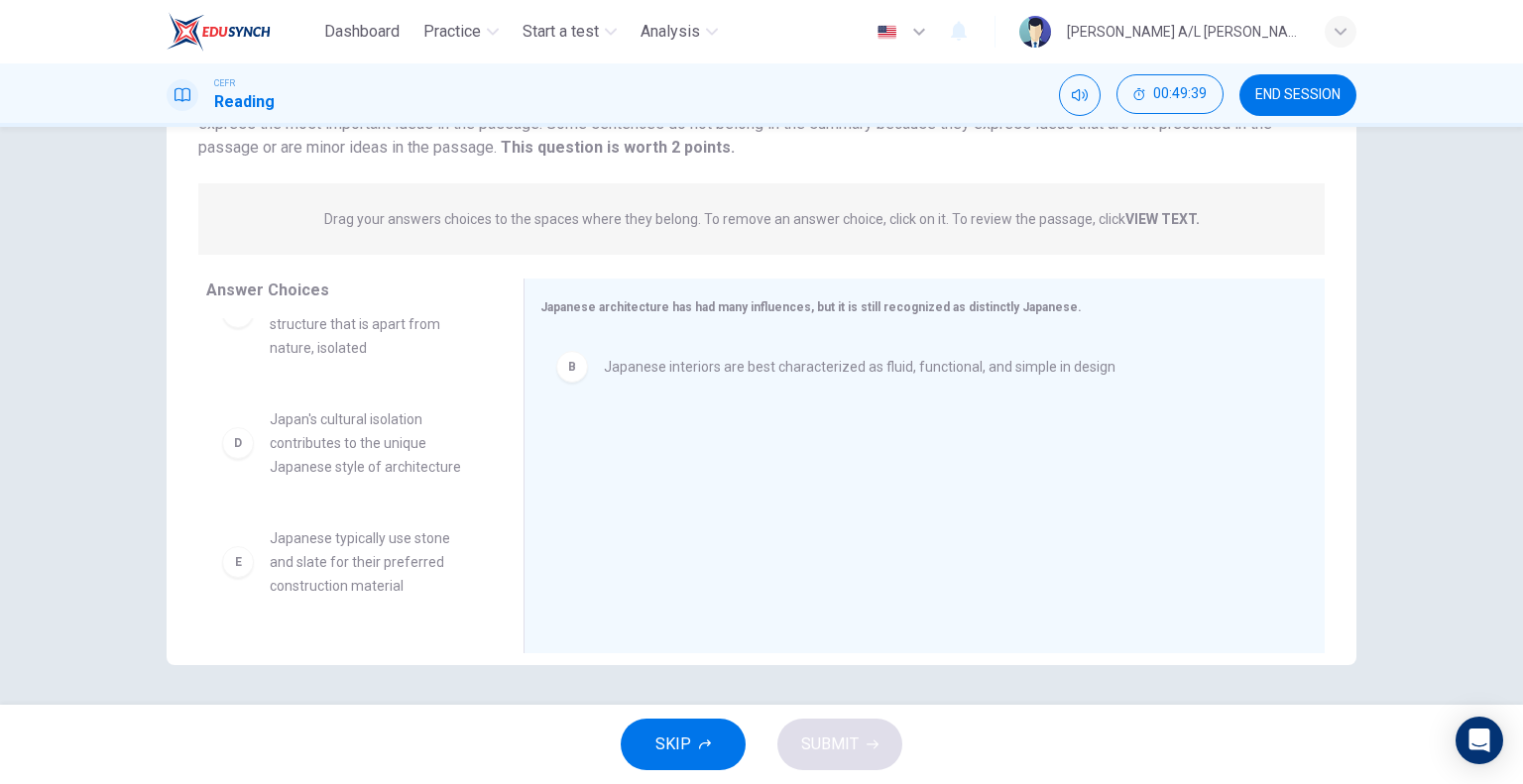 scroll, scrollTop: 141, scrollLeft: 0, axis: vertical 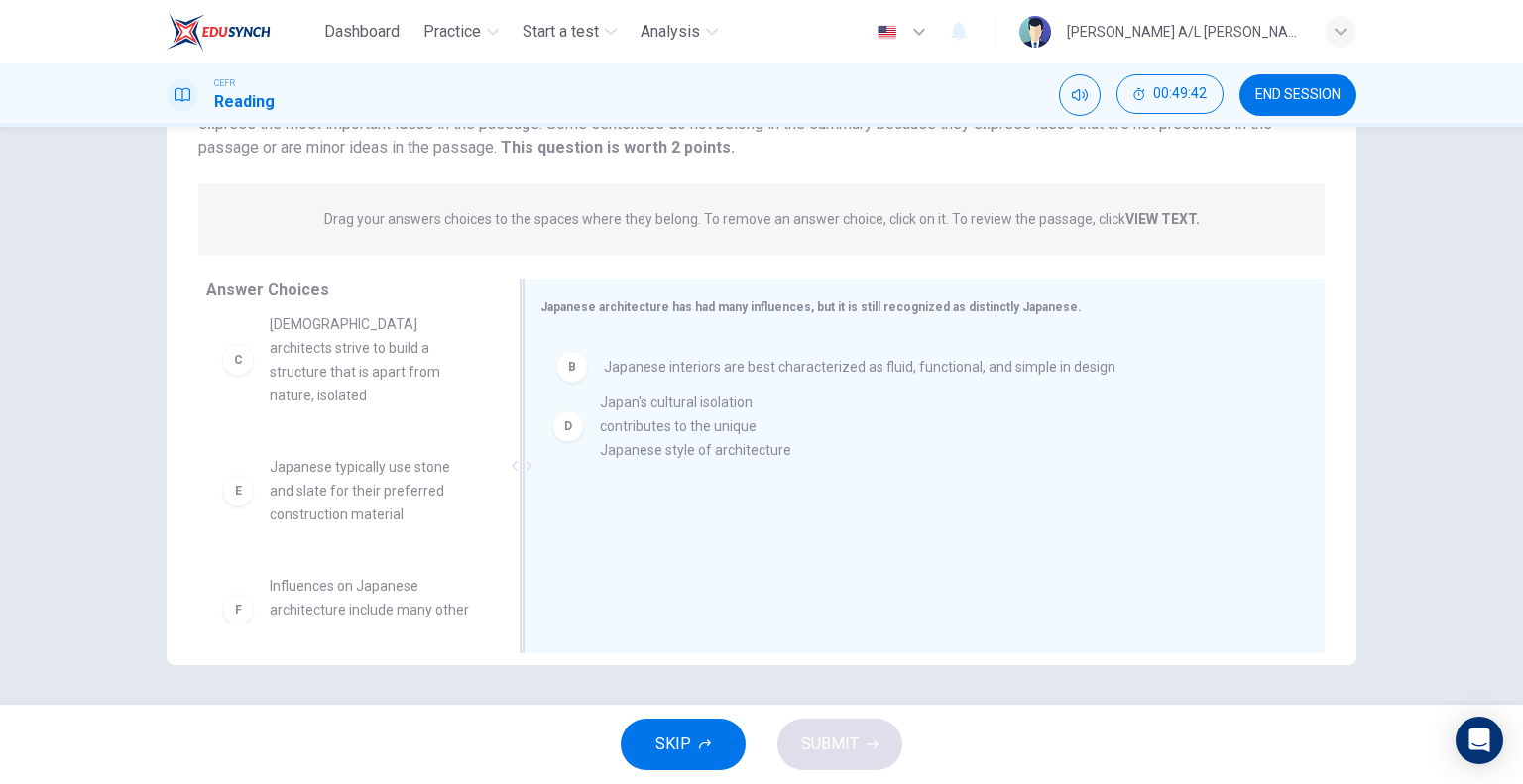 drag, startPoint x: 354, startPoint y: 483, endPoint x: 697, endPoint y: 443, distance: 345.32449 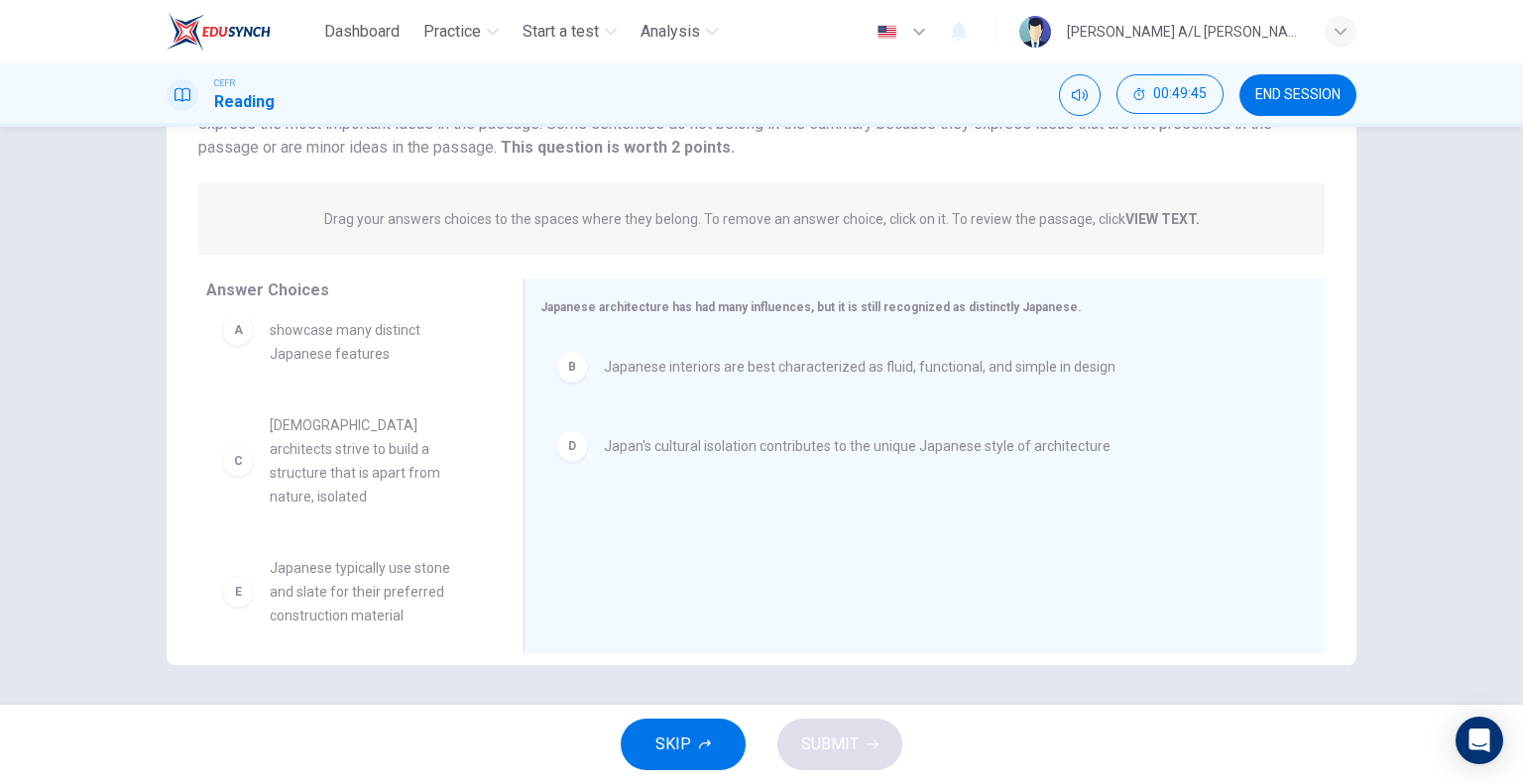 scroll, scrollTop: 0, scrollLeft: 0, axis: both 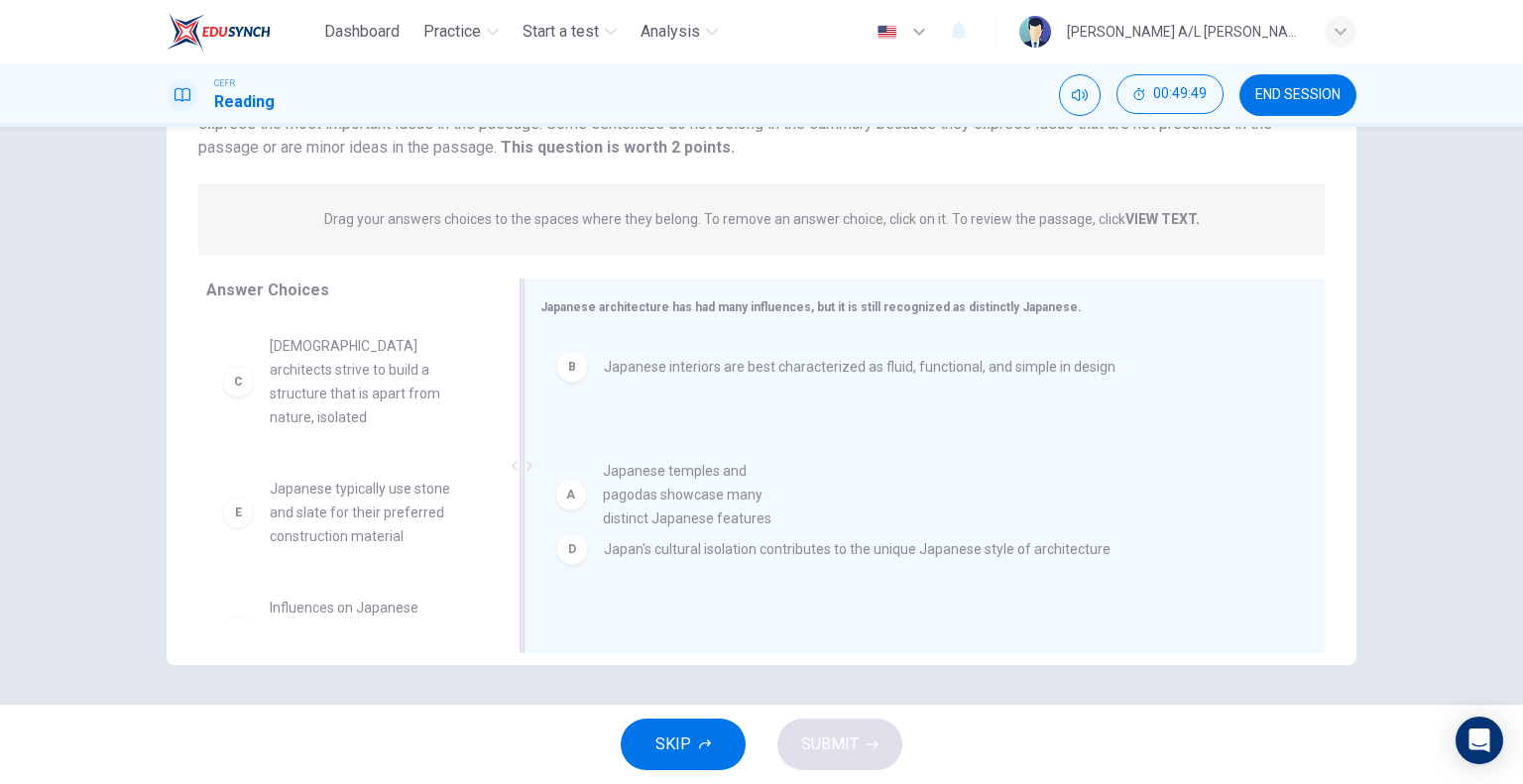 drag, startPoint x: 381, startPoint y: 362, endPoint x: 727, endPoint y: 489, distance: 368.57157 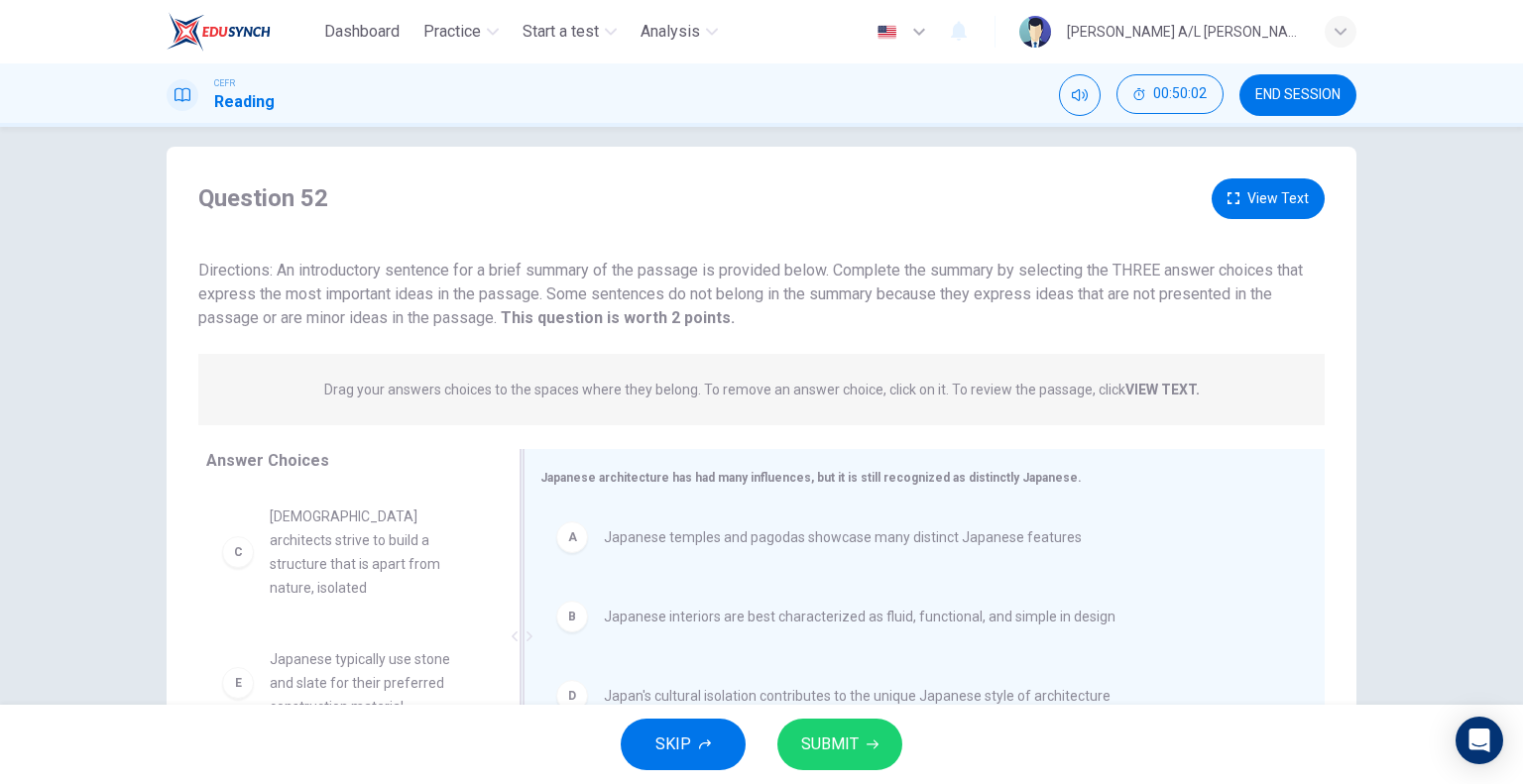 scroll, scrollTop: 11, scrollLeft: 0, axis: vertical 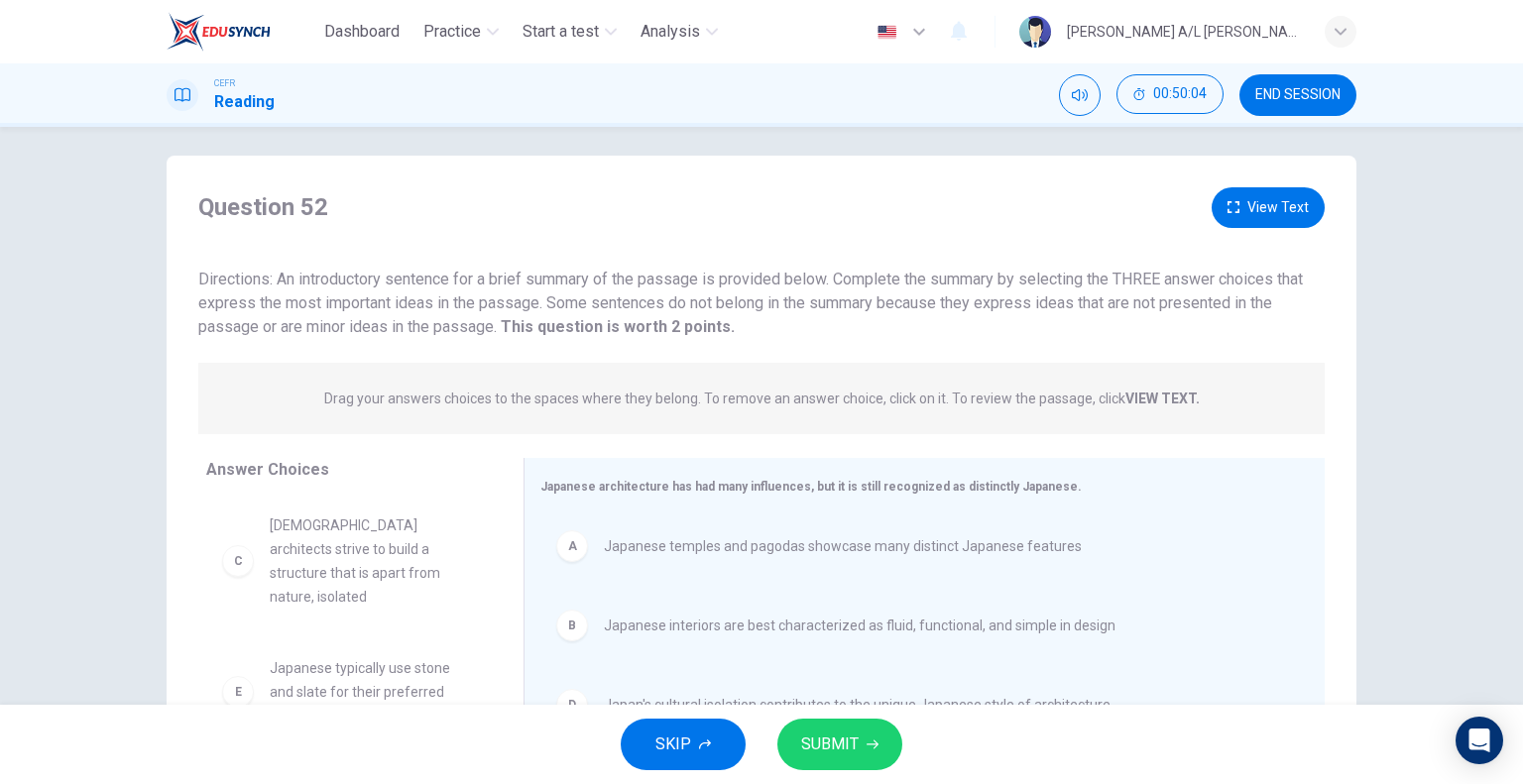click on "View Text" at bounding box center (1268, 207) 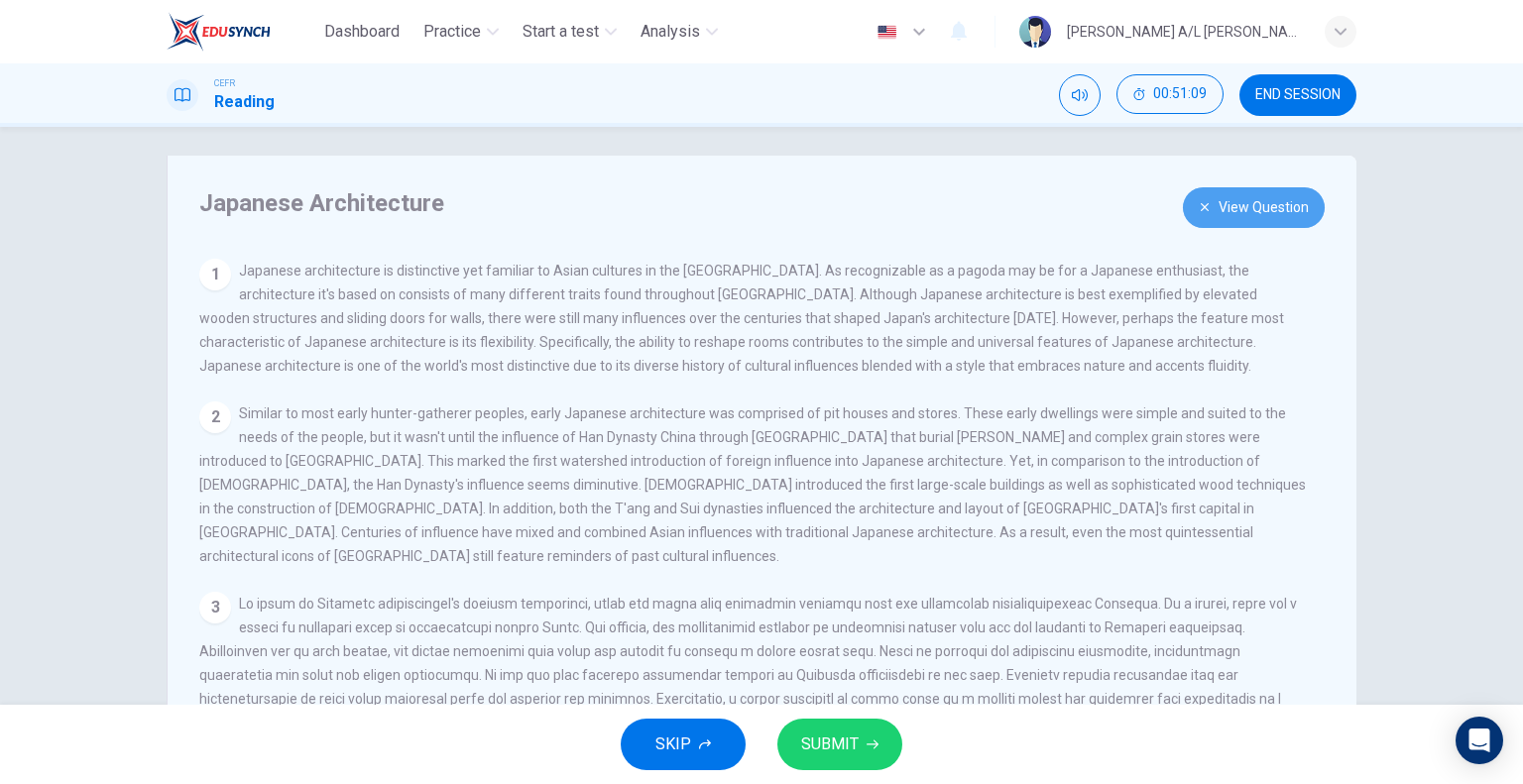 click on "View Question" at bounding box center [1253, 207] 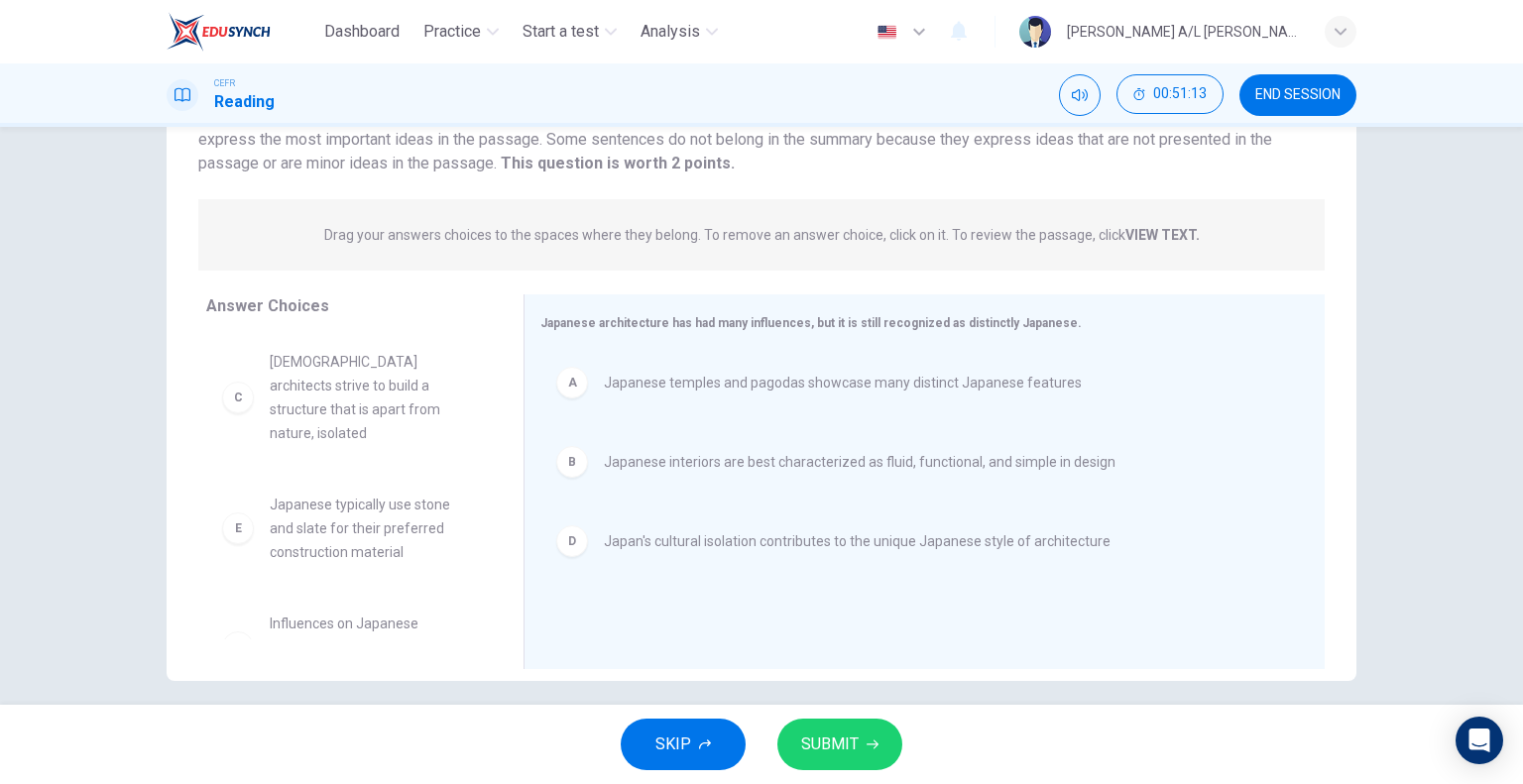 scroll, scrollTop: 176, scrollLeft: 0, axis: vertical 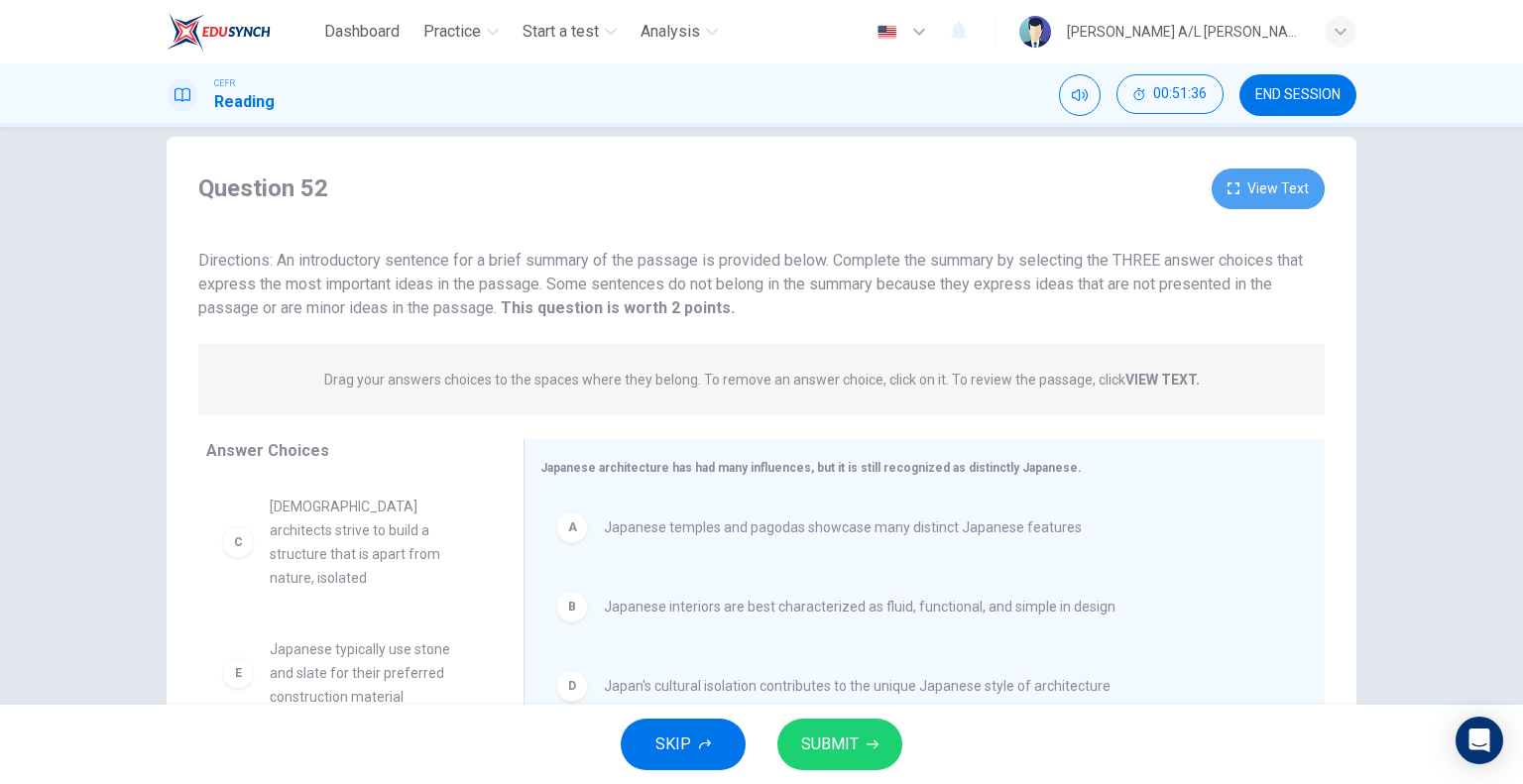 click on "View Text" at bounding box center [1268, 188] 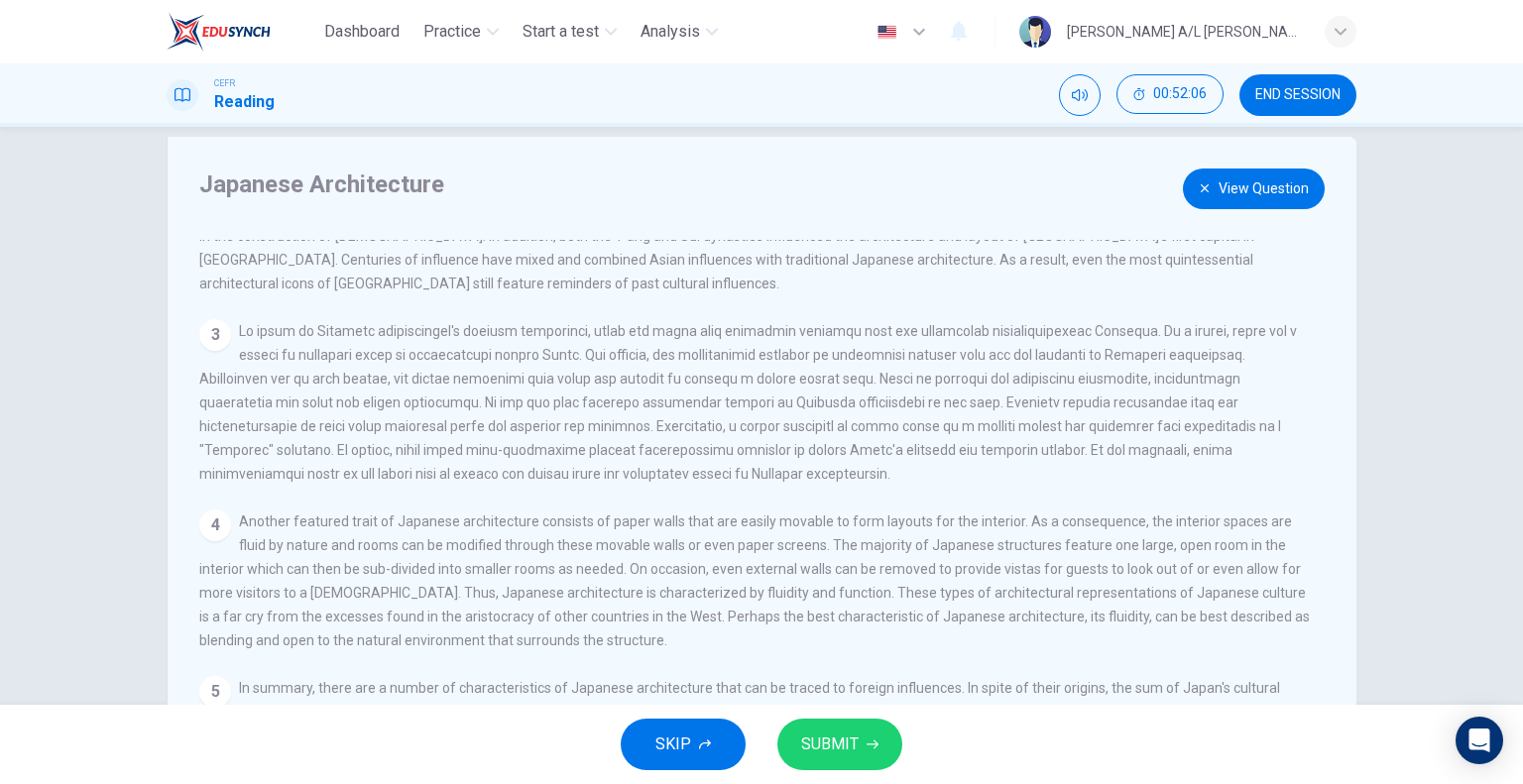 scroll, scrollTop: 262, scrollLeft: 0, axis: vertical 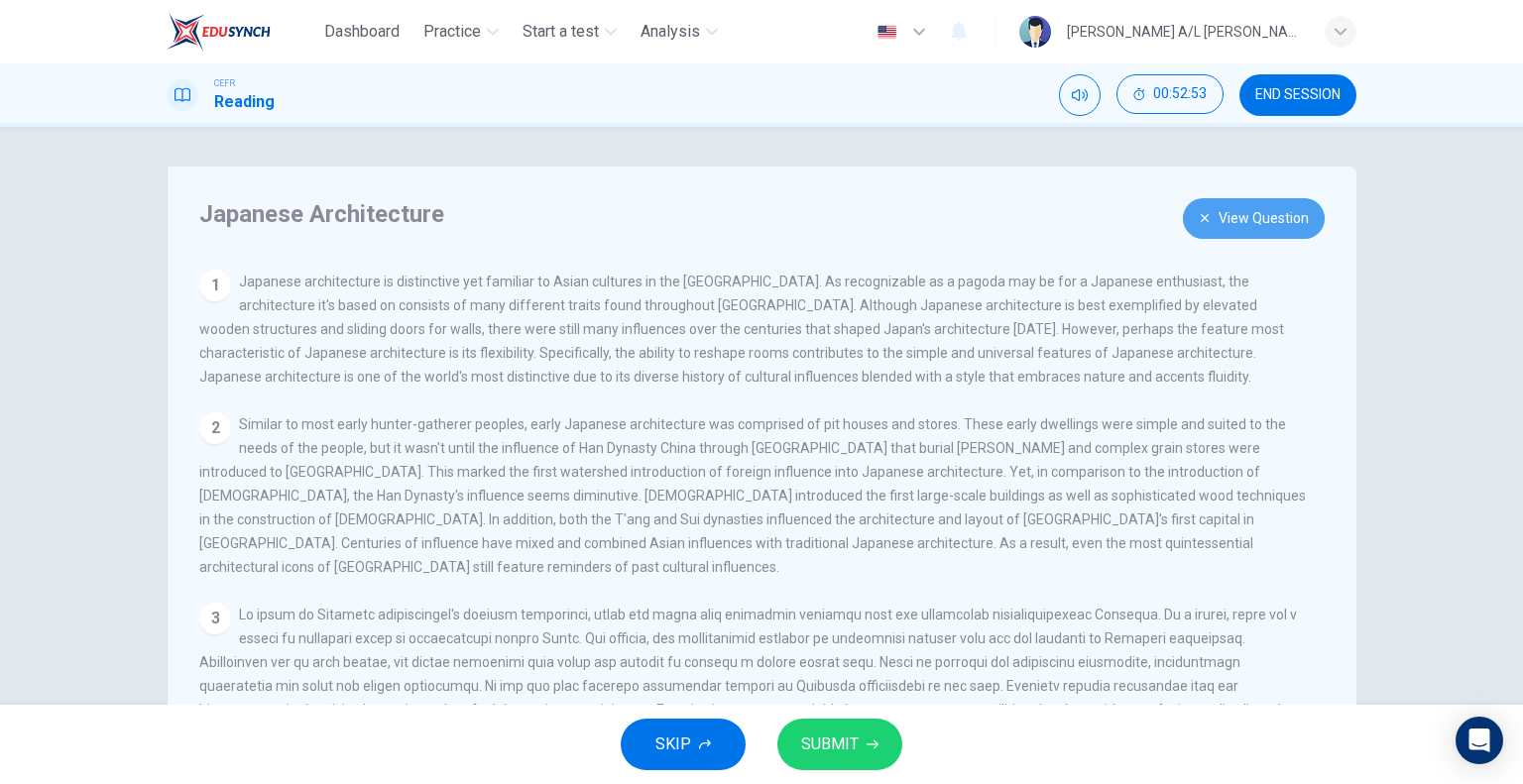 click on "View Question" at bounding box center [1253, 218] 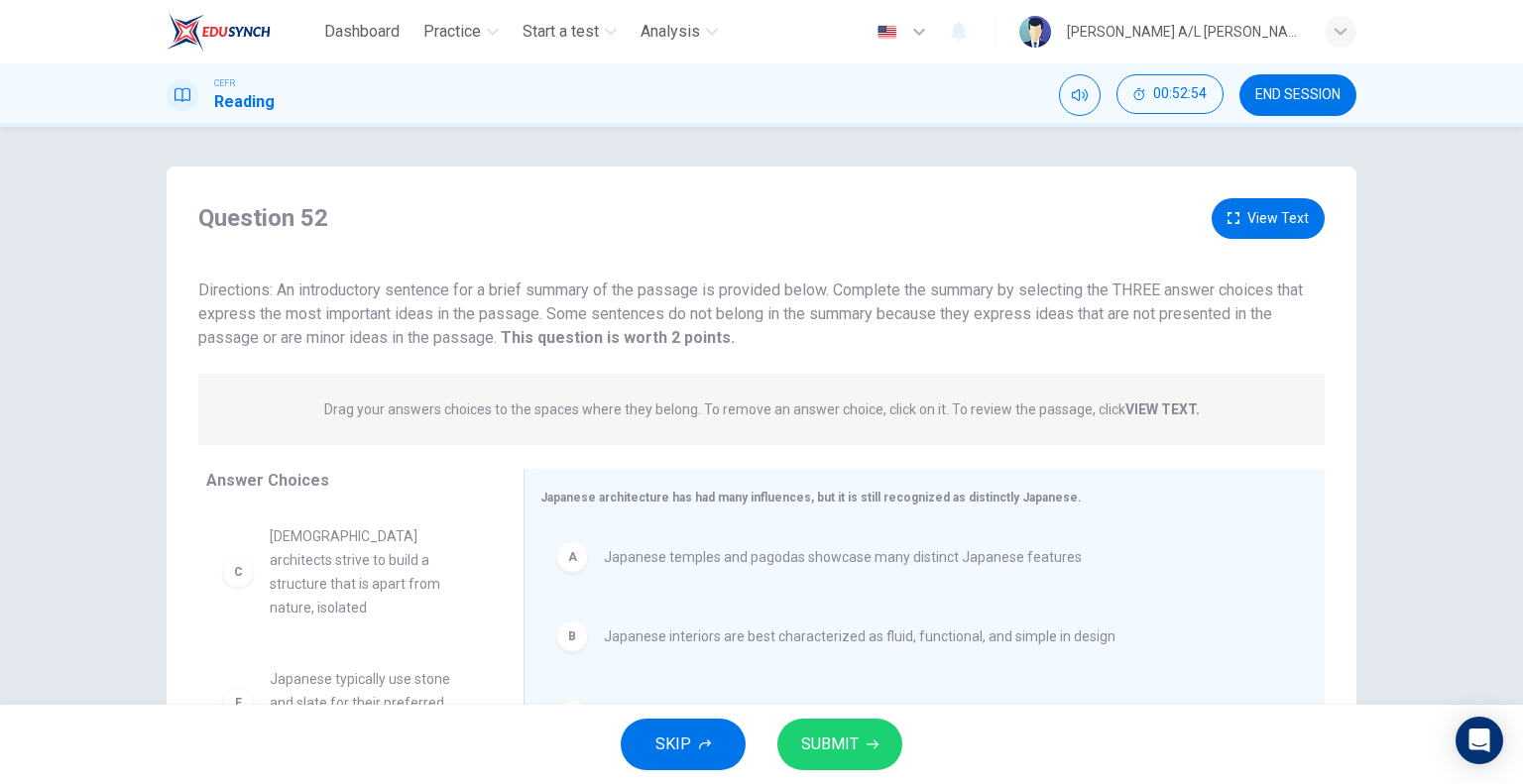 scroll, scrollTop: 190, scrollLeft: 0, axis: vertical 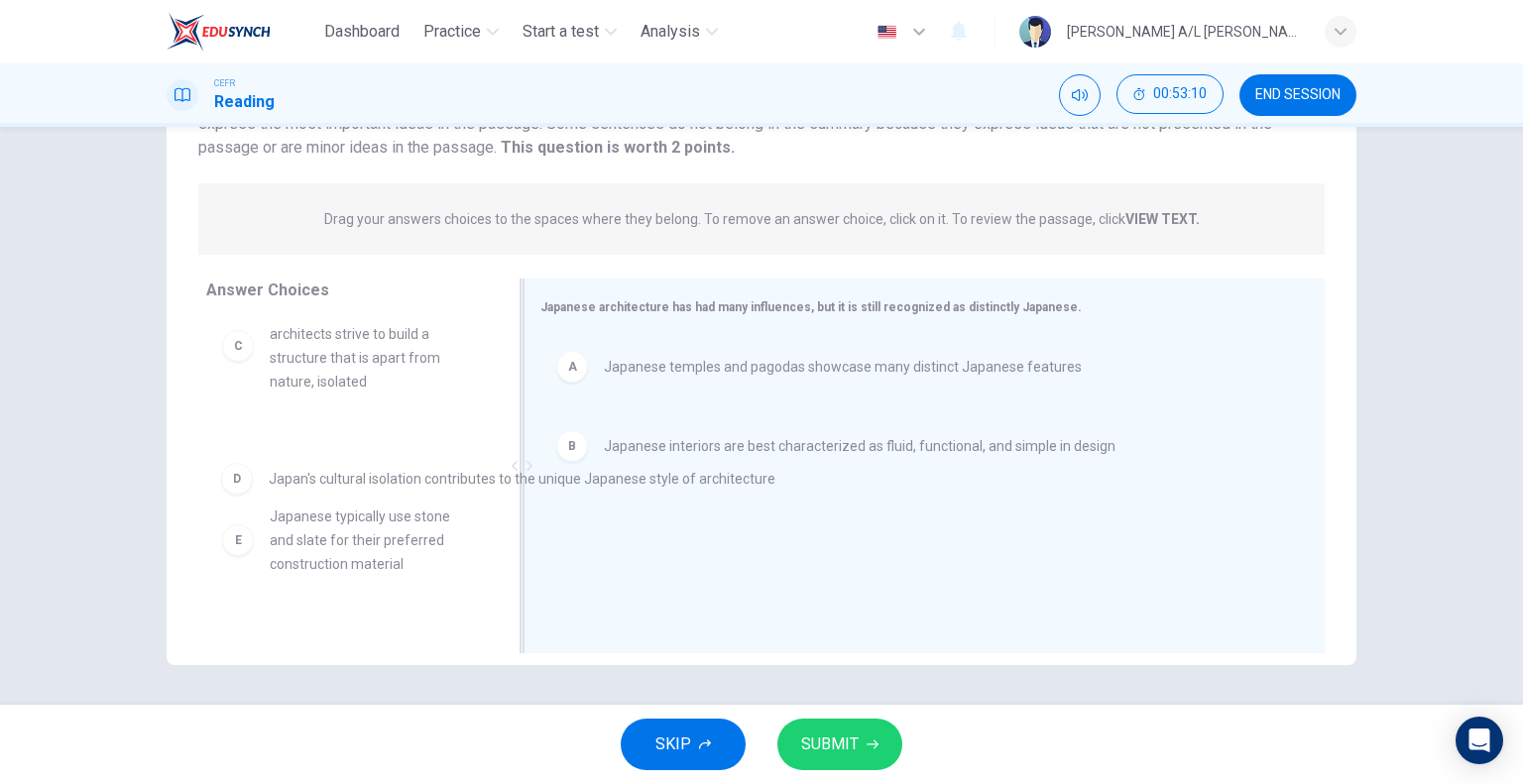 drag, startPoint x: 658, startPoint y: 542, endPoint x: 307, endPoint y: 495, distance: 354.1327 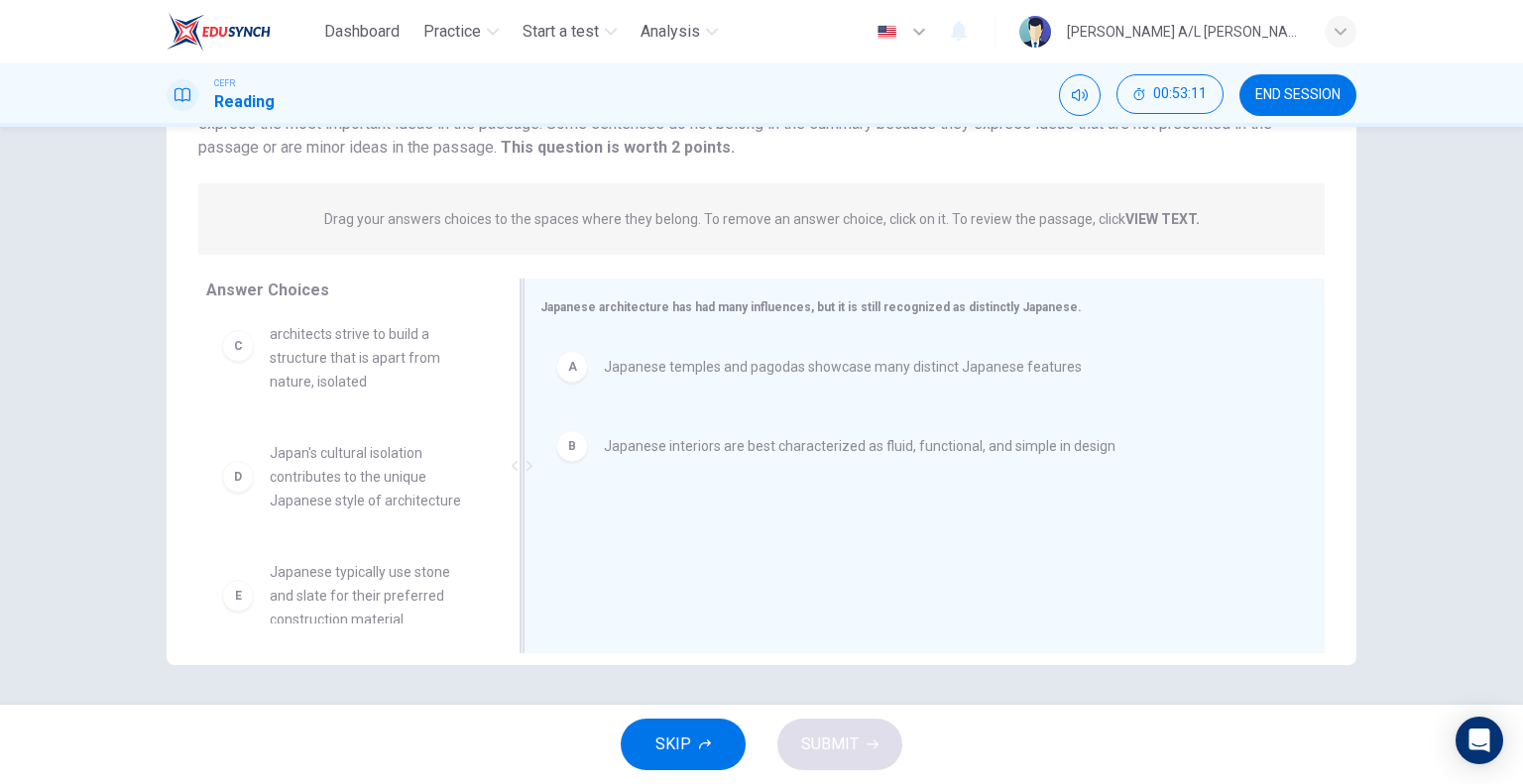 scroll, scrollTop: 155, scrollLeft: 0, axis: vertical 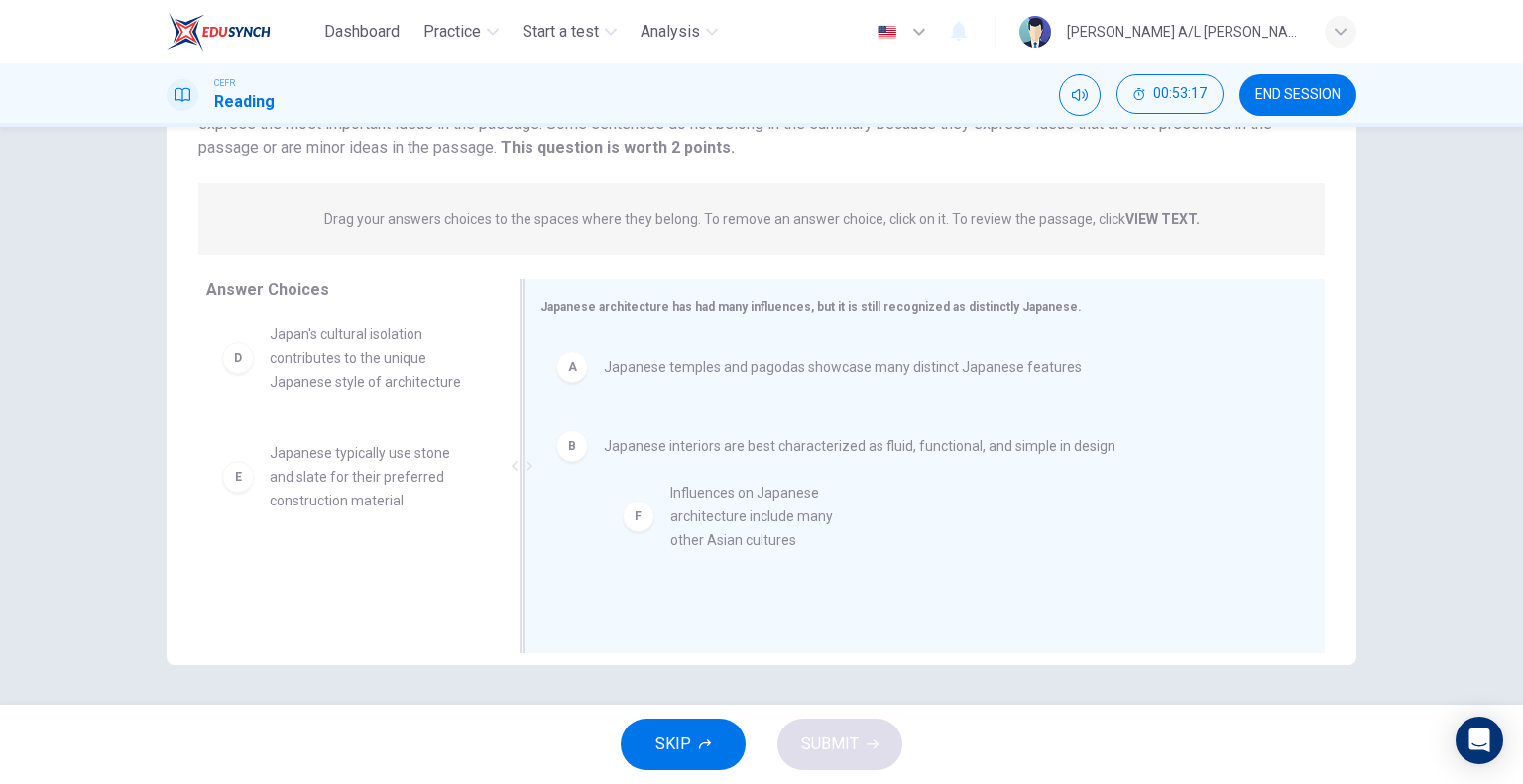 drag, startPoint x: 333, startPoint y: 602, endPoint x: 749, endPoint y: 537, distance: 421.0475 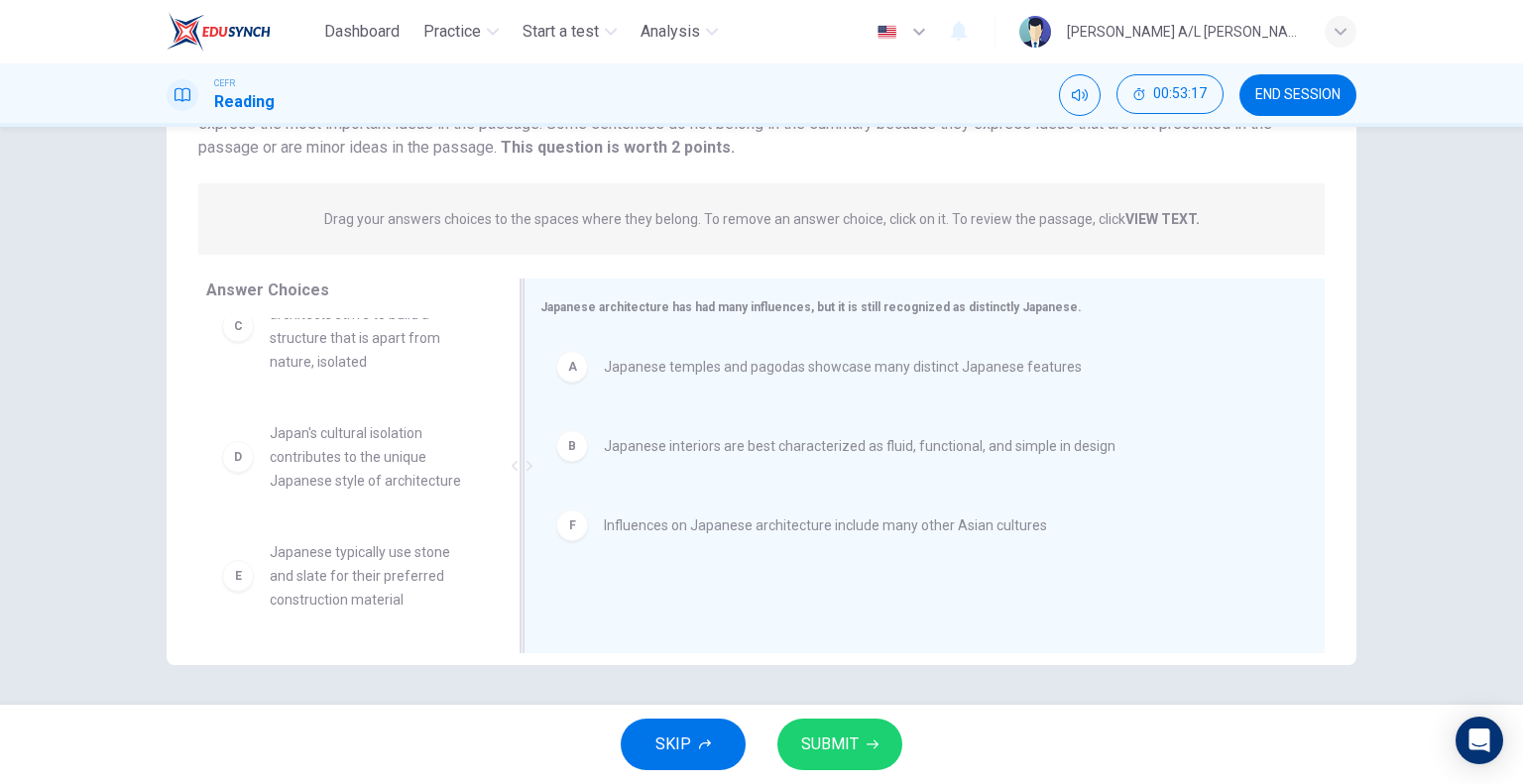 scroll, scrollTop: 36, scrollLeft: 0, axis: vertical 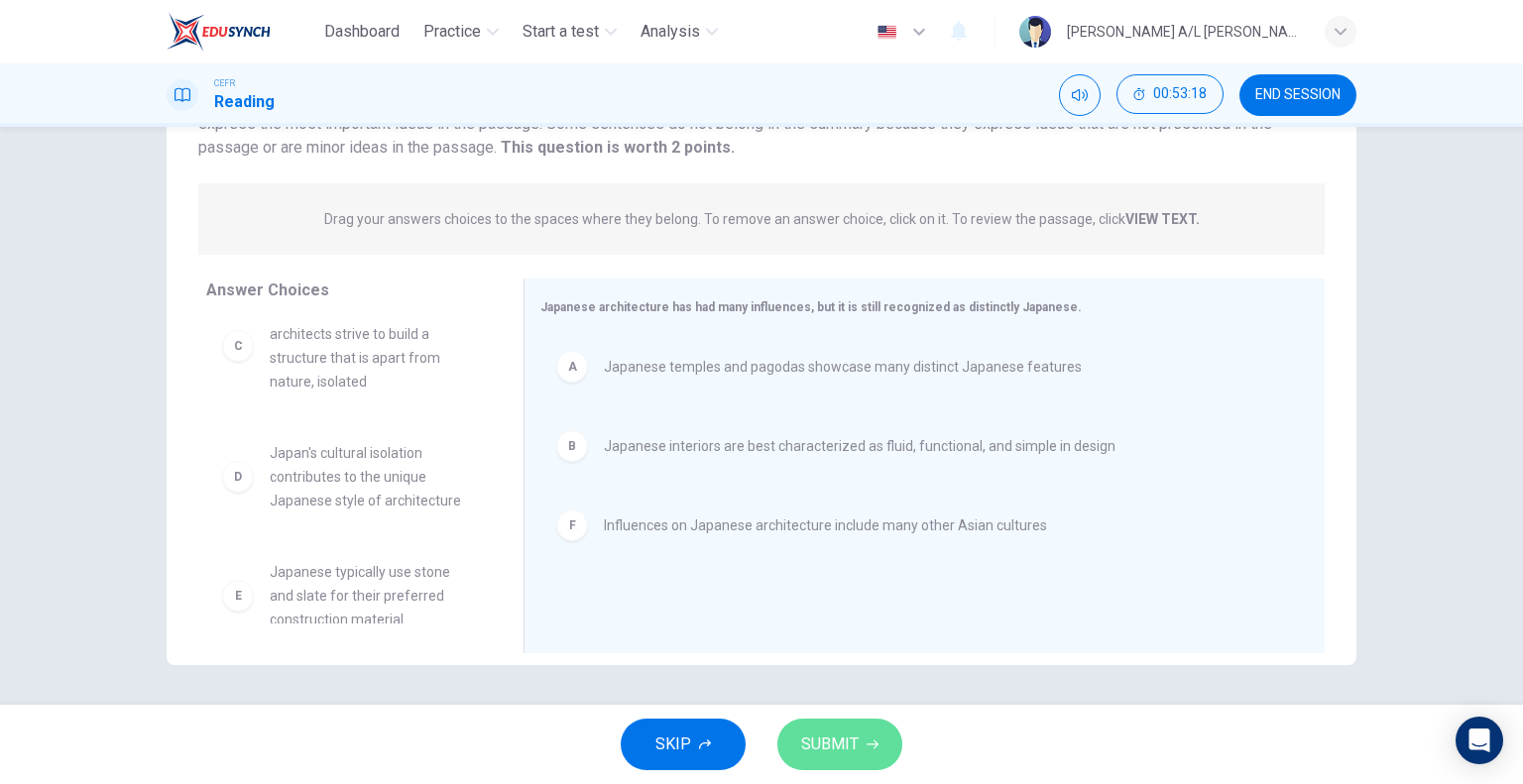 click on "SUBMIT" at bounding box center [830, 744] 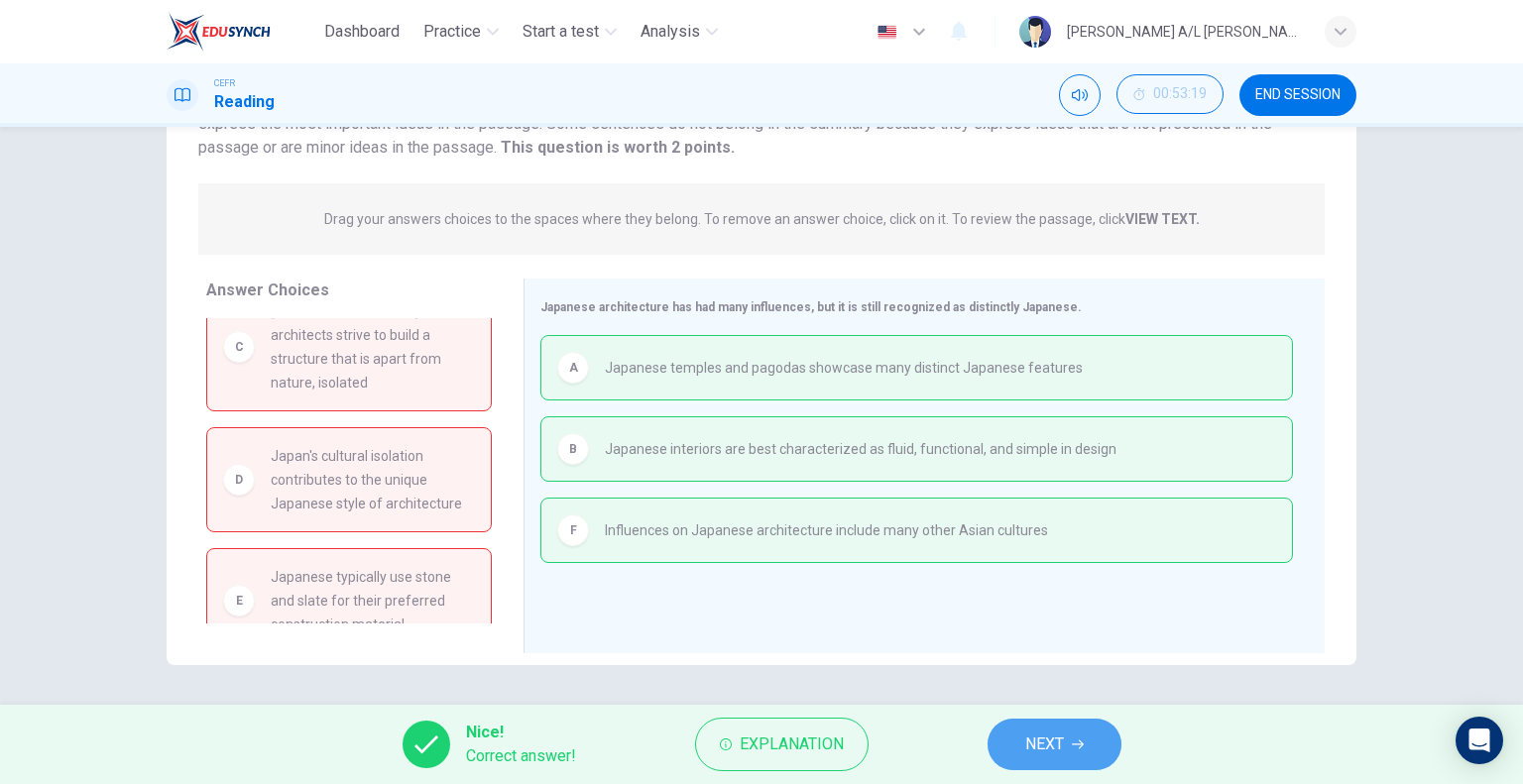 click on "NEXT" at bounding box center (1054, 744) 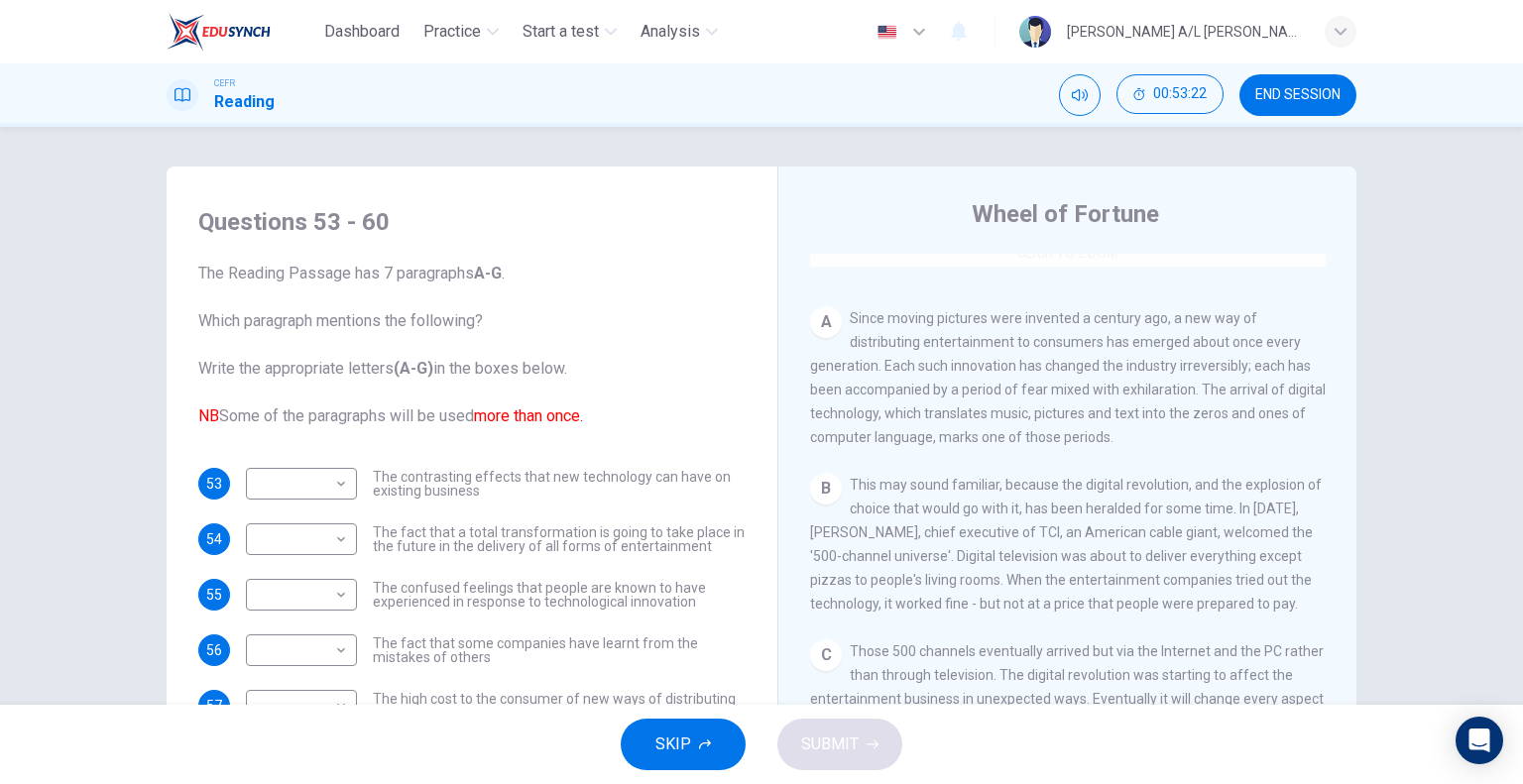 scroll, scrollTop: 369, scrollLeft: 0, axis: vertical 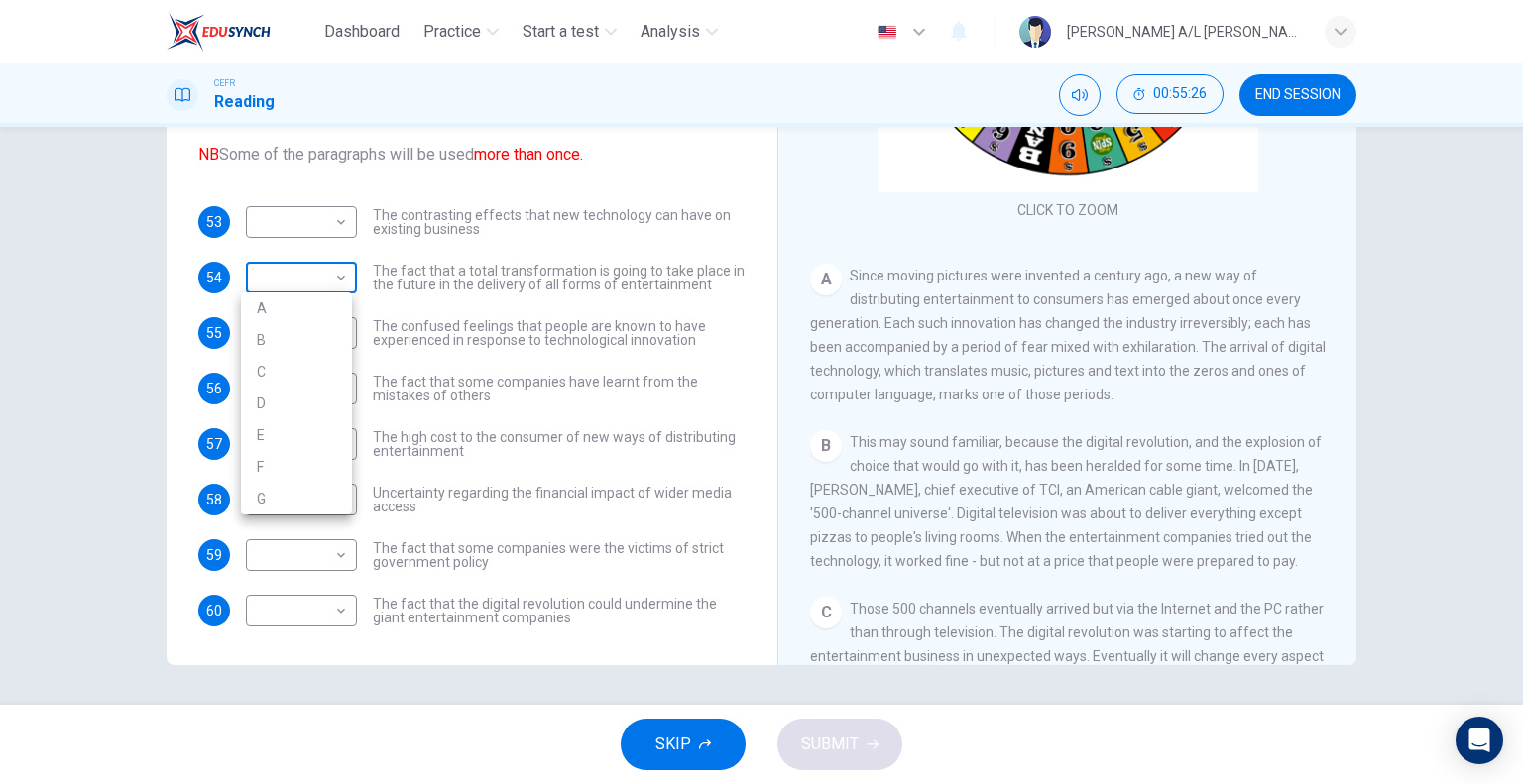 click on "Dashboard Practice Start a test Analysis English en ​ SREERAM NAIDU A/L RENGANATHAN CEFR Reading 00:55:26 END SESSION Questions 53 - 60 The Reading Passage has 7 paragraphs  A-G .
Which paragraph mentions the following?
Write the appropriate letters  (A-G)  in the boxes below.
NB  Some of the paragraphs will be used  more than once. 53 ​ ​ The contrasting effects that new technology can have on existing business 54 ​ ​ The fact that a total transformation is going to take place in the future in the delivery of all forms of entertainment 55 ​ ​ The confused feelings that people are known to have experienced in response to technological innovation 56 ​ ​ The fact that some companies have learnt from the mistakes of others 57 ​ ​ The high cost to the consumer of new ways of distributing entertainment 58 ​ ​ Uncertainty regarding the financial impact of wider media access 59 ​ ​ The fact that some companies were the victims of strict government policy 60 ​ ​ Wheel of Fortune" at bounding box center [762, 392] 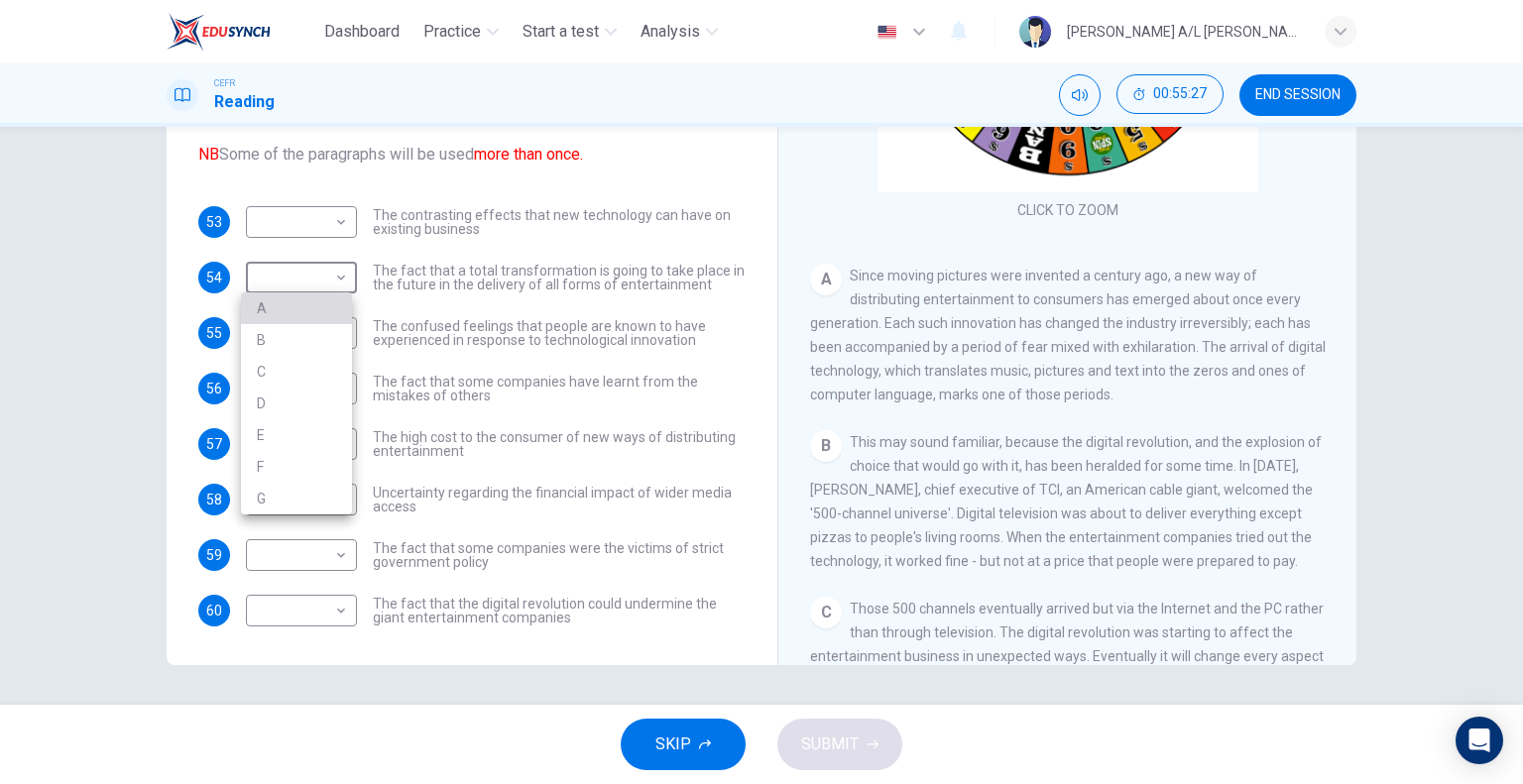 click on "A" at bounding box center [296, 308] 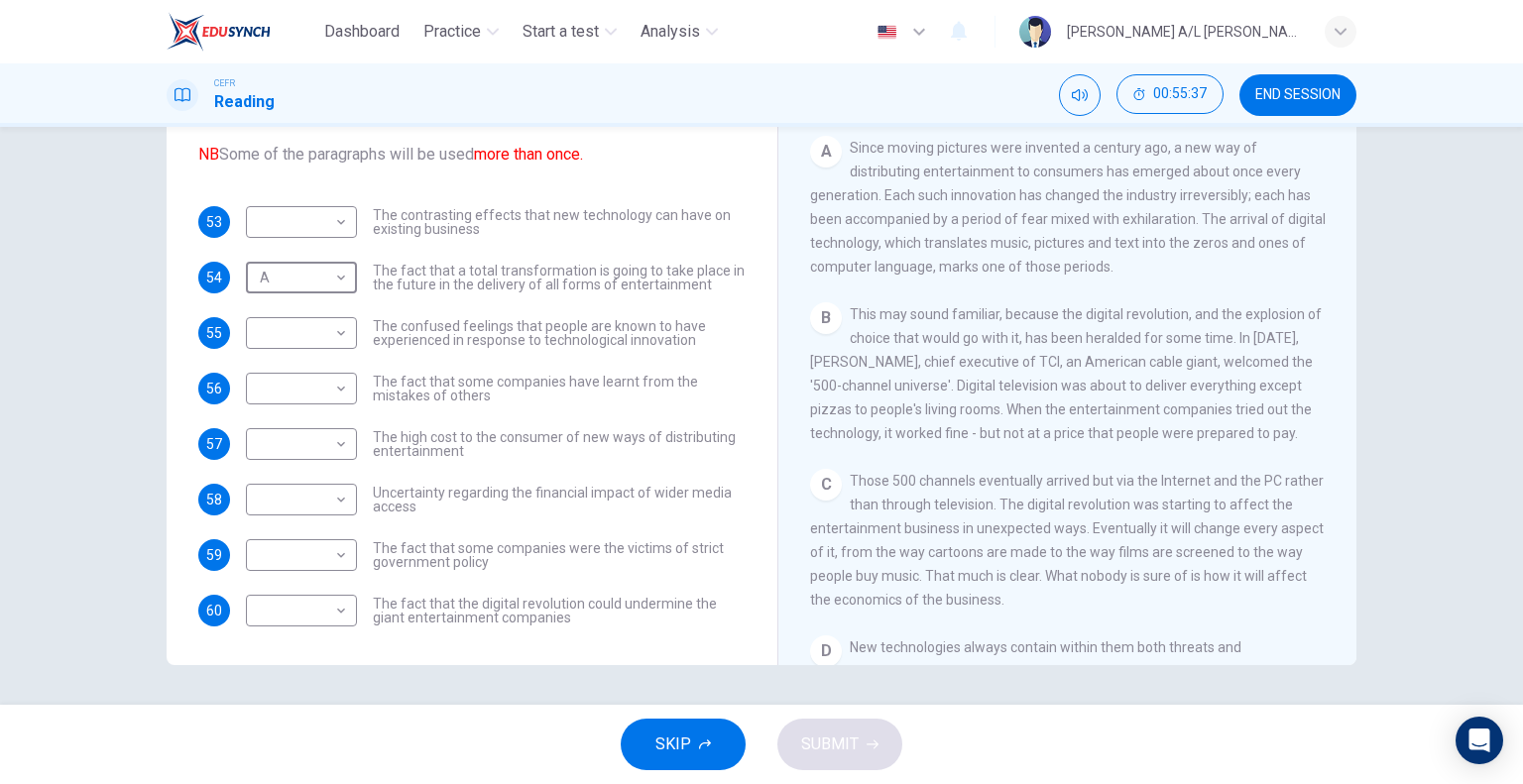 scroll, scrollTop: 354, scrollLeft: 0, axis: vertical 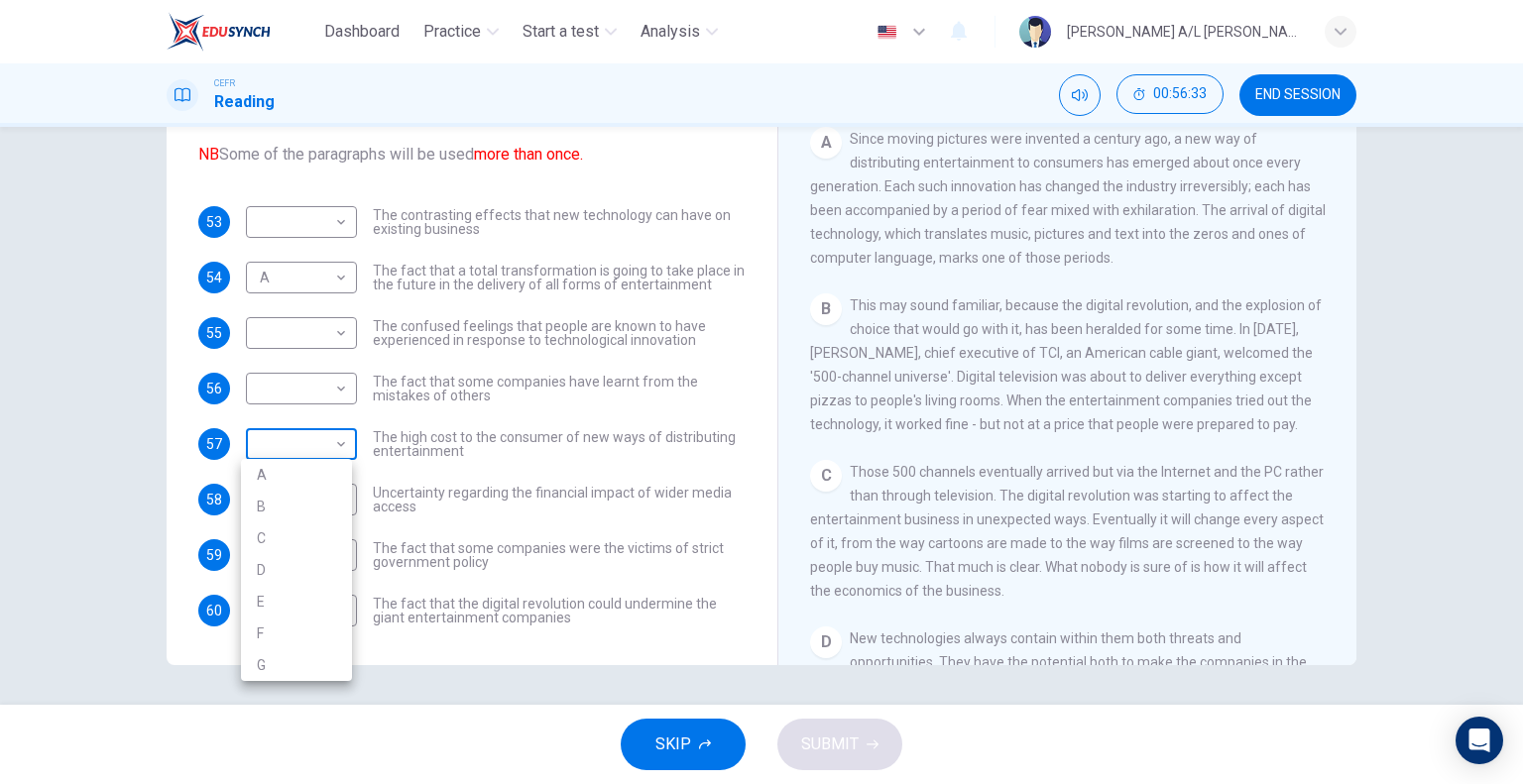 click on "Dashboard Practice Start a test Analysis English en ​ SREERAM NAIDU A/L RENGANATHAN CEFR Reading 00:56:33 END SESSION Questions 53 - 60 The Reading Passage has 7 paragraphs  A-G .
Which paragraph mentions the following?
Write the appropriate letters  (A-G)  in the boxes below.
NB  Some of the paragraphs will be used  more than once. 53 ​ ​ The contrasting effects that new technology can have on existing business 54 A A ​ The fact that a total transformation is going to take place in the future in the delivery of all forms of entertainment 55 ​ ​ The confused feelings that people are known to have experienced in response to technological innovation 56 ​ ​ The fact that some companies have learnt from the mistakes of others 57 ​ ​ The high cost to the consumer of new ways of distributing entertainment 58 ​ ​ Uncertainty regarding the financial impact of wider media access 59 ​ ​ The fact that some companies were the victims of strict government policy 60 ​ ​ Wheel of Fortune" at bounding box center (762, 392) 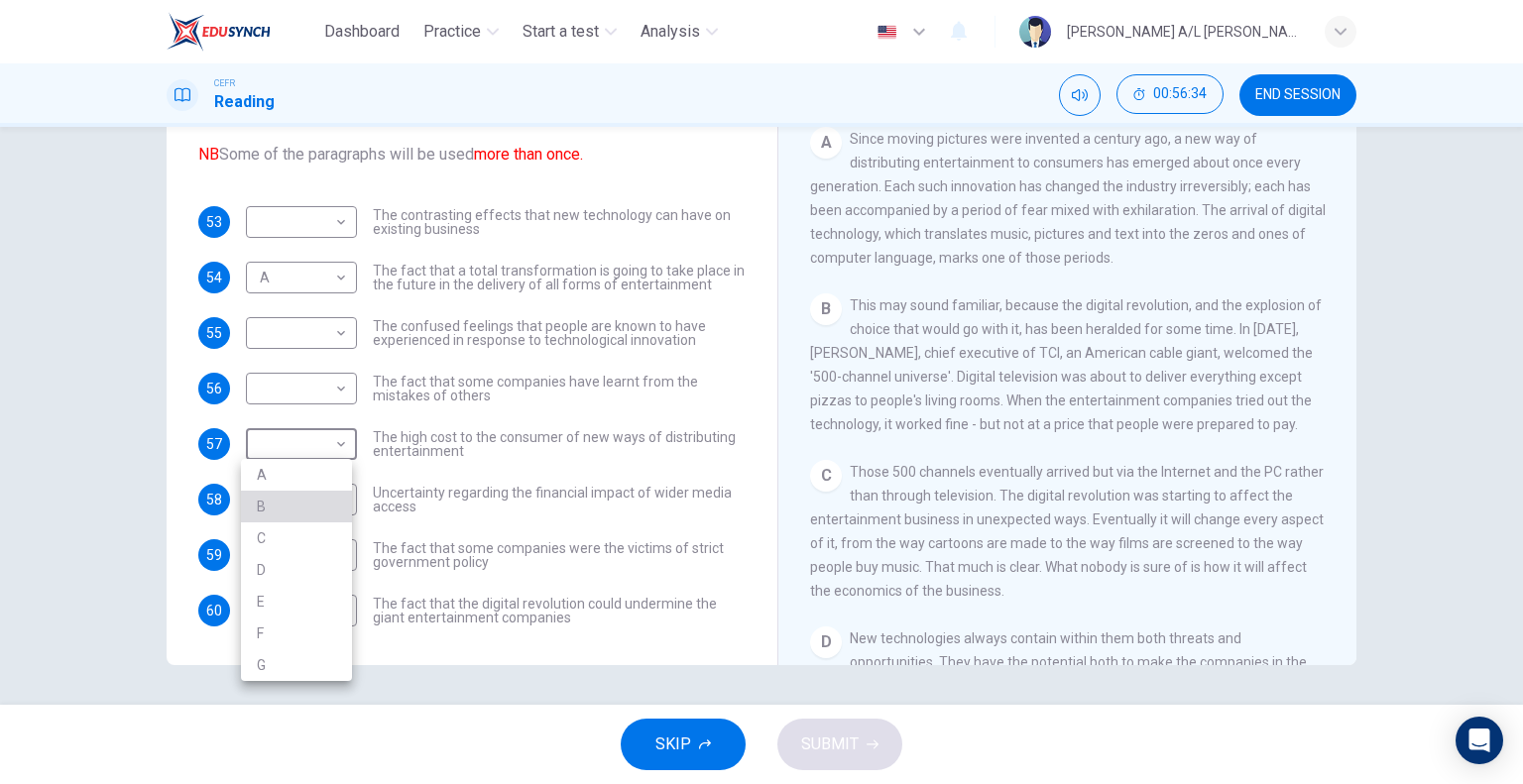 click on "B" at bounding box center (296, 506) 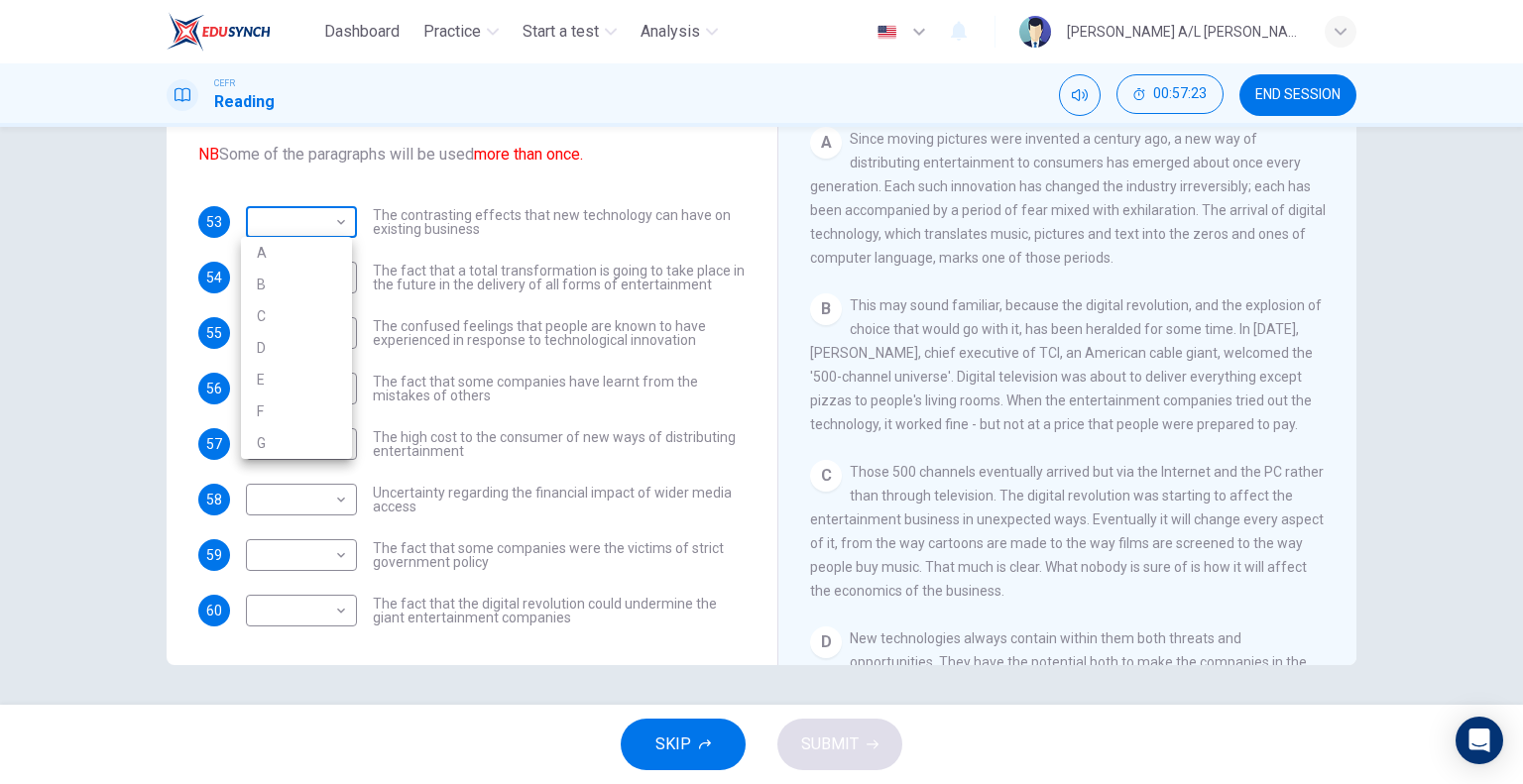 click on "Dashboard Practice Start a test Analysis English en ​ SREERAM NAIDU A/L RENGANATHAN CEFR Reading 00:57:23 END SESSION Questions 53 - 60 The Reading Passage has 7 paragraphs  A-G .
Which paragraph mentions the following?
Write the appropriate letters  (A-G)  in the boxes below.
NB  Some of the paragraphs will be used  more than once. 53 ​ ​ The contrasting effects that new technology can have on existing business 54 A A ​ The fact that a total transformation is going to take place in the future in the delivery of all forms of entertainment 55 ​ ​ The confused feelings that people are known to have experienced in response to technological innovation 56 ​ ​ The fact that some companies have learnt from the mistakes of others 57 B B ​ The high cost to the consumer of new ways of distributing entertainment 58 ​ ​ Uncertainty regarding the financial impact of wider media access 59 ​ ​ The fact that some companies were the victims of strict government policy 60 ​ ​ Wheel of Fortune" at bounding box center (762, 392) 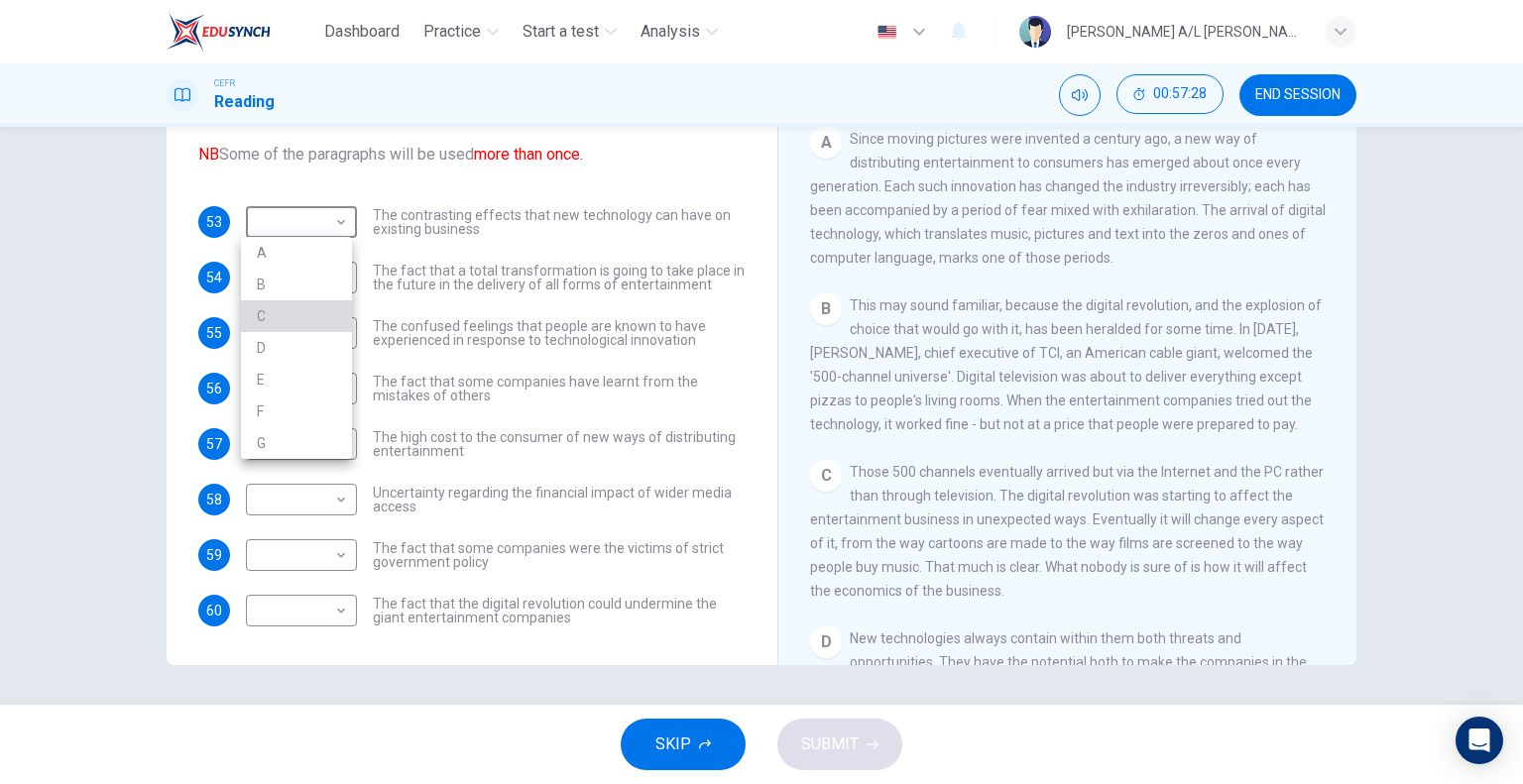 click on "C" at bounding box center [296, 316] 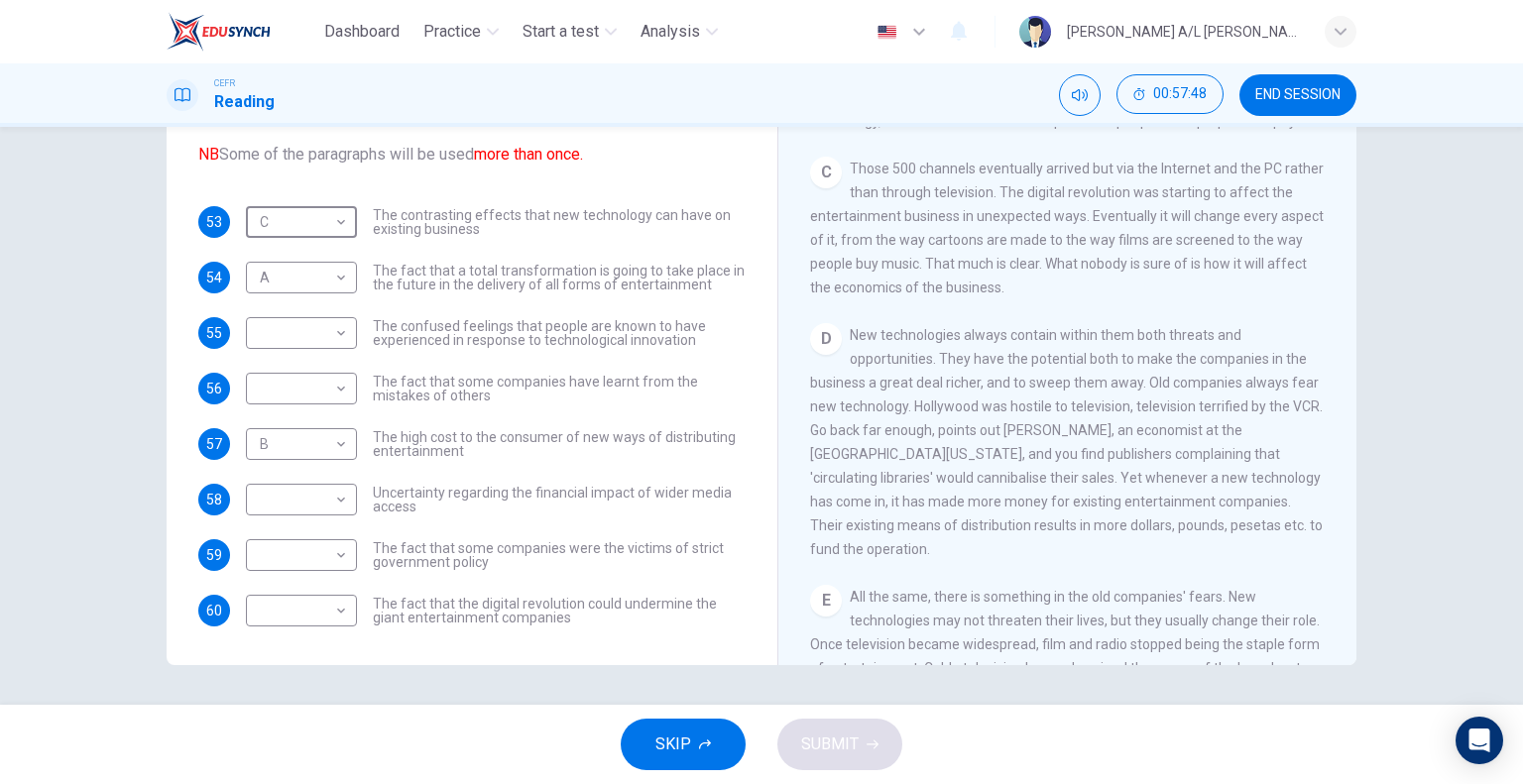 scroll, scrollTop: 658, scrollLeft: 0, axis: vertical 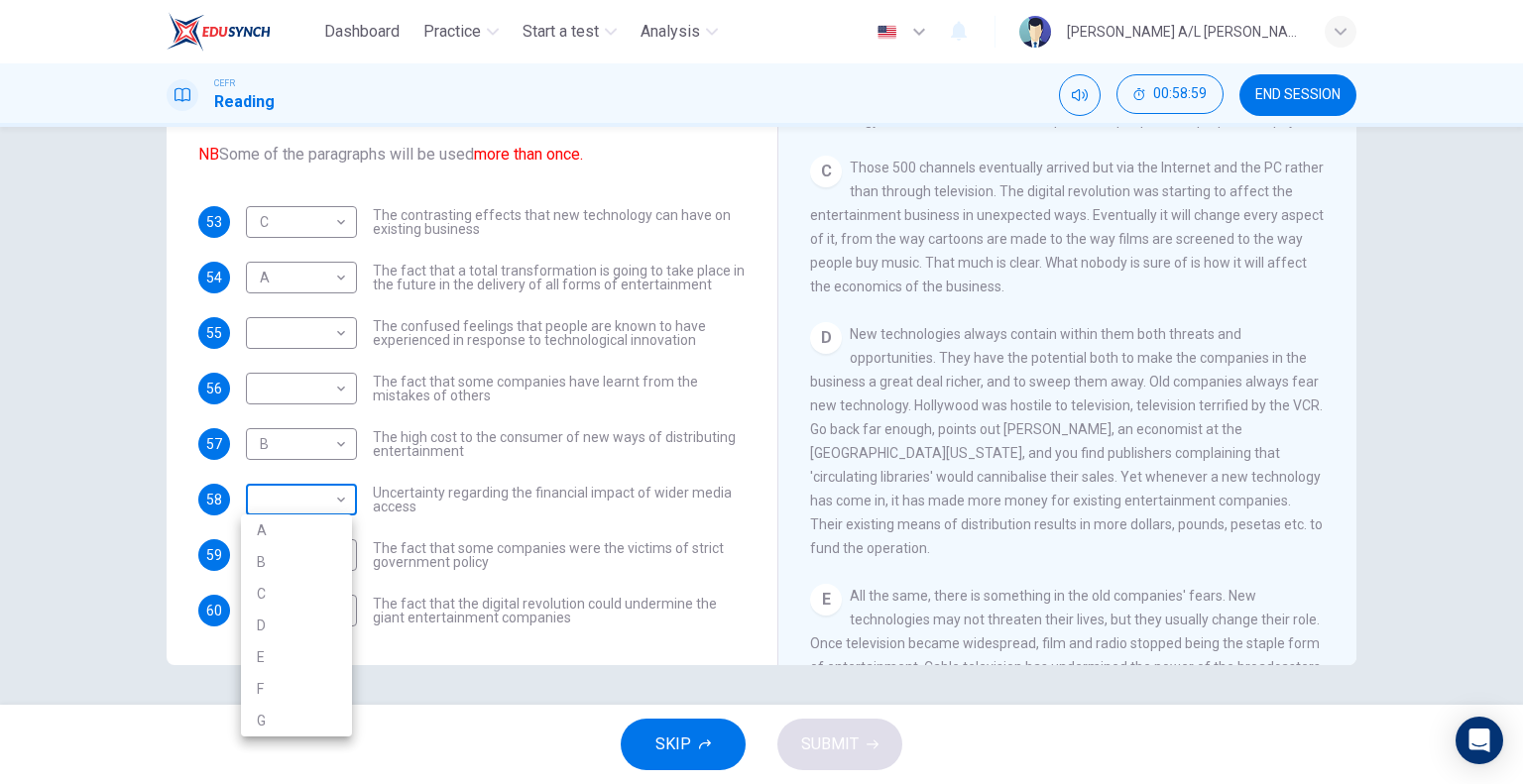 click on "Dashboard Practice Start a test Analysis English en ​ SREERAM NAIDU A/L RENGANATHAN CEFR Reading 00:58:59 END SESSION Questions 53 - 60 The Reading Passage has 7 paragraphs  A-G .
Which paragraph mentions the following?
Write the appropriate letters  (A-G)  in the boxes below.
NB  Some of the paragraphs will be used  more than once. 53 C C ​ The contrasting effects that new technology can have on existing business 54 A A ​ The fact that a total transformation is going to take place in the future in the delivery of all forms of entertainment 55 ​ ​ The confused feelings that people are known to have experienced in response to technological innovation 56 ​ ​ The fact that some companies have learnt from the mistakes of others 57 B B ​ The high cost to the consumer of new ways of distributing entertainment 58 ​ ​ Uncertainty regarding the financial impact of wider media access 59 ​ ​ The fact that some companies were the victims of strict government policy 60 ​ ​ Wheel of Fortune" at bounding box center (762, 392) 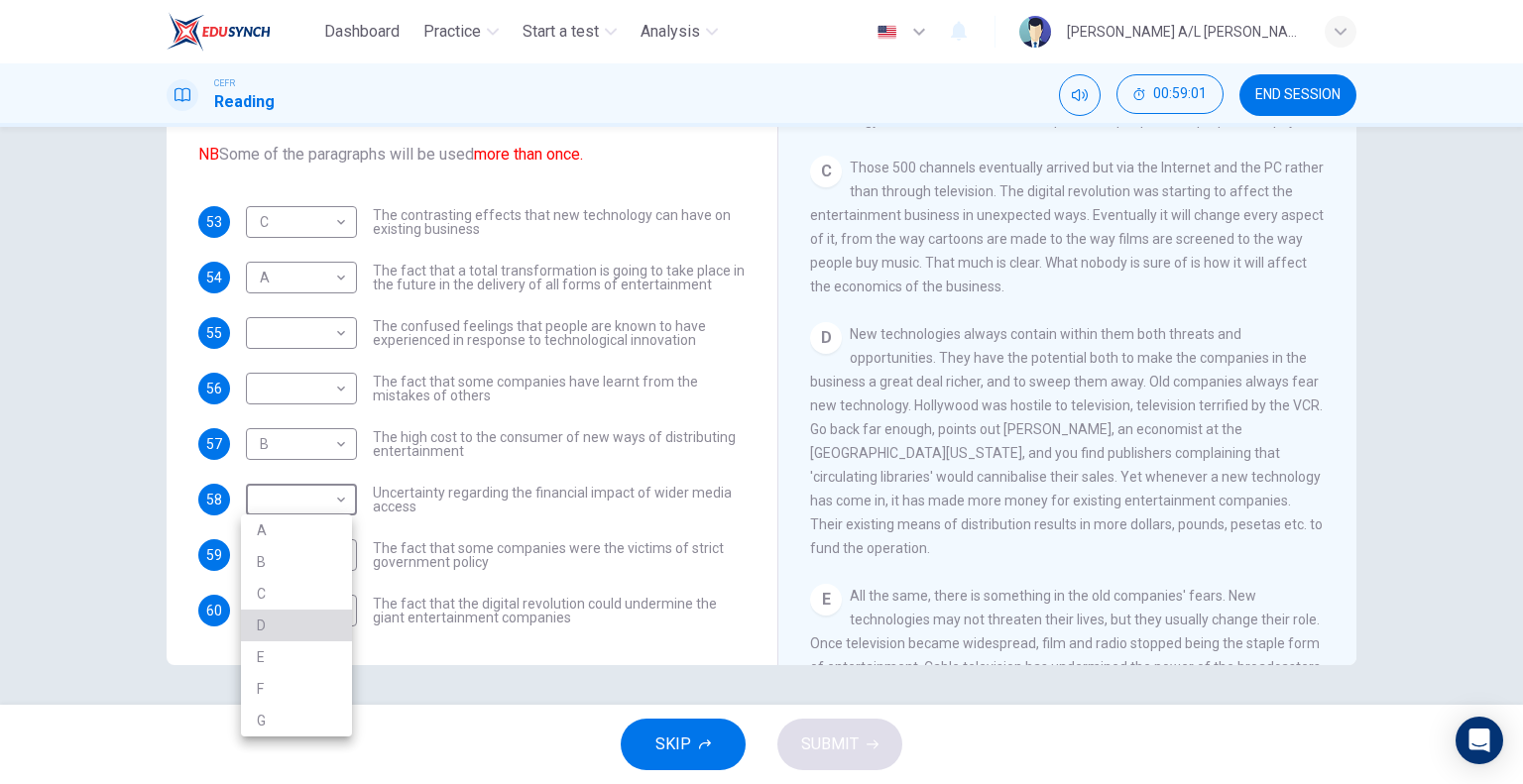 click on "D" at bounding box center (296, 625) 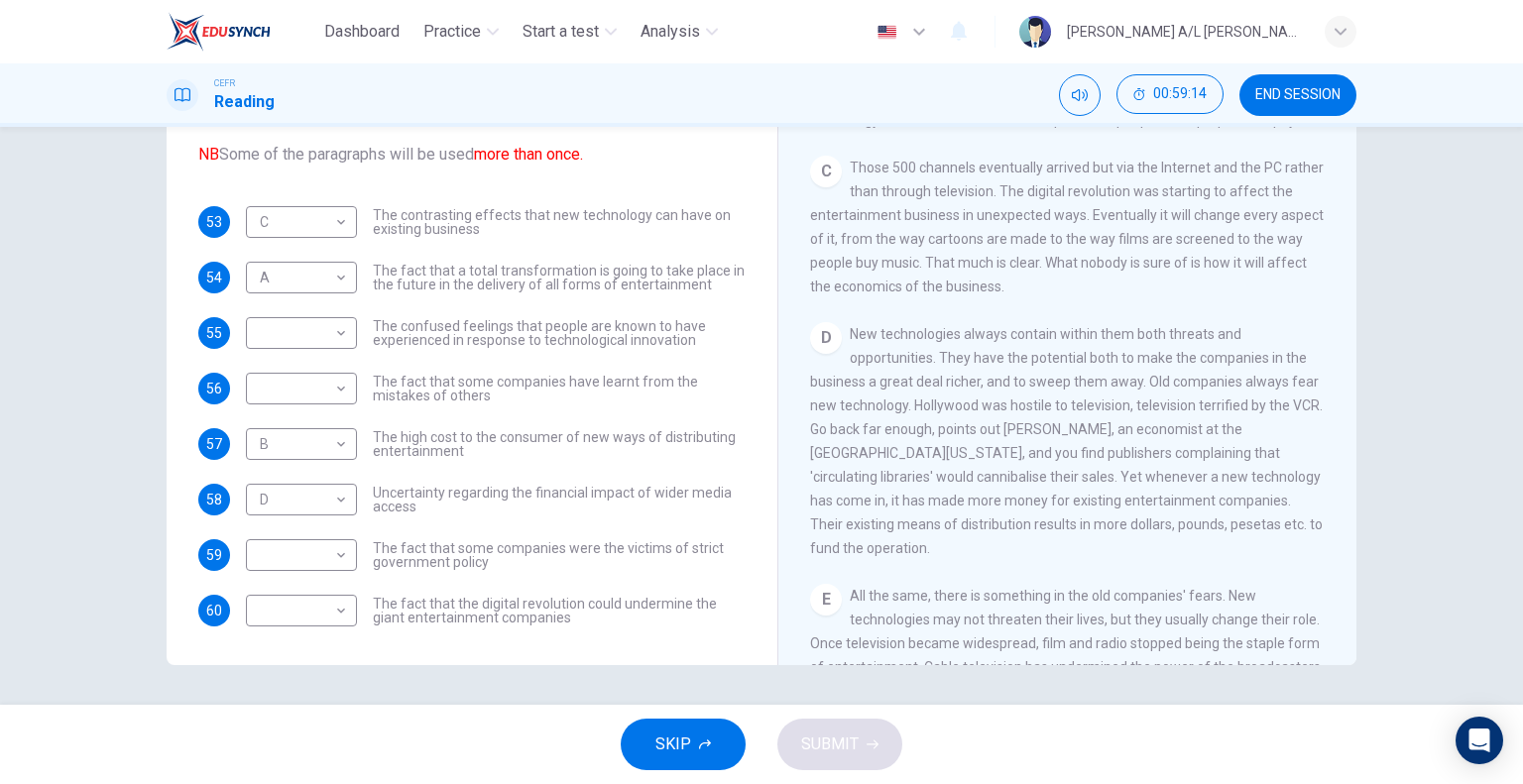 click on "​ ​ The fact that the digital revolution could undermine the giant entertainment companies" at bounding box center [496, 611] 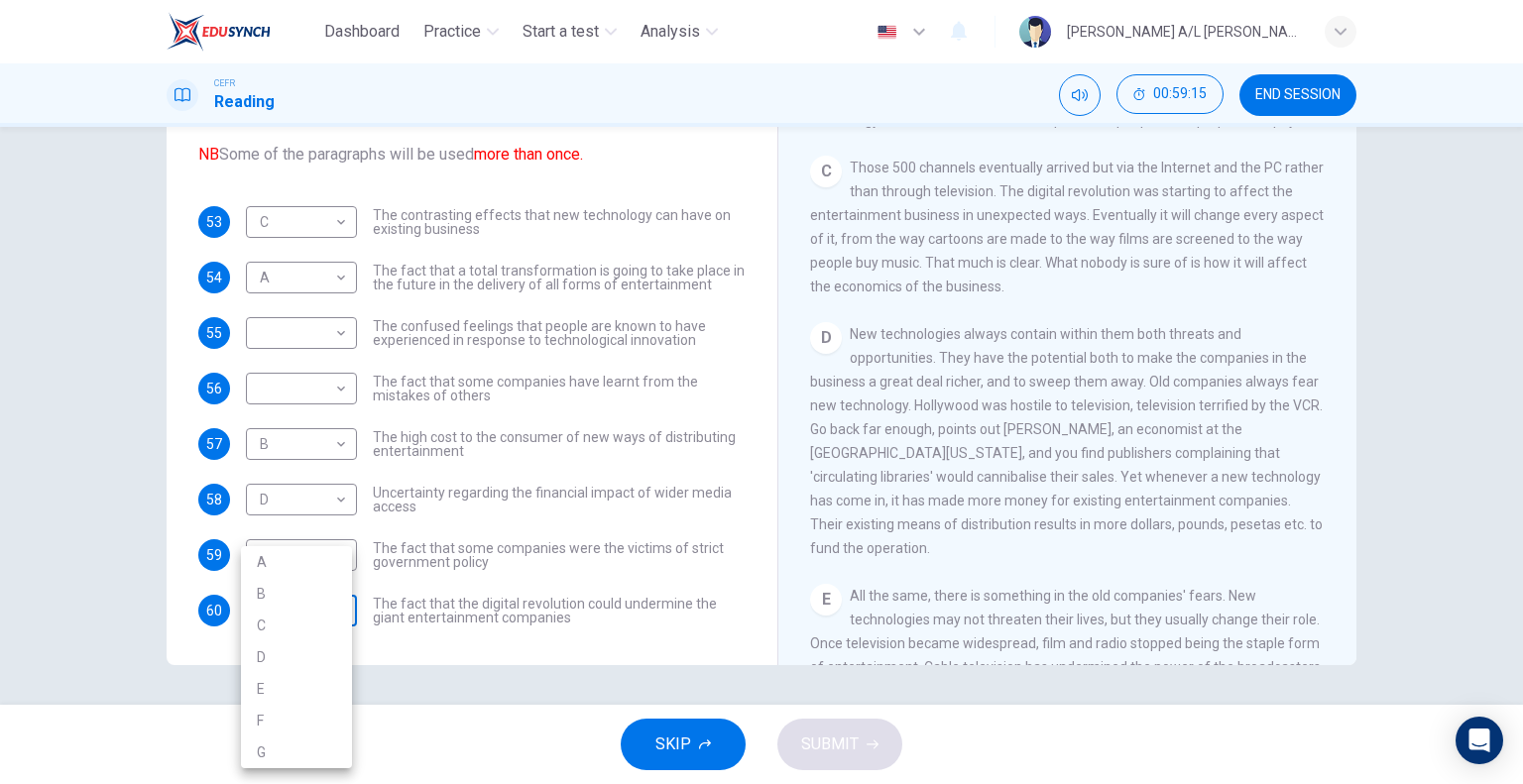 click on "Dashboard Practice Start a test Analysis English en ​ SREERAM NAIDU A/L RENGANATHAN CEFR Reading 00:59:15 END SESSION Questions 53 - 60 The Reading Passage has 7 paragraphs  A-G .
Which paragraph mentions the following?
Write the appropriate letters  (A-G)  in the boxes below.
NB  Some of the paragraphs will be used  more than once. 53 C C ​ The contrasting effects that new technology can have on existing business 54 A A ​ The fact that a total transformation is going to take place in the future in the delivery of all forms of entertainment 55 ​ ​ The confused feelings that people are known to have experienced in response to technological innovation 56 ​ ​ The fact that some companies have learnt from the mistakes of others 57 B B ​ The high cost to the consumer of new ways of distributing entertainment 58 D D ​ Uncertainty regarding the financial impact of wider media access 59 ​ ​ The fact that some companies were the victims of strict government policy 60 ​ ​ Wheel of Fortune" at bounding box center (762, 392) 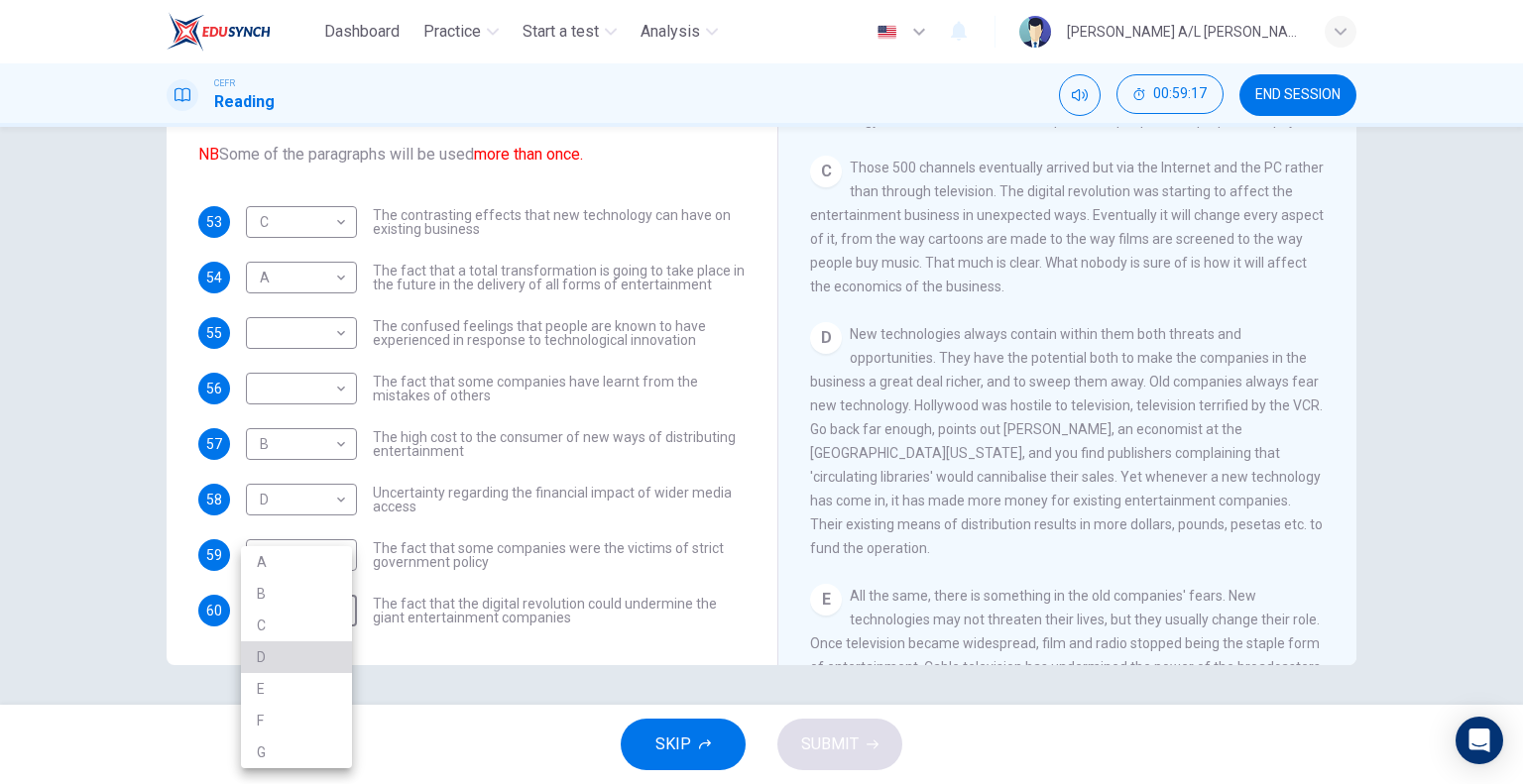 click on "D" at bounding box center [296, 657] 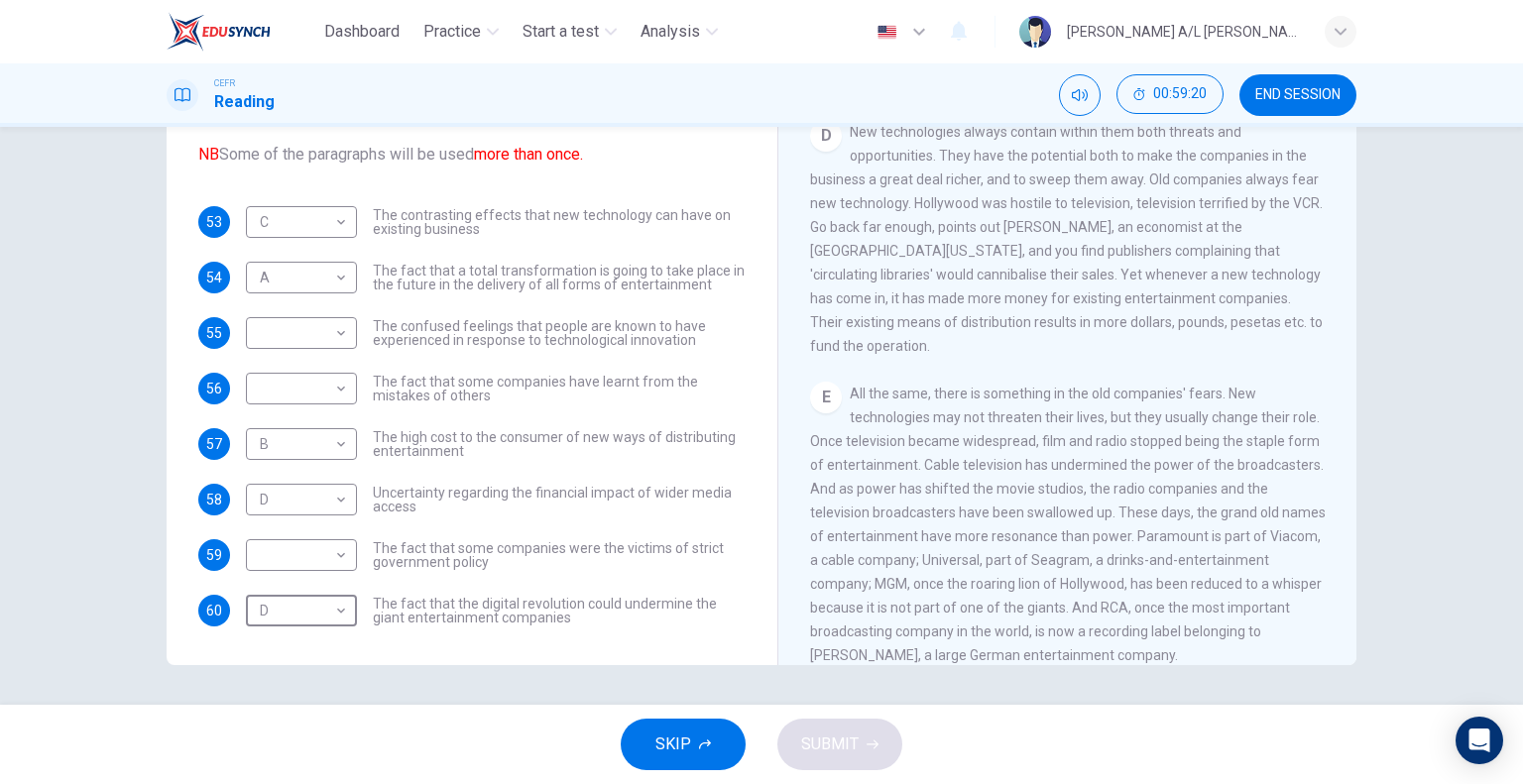 scroll, scrollTop: 965, scrollLeft: 0, axis: vertical 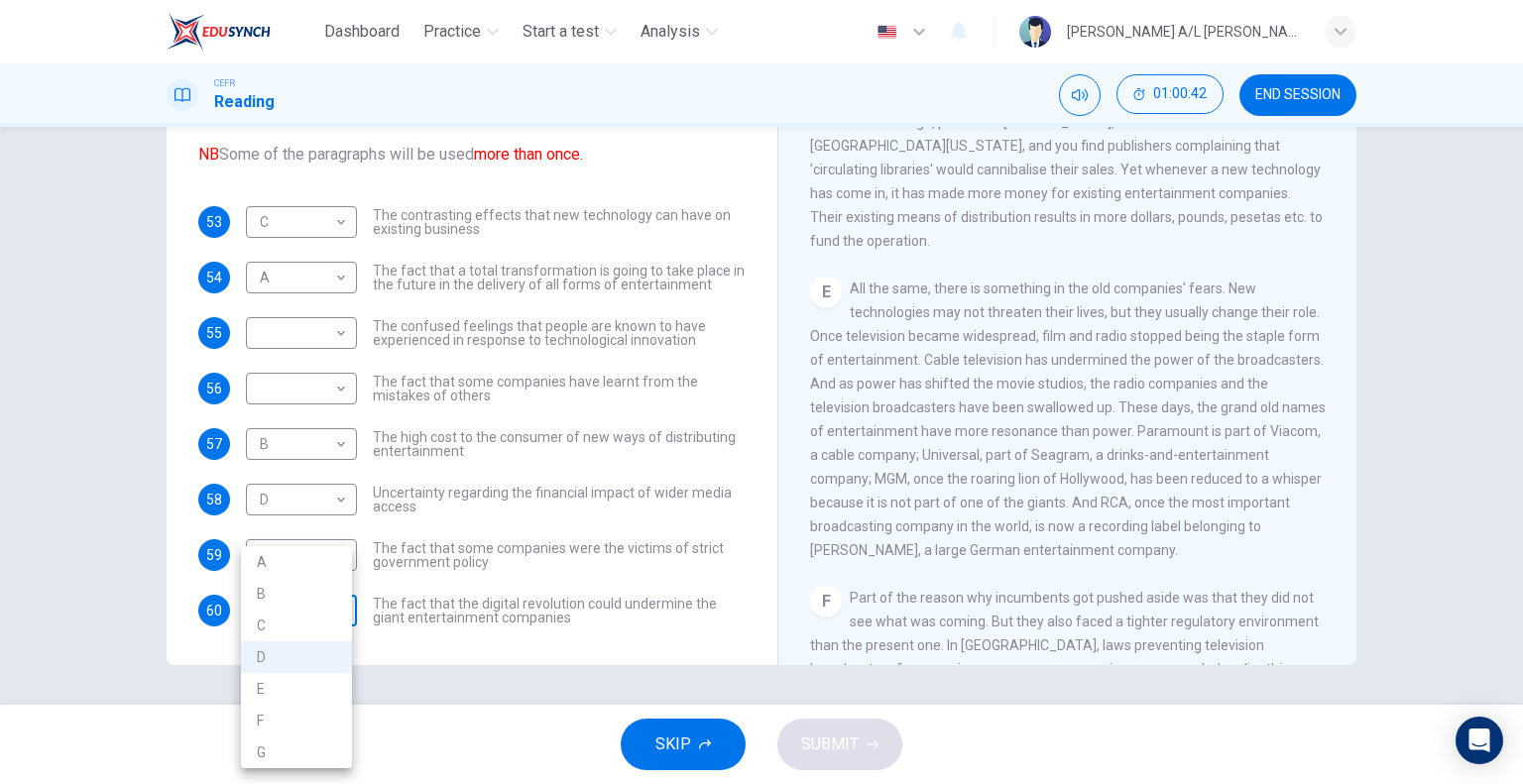 click on "Dashboard Practice Start a test Analysis English en ​ SREERAM NAIDU A/L RENGANATHAN CEFR Reading 01:00:42 END SESSION Questions 53 - 60 The Reading Passage has 7 paragraphs  A-G .
Which paragraph mentions the following?
Write the appropriate letters  (A-G)  in the boxes below.
NB  Some of the paragraphs will be used  more than once. 53 C C ​ The contrasting effects that new technology can have on existing business 54 A A ​ The fact that a total transformation is going to take place in the future in the delivery of all forms of entertainment 55 ​ ​ The confused feelings that people are known to have experienced in response to technological innovation 56 ​ ​ The fact that some companies have learnt from the mistakes of others 57 B B ​ The high cost to the consumer of new ways of distributing entertainment 58 D D ​ Uncertainty regarding the financial impact of wider media access 59 ​ ​ The fact that some companies were the victims of strict government policy 60 D D ​ Wheel of Fortune" at bounding box center [762, 392] 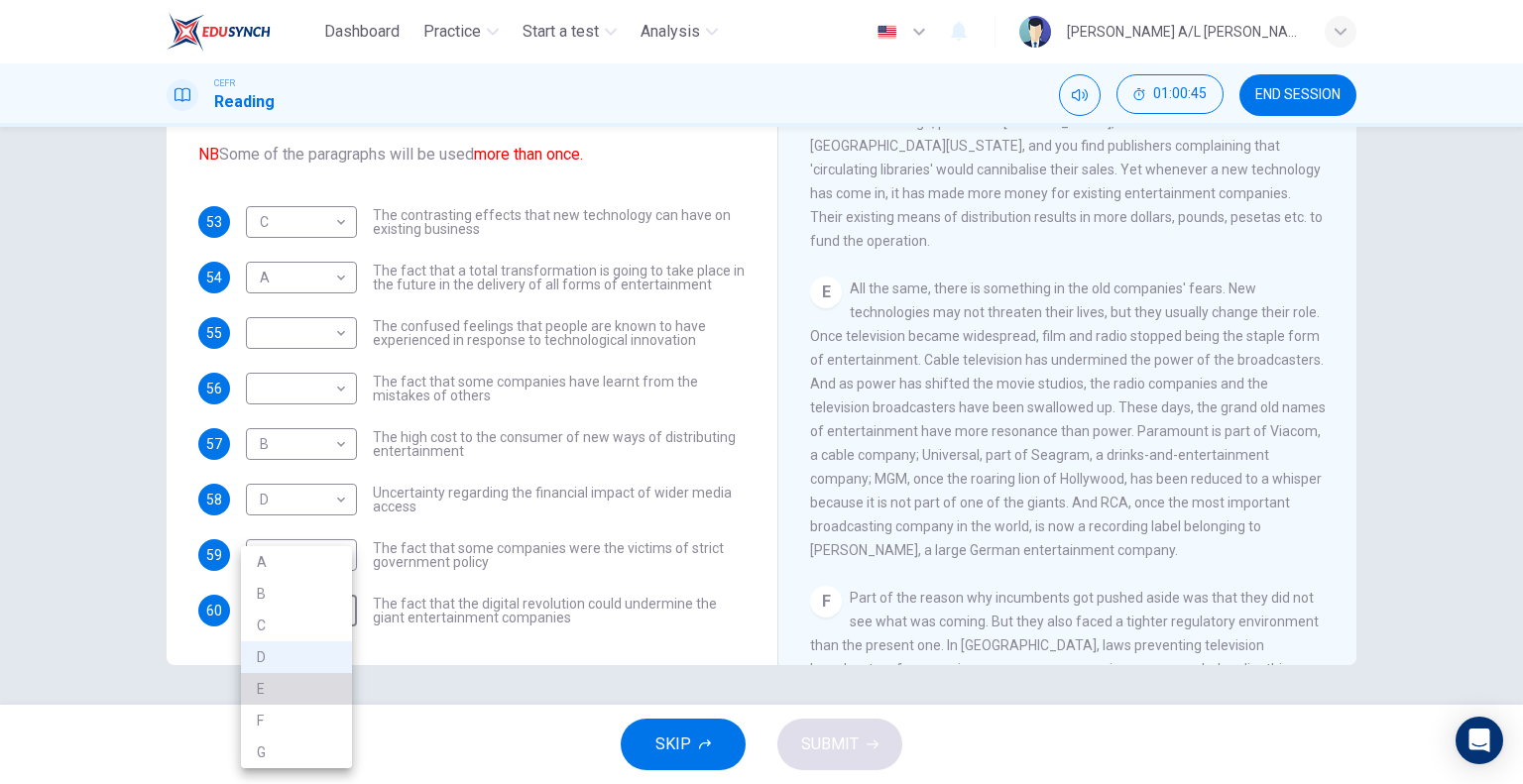 click on "E" at bounding box center (296, 689) 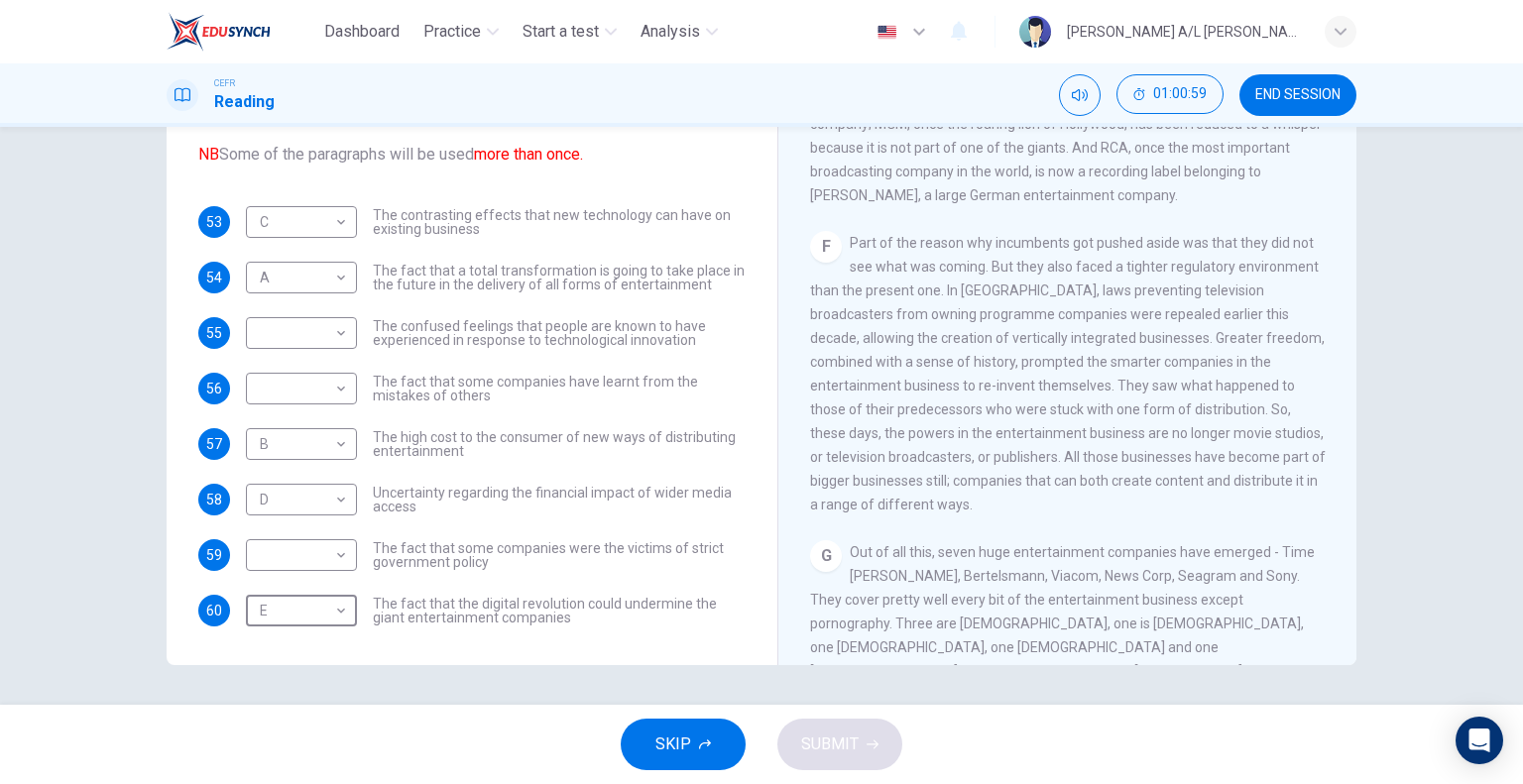 scroll, scrollTop: 1321, scrollLeft: 0, axis: vertical 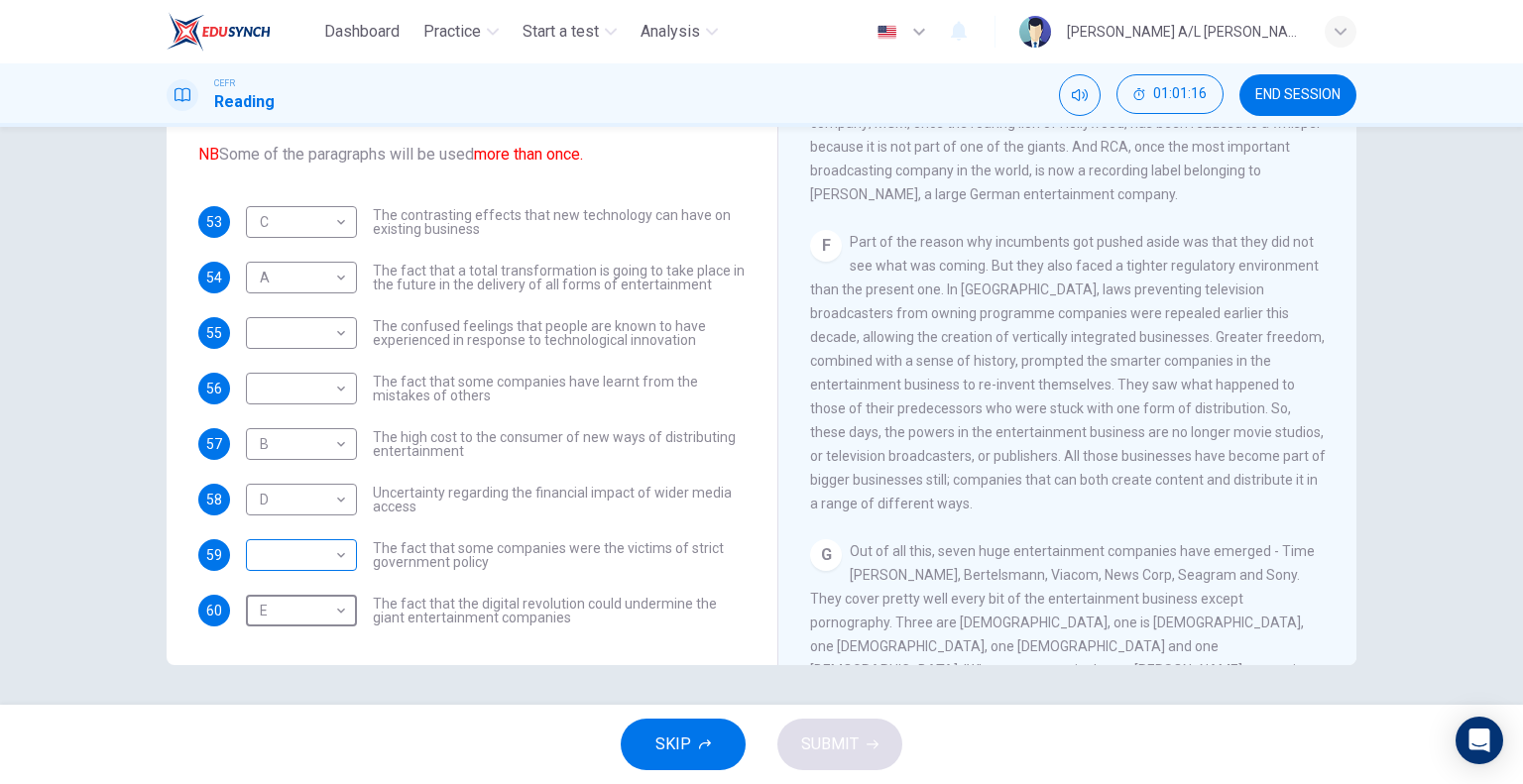 click on "Dashboard Practice Start a test Analysis English en ​ SREERAM NAIDU A/L RENGANATHAN CEFR Reading 01:01:16 END SESSION Questions 53 - 60 The Reading Passage has 7 paragraphs  A-G .
Which paragraph mentions the following?
Write the appropriate letters  (A-G)  in the boxes below.
NB  Some of the paragraphs will be used  more than once. 53 C C ​ The contrasting effects that new technology can have on existing business 54 A A ​ The fact that a total transformation is going to take place in the future in the delivery of all forms of entertainment 55 ​ ​ The confused feelings that people are known to have experienced in response to technological innovation 56 ​ ​ The fact that some companies have learnt from the mistakes of others 57 B B ​ The high cost to the consumer of new ways of distributing entertainment 58 D D ​ Uncertainty regarding the financial impact of wider media access 59 ​ ​ The fact that some companies were the victims of strict government policy 60 E E ​ Wheel of Fortune" at bounding box center [762, 392] 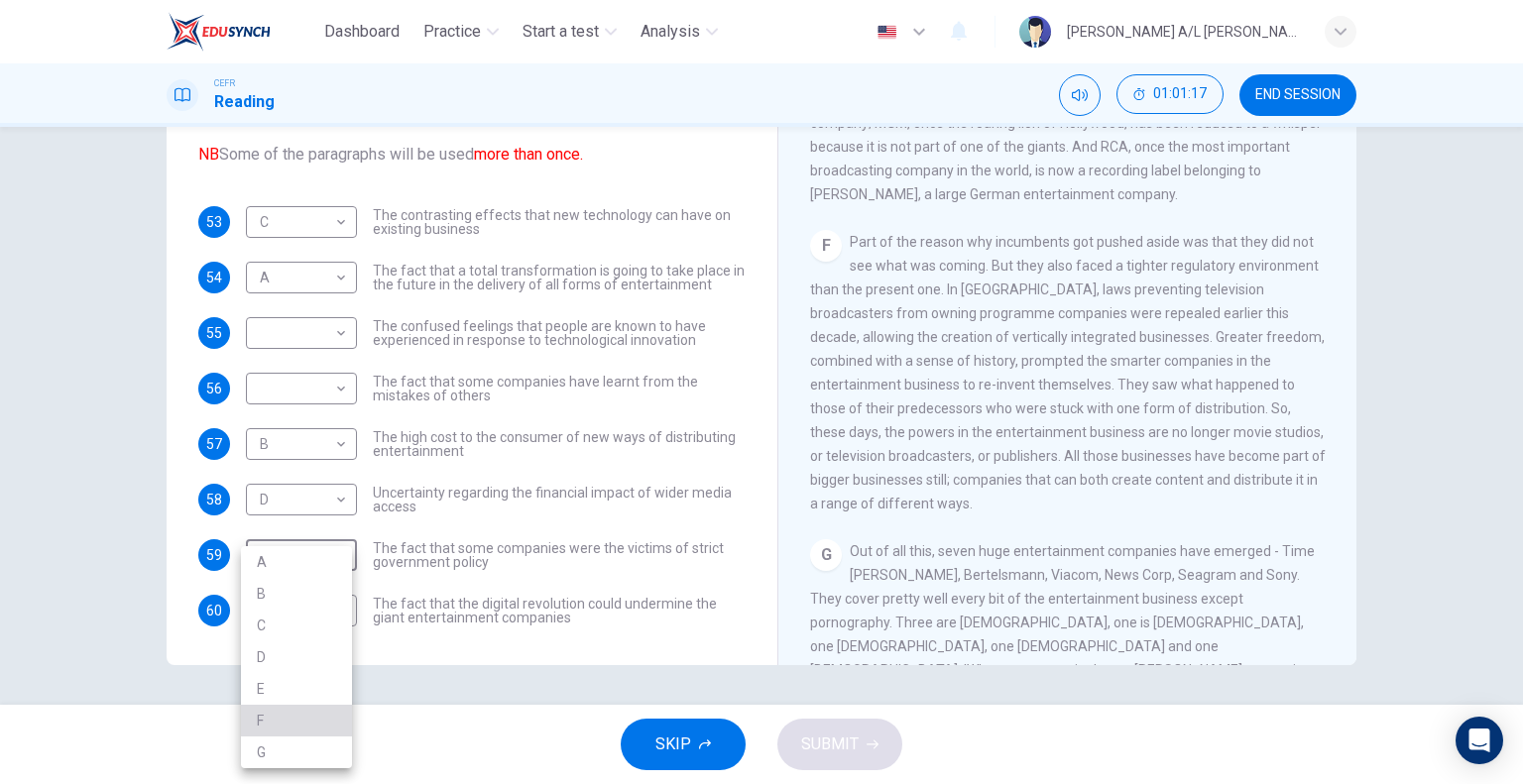 click on "F" at bounding box center [296, 721] 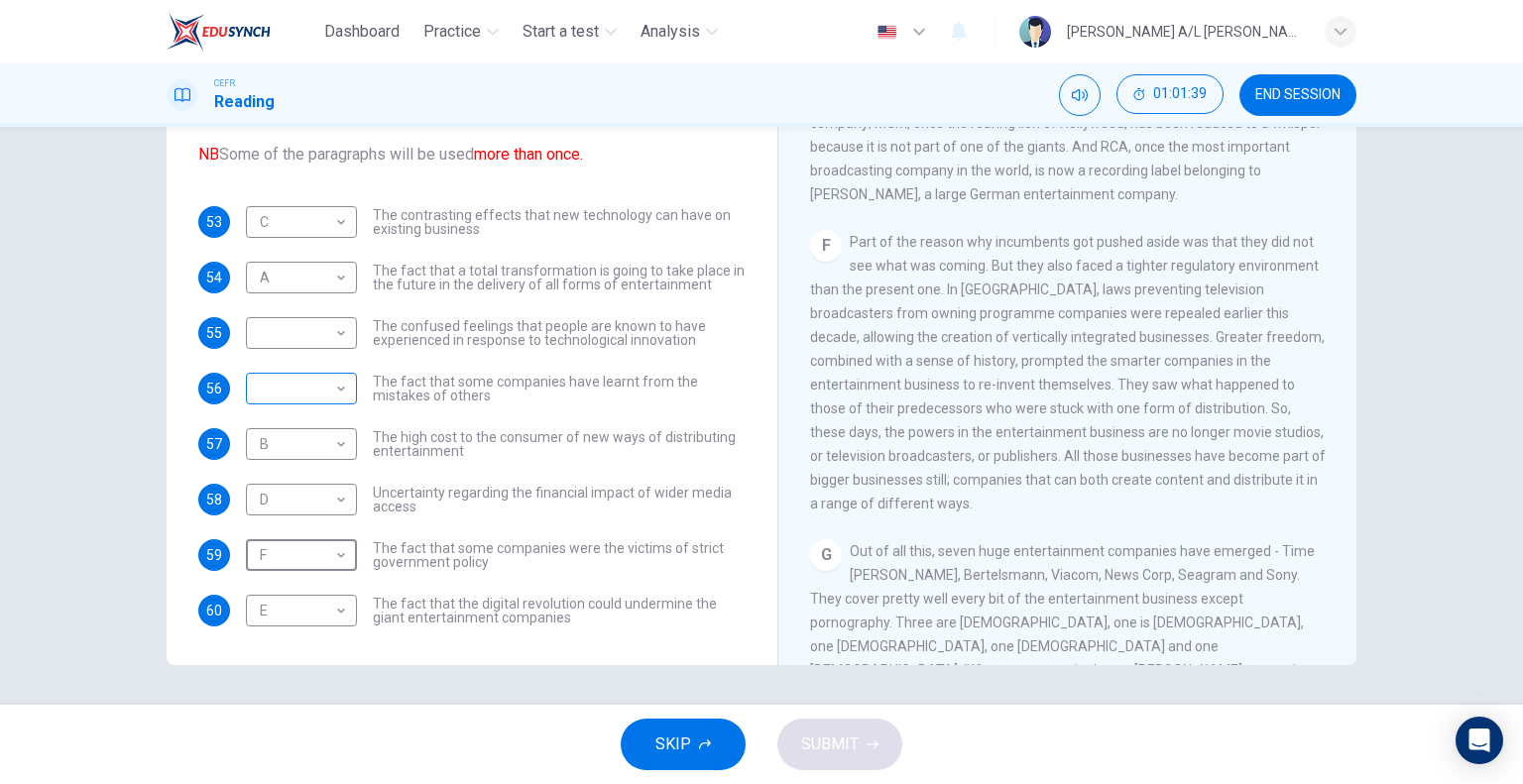 click on "Dashboard Practice Start a test Analysis English en ​ SREERAM NAIDU A/L RENGANATHAN CEFR Reading 01:01:39 END SESSION Questions 53 - 60 The Reading Passage has 7 paragraphs  A-G .
Which paragraph mentions the following?
Write the appropriate letters  (A-G)  in the boxes below.
NB  Some of the paragraphs will be used  more than once. 53 C C ​ The contrasting effects that new technology can have on existing business 54 A A ​ The fact that a total transformation is going to take place in the future in the delivery of all forms of entertainment 55 ​ ​ The confused feelings that people are known to have experienced in response to technological innovation 56 ​ ​ The fact that some companies have learnt from the mistakes of others 57 B B ​ The high cost to the consumer of new ways of distributing entertainment 58 D D ​ Uncertainty regarding the financial impact of wider media access 59 F F ​ The fact that some companies were the victims of strict government policy 60 E E ​ Wheel of Fortune" at bounding box center [762, 392] 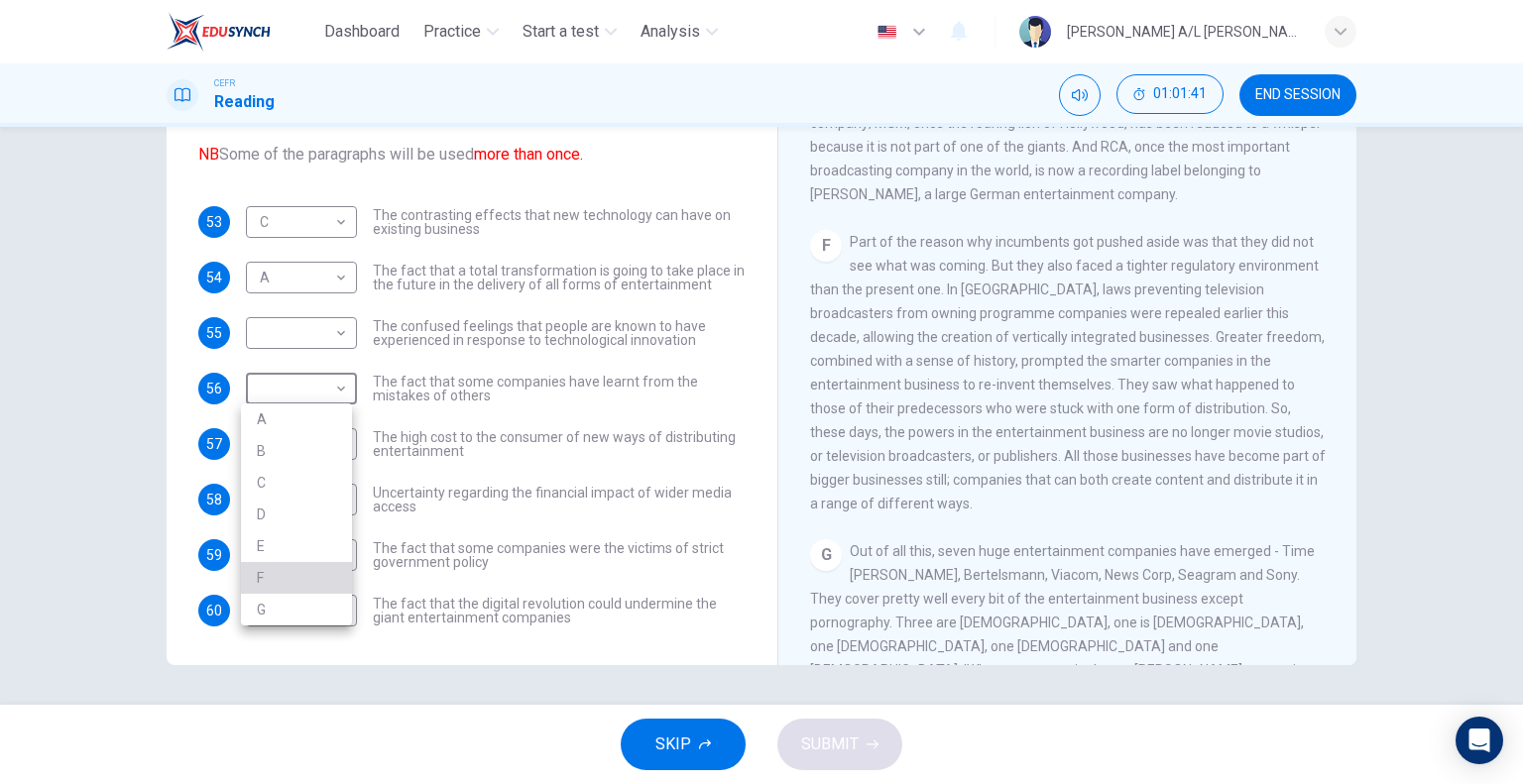 click on "F" at bounding box center (296, 578) 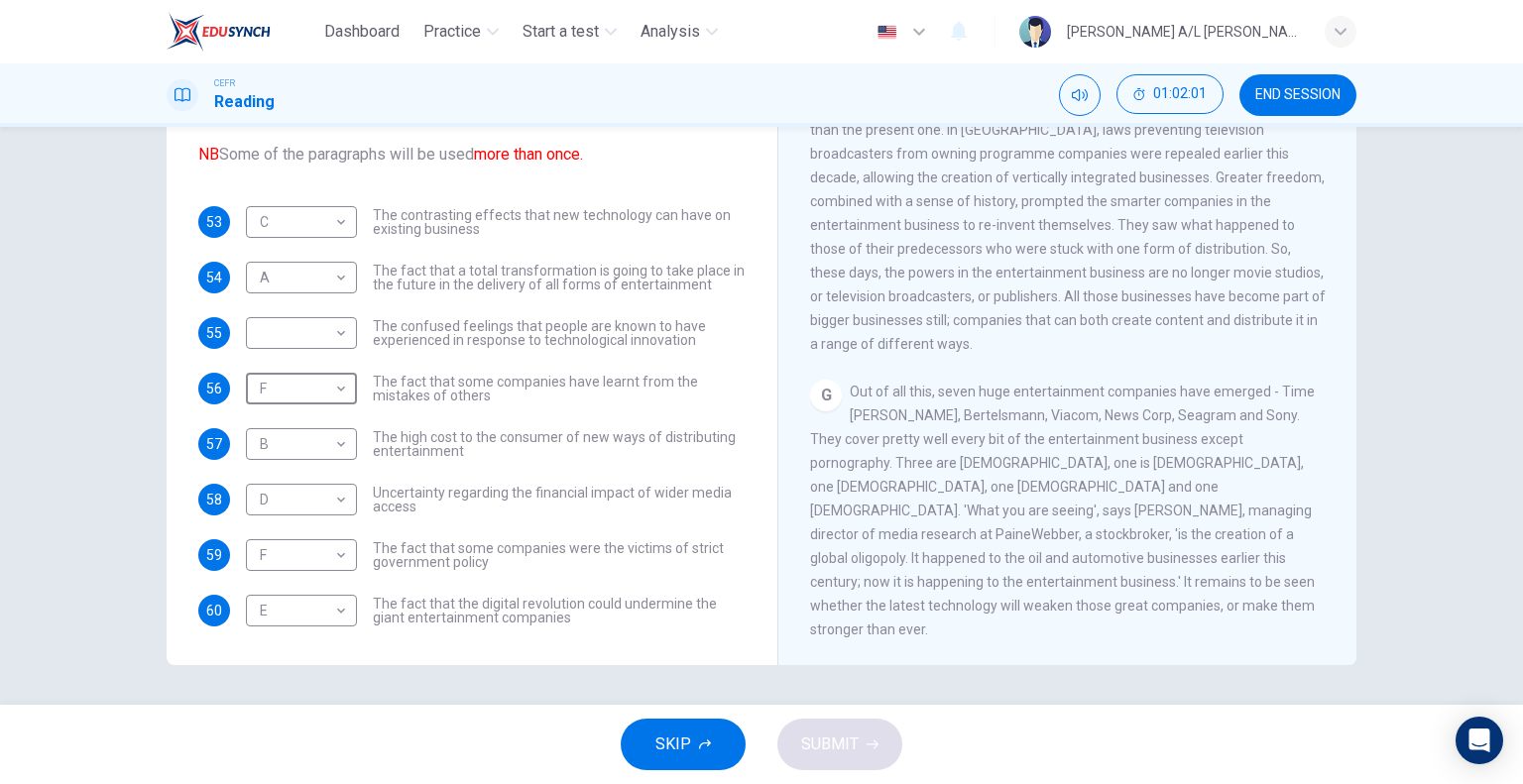 scroll, scrollTop: 1506, scrollLeft: 0, axis: vertical 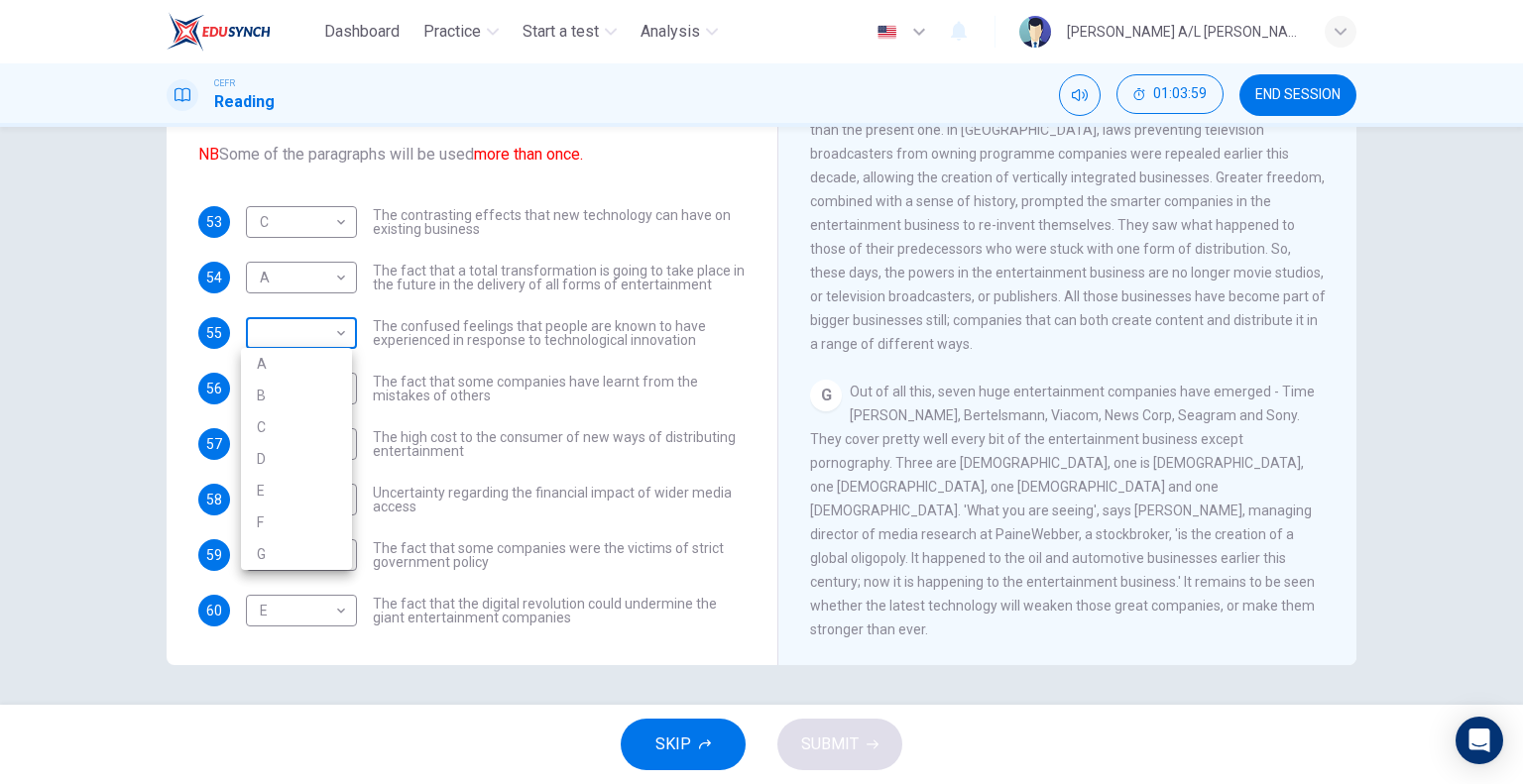 click on "Dashboard Practice Start a test Analysis English en ​ SREERAM NAIDU A/L RENGANATHAN CEFR Reading 01:03:59 END SESSION Questions 53 - 60 The Reading Passage has 7 paragraphs  A-G .
Which paragraph mentions the following?
Write the appropriate letters  (A-G)  in the boxes below.
NB  Some of the paragraphs will be used  more than once. 53 C C ​ The contrasting effects that new technology can have on existing business 54 A A ​ The fact that a total transformation is going to take place in the future in the delivery of all forms of entertainment 55 ​ ​ The confused feelings that people are known to have experienced in response to technological innovation 56 F F ​ The fact that some companies have learnt from the mistakes of others 57 B B ​ The high cost to the consumer of new ways of distributing entertainment 58 D D ​ Uncertainty regarding the financial impact of wider media access 59 F F ​ The fact that some companies were the victims of strict government policy 60 E E ​ Wheel of Fortune" at bounding box center (762, 392) 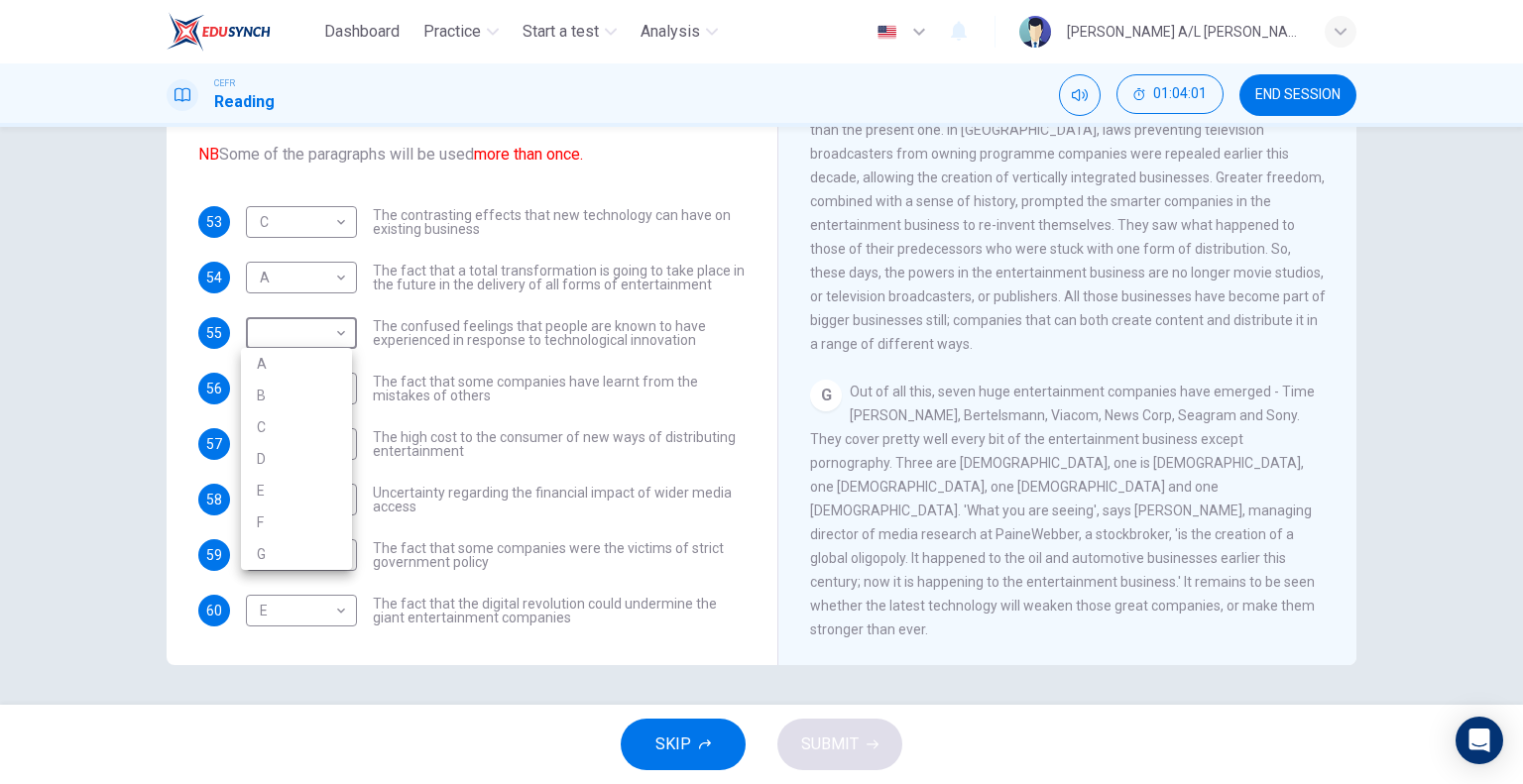 click at bounding box center (762, 392) 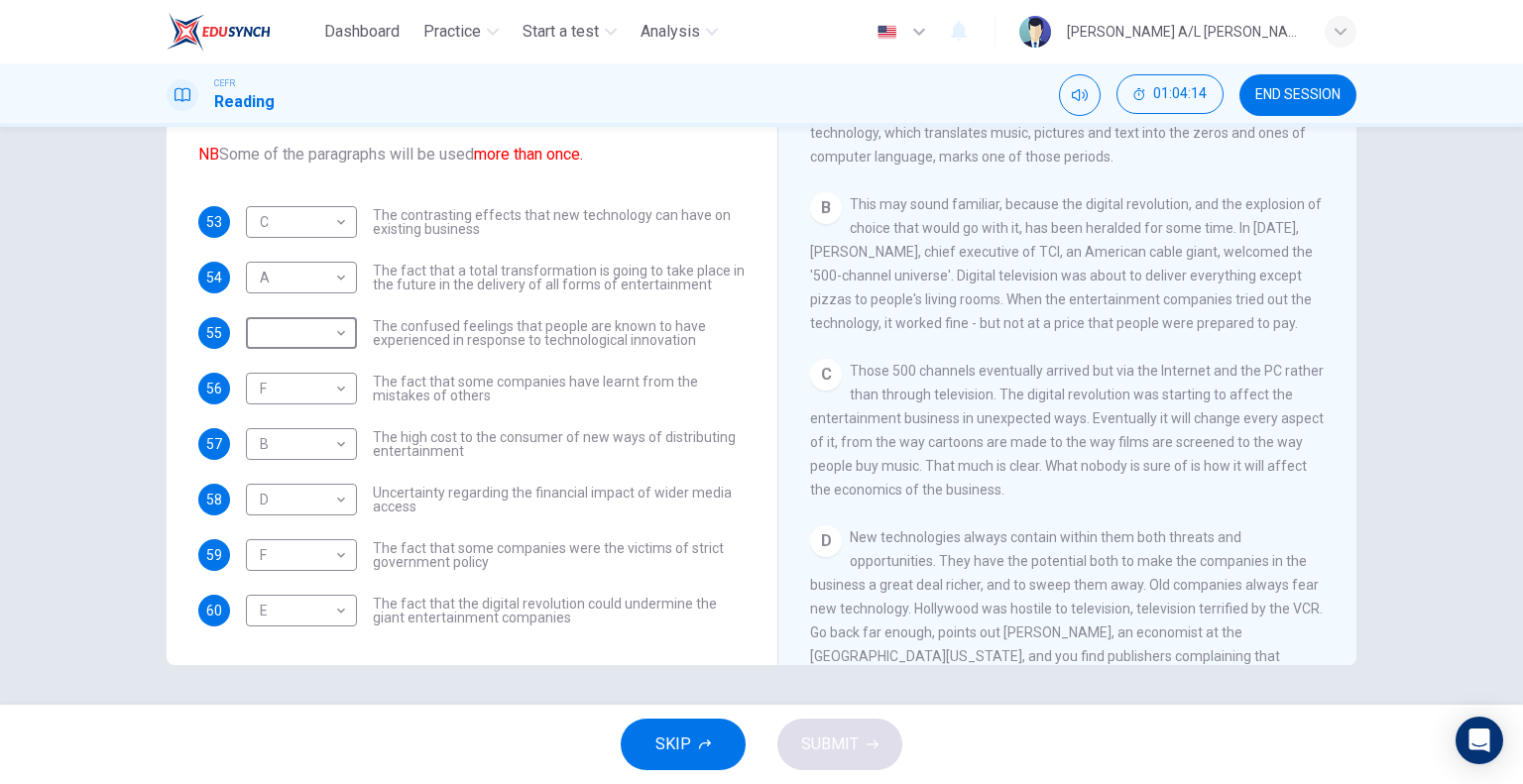 scroll, scrollTop: 458, scrollLeft: 0, axis: vertical 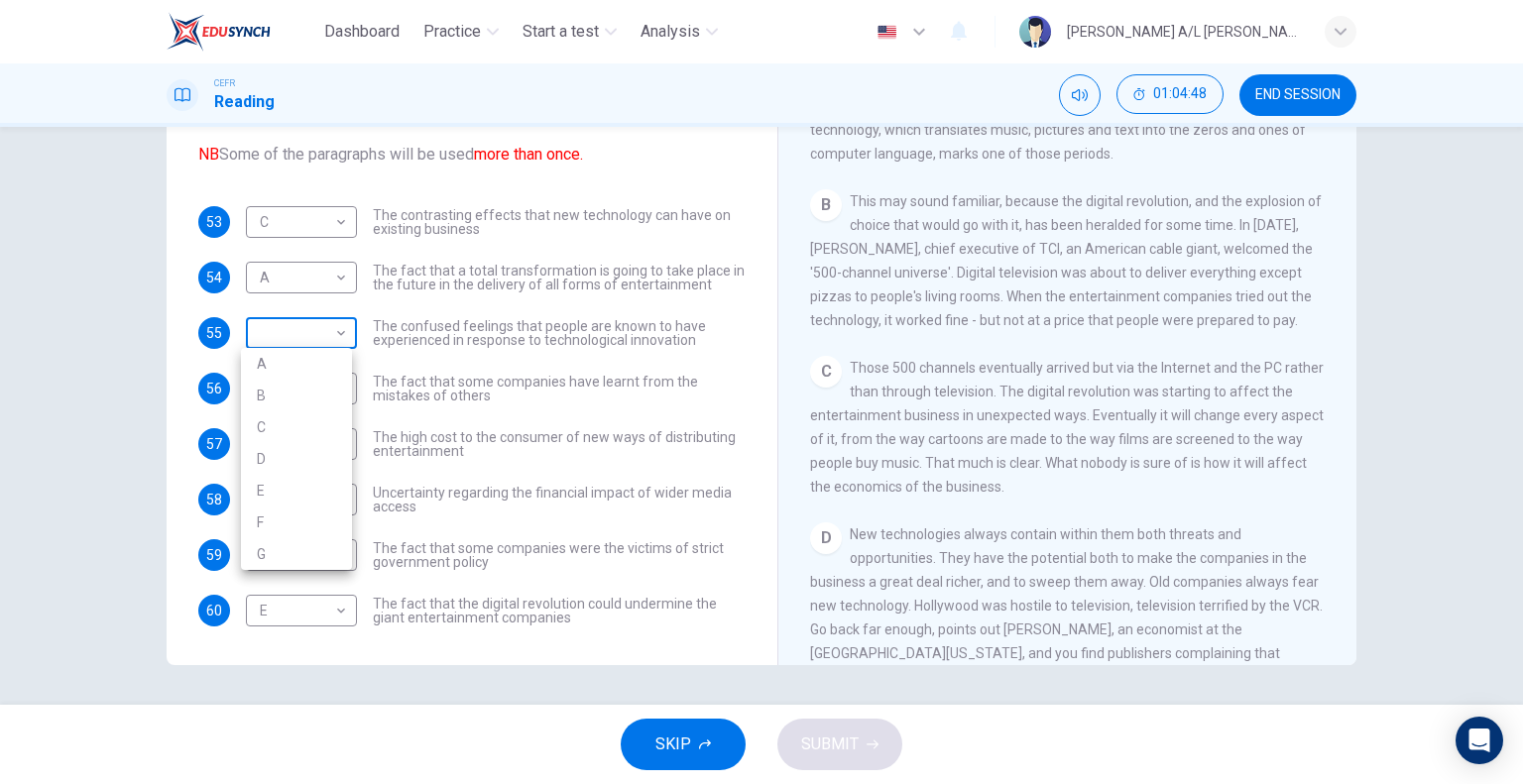 click on "Dashboard Practice Start a test Analysis English en ​ SREERAM NAIDU A/L RENGANATHAN CEFR Reading 01:04:48 END SESSION Questions 53 - 60 The Reading Passage has 7 paragraphs  A-G .
Which paragraph mentions the following?
Write the appropriate letters  (A-G)  in the boxes below.
NB  Some of the paragraphs will be used  more than once. 53 C C ​ The contrasting effects that new technology can have on existing business 54 A A ​ The fact that a total transformation is going to take place in the future in the delivery of all forms of entertainment 55 ​ ​ The confused feelings that people are known to have experienced in response to technological innovation 56 F F ​ The fact that some companies have learnt from the mistakes of others 57 B B ​ The high cost to the consumer of new ways of distributing entertainment 58 D D ​ Uncertainty regarding the financial impact of wider media access 59 F F ​ The fact that some companies were the victims of strict government policy 60 E E ​ Wheel of Fortune" at bounding box center [762, 392] 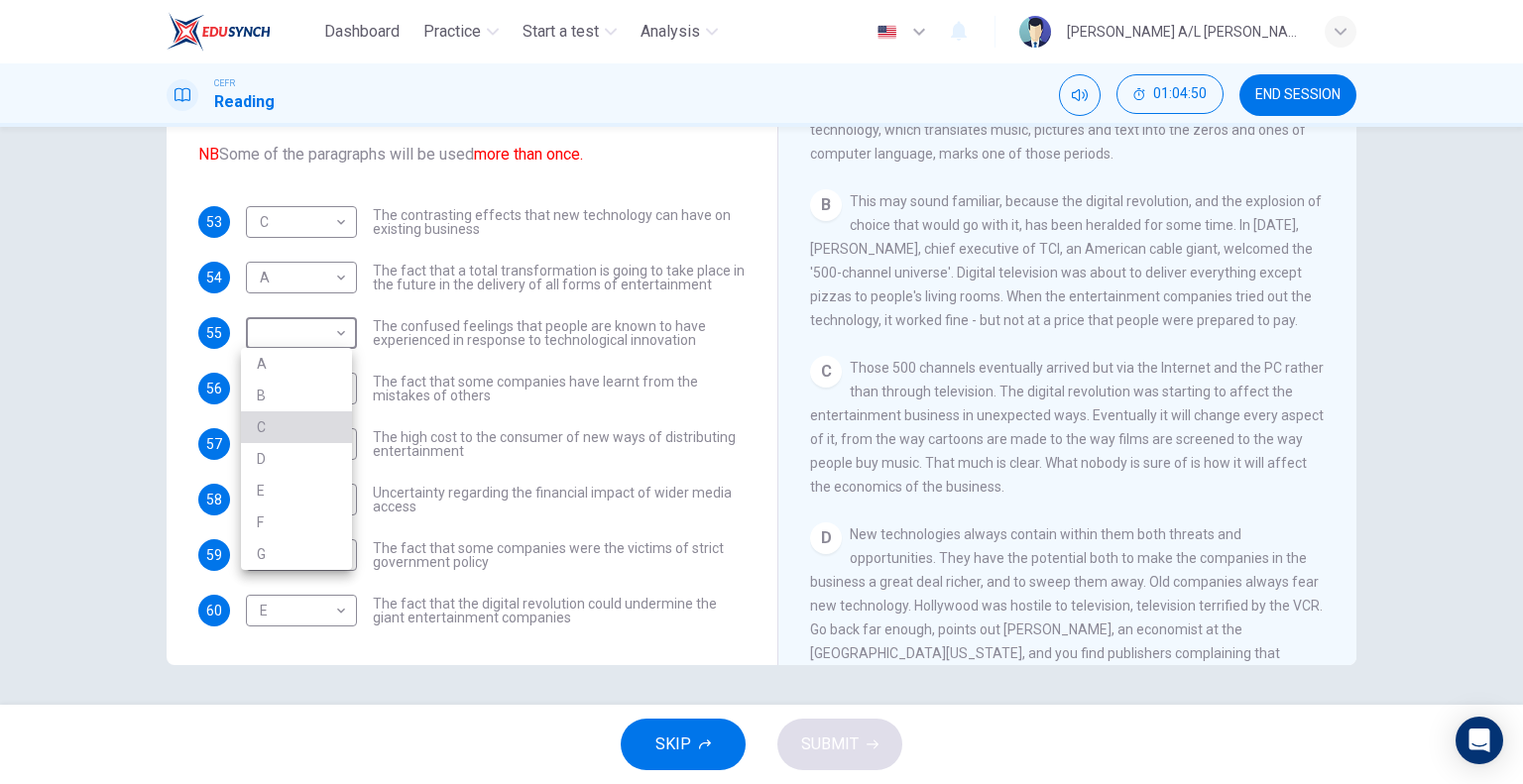 click on "C" at bounding box center [296, 427] 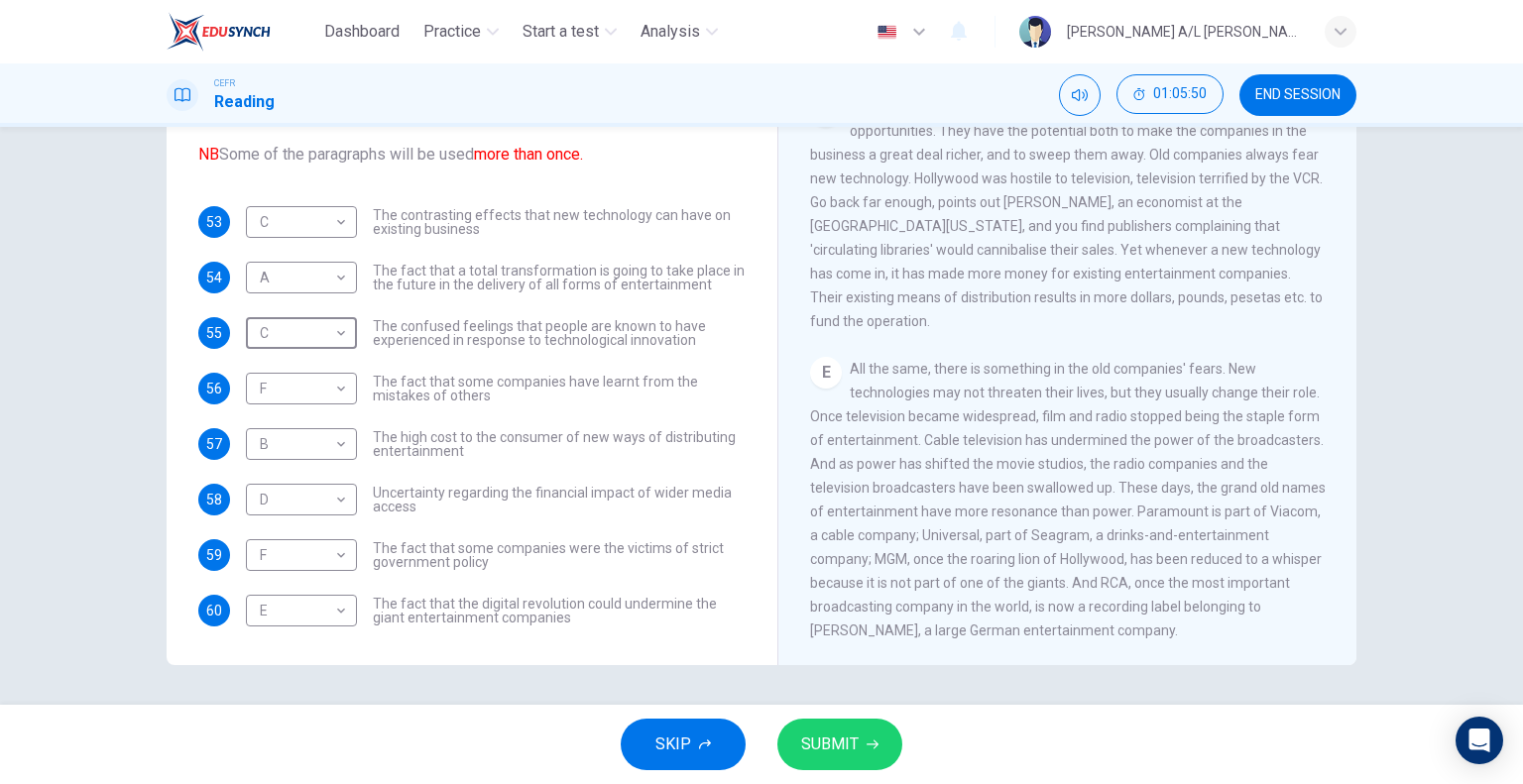 scroll, scrollTop: 945, scrollLeft: 0, axis: vertical 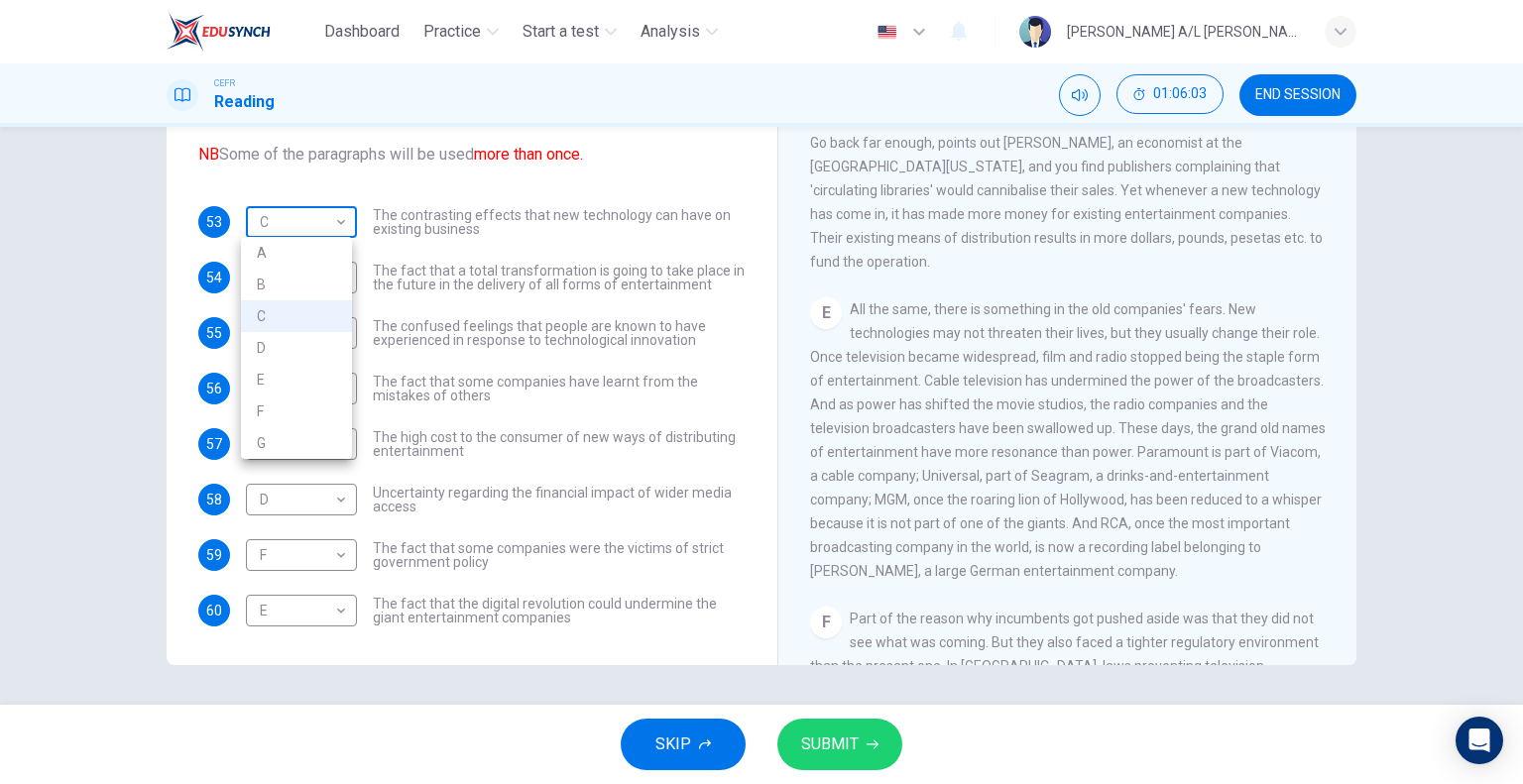 click on "Dashboard Practice Start a test Analysis English en ​ SREERAM NAIDU A/L RENGANATHAN CEFR Reading 01:06:03 END SESSION Questions 53 - 60 The Reading Passage has 7 paragraphs  A-G .
Which paragraph mentions the following?
Write the appropriate letters  (A-G)  in the boxes below.
NB  Some of the paragraphs will be used  more than once. 53 C C ​ The contrasting effects that new technology can have on existing business 54 A A ​ The fact that a total transformation is going to take place in the future in the delivery of all forms of entertainment 55 C C ​ The confused feelings that people are known to have experienced in response to technological innovation 56 F F ​ The fact that some companies have learnt from the mistakes of others 57 B B ​ The high cost to the consumer of new ways of distributing entertainment 58 D D ​ Uncertainty regarding the financial impact of wider media access 59 F F ​ The fact that some companies were the victims of strict government policy 60 E E ​ Wheel of Fortune" at bounding box center [762, 392] 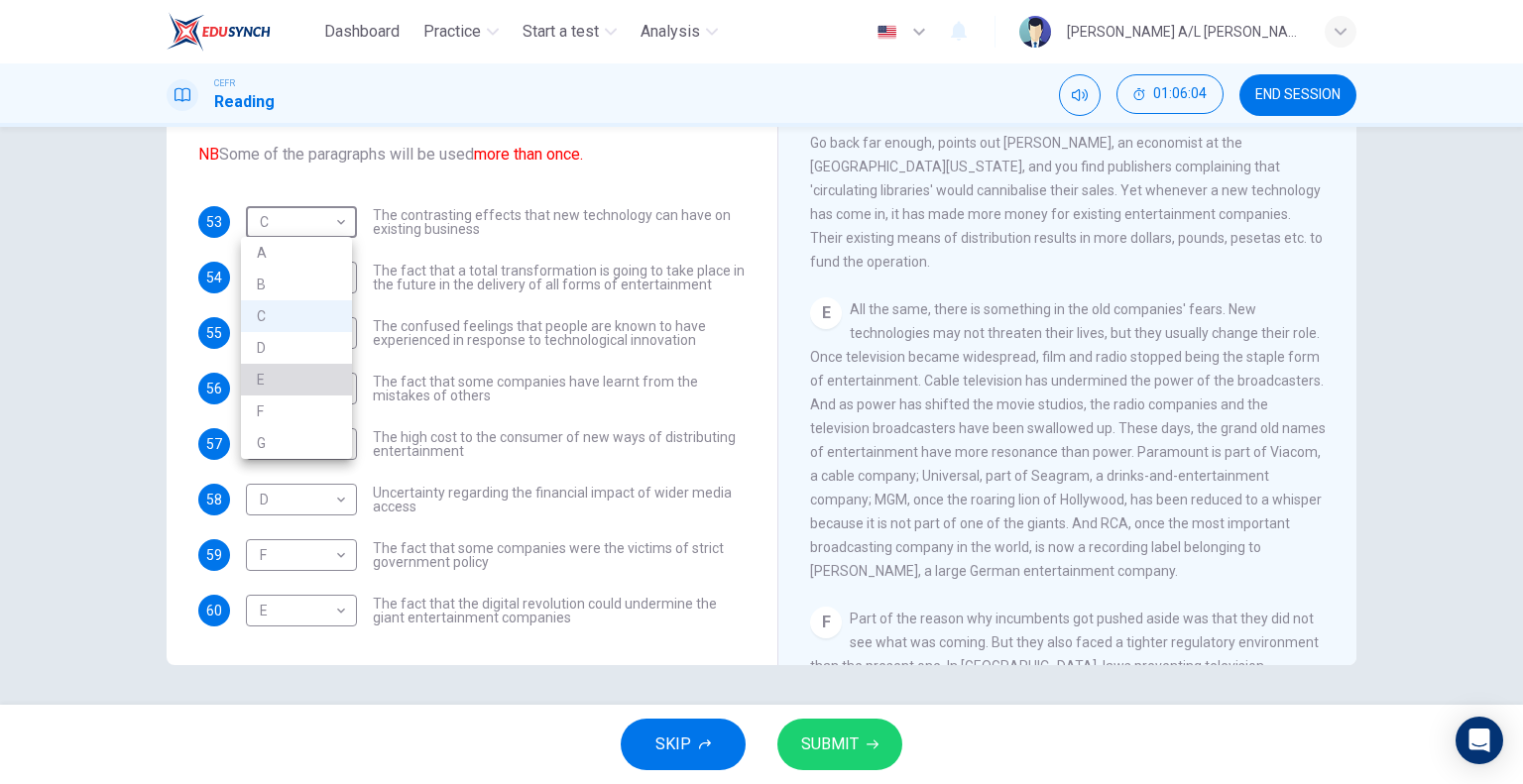 click on "E" at bounding box center (296, 380) 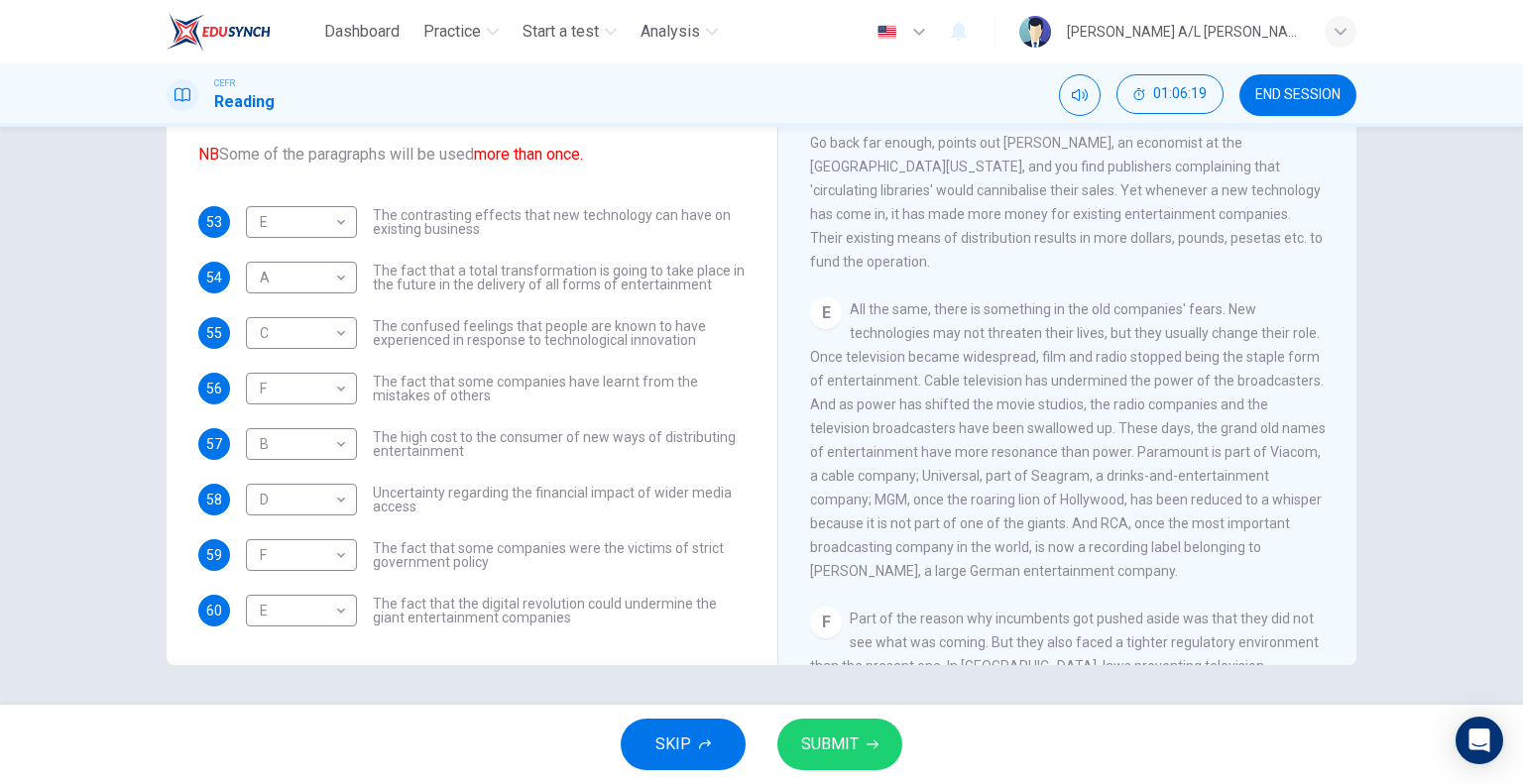 click on "SKIP SUBMIT" at bounding box center (762, 744) 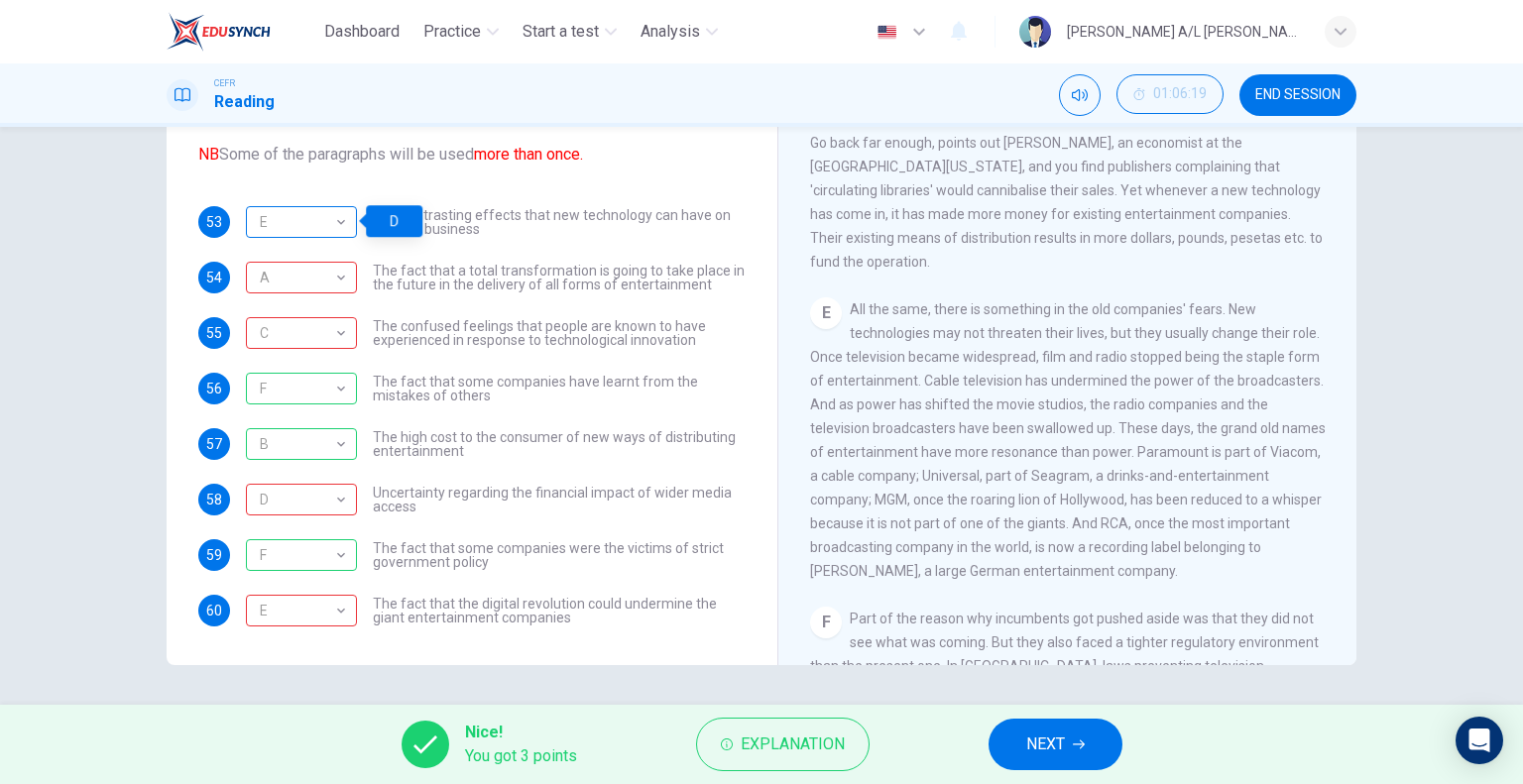 click on "E" at bounding box center (297, 222) 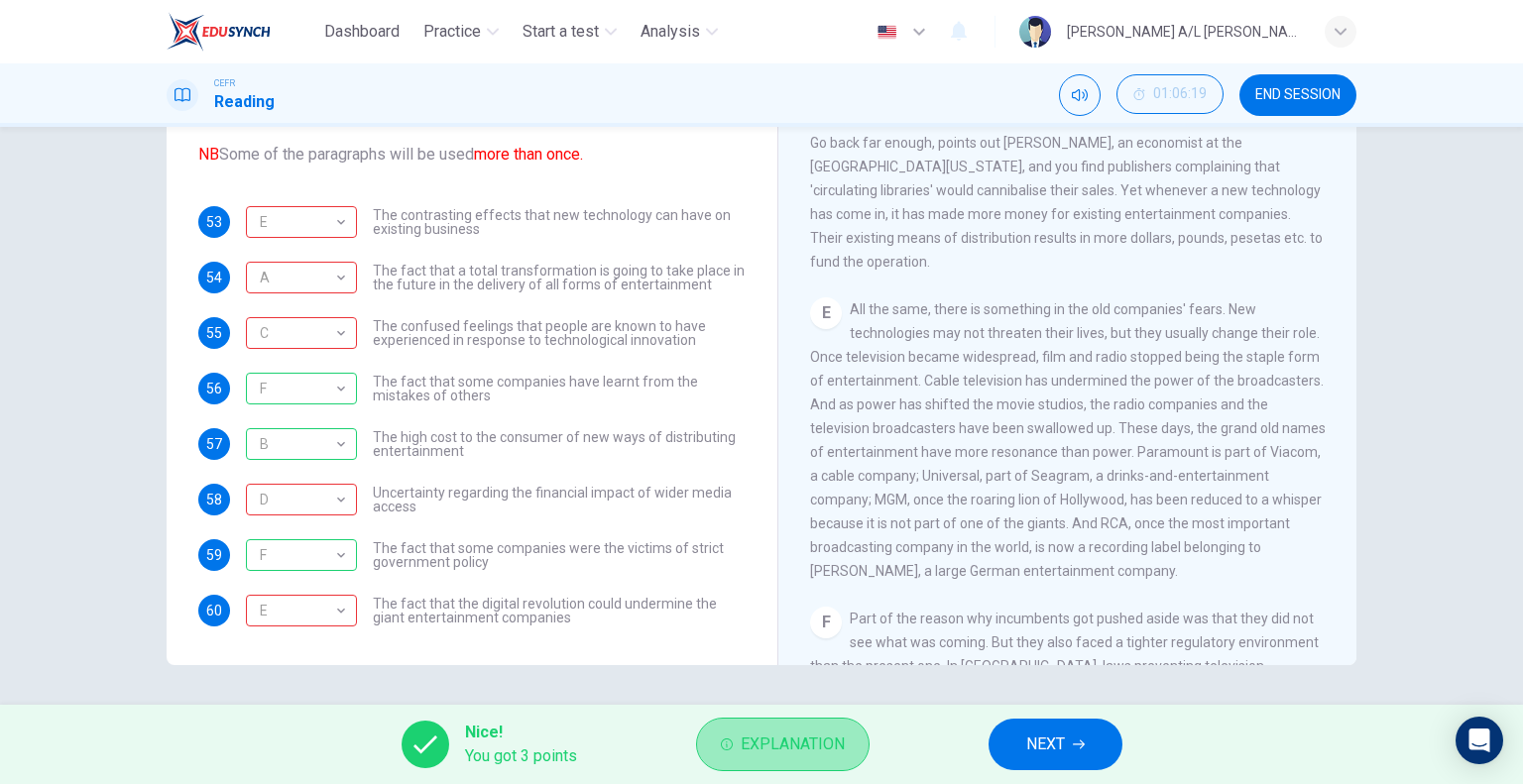 click on "Explanation" at bounding box center [792, 744] 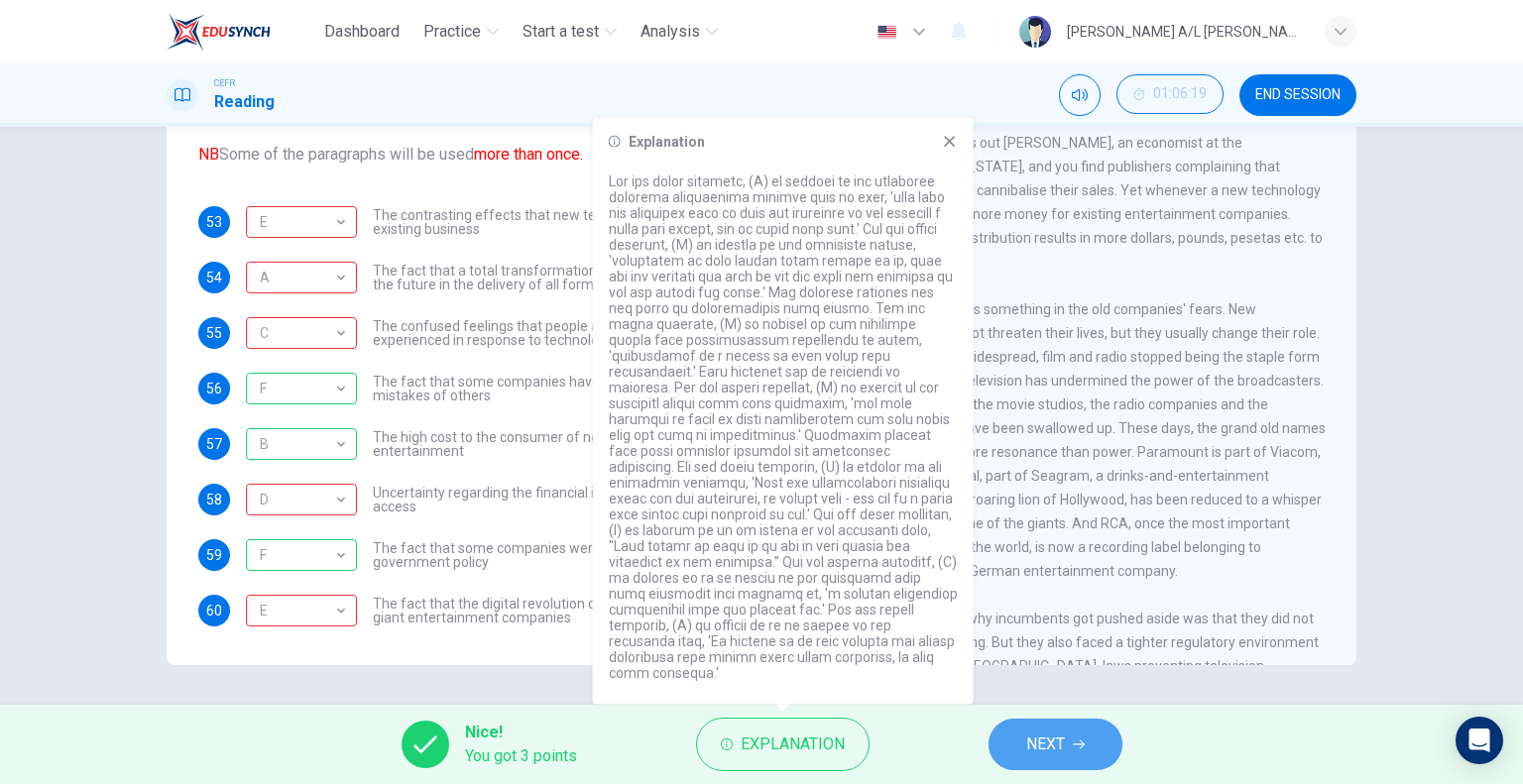 click on "NEXT" at bounding box center [1045, 744] 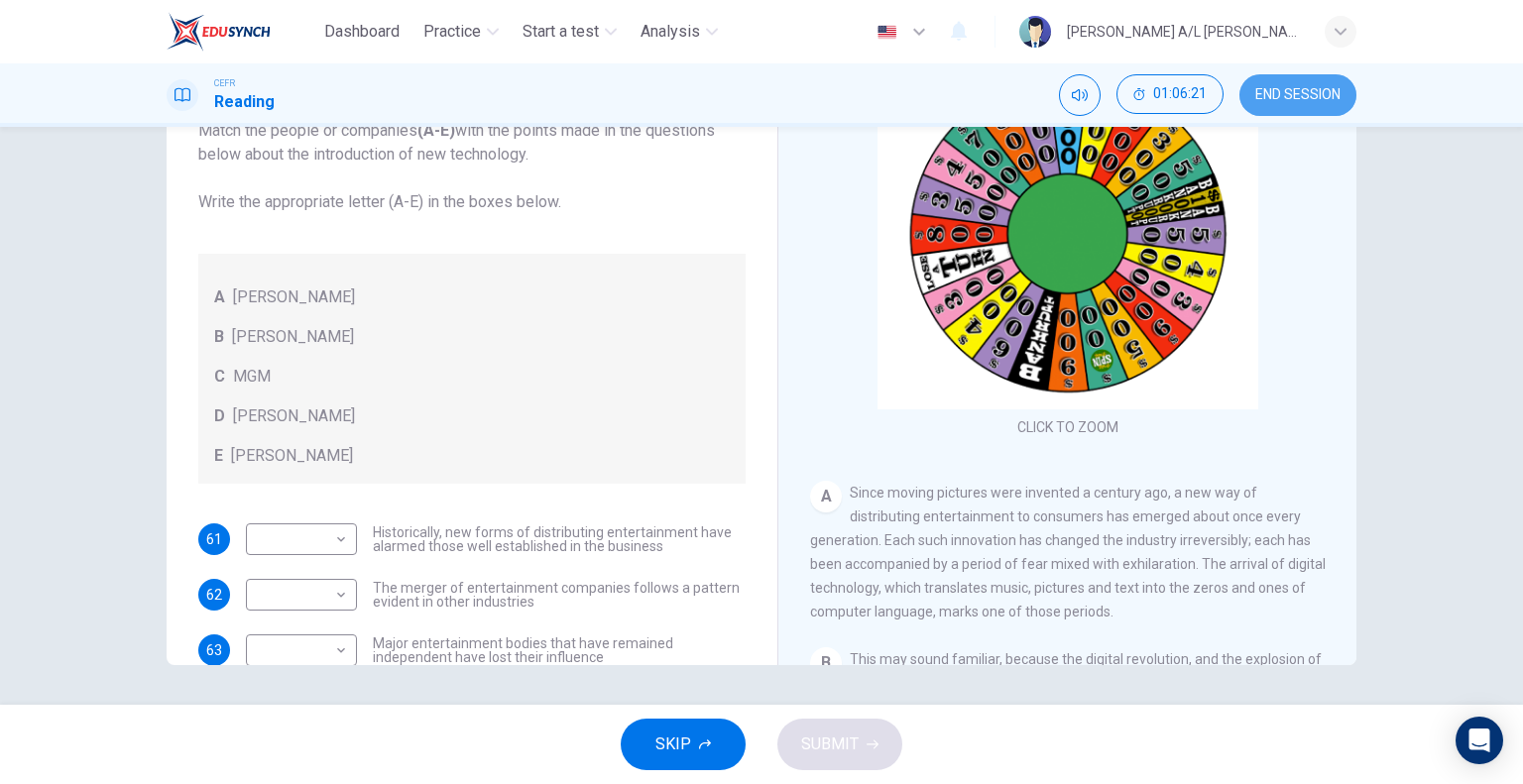click on "END SESSION" at bounding box center [1298, 95] 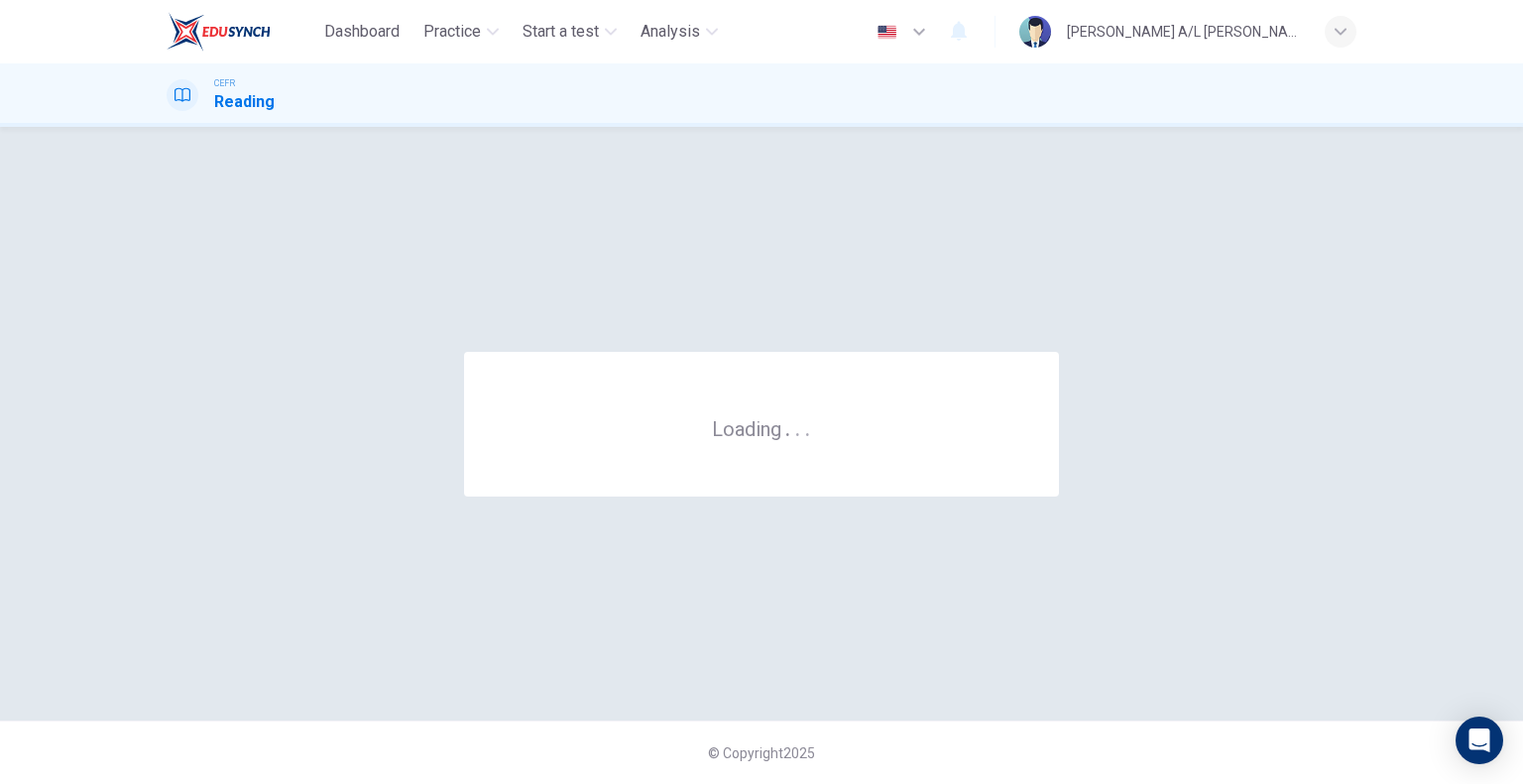 scroll, scrollTop: 0, scrollLeft: 0, axis: both 